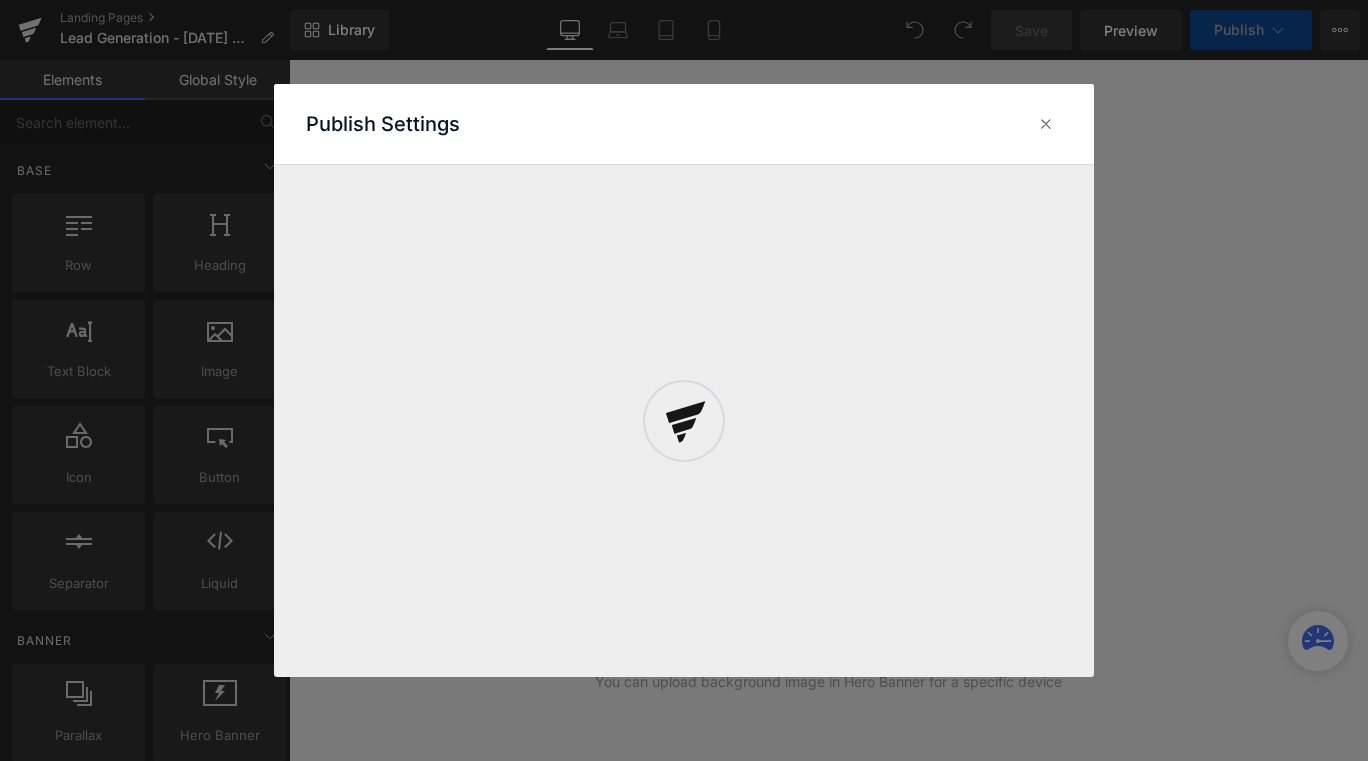 scroll, scrollTop: 0, scrollLeft: 0, axis: both 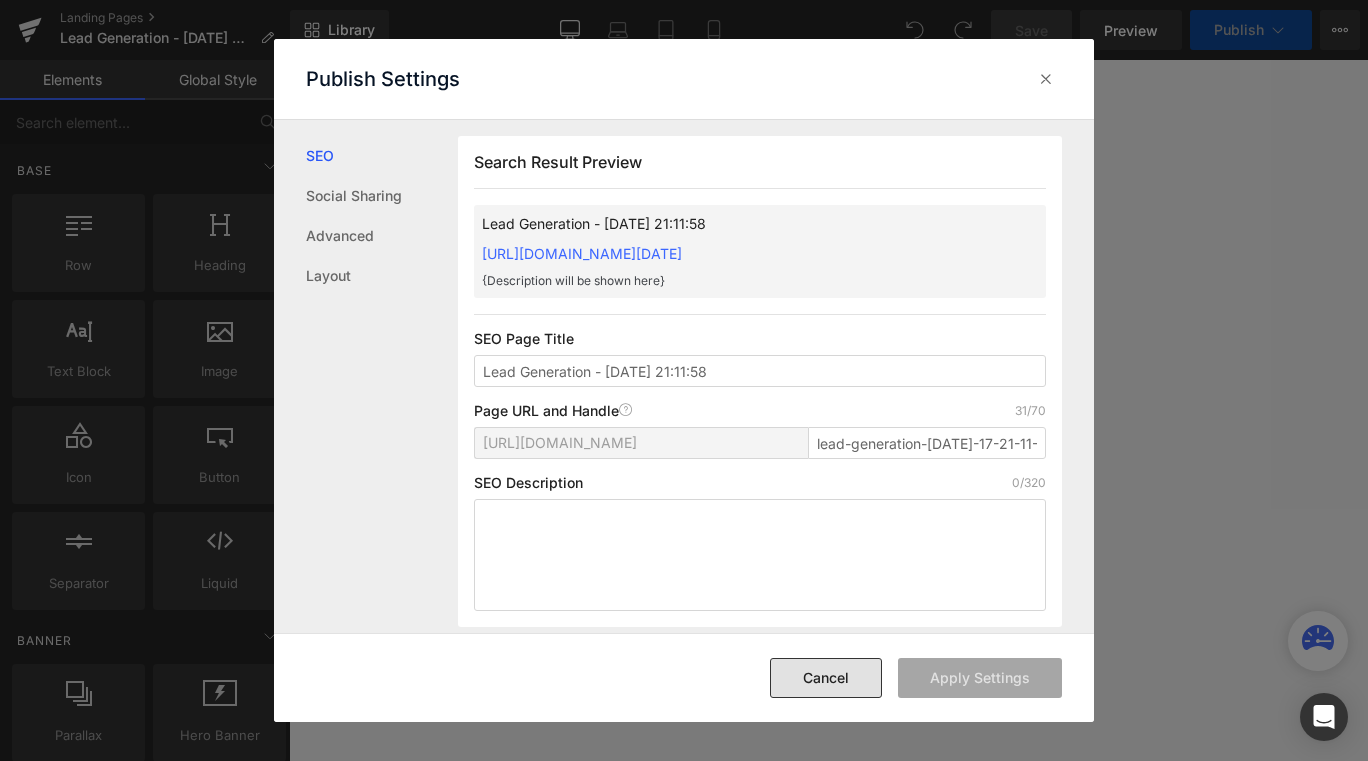 click on "Cancel" at bounding box center [826, 678] 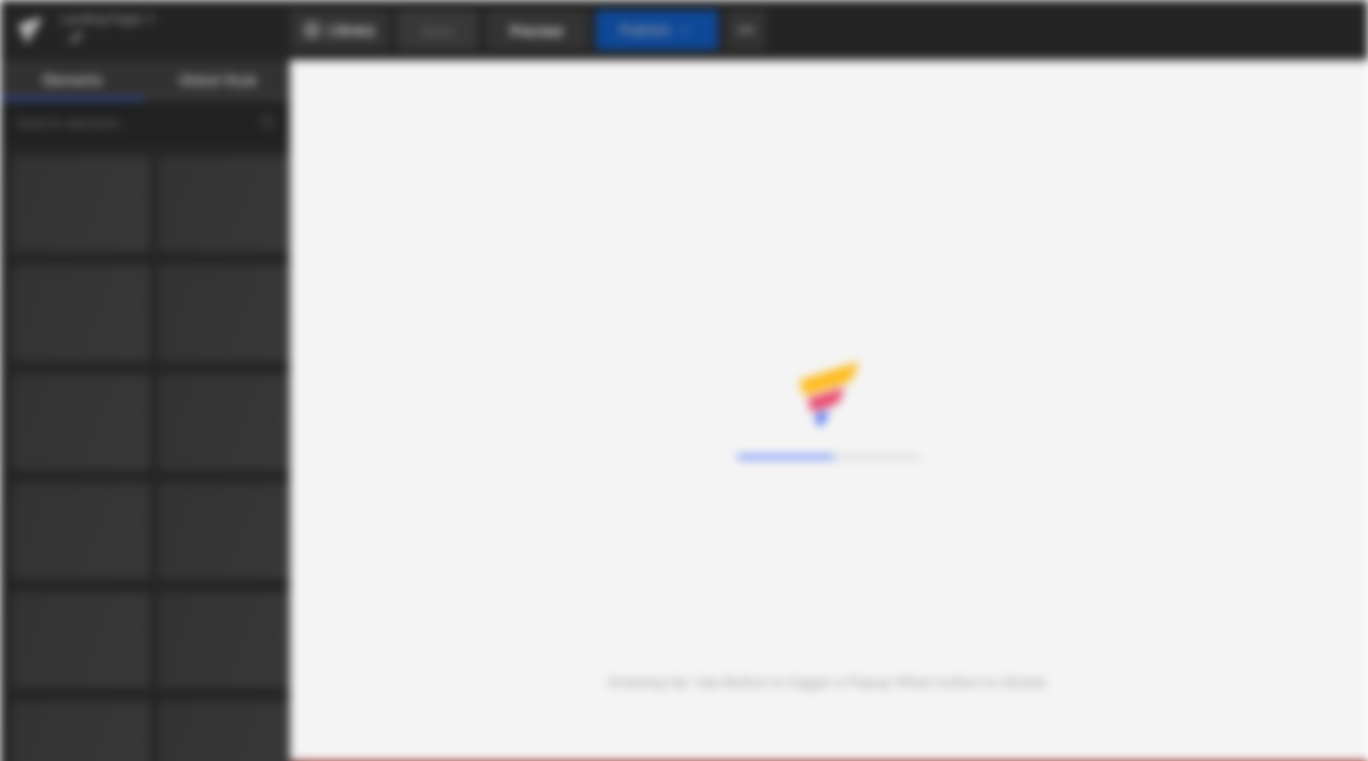 scroll, scrollTop: 0, scrollLeft: 0, axis: both 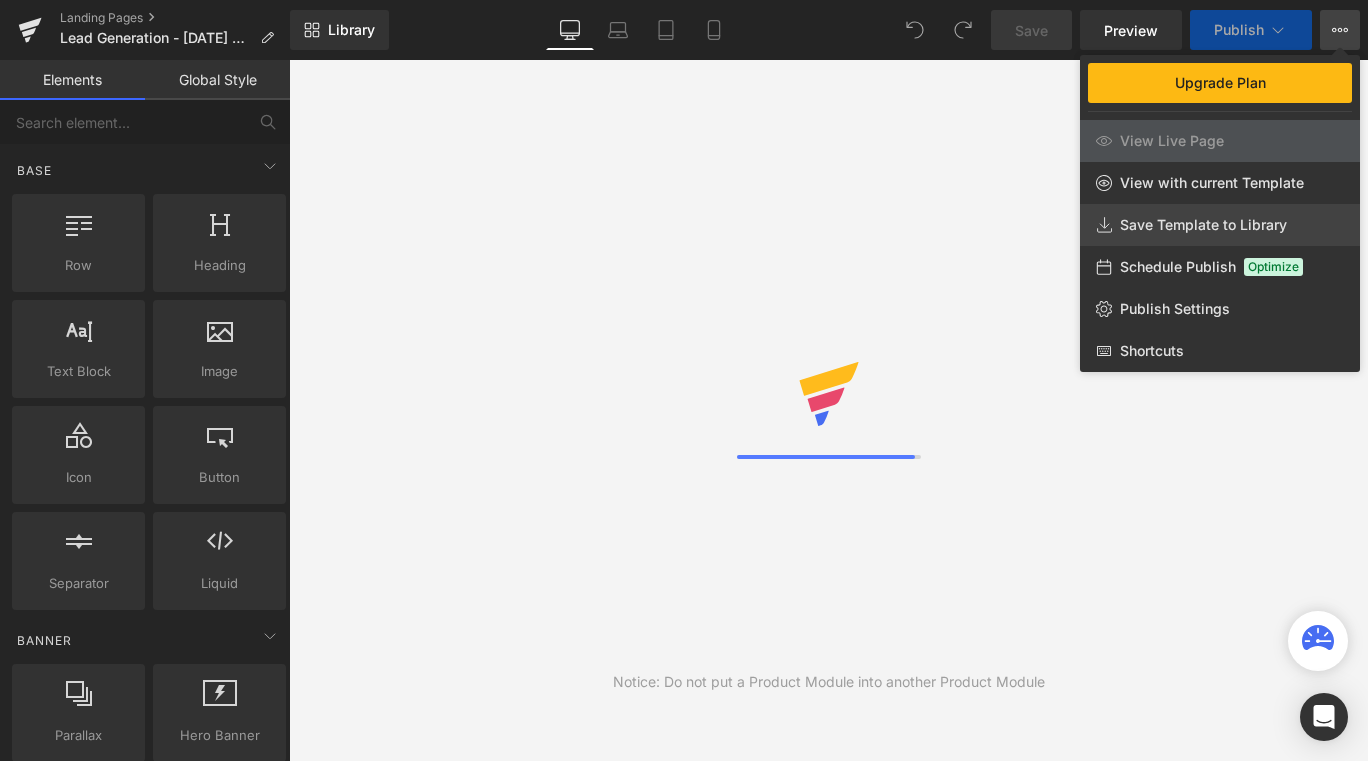 click on "Save Template to Library" at bounding box center (1203, 225) 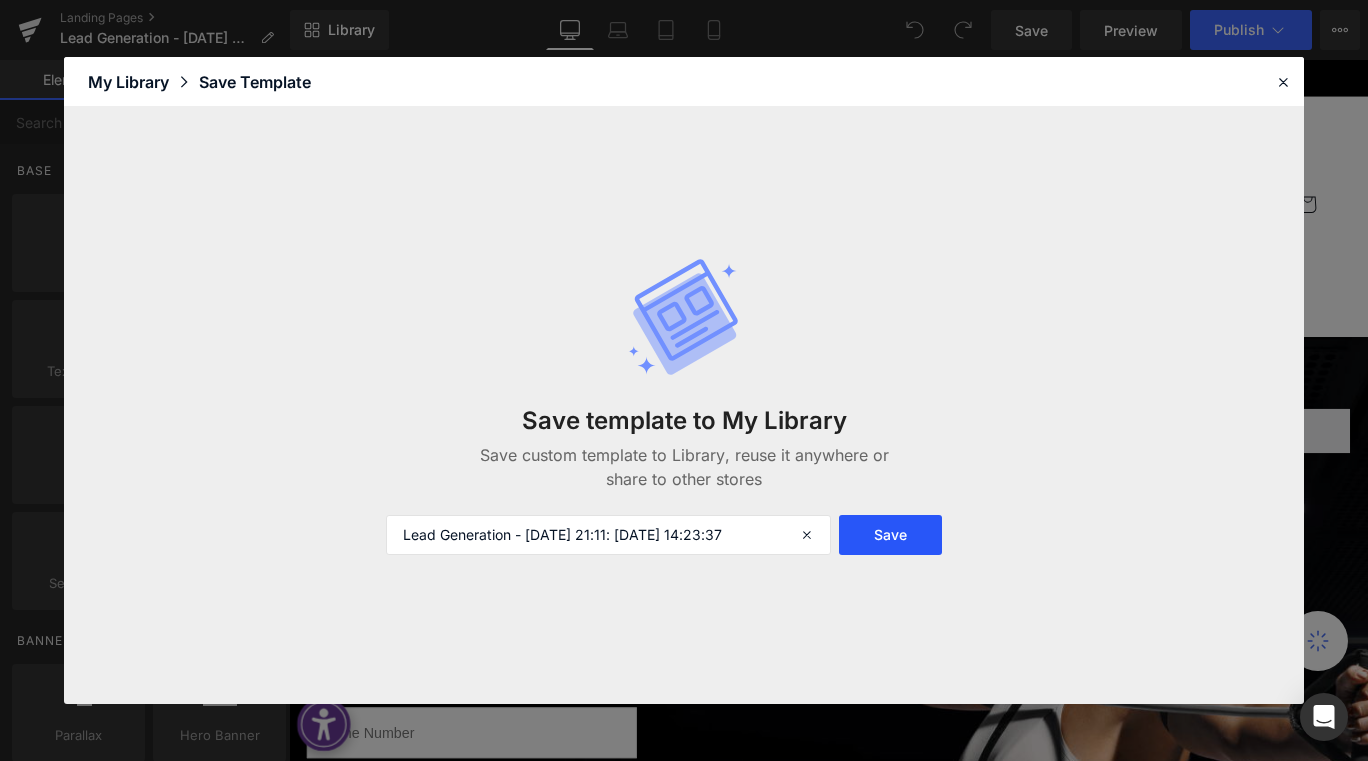 click on "Save" at bounding box center [890, 535] 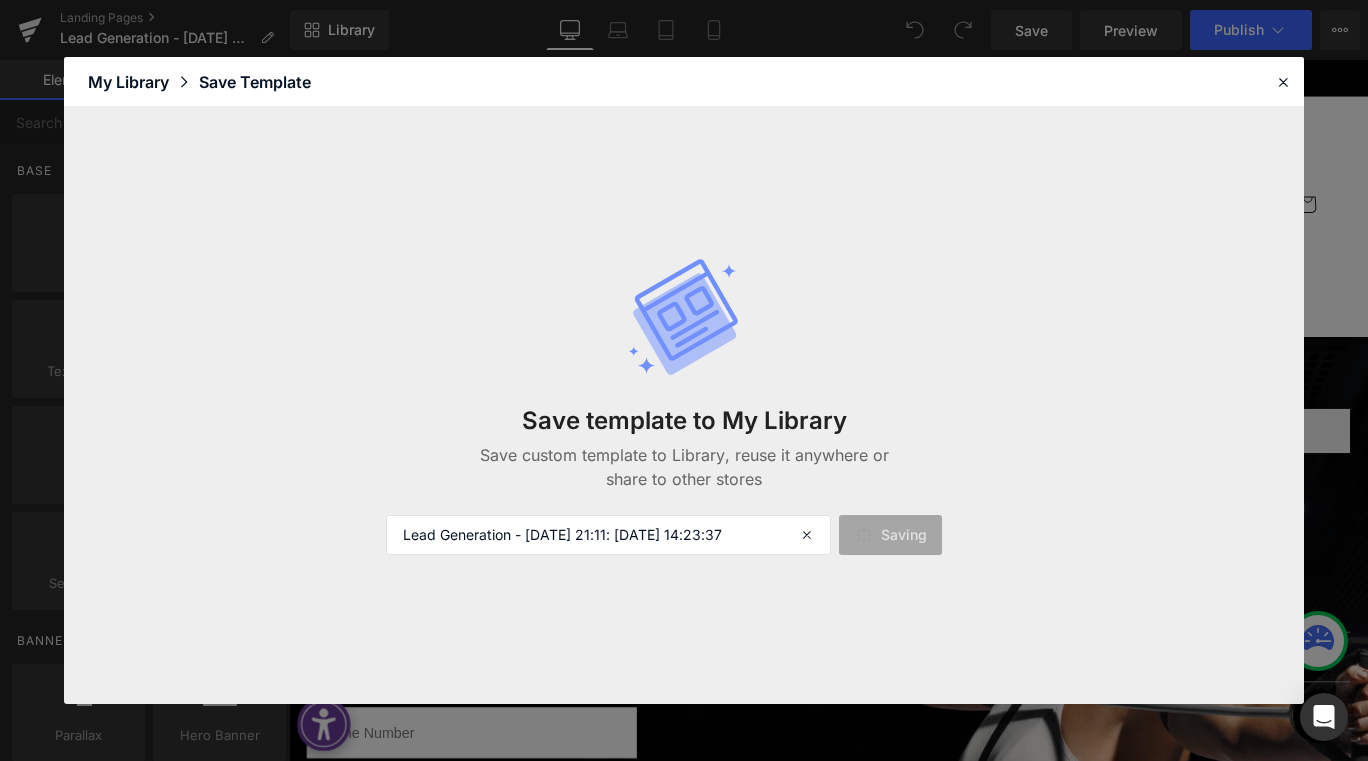 scroll, scrollTop: 0, scrollLeft: 0, axis: both 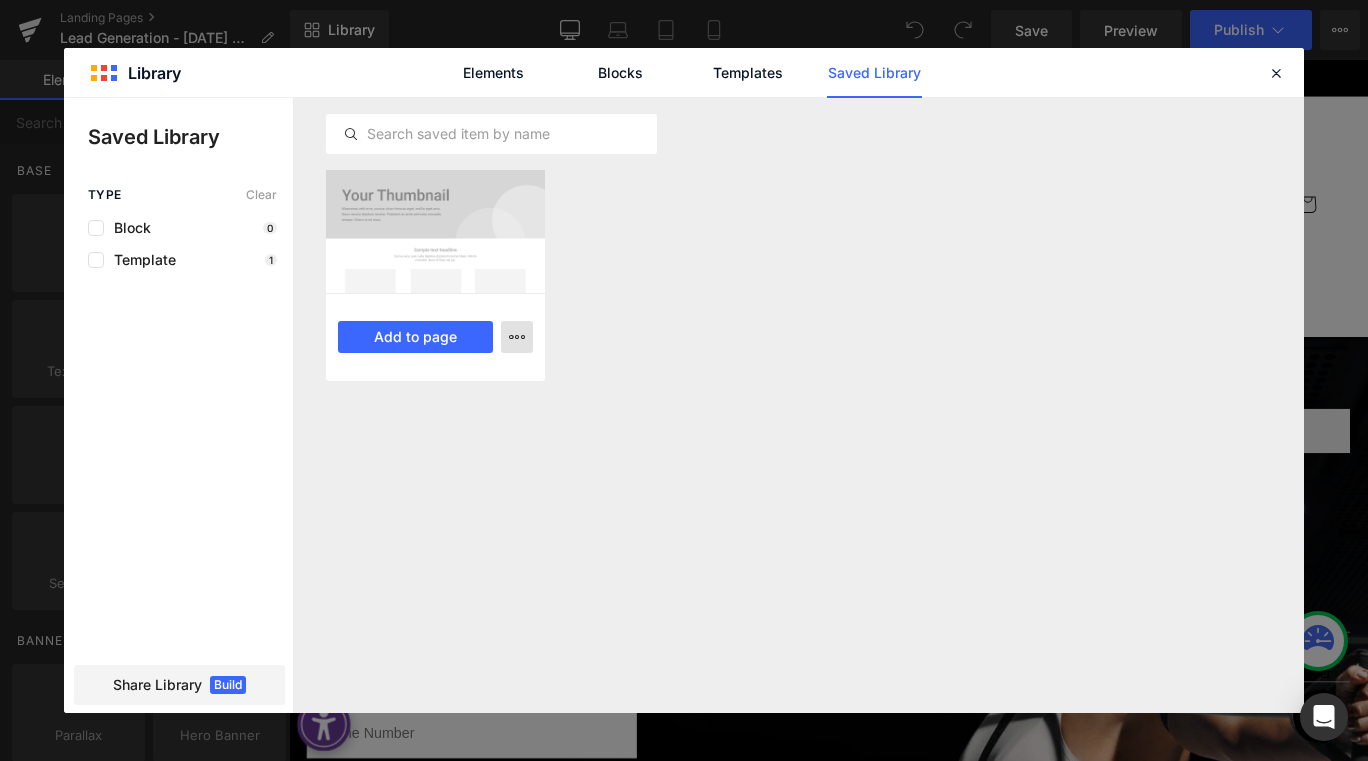 click 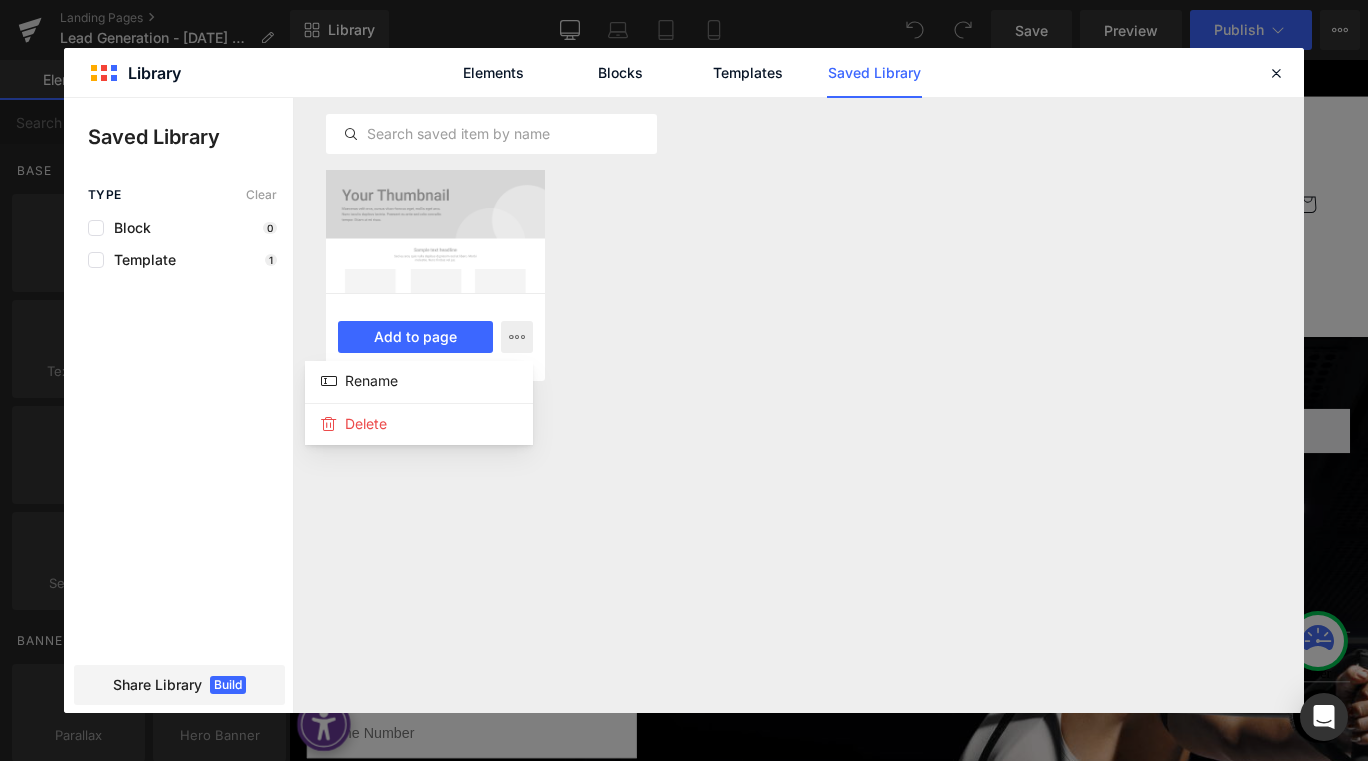 click at bounding box center (684, 405) 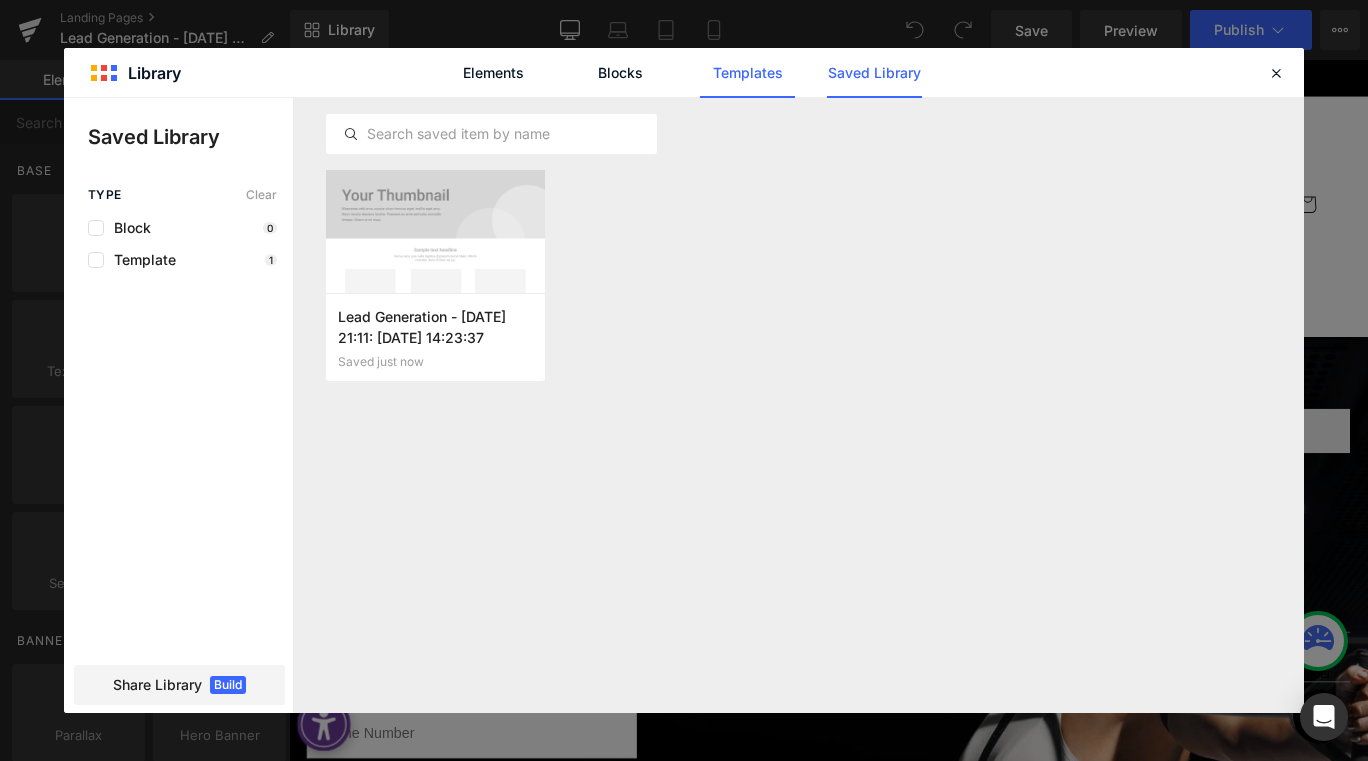 click on "Templates" 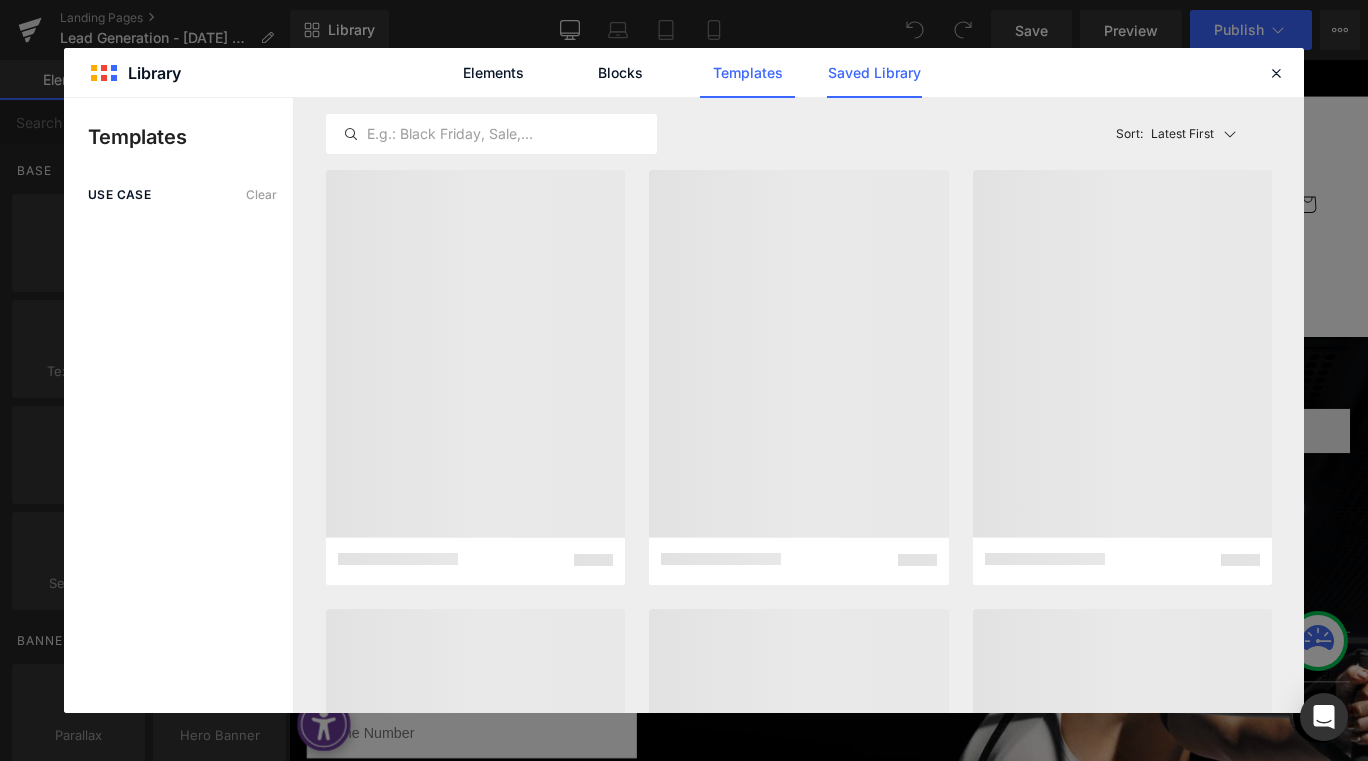 click on "Saved Library" 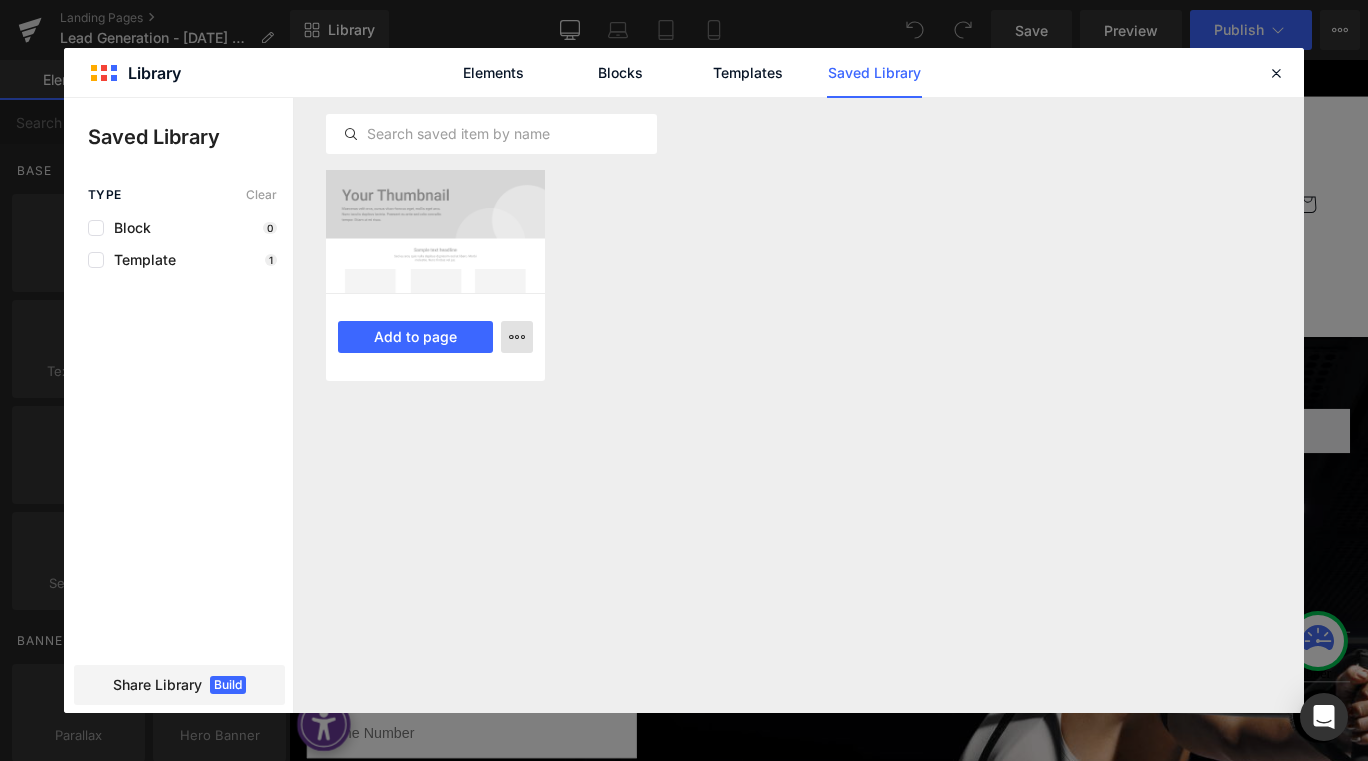 click 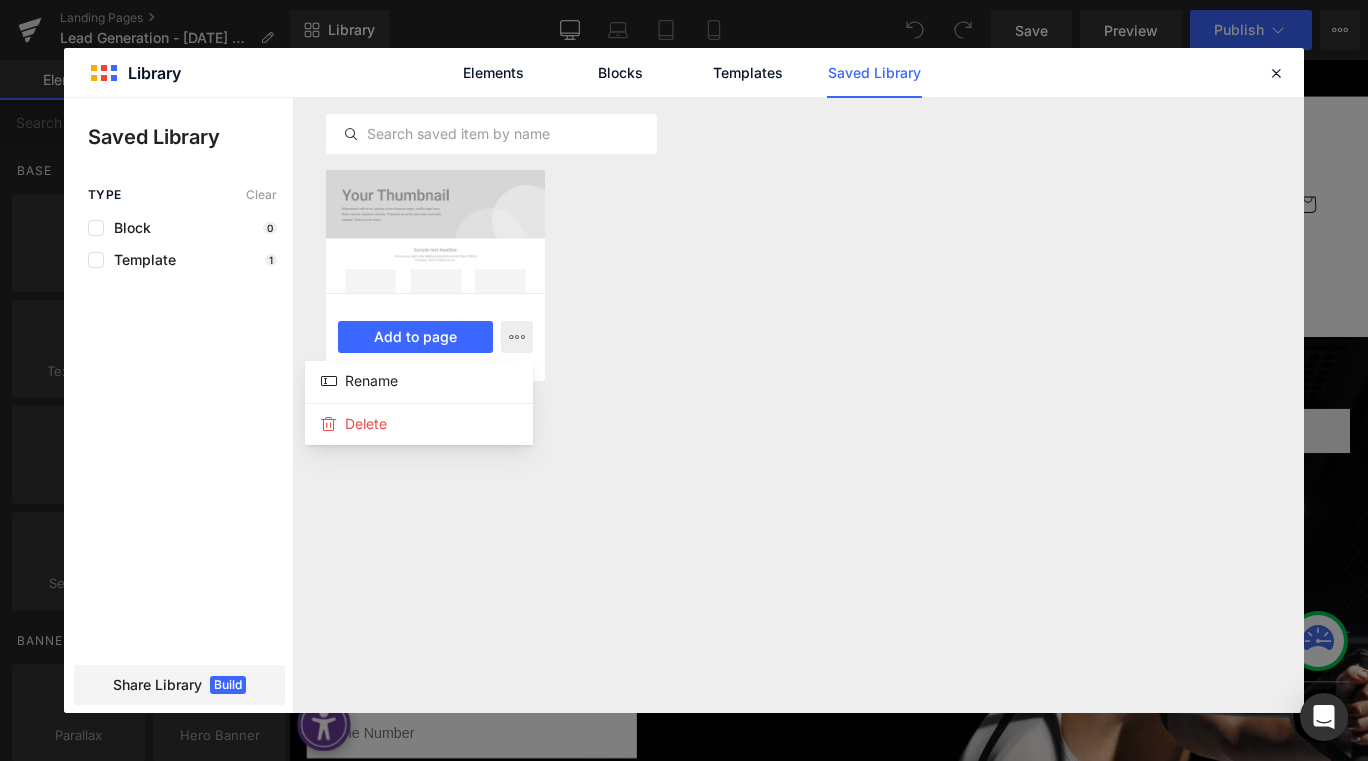 click at bounding box center (684, 405) 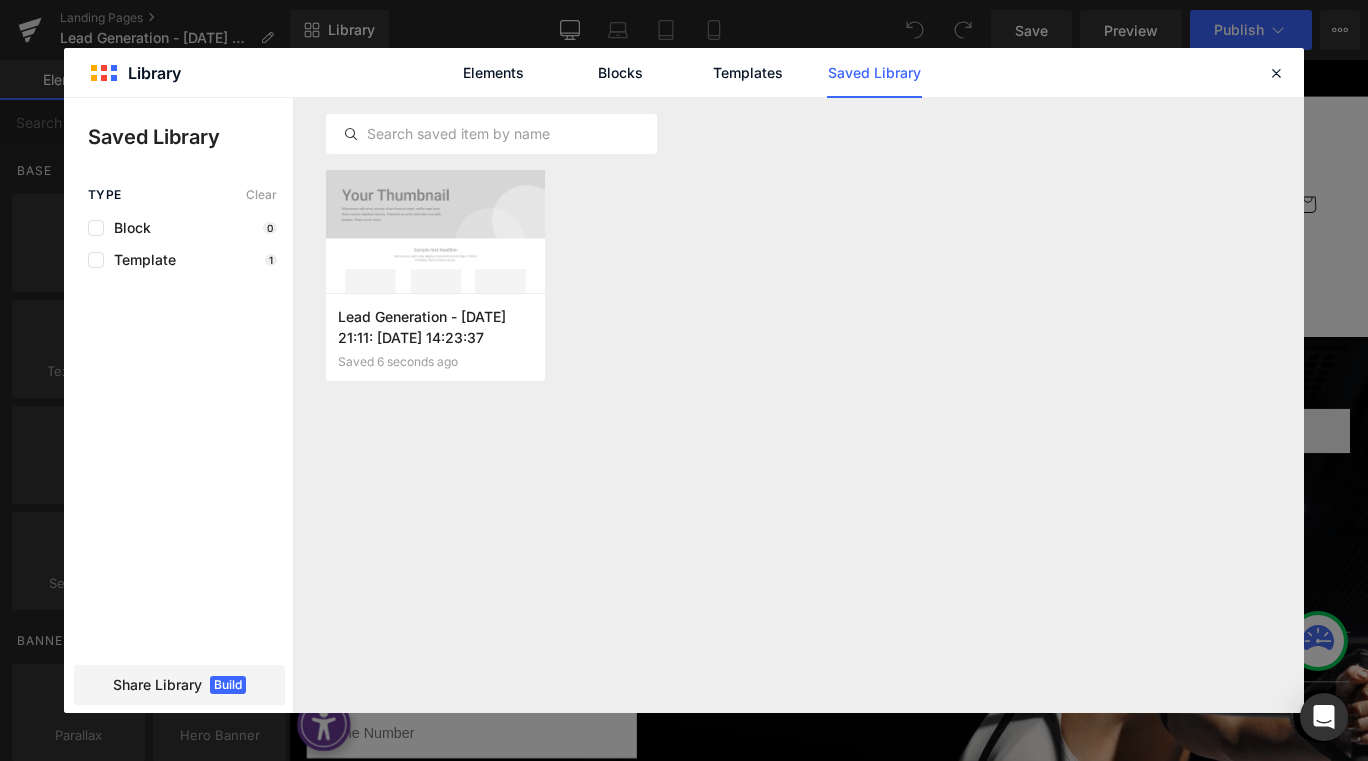 click on "Template 1" at bounding box center (182, 260) 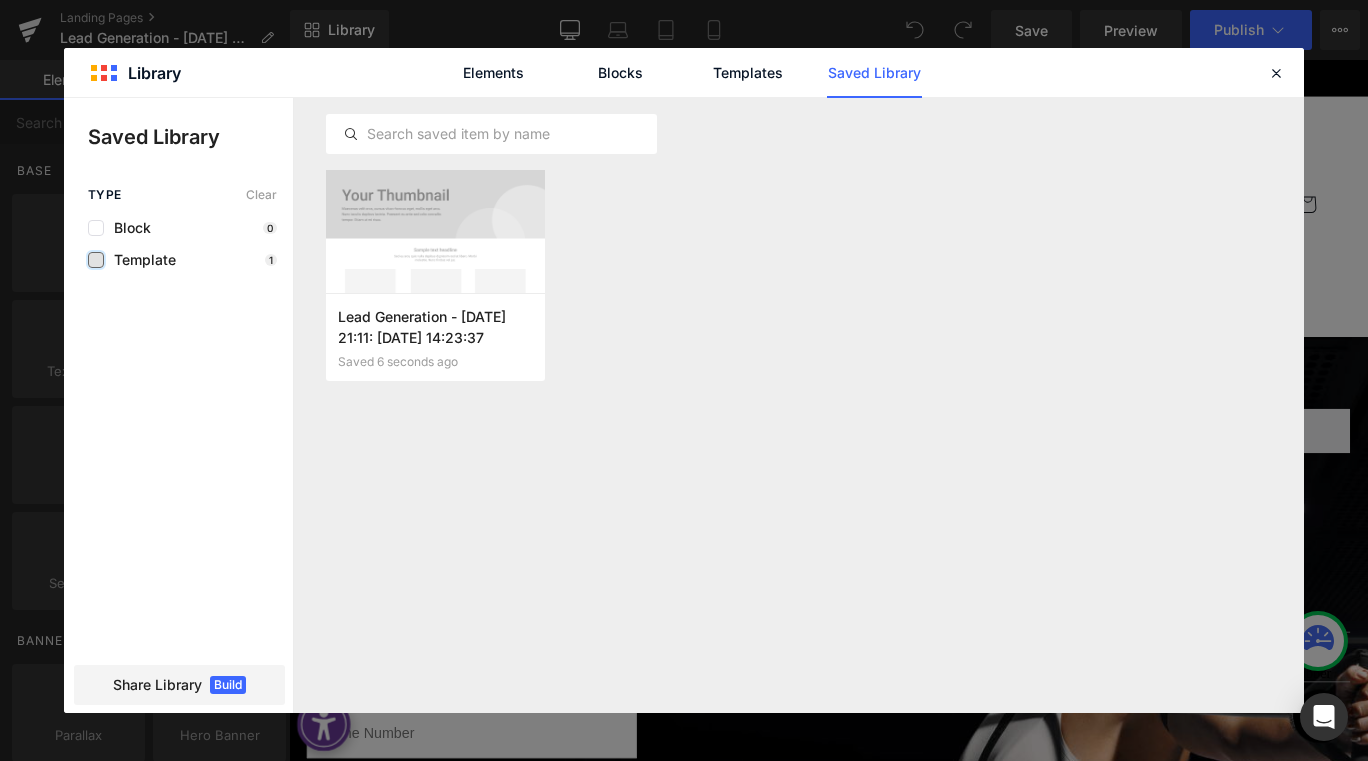 click at bounding box center [96, 260] 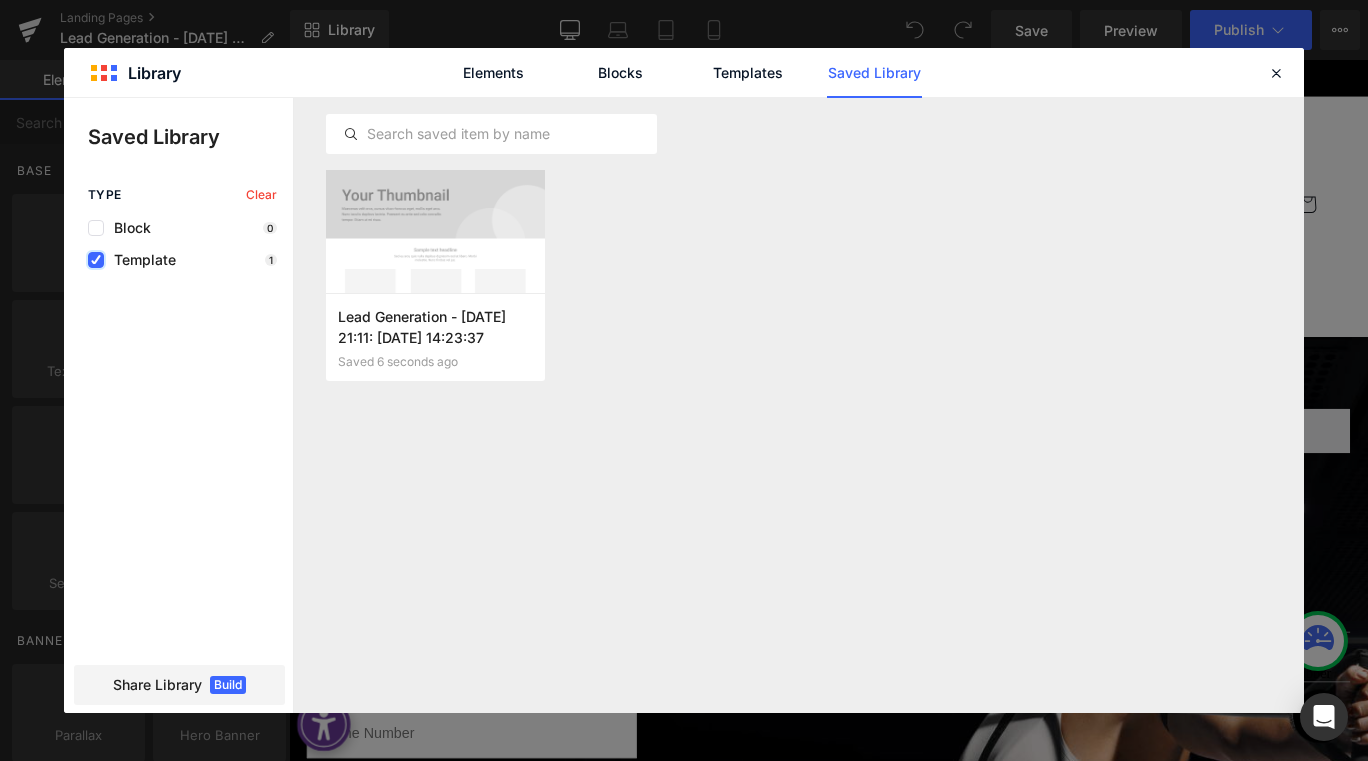 click at bounding box center (96, 260) 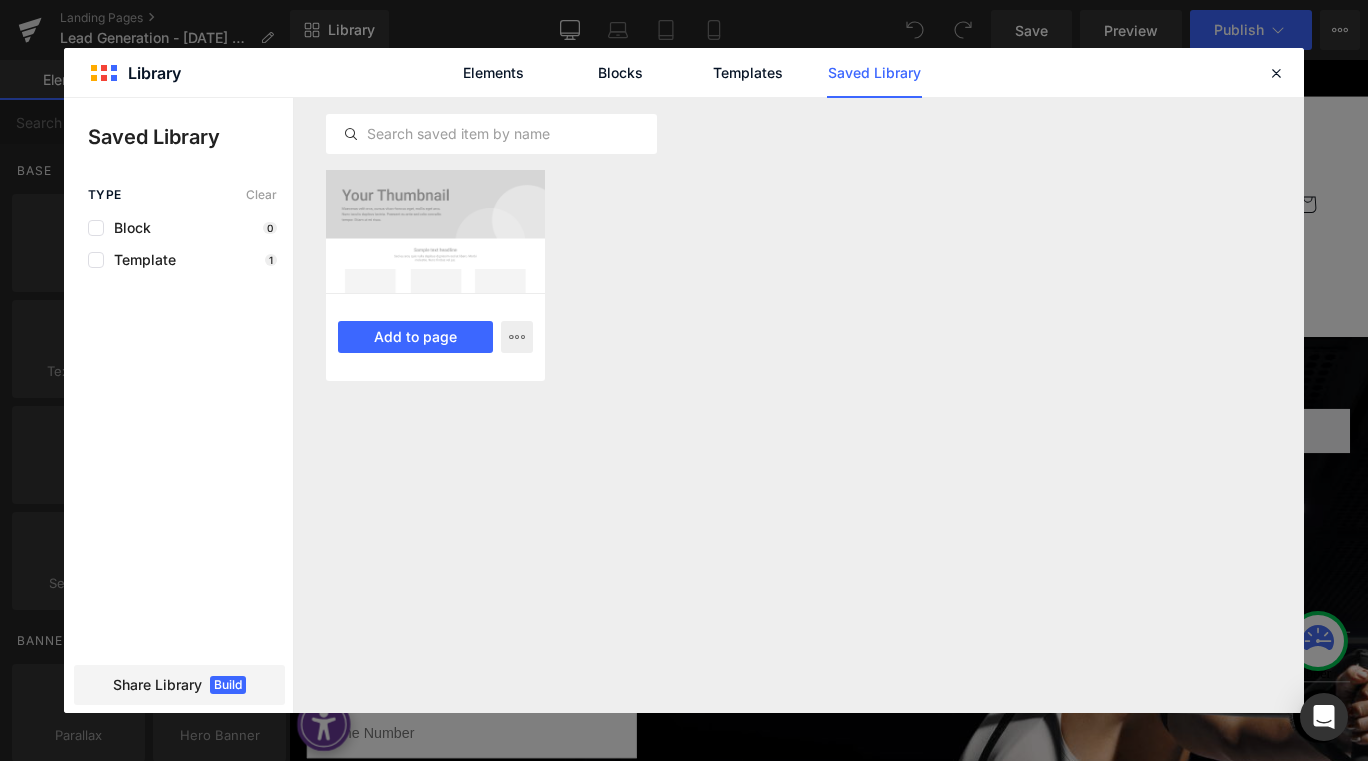 click at bounding box center (435, 231) 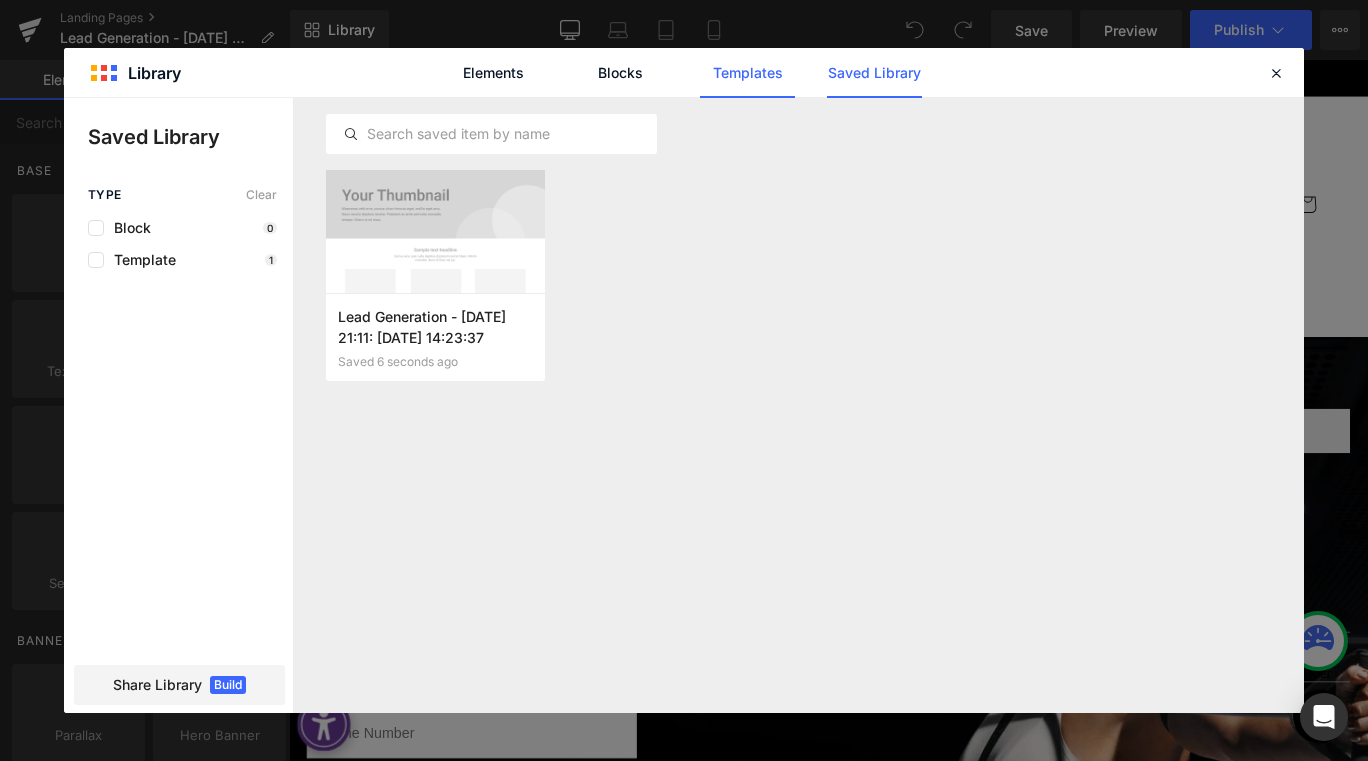 click on "Templates" 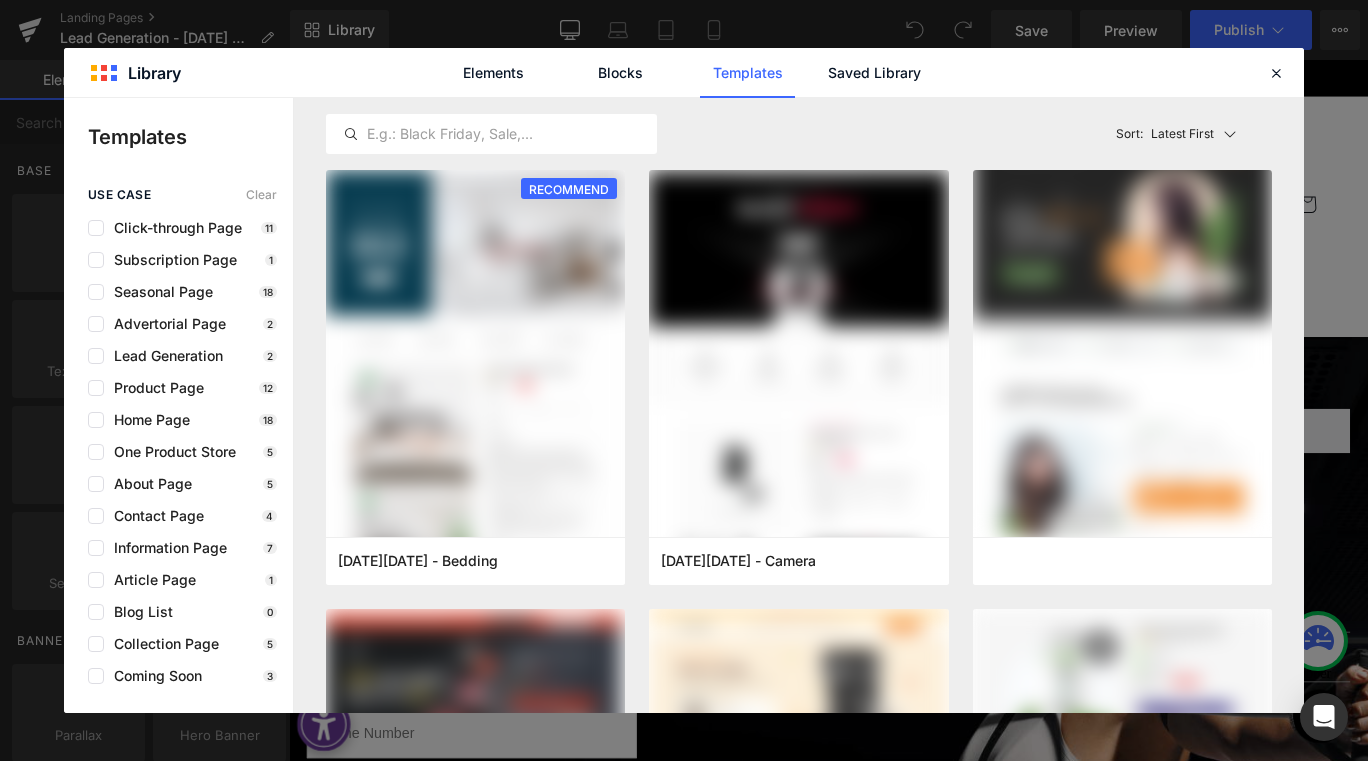 scroll, scrollTop: 2700, scrollLeft: 0, axis: vertical 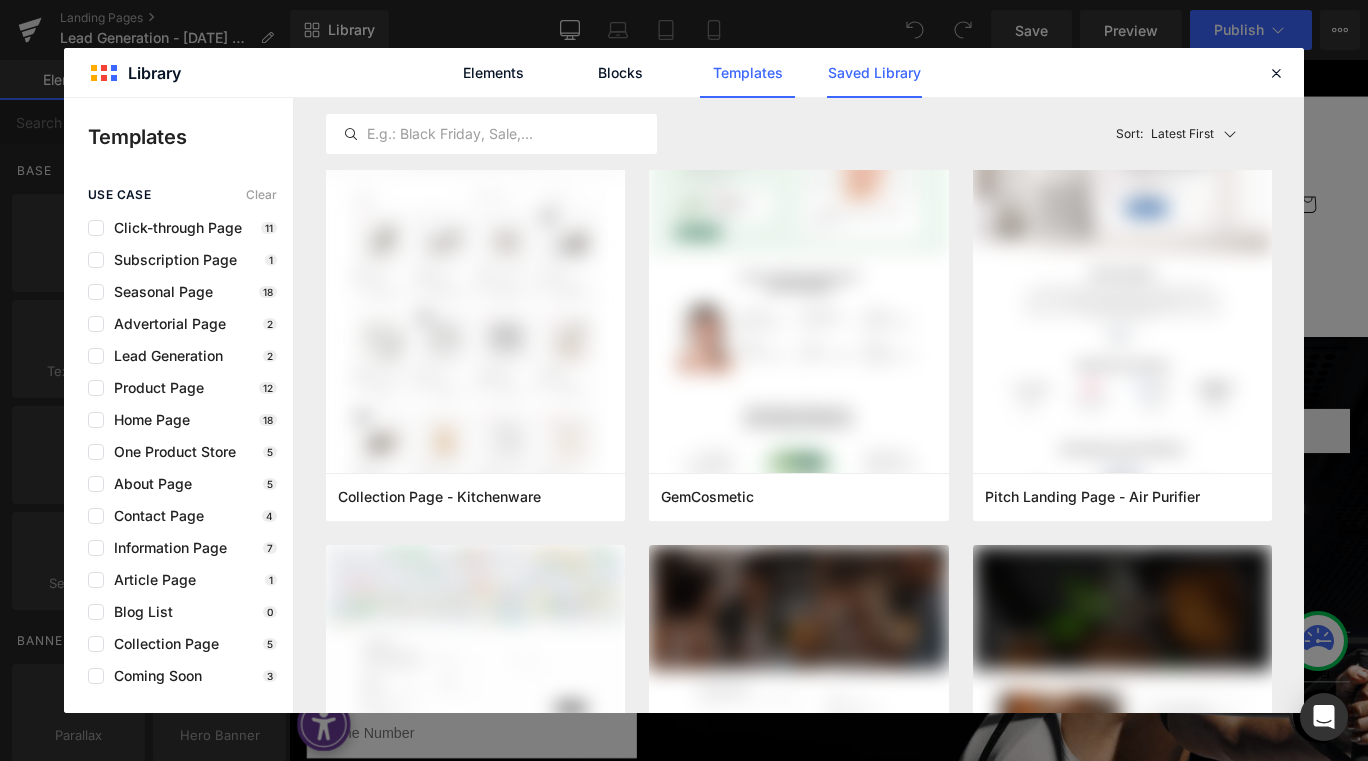 click on "Saved Library" 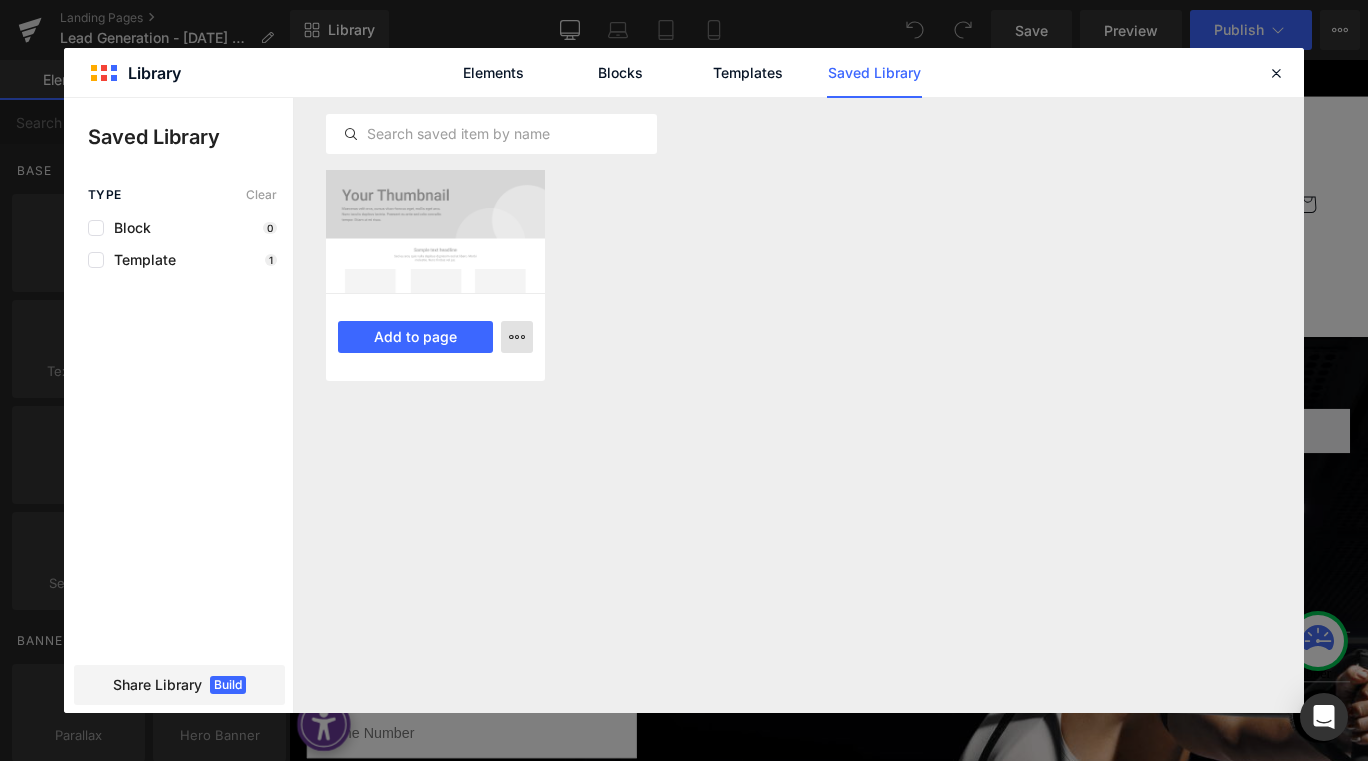 click 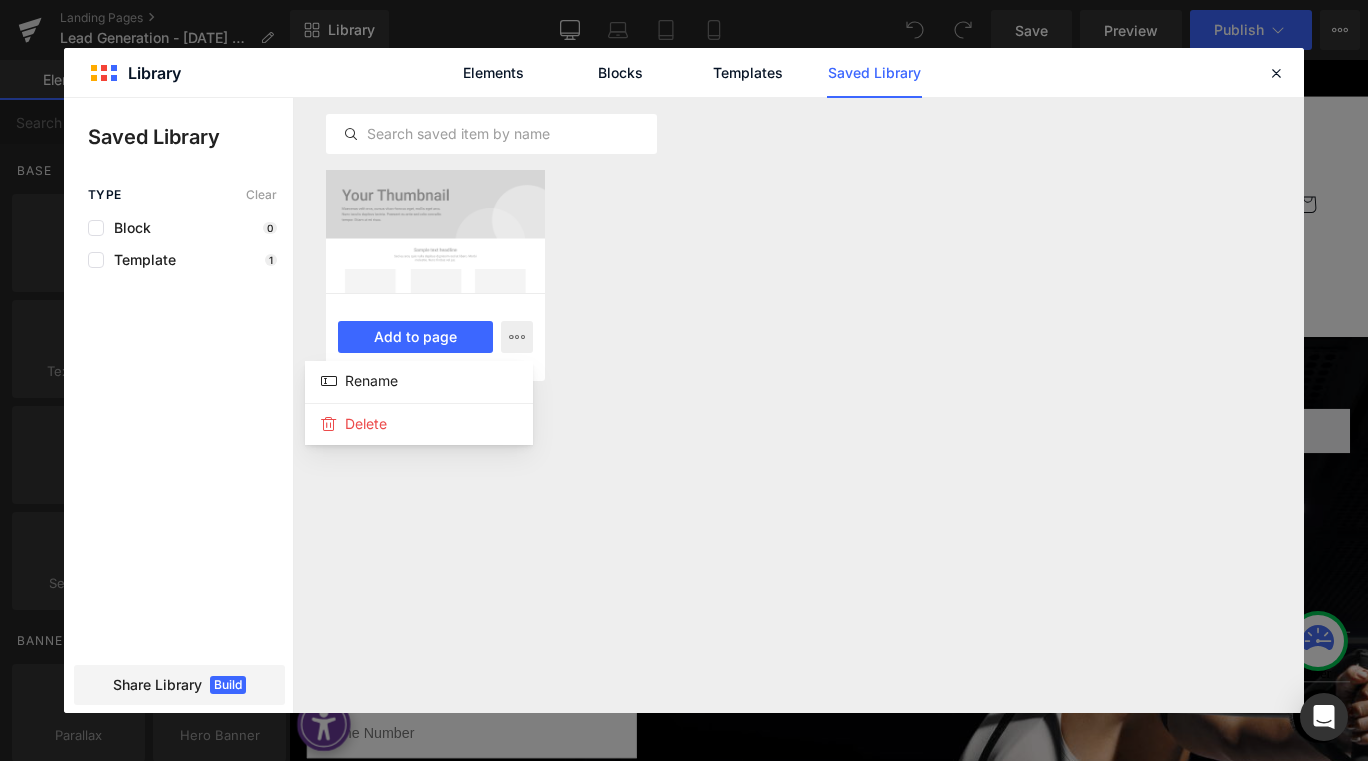 click at bounding box center [684, 405] 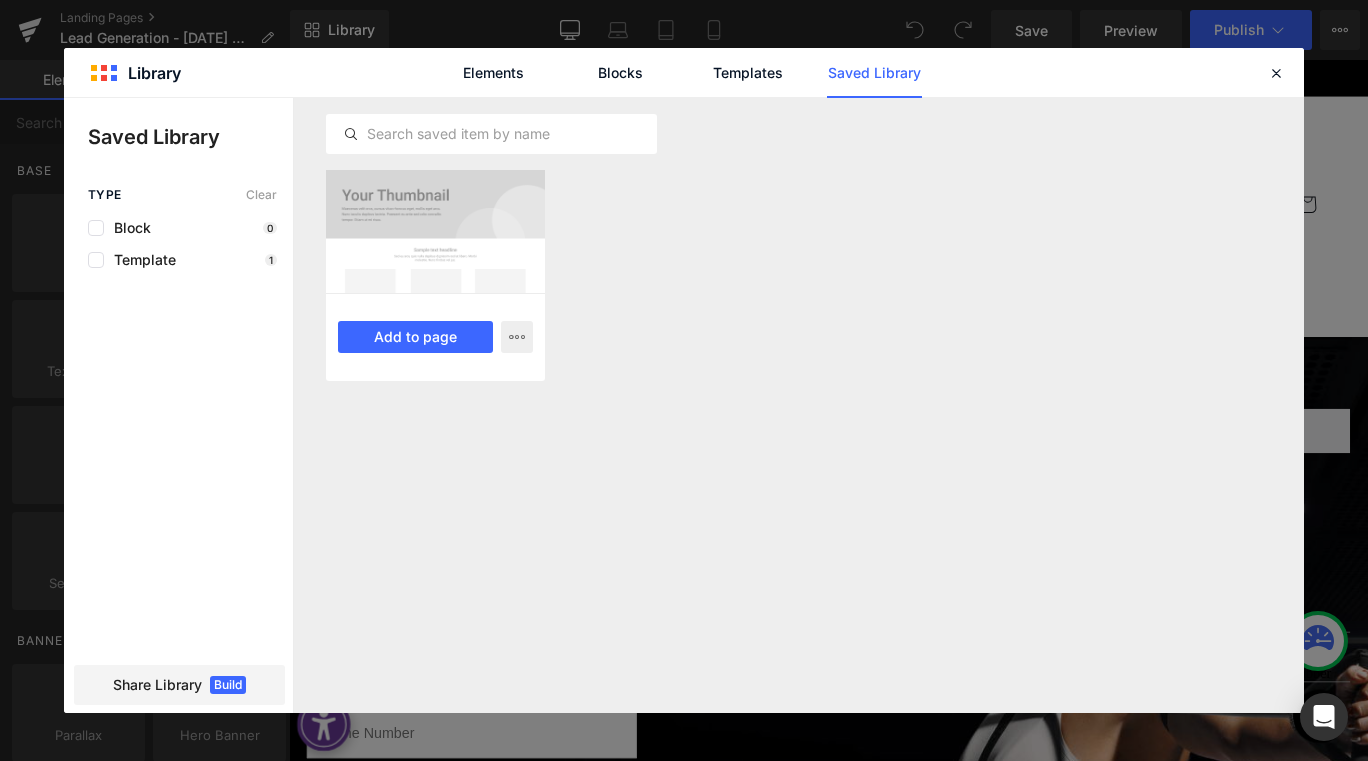 click at bounding box center (435, 231) 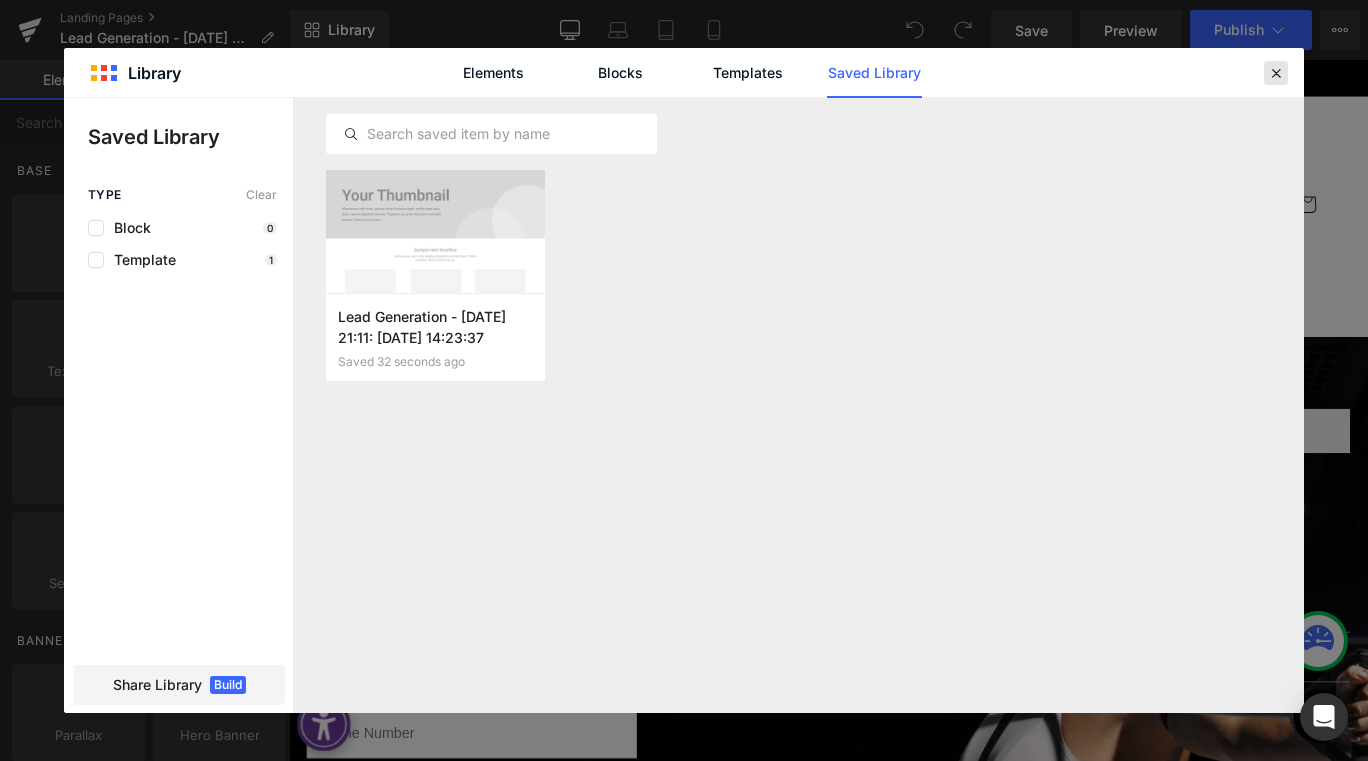 click at bounding box center (1276, 73) 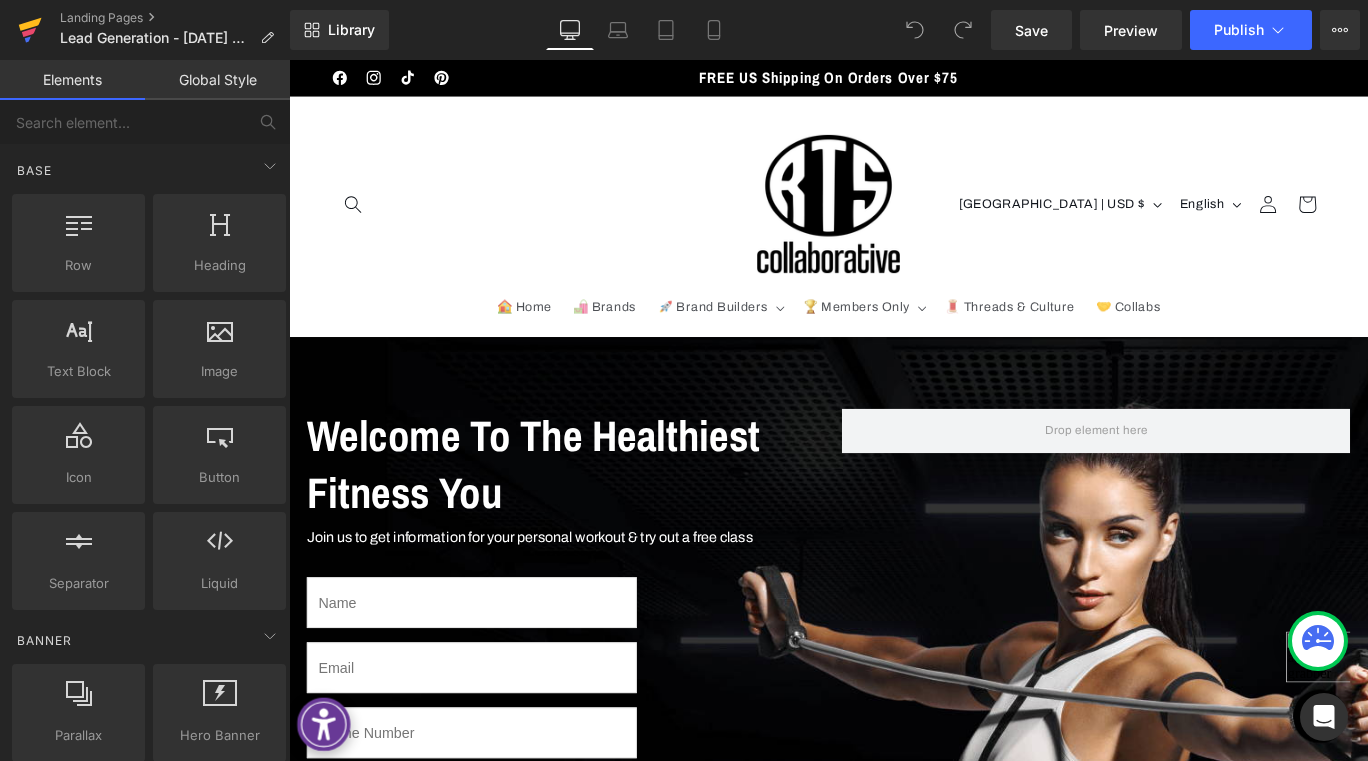 click 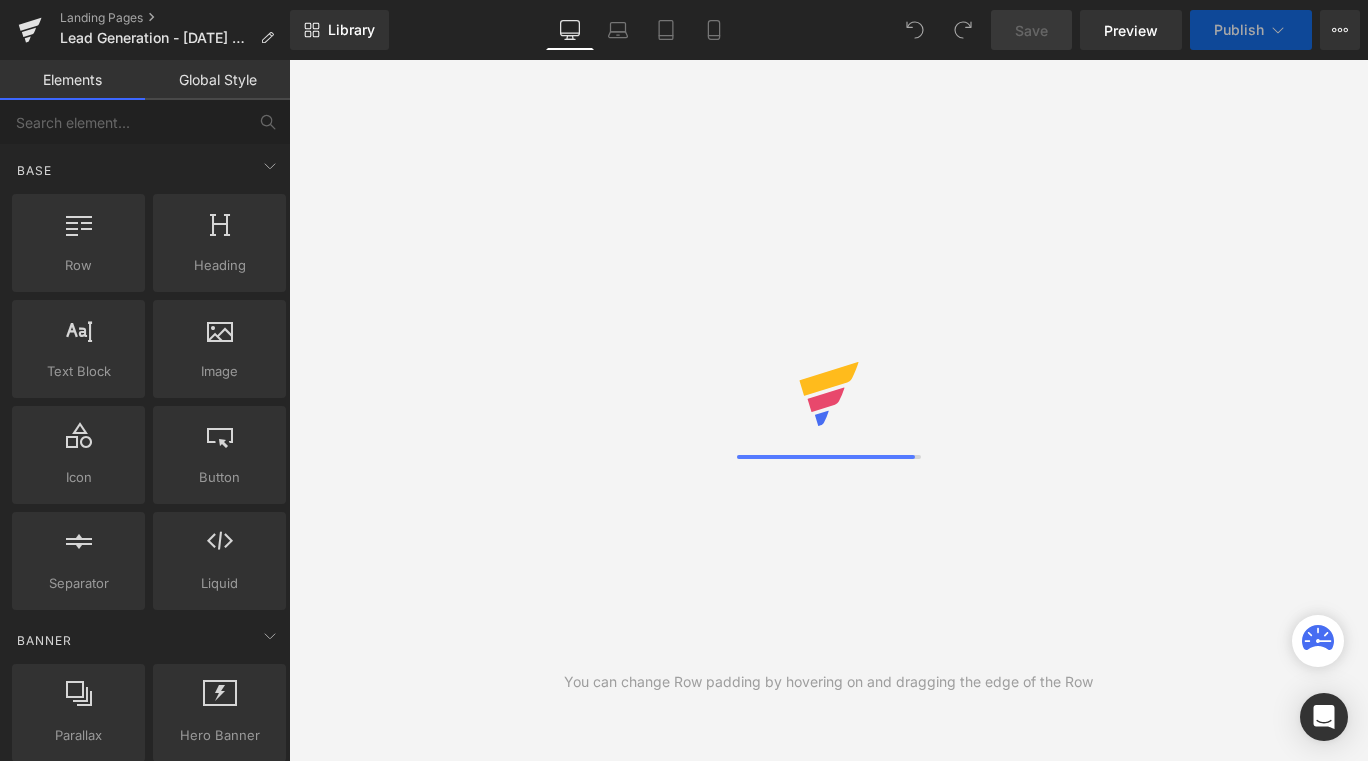 scroll, scrollTop: 0, scrollLeft: 0, axis: both 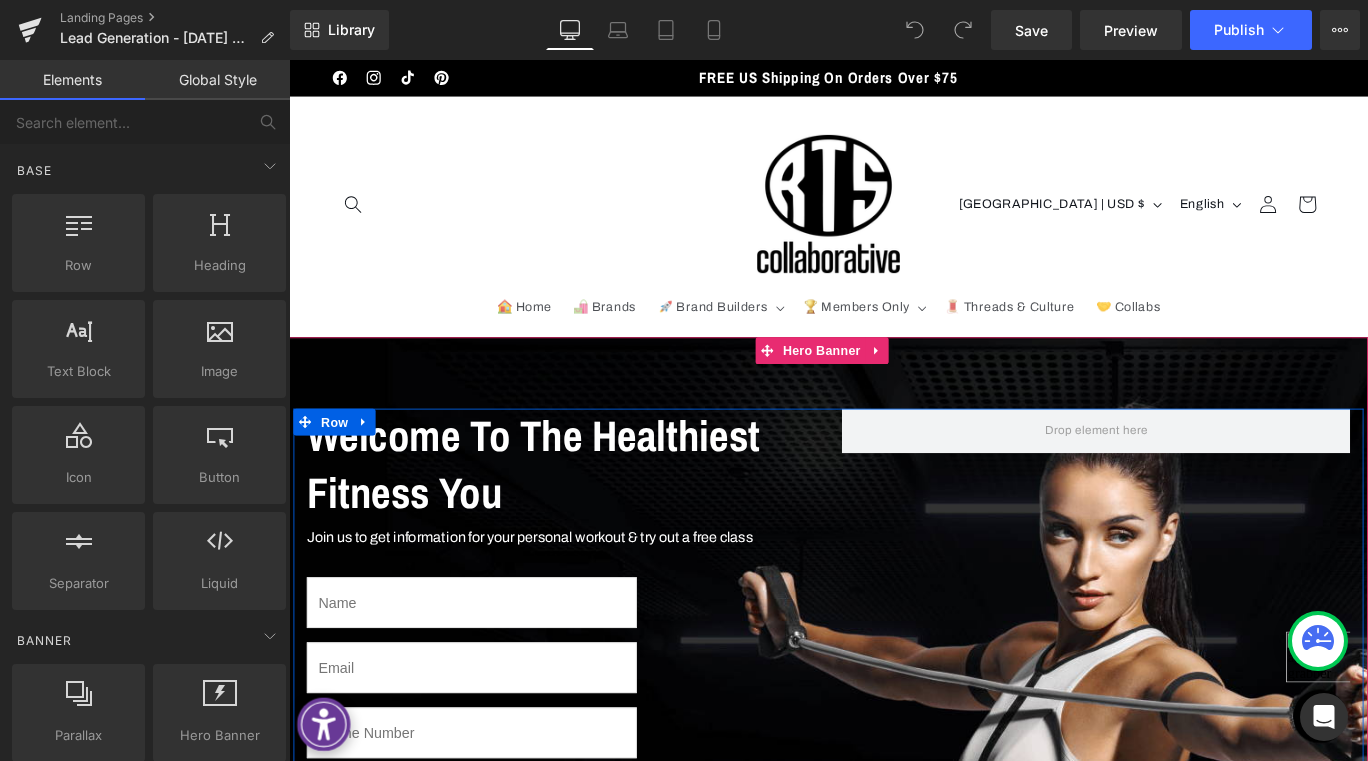 click on "Welcome To The Healthiest Fitness You
Heading
Join us to get information for your personal workout & try out a free class
Text Block
Text Field         Email Field         Text Field         Try Out Now Submit Button         Today only, hurry up! Text Block
00 Day
06 Hrs
37 Mins
40 Secs
Countdown Timer
Contact Form
Row" at bounding box center [894, 746] 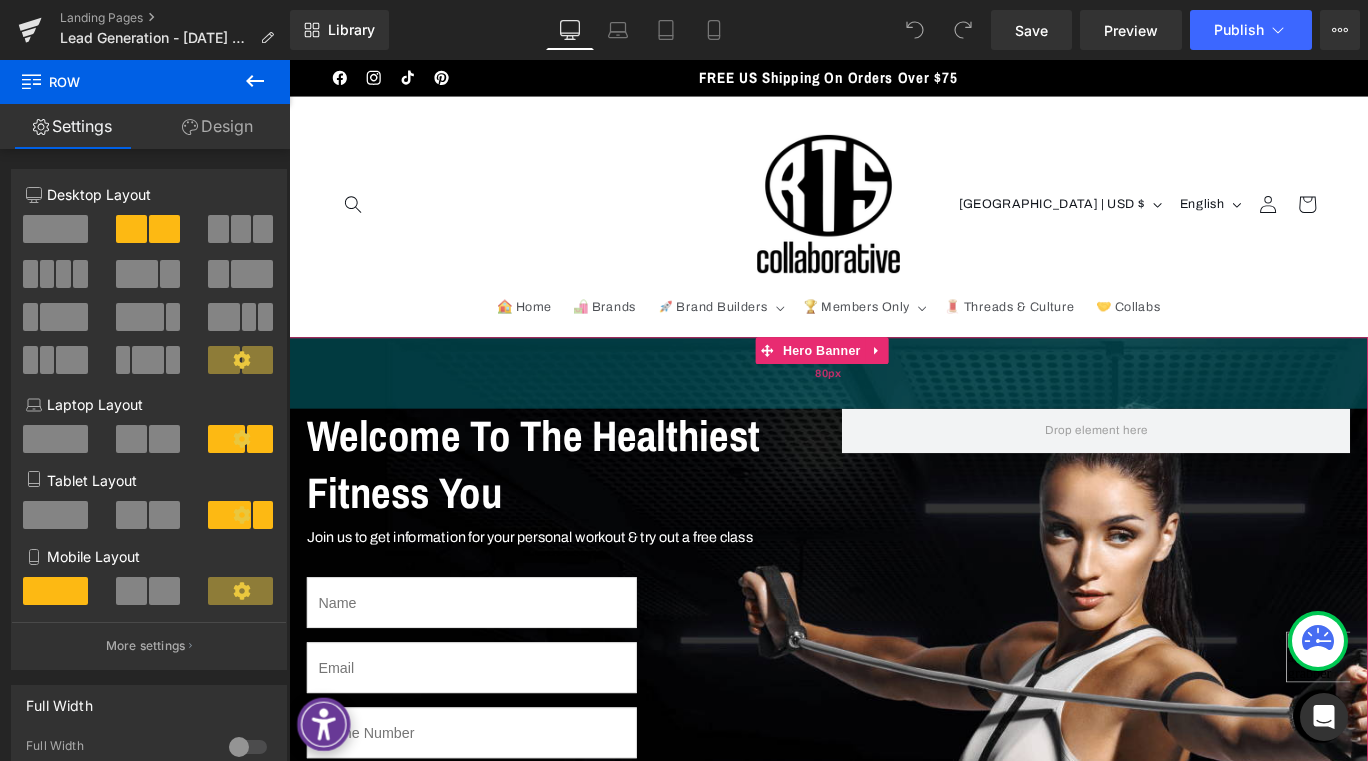 click on "80px" at bounding box center (894, 411) 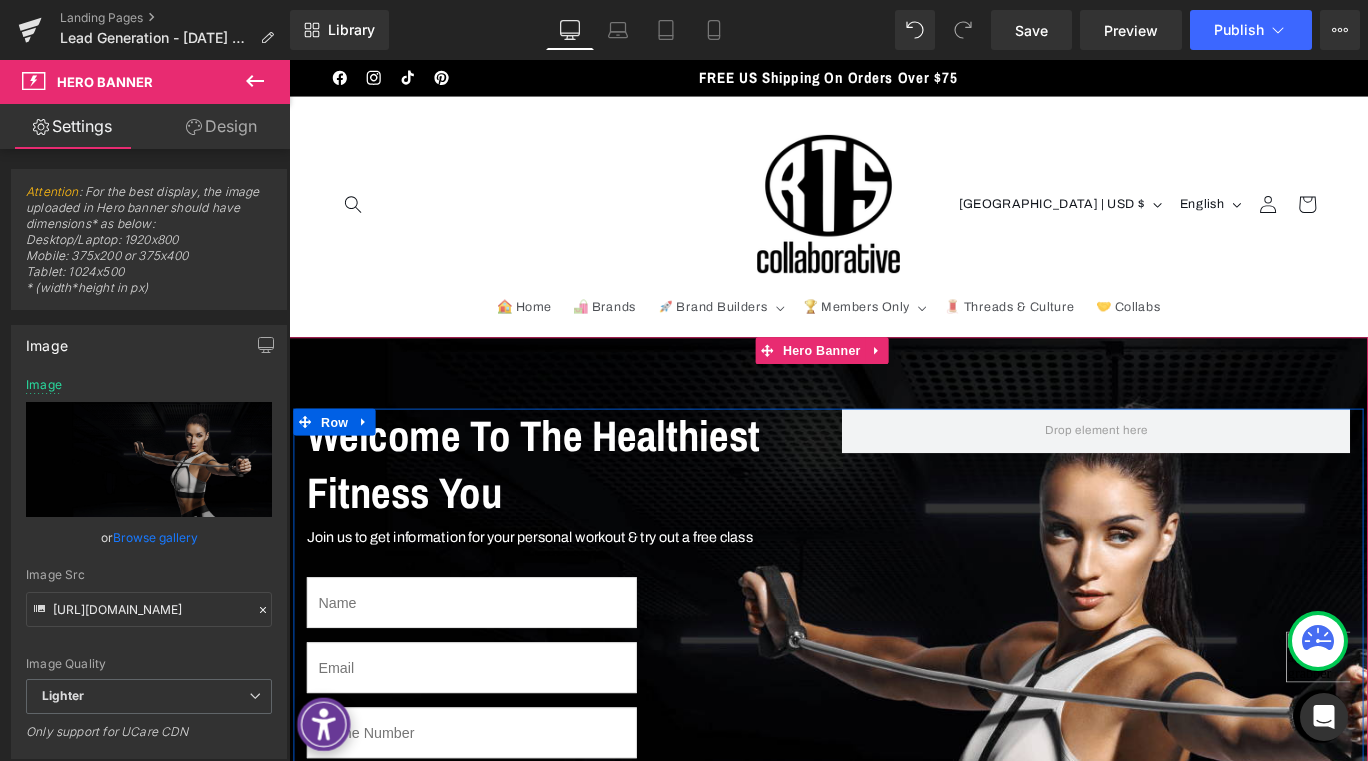 click on "Welcome To The Healthiest Fitness You
Heading
Join us to get information for your personal workout & try out a free class
Text Block
Text Field         Email Field         Text Field         Try Out Now Submit Button         Today only, hurry up! Text Block
00 Day
06 Hrs
37 Mins
31 Secs
Countdown Timer
Contact Form
Row" at bounding box center [894, 746] 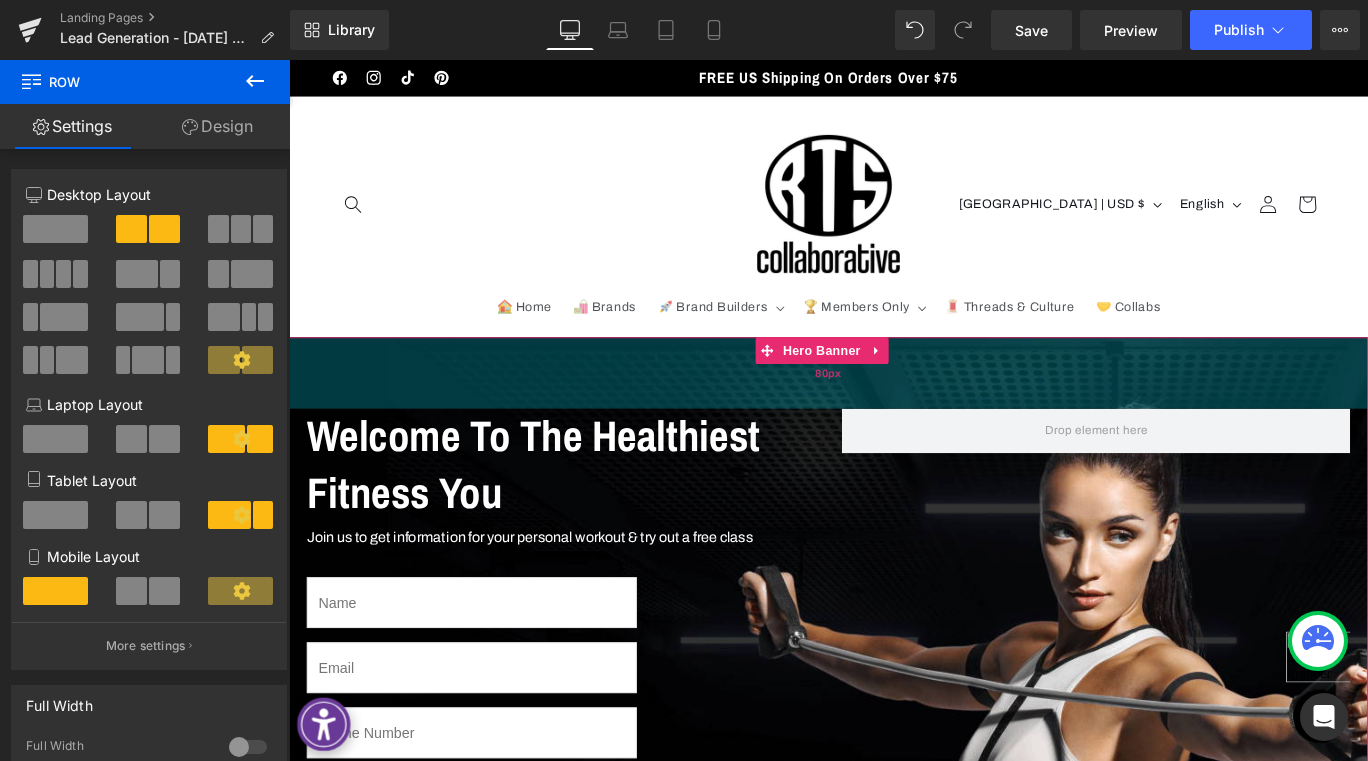 click on "80px" at bounding box center (894, 411) 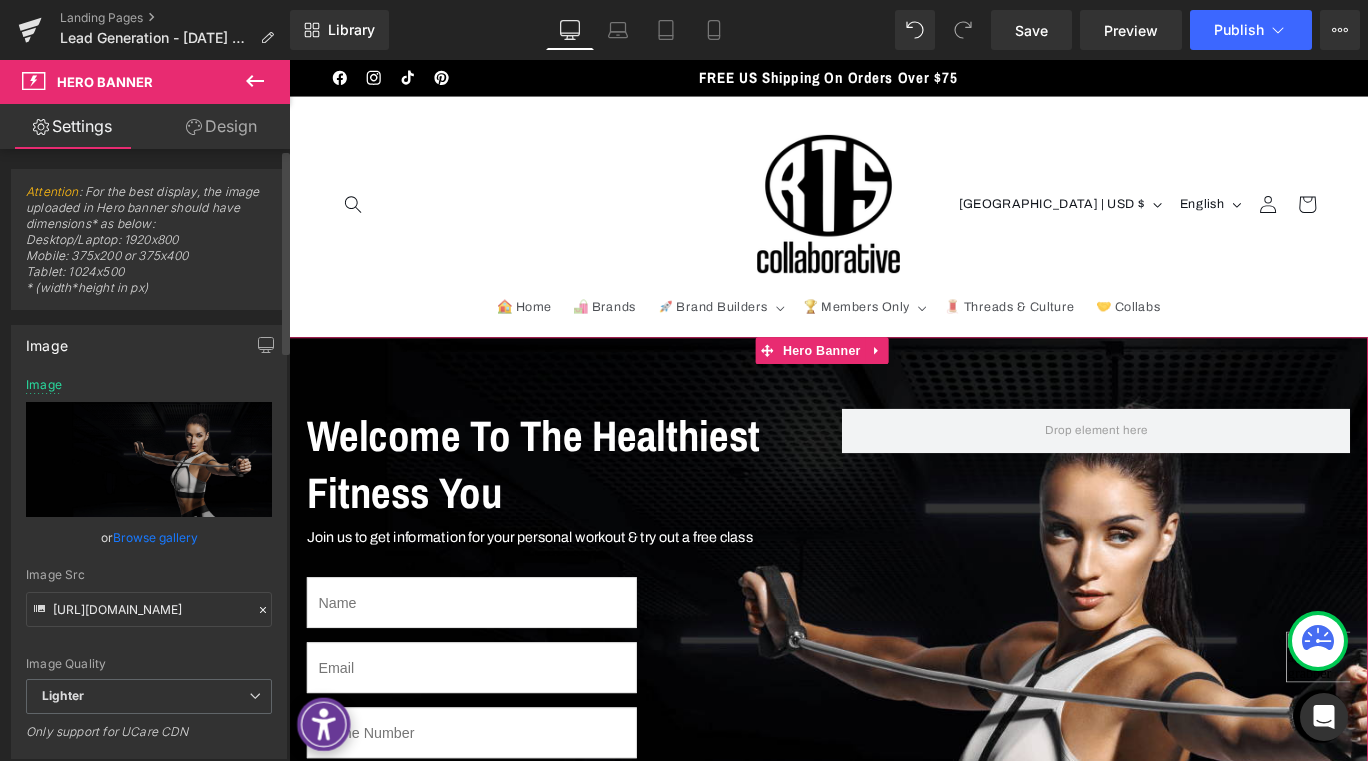click on "Browse gallery" at bounding box center [155, 537] 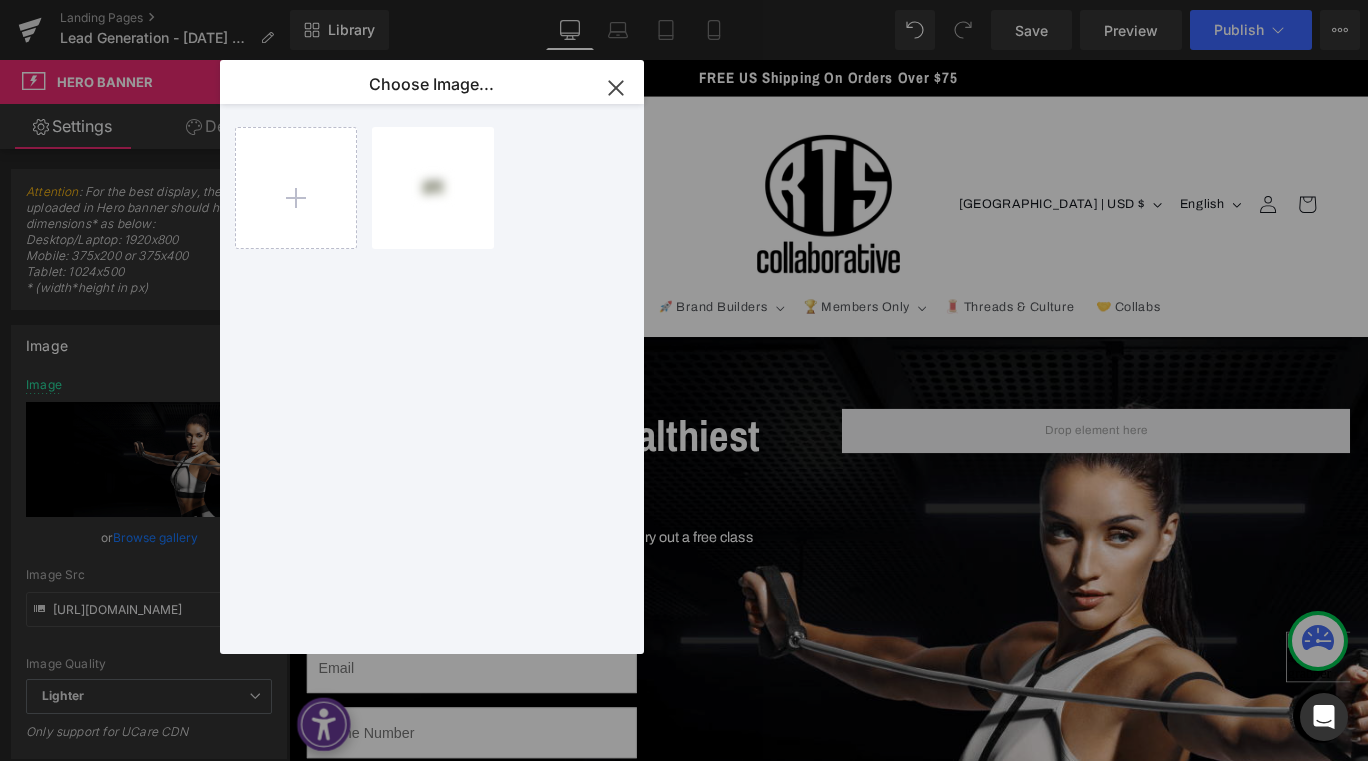 drag, startPoint x: 624, startPoint y: 86, endPoint x: 463, endPoint y: 8, distance: 178.89941 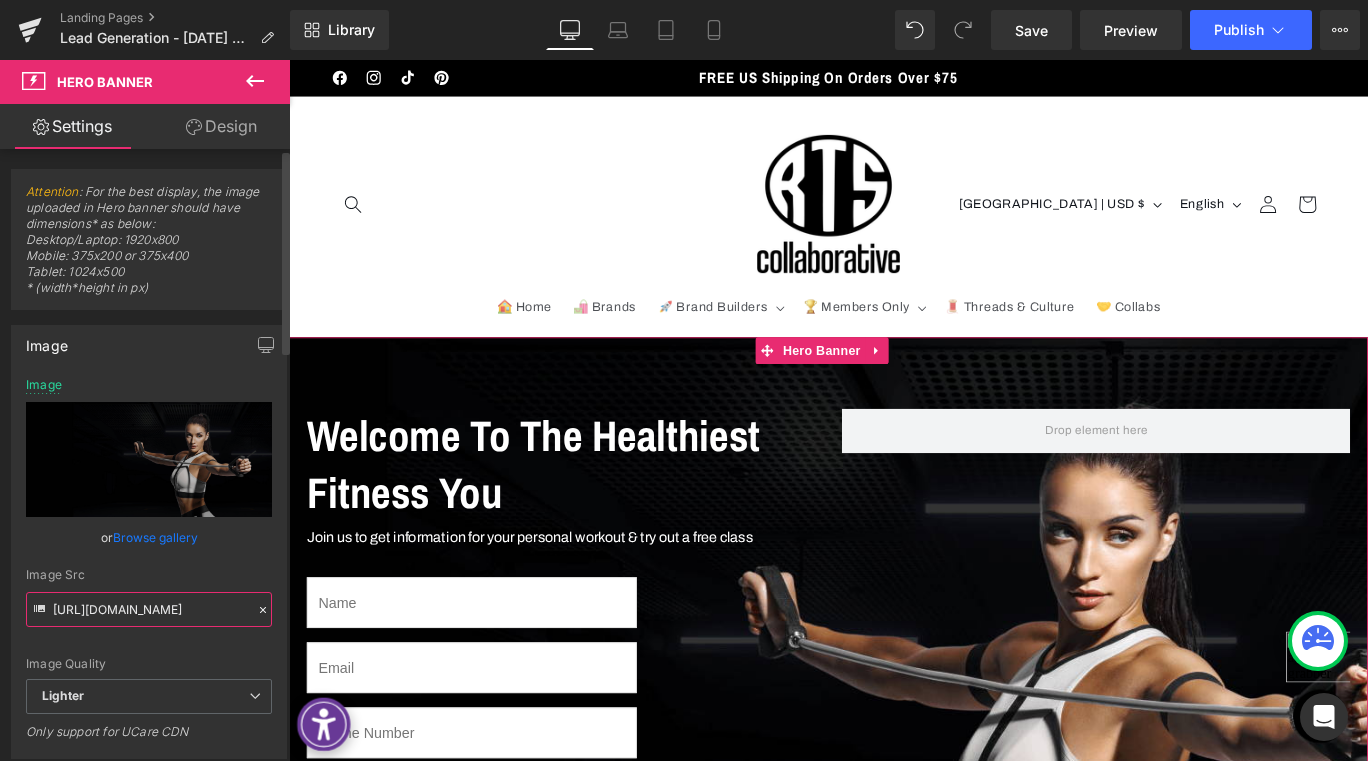 click on "https://ucarecdn.com/39511b0c-b154-4d0d-be10-96f551755850/-/format/auto/-/preview/3000x3000/-/quality/lighter/hero%20banner.png" at bounding box center [149, 609] 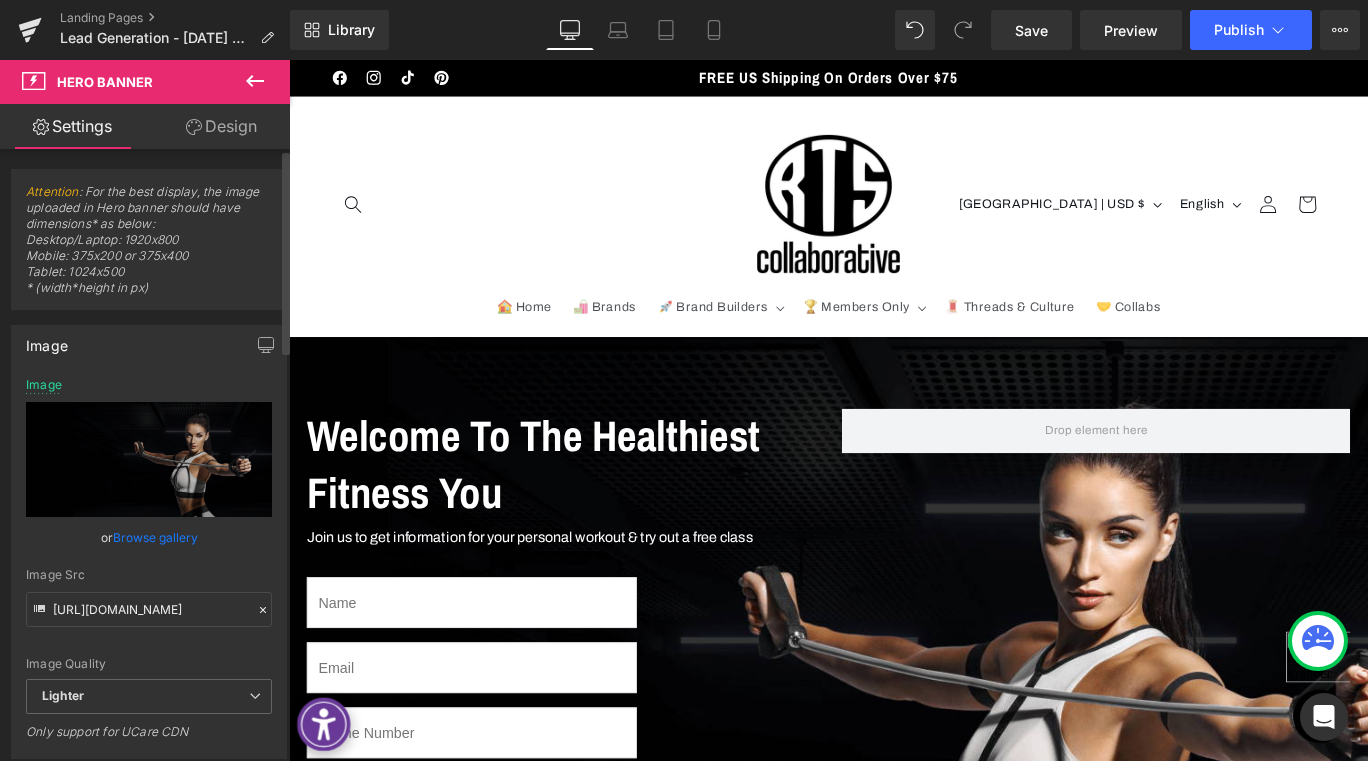 click on "Image Quality" at bounding box center [149, 664] 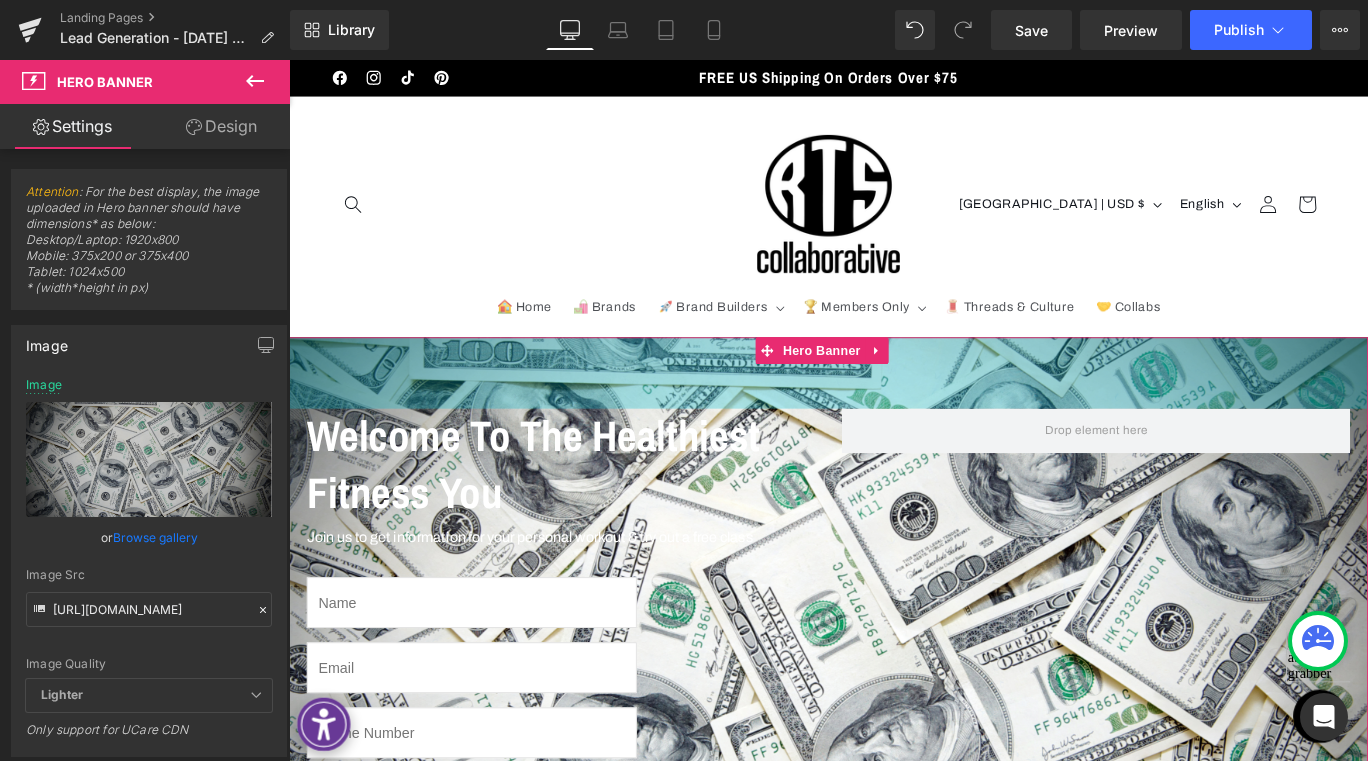 type on "https://cdn.shopify.com/s/files/1/0698/2706/8185/files/Turn_Key_MRR_Page.png?v=1752795646" 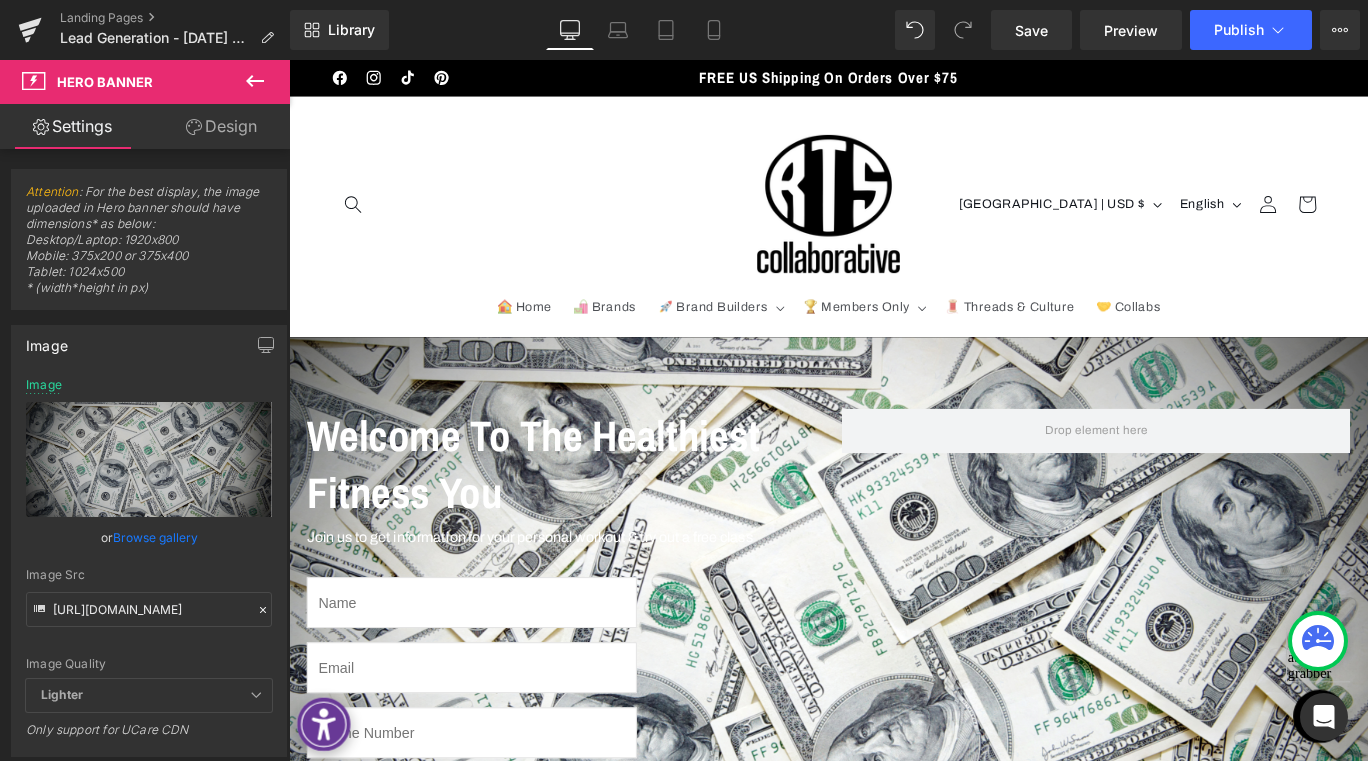 click on "Welcome To The Healthiest Fitness You" at bounding box center (594, 513) 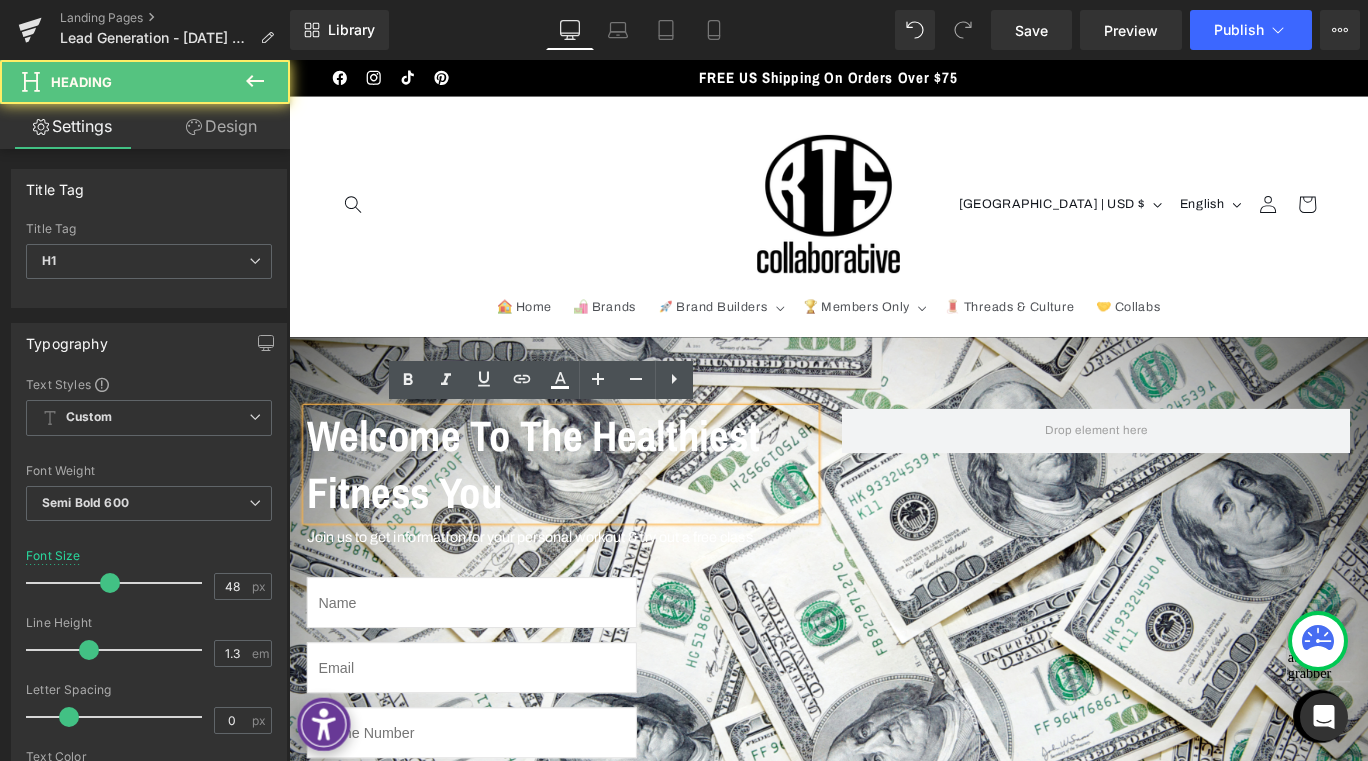 click on "Welcome To The Healthiest Fitness You" at bounding box center [594, 513] 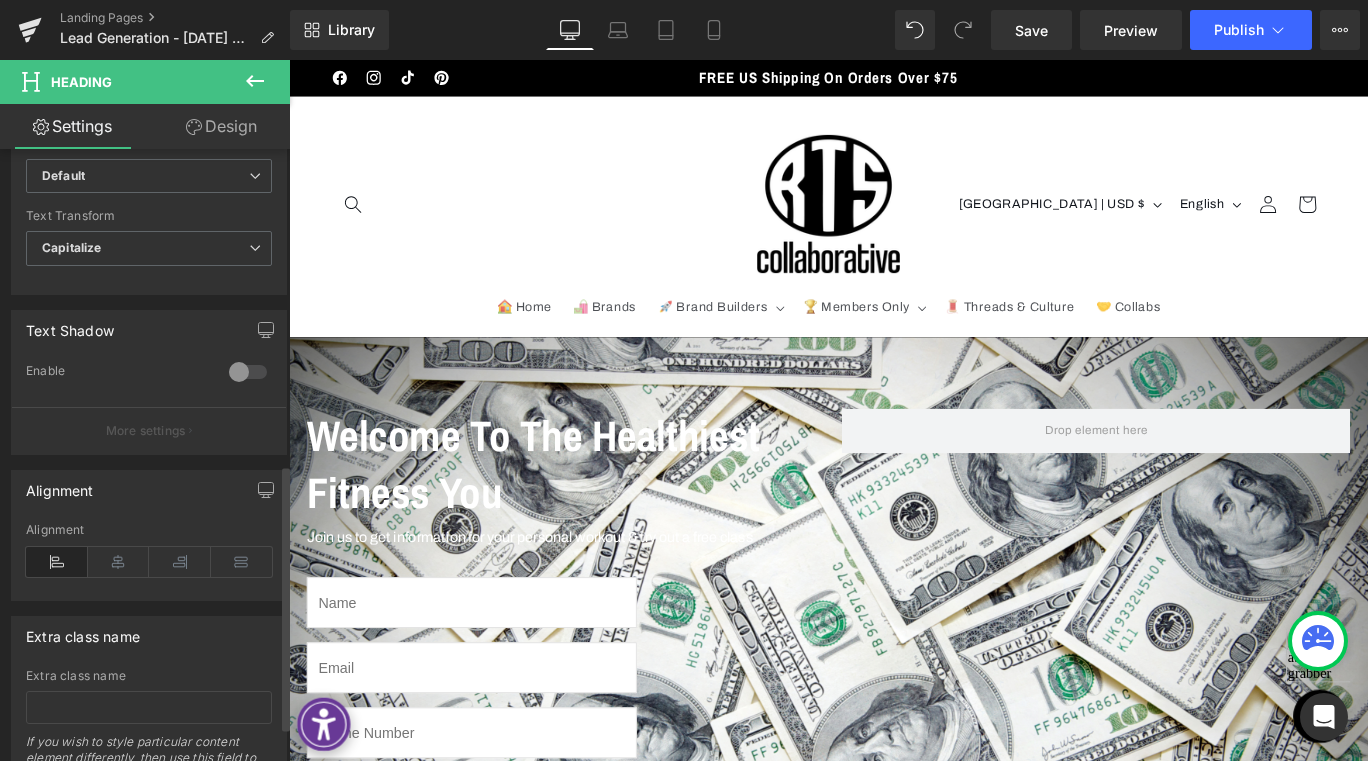 scroll, scrollTop: 806, scrollLeft: 0, axis: vertical 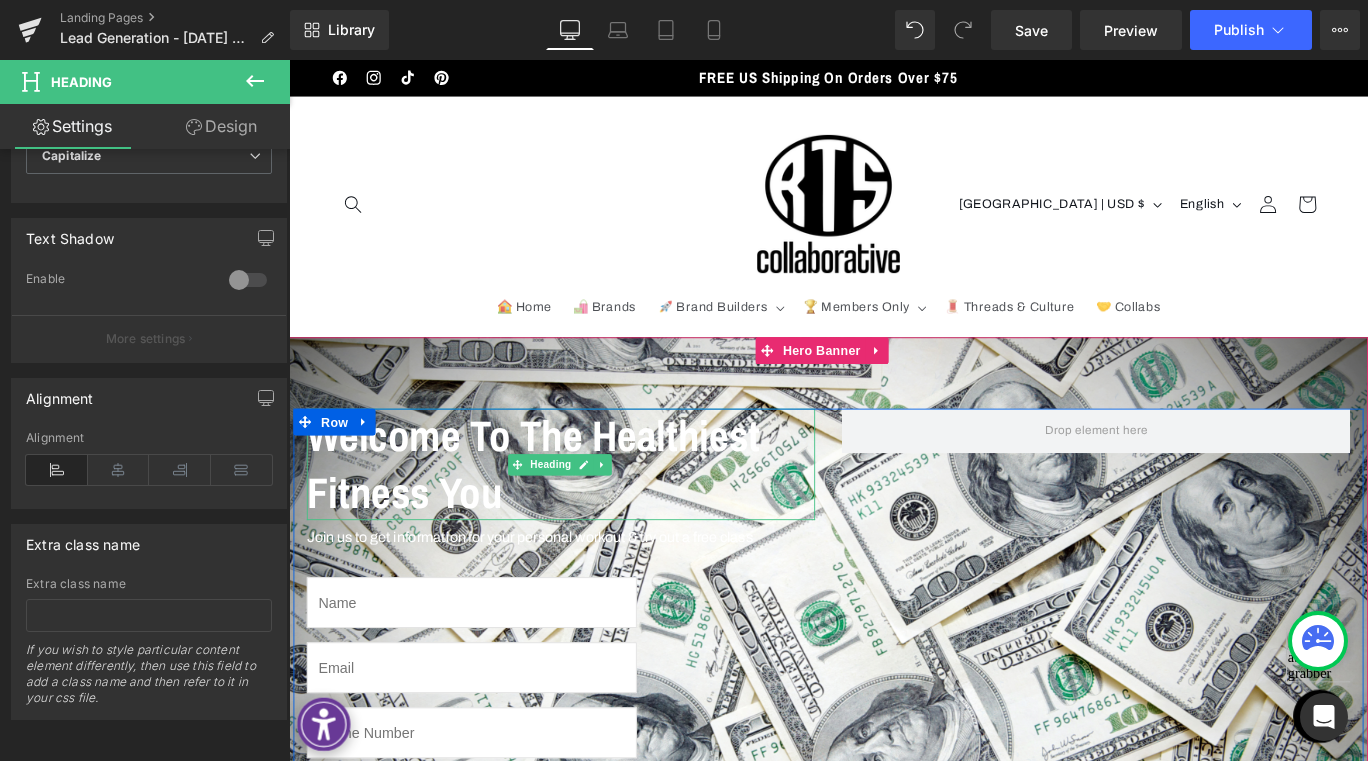 click on "Welcome To The Healthiest Fitness You" at bounding box center (594, 513) 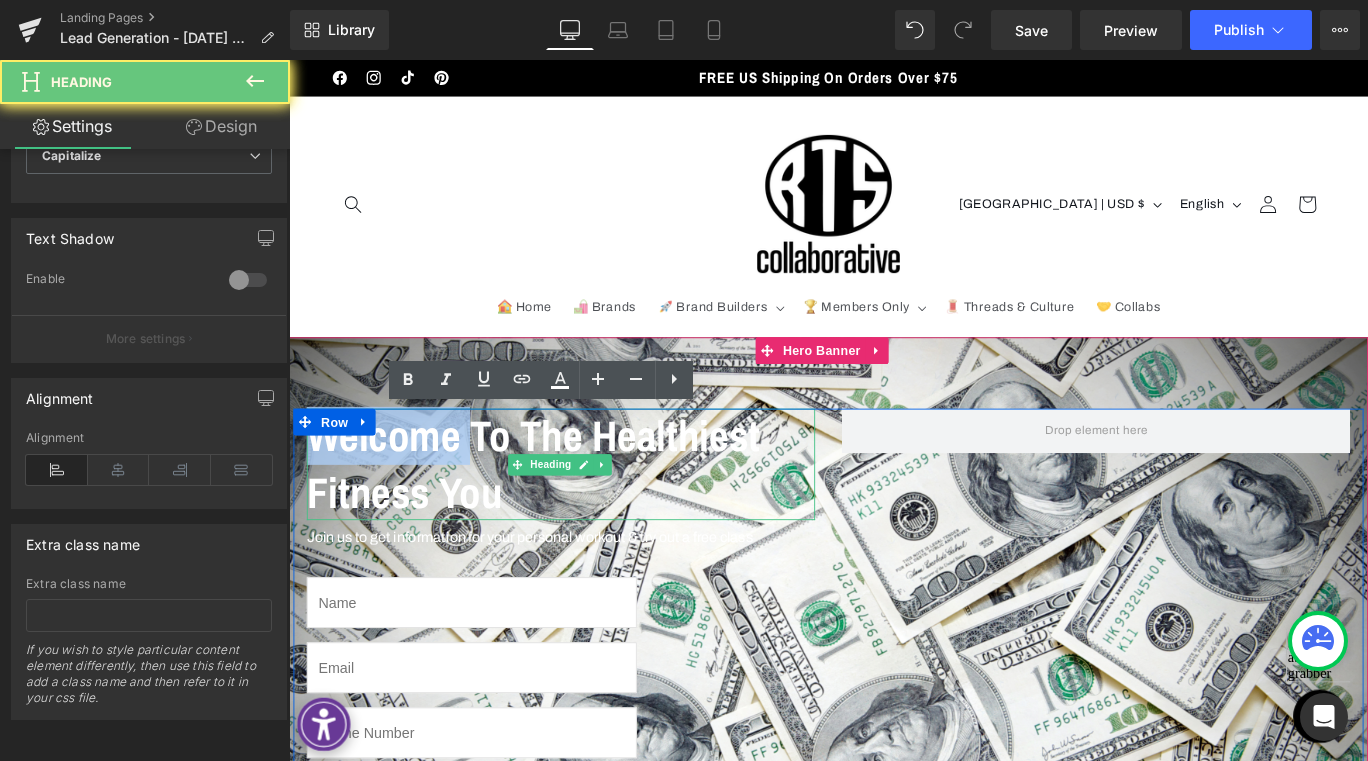 click on "Welcome To The Healthiest Fitness You" at bounding box center [594, 513] 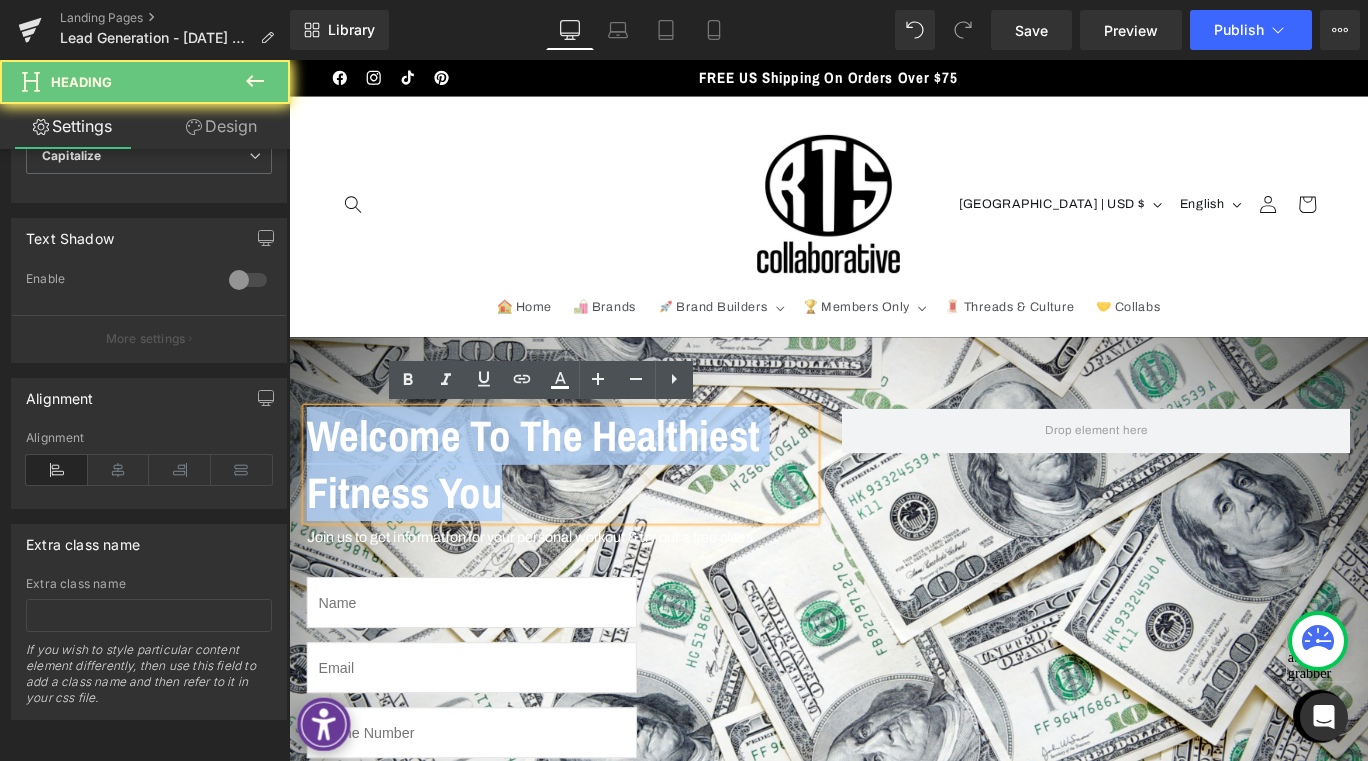 click on "Welcome To The Healthiest Fitness You" at bounding box center (594, 513) 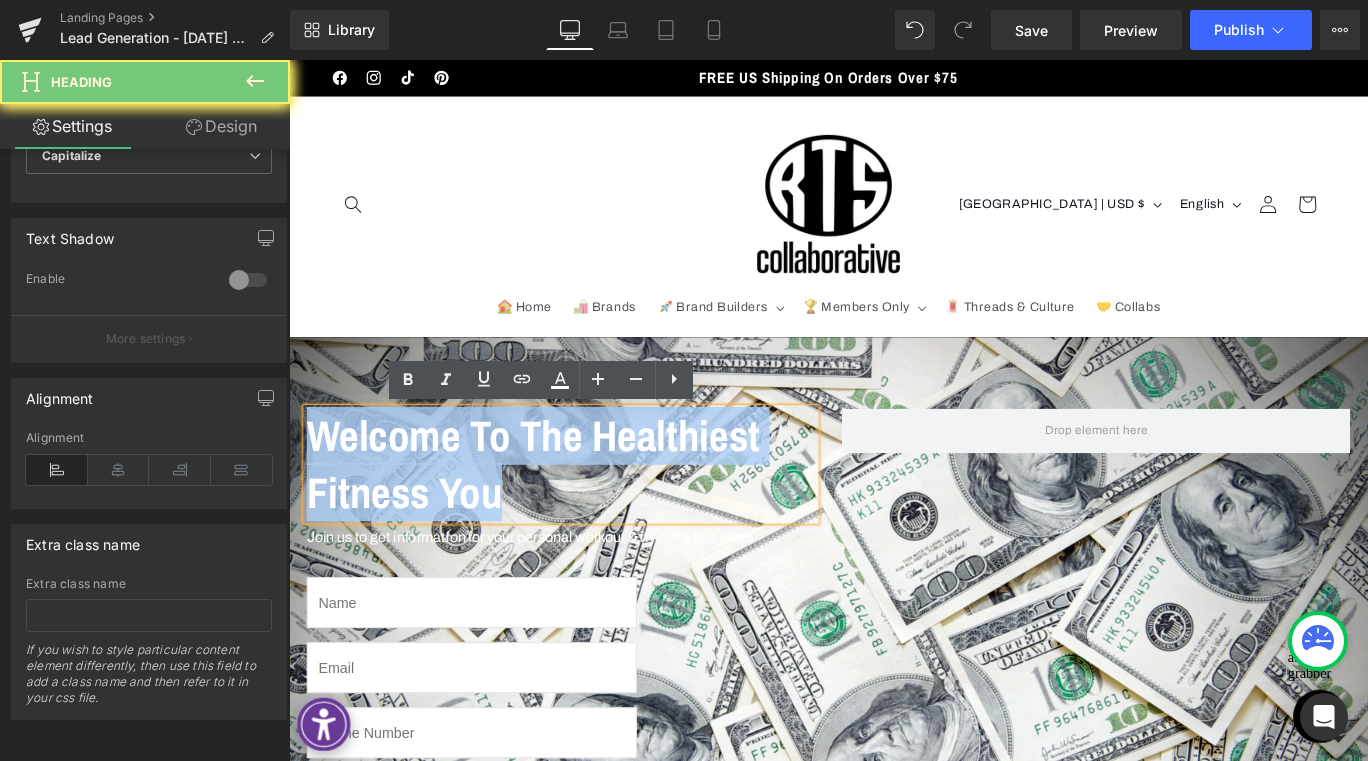paste 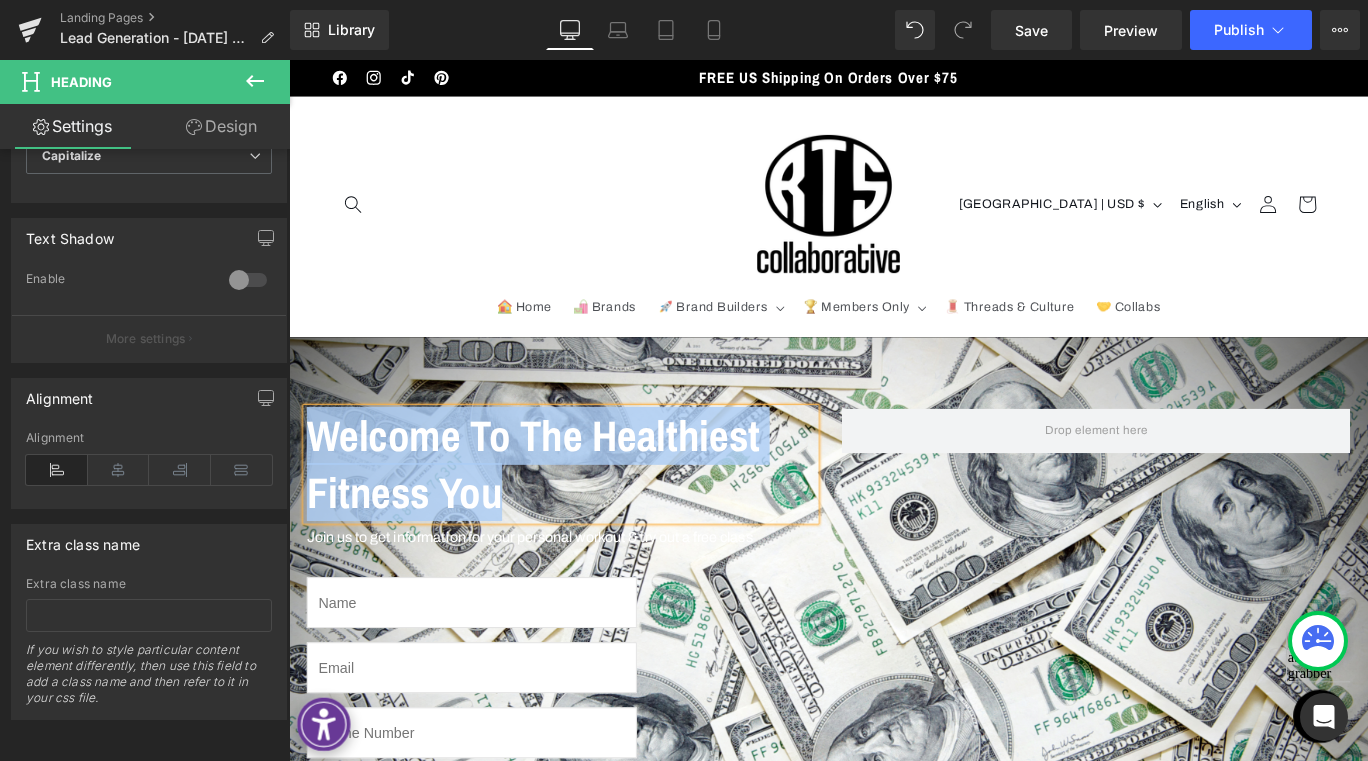 type 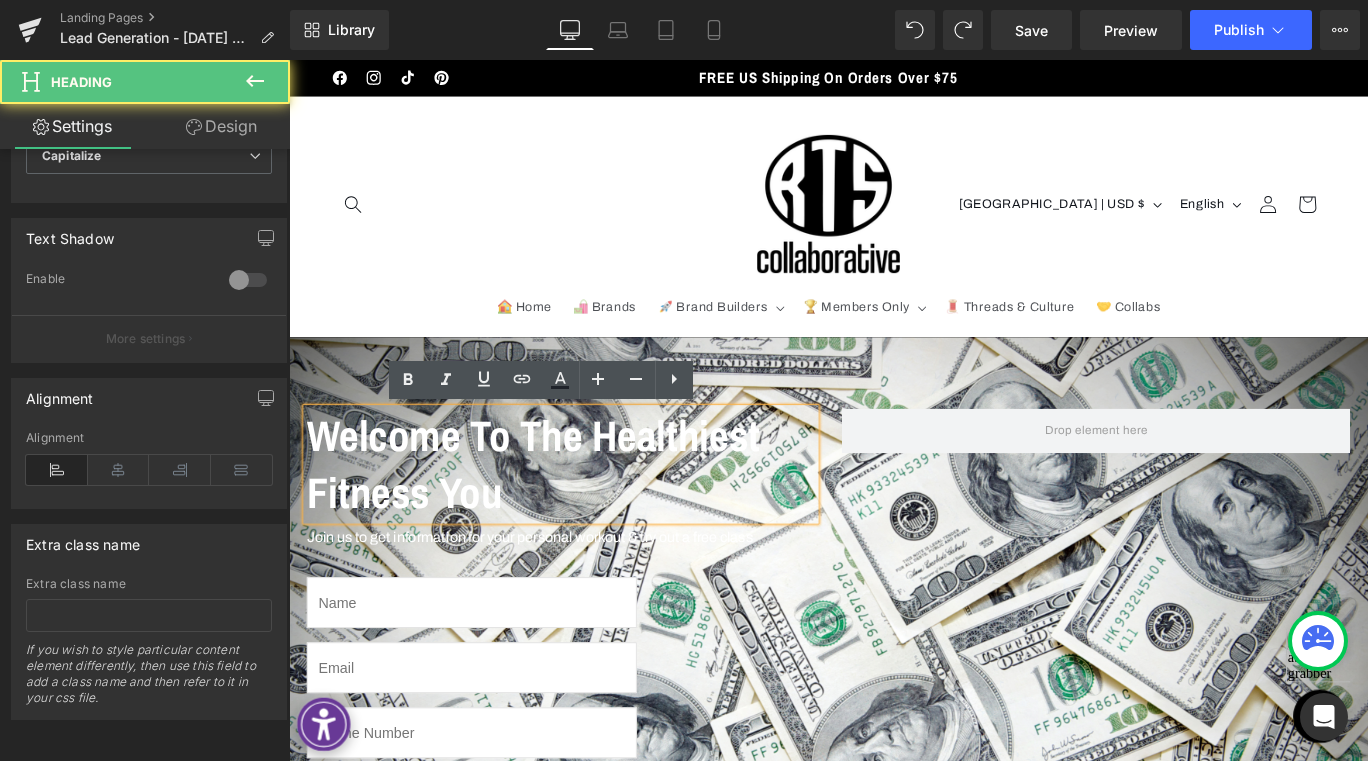 click on "Welcome To The Healthiest Fitness You" at bounding box center (594, 513) 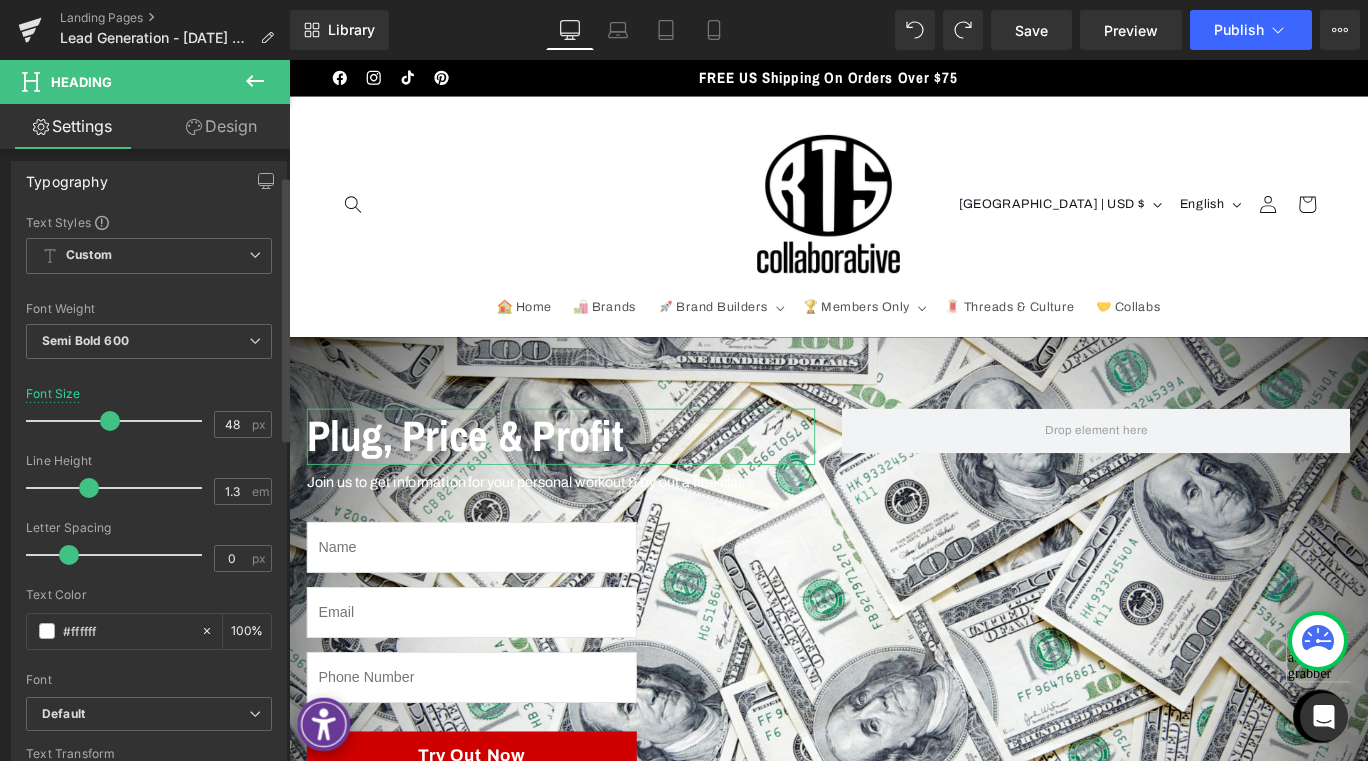 scroll, scrollTop: 300, scrollLeft: 0, axis: vertical 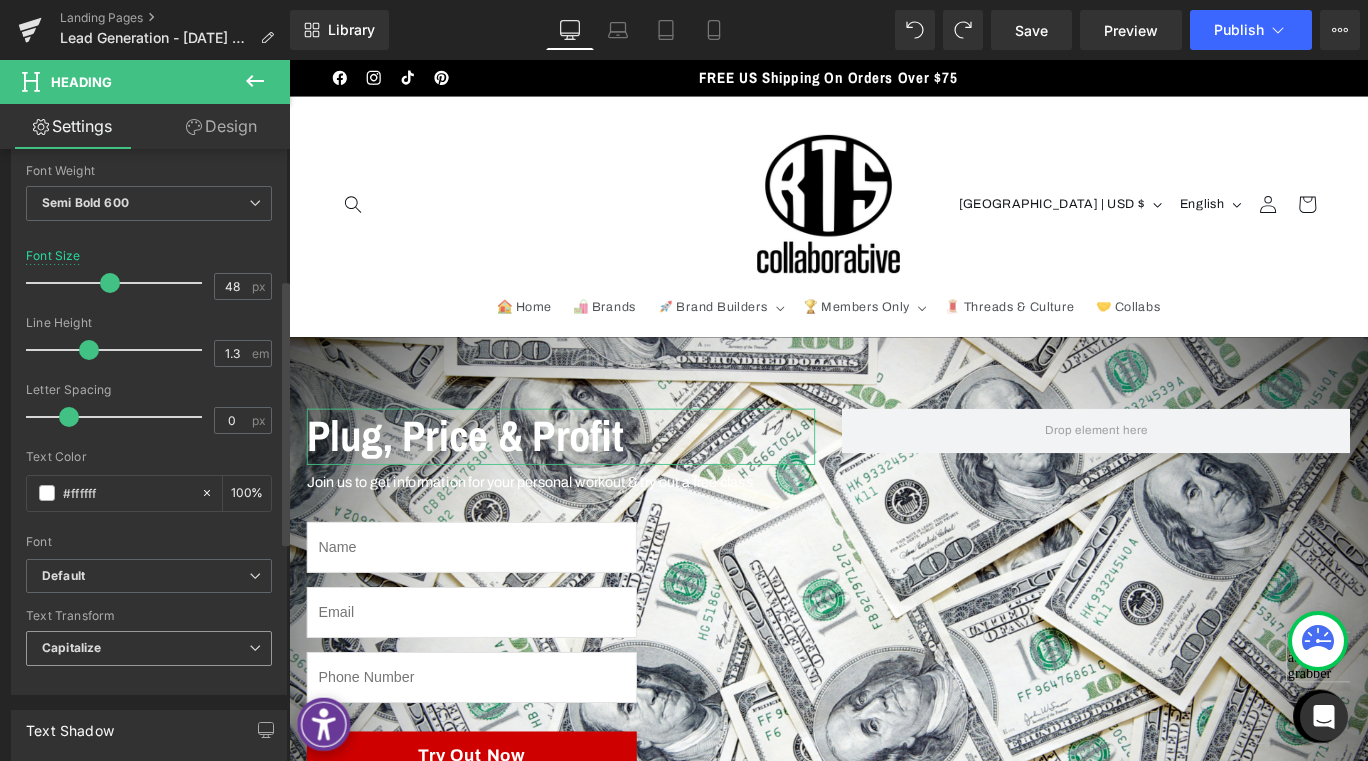 click on "Capitalize" at bounding box center (149, 648) 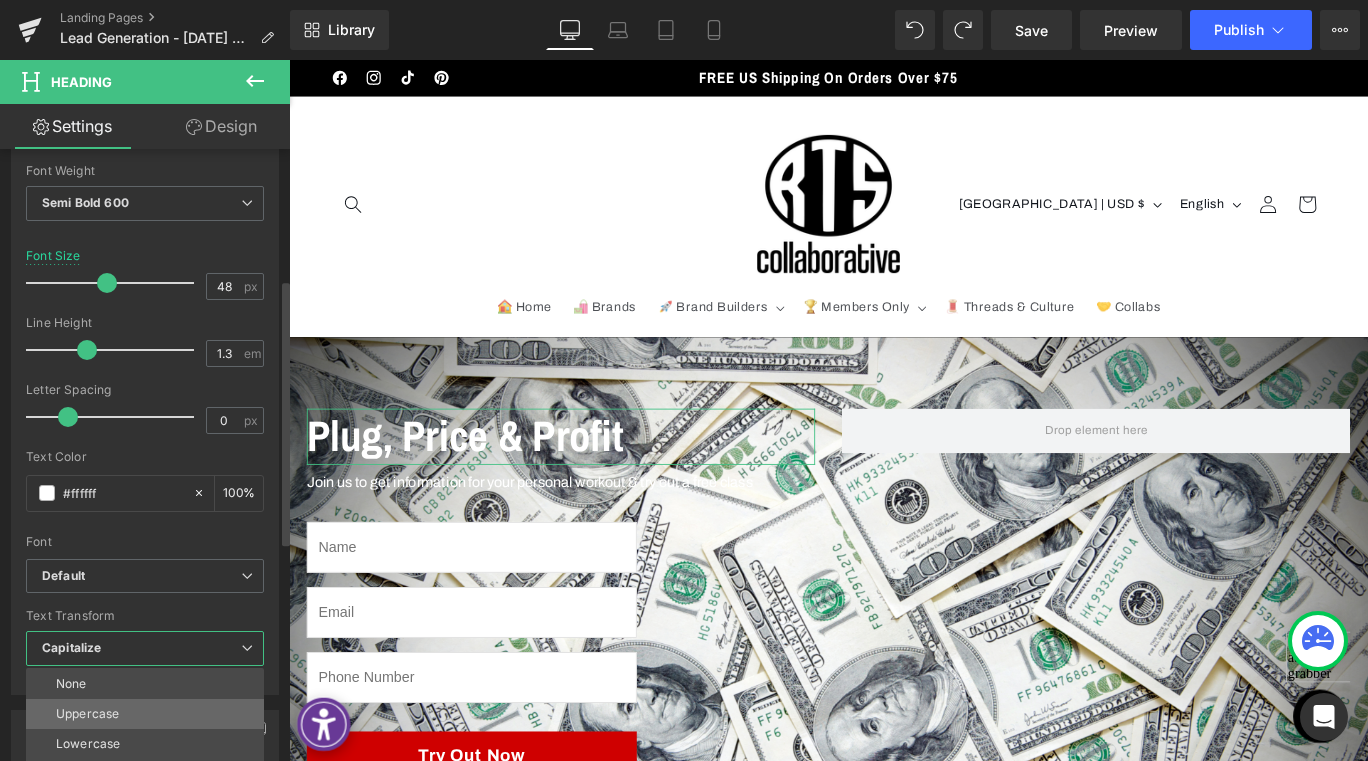 click on "Uppercase" at bounding box center (145, 714) 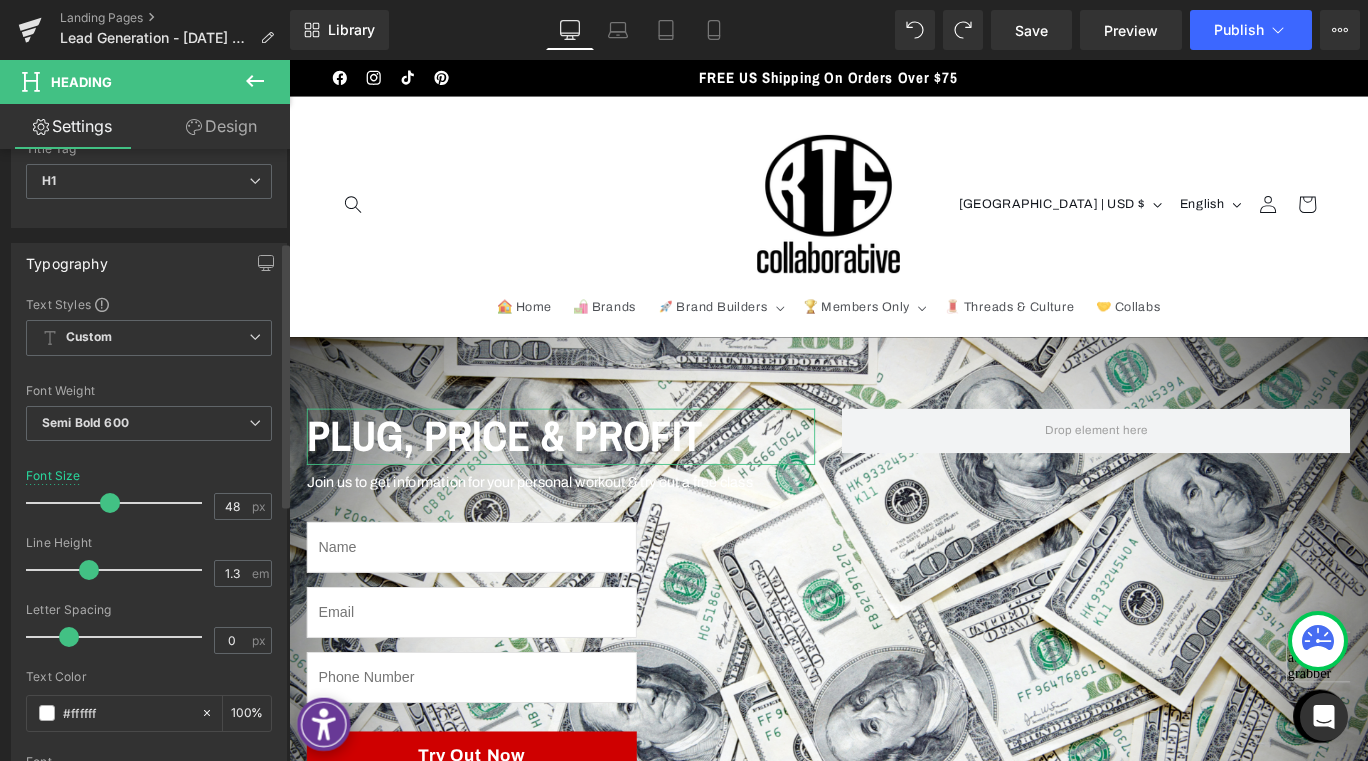 scroll, scrollTop: 0, scrollLeft: 0, axis: both 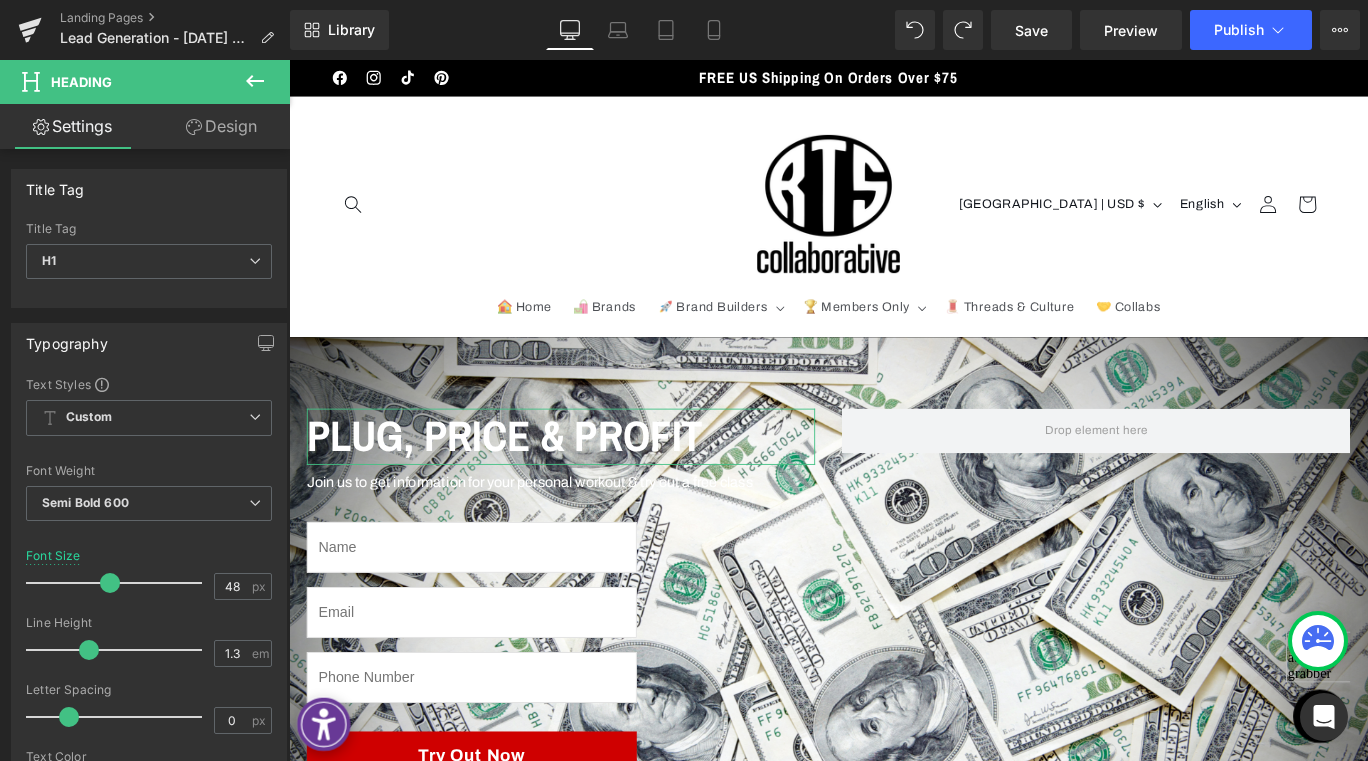 click 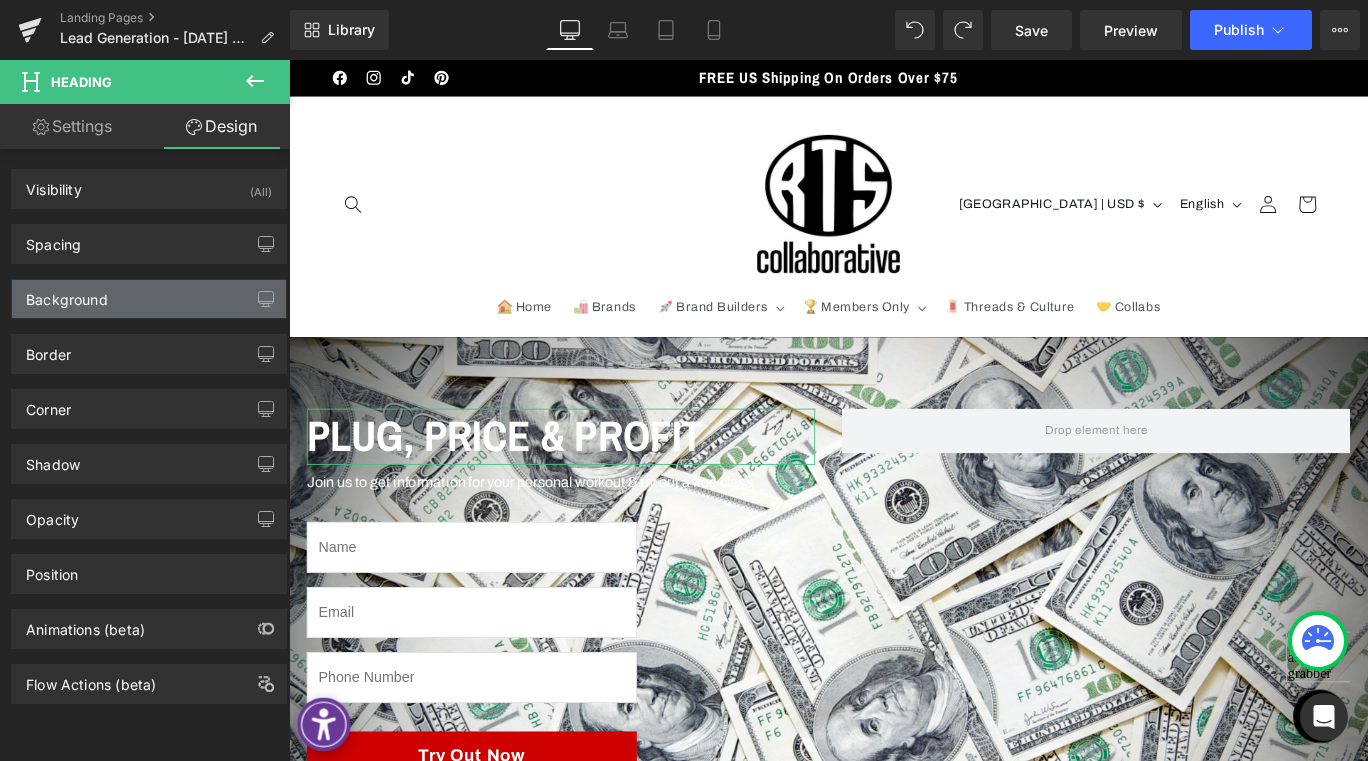 click on "Background" at bounding box center [149, 299] 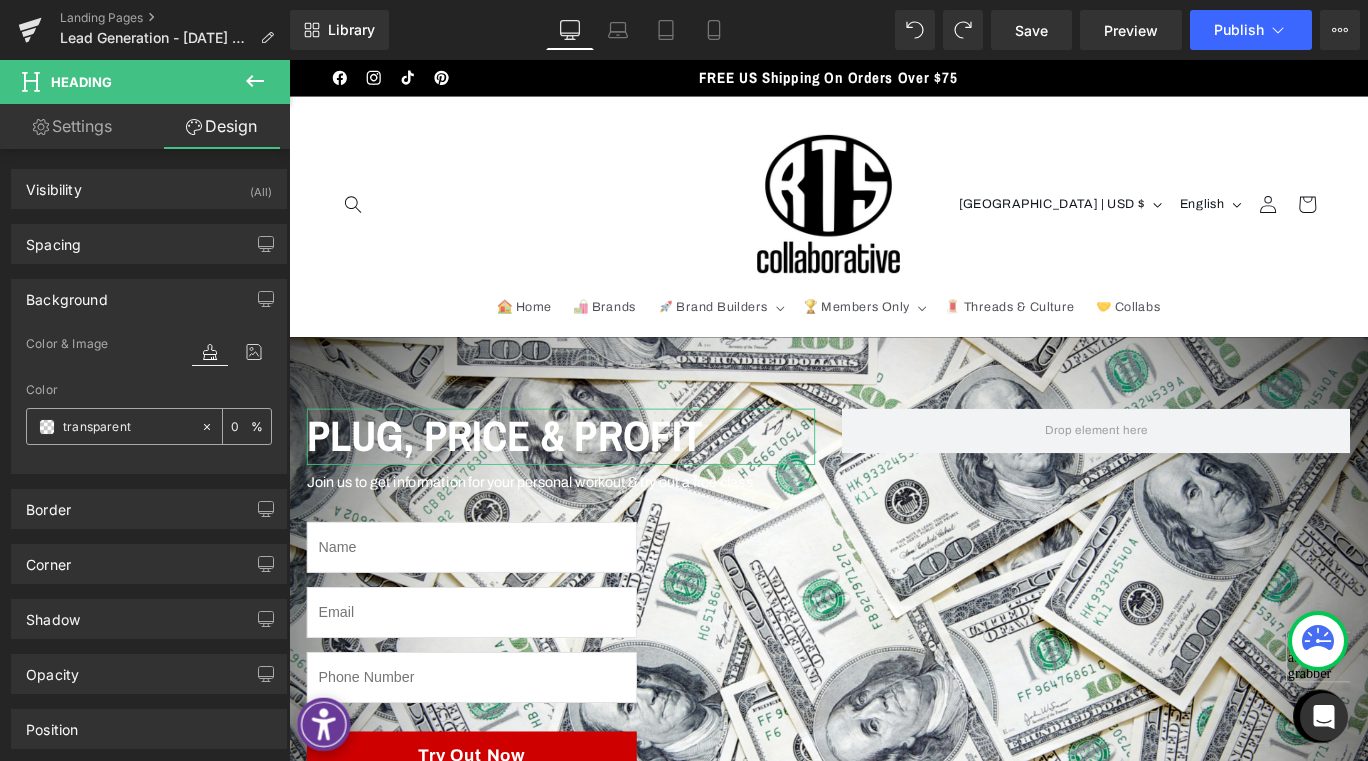 click on "transparent" at bounding box center [127, 427] 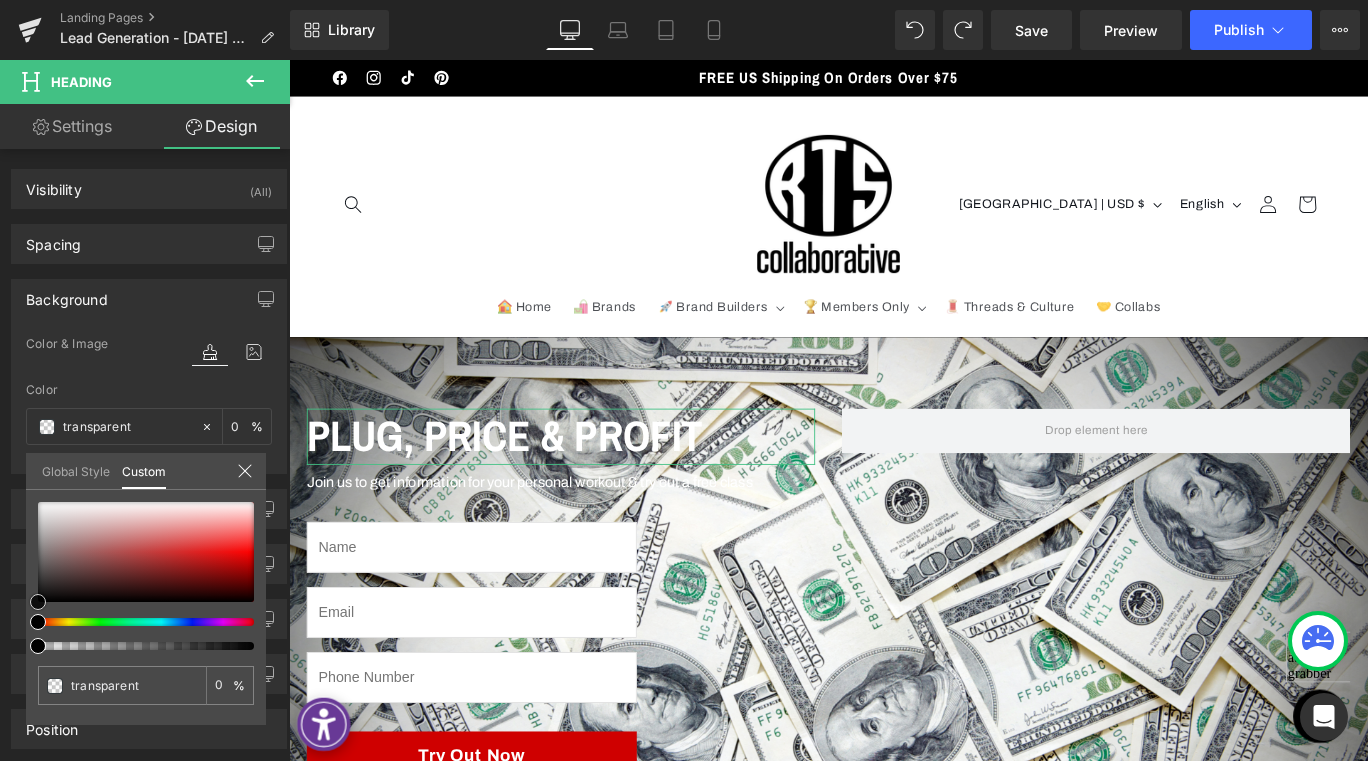 type on "#dbd6d6" 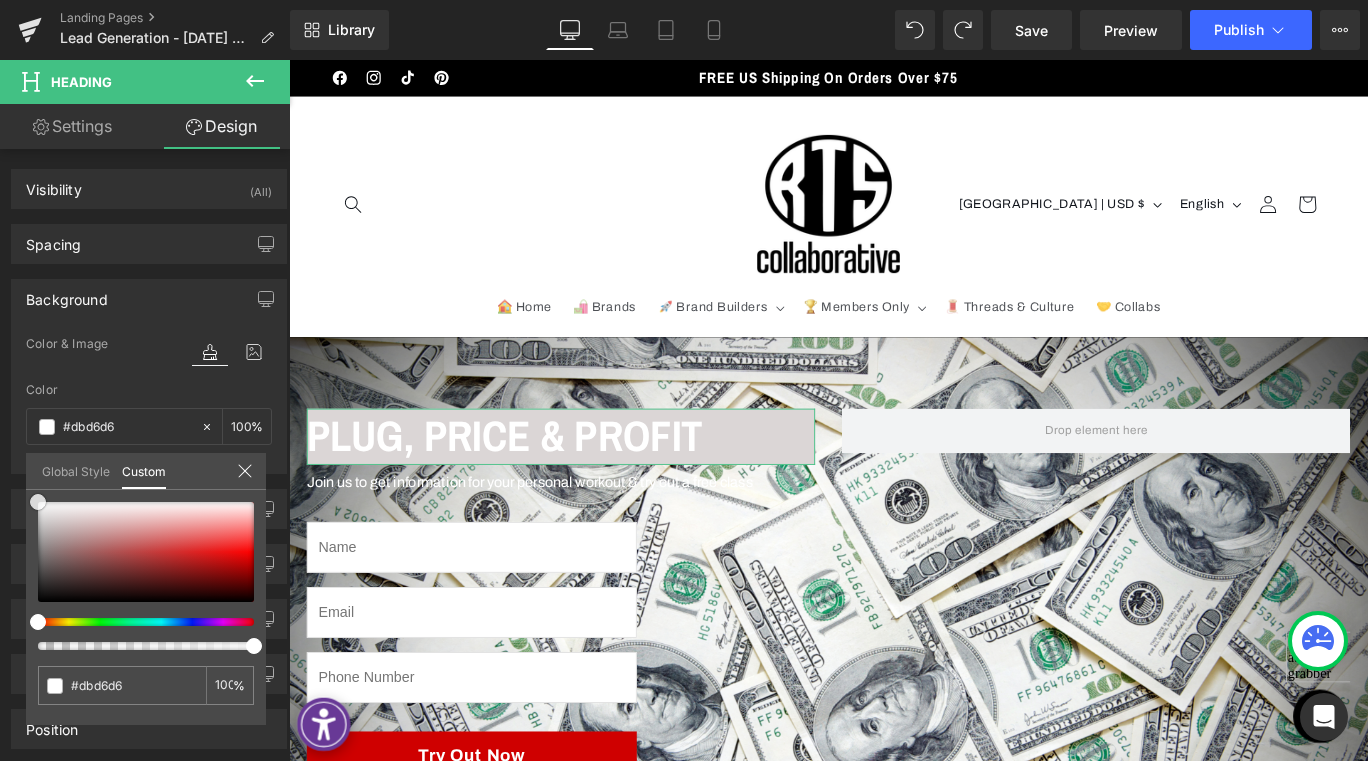type on "#ffffff" 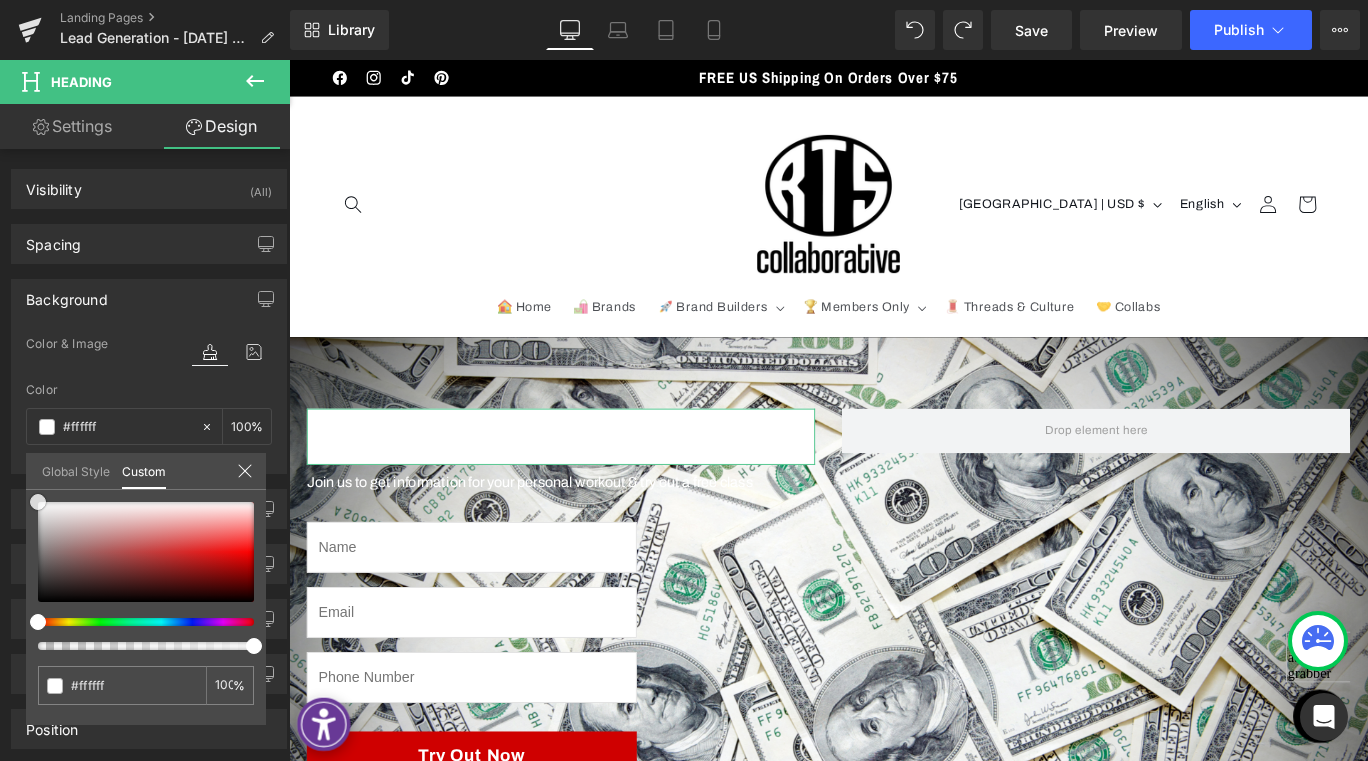 click on "#ffffff 100 %" at bounding box center (146, 502) 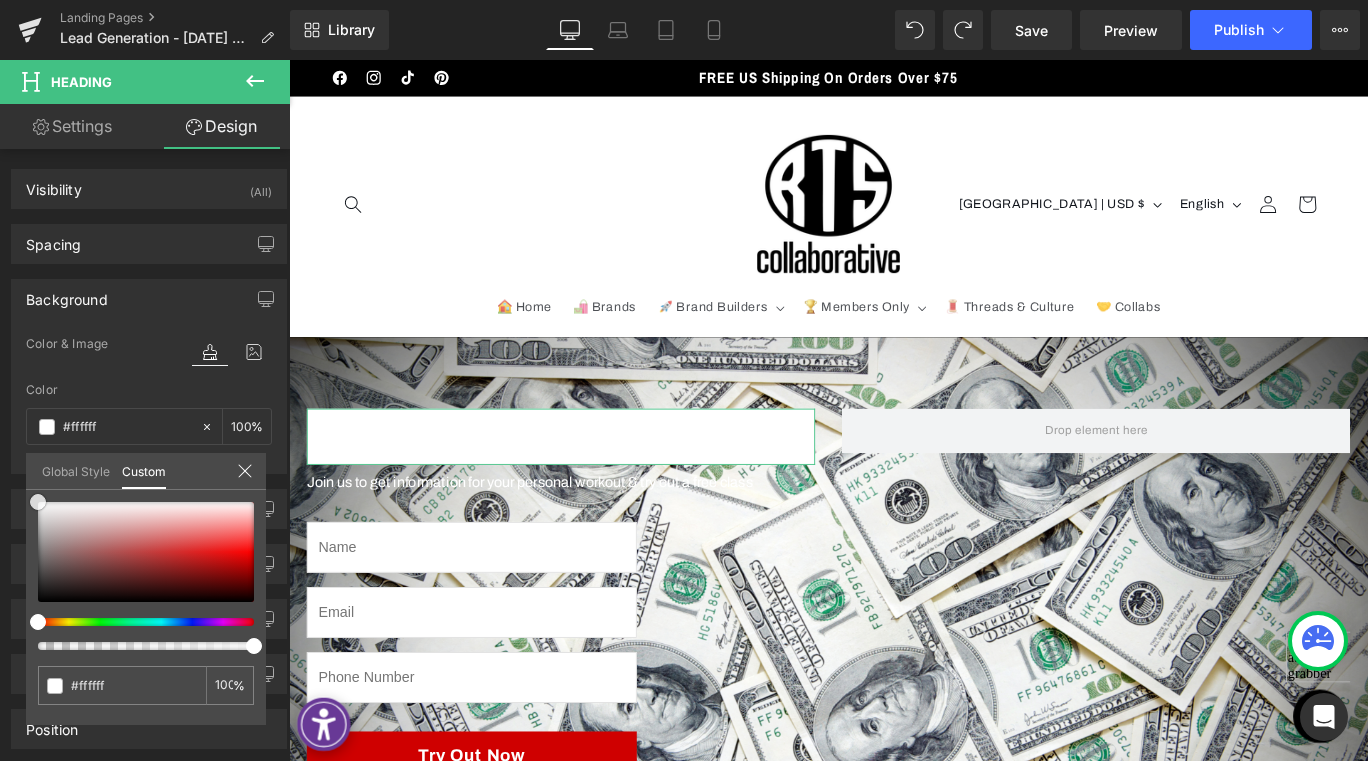 drag, startPoint x: 41, startPoint y: 505, endPoint x: 23, endPoint y: 493, distance: 21.633308 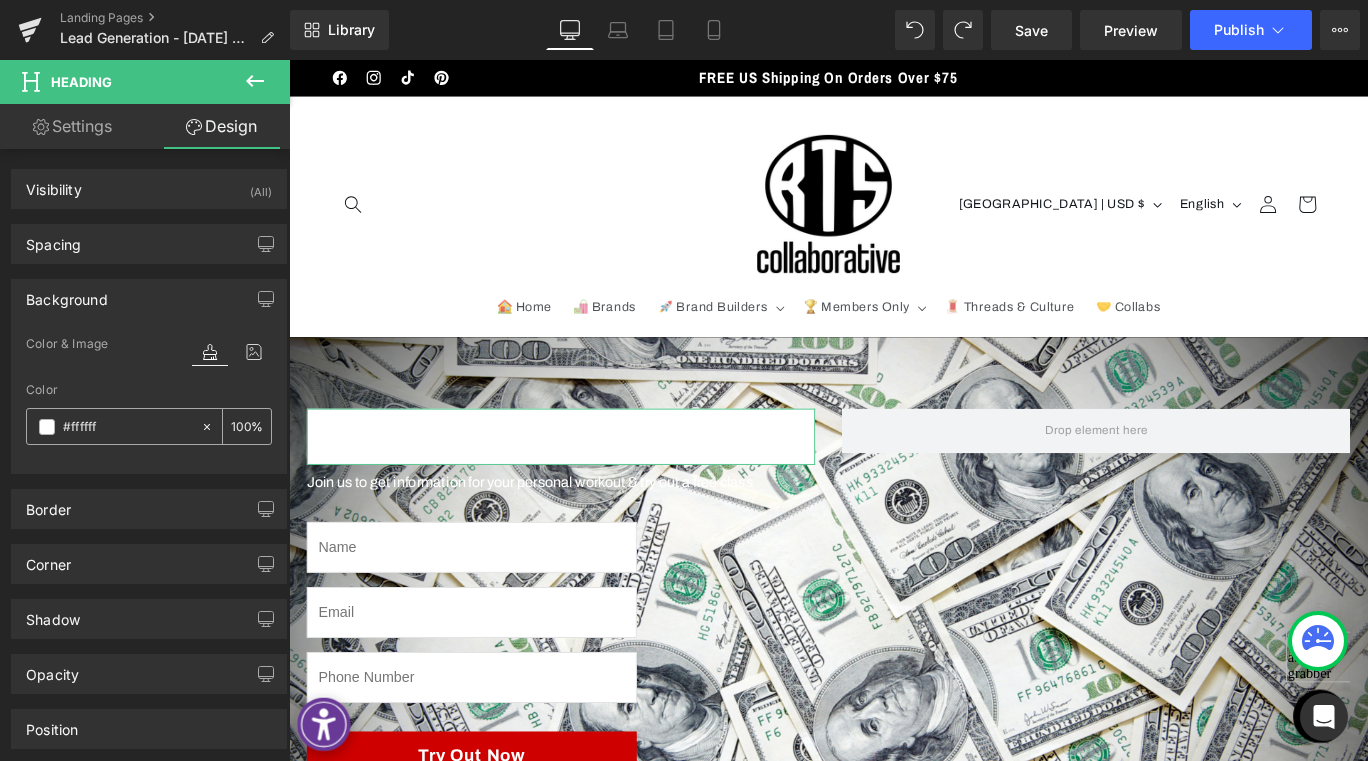 click on "100" at bounding box center (241, 426) 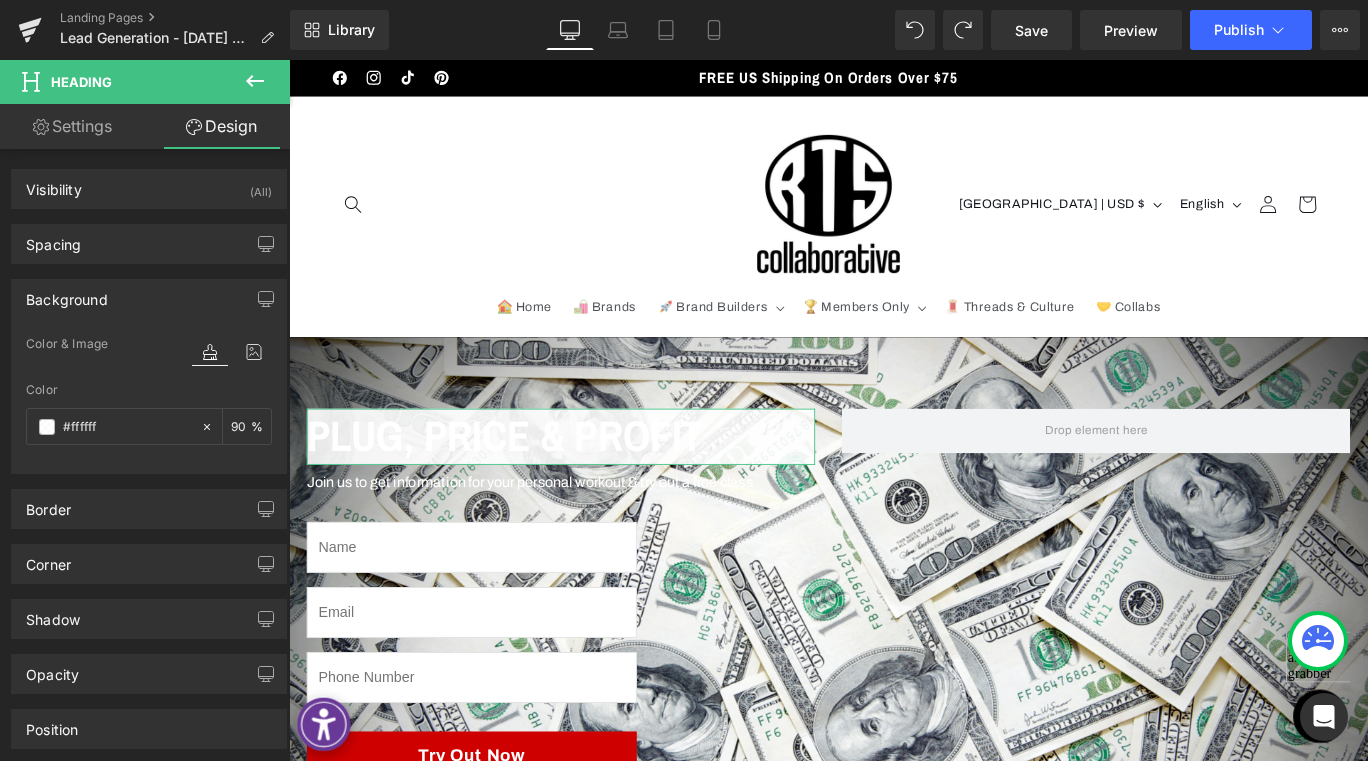 type on "9" 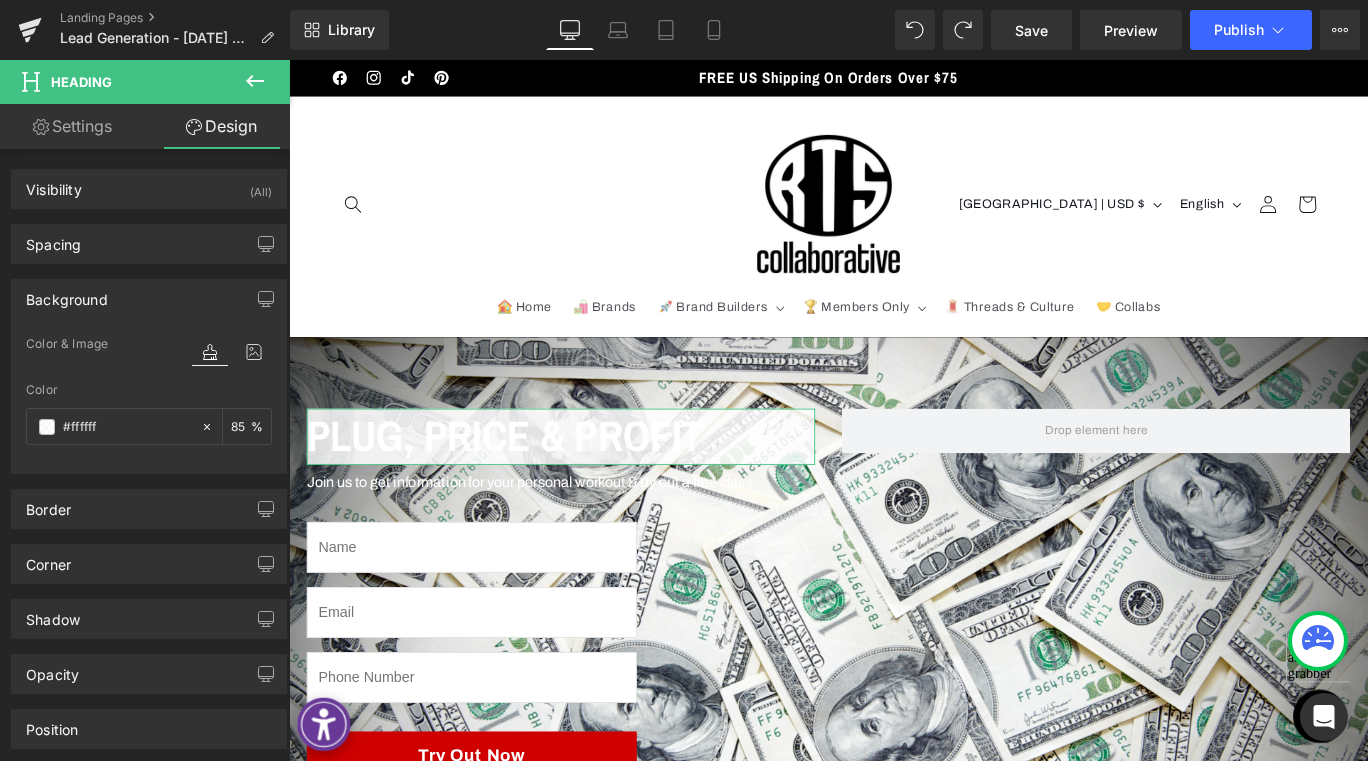 type on "8" 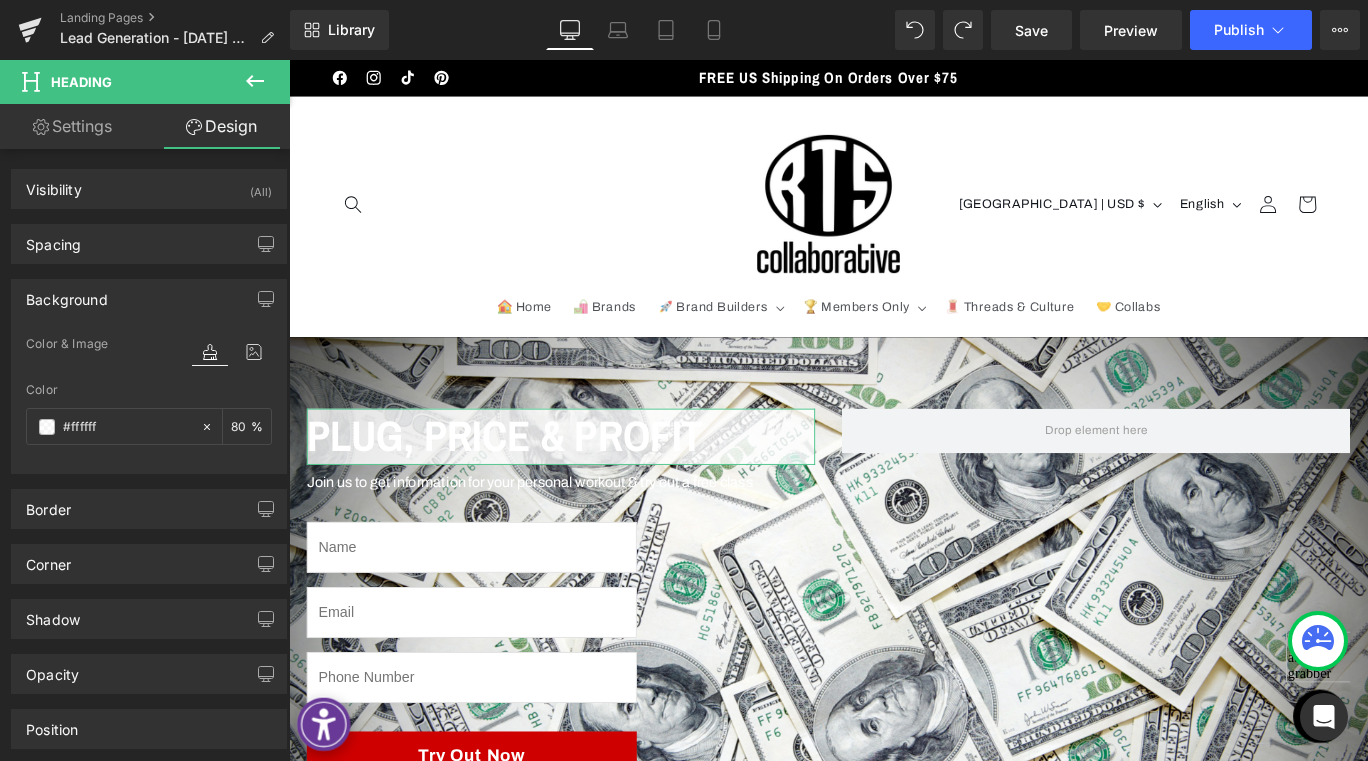type on "80" 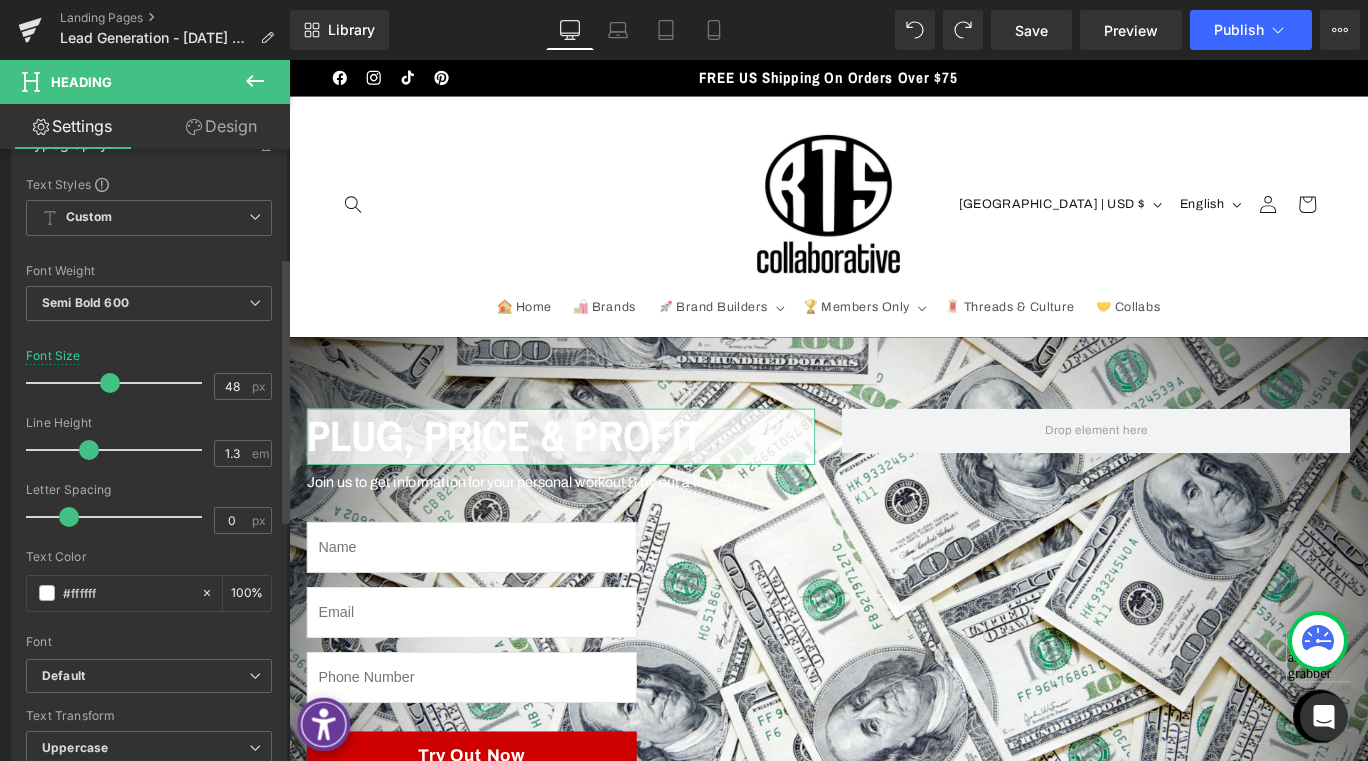 scroll, scrollTop: 400, scrollLeft: 0, axis: vertical 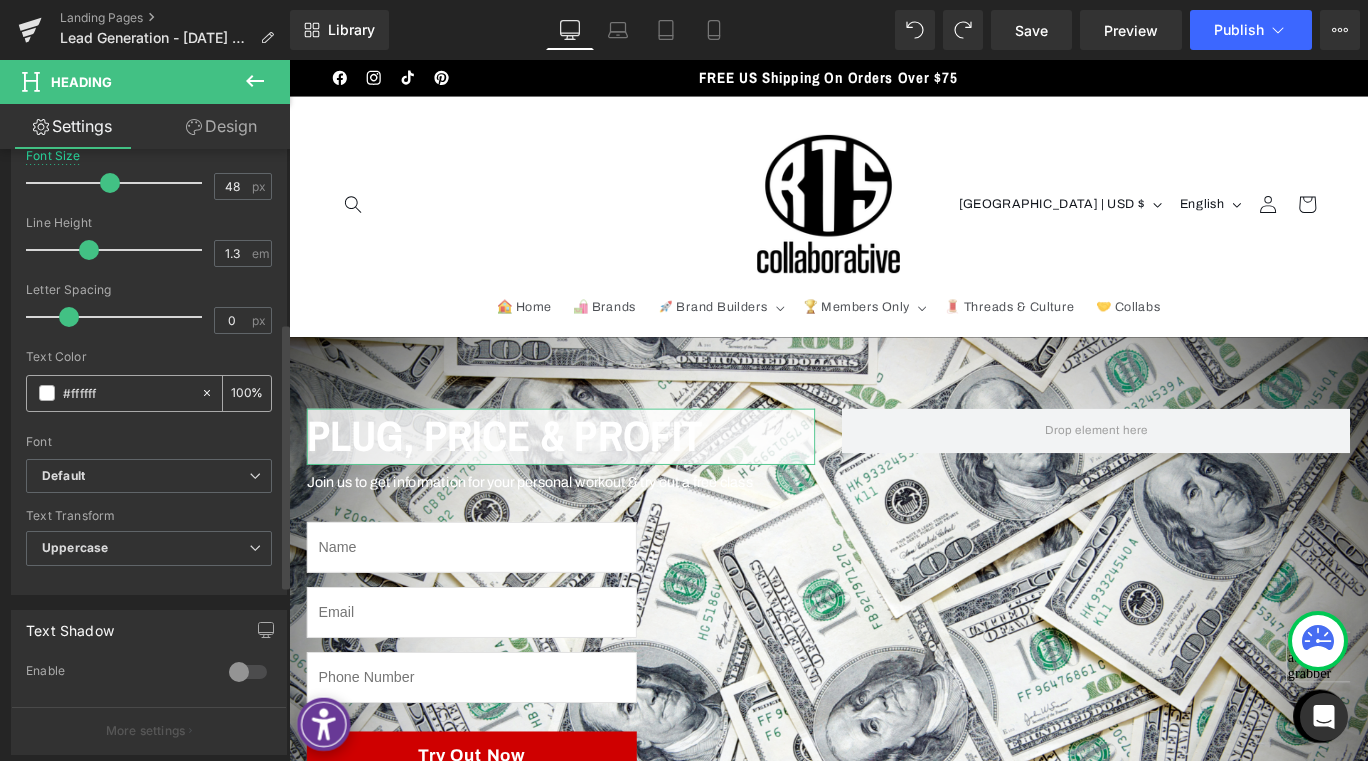 click on "#ffffff" at bounding box center (127, 393) 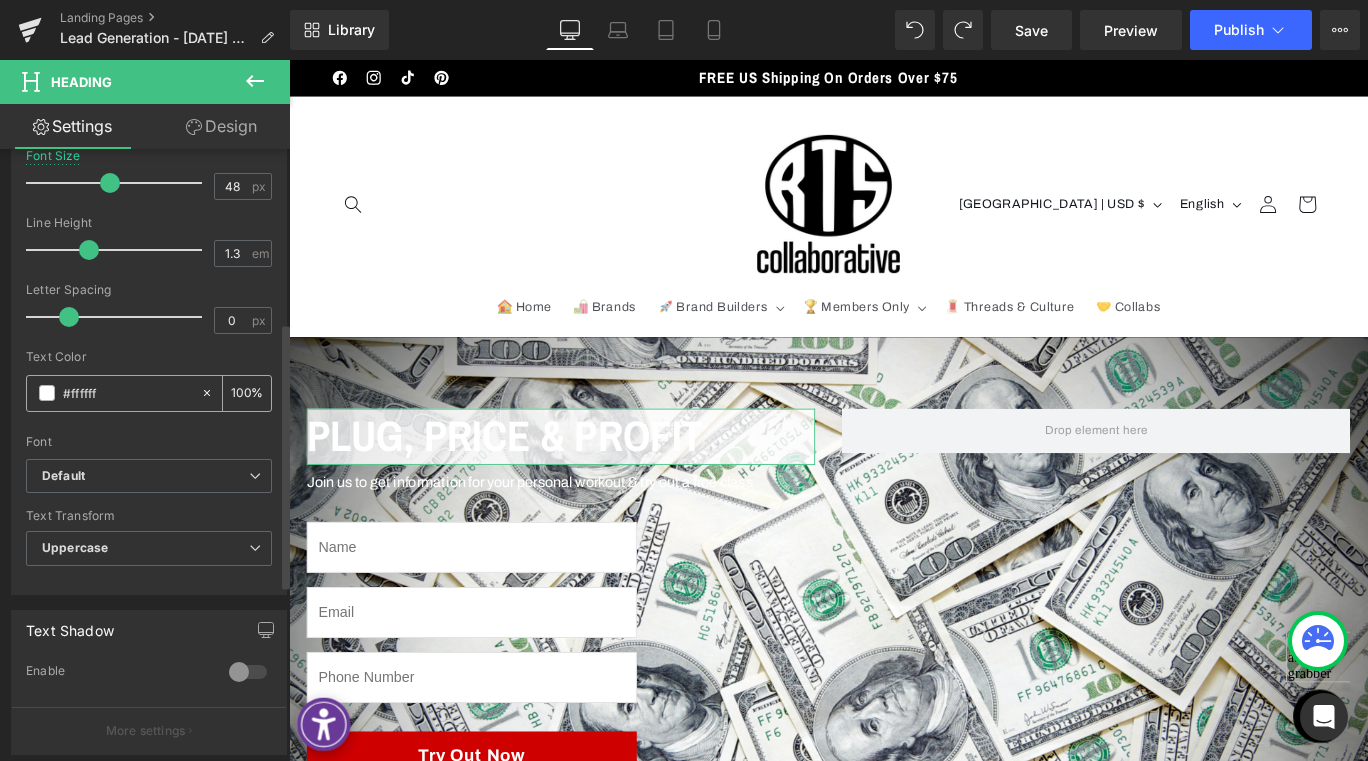 click on "#ffffff" at bounding box center [127, 393] 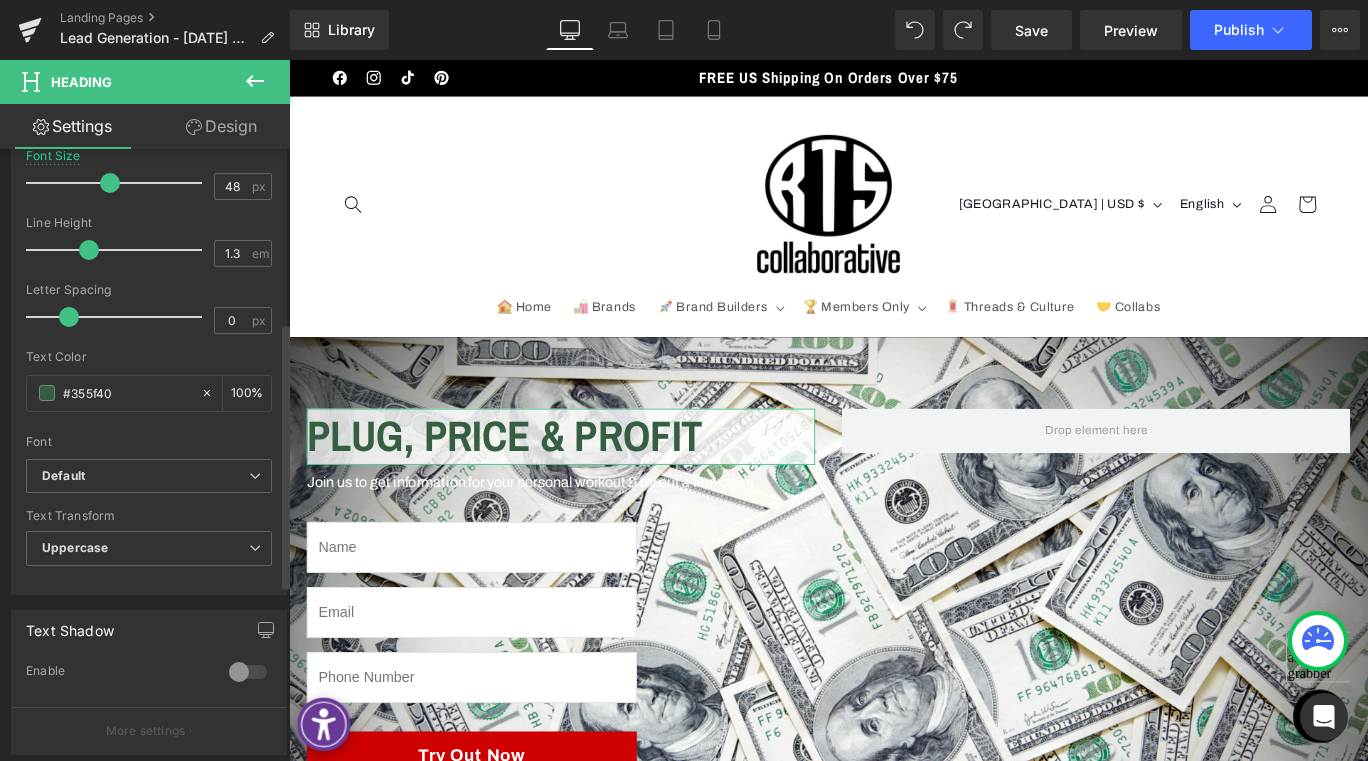 type on "#355f40" 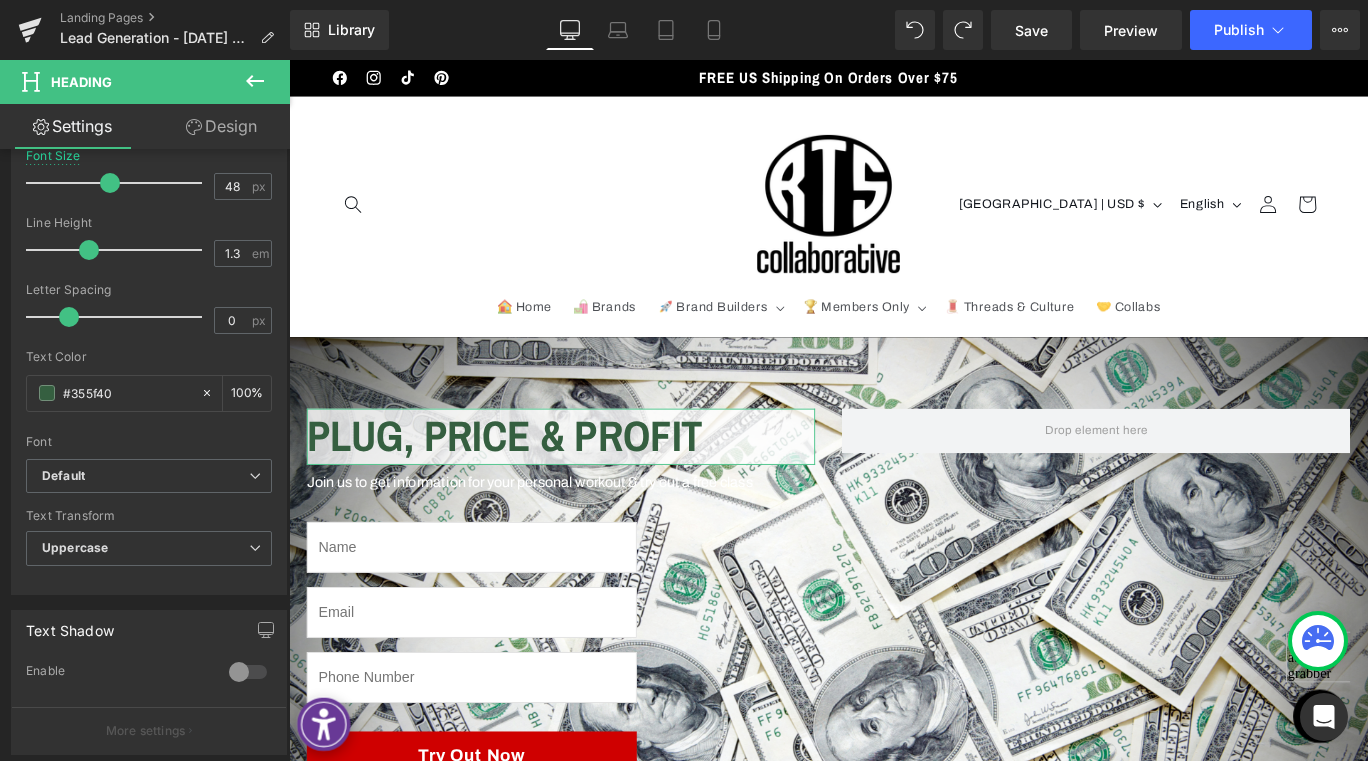 click on "Design" at bounding box center [221, 126] 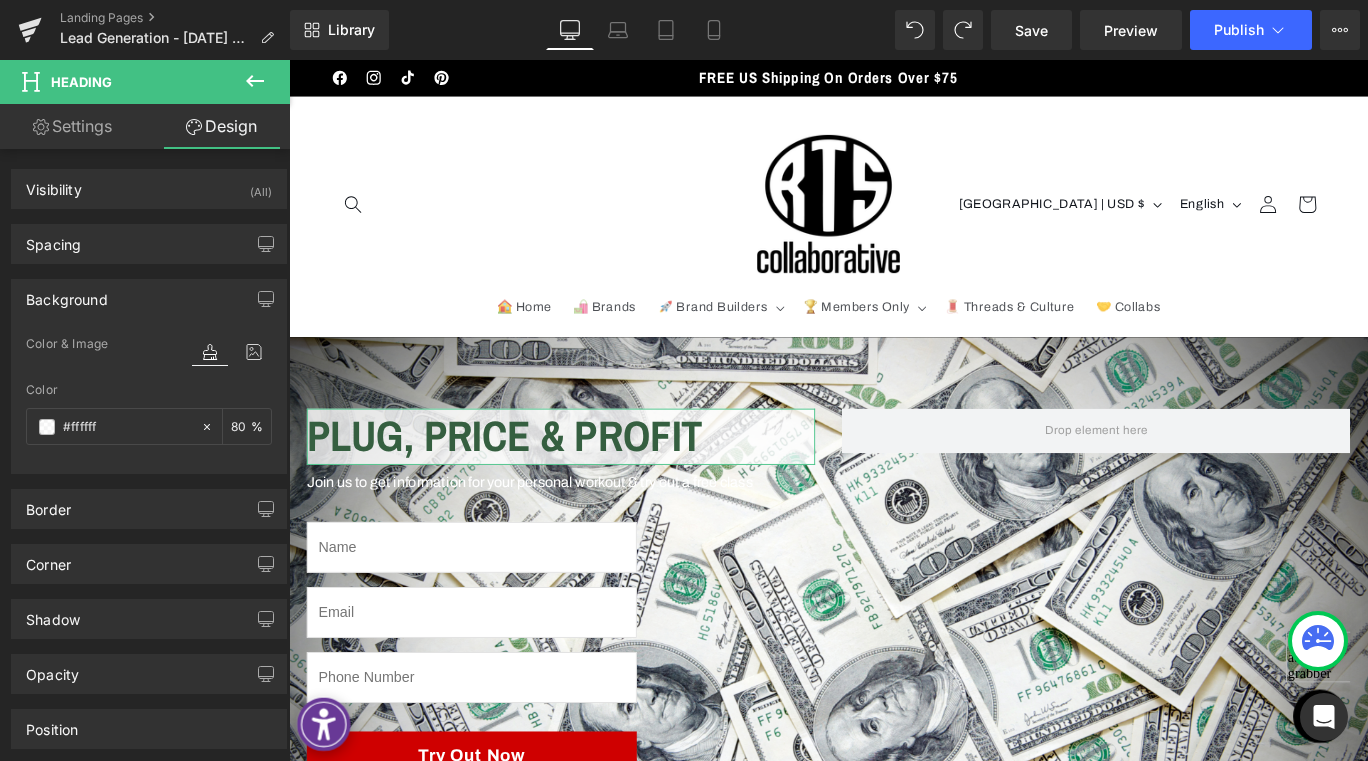 type on "80" 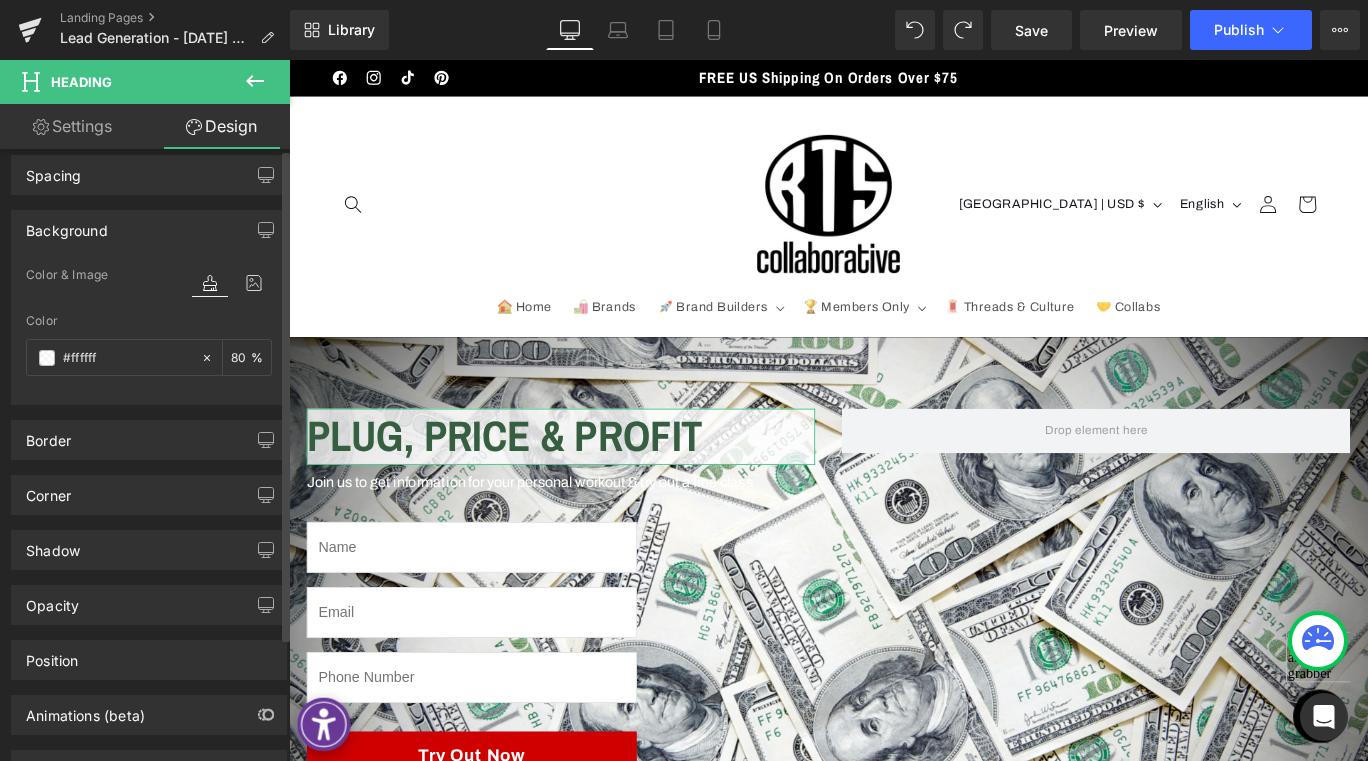 scroll, scrollTop: 154, scrollLeft: 0, axis: vertical 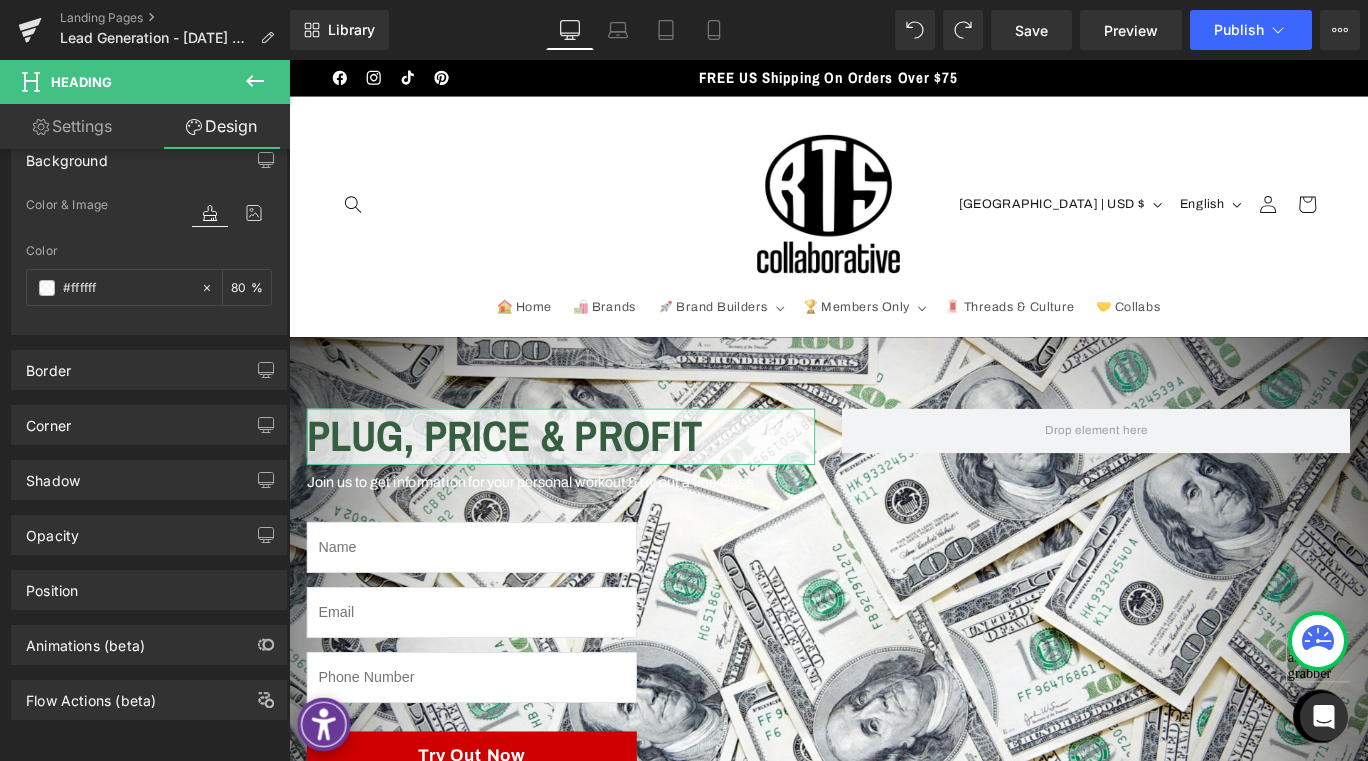click on "Settings" at bounding box center (72, 126) 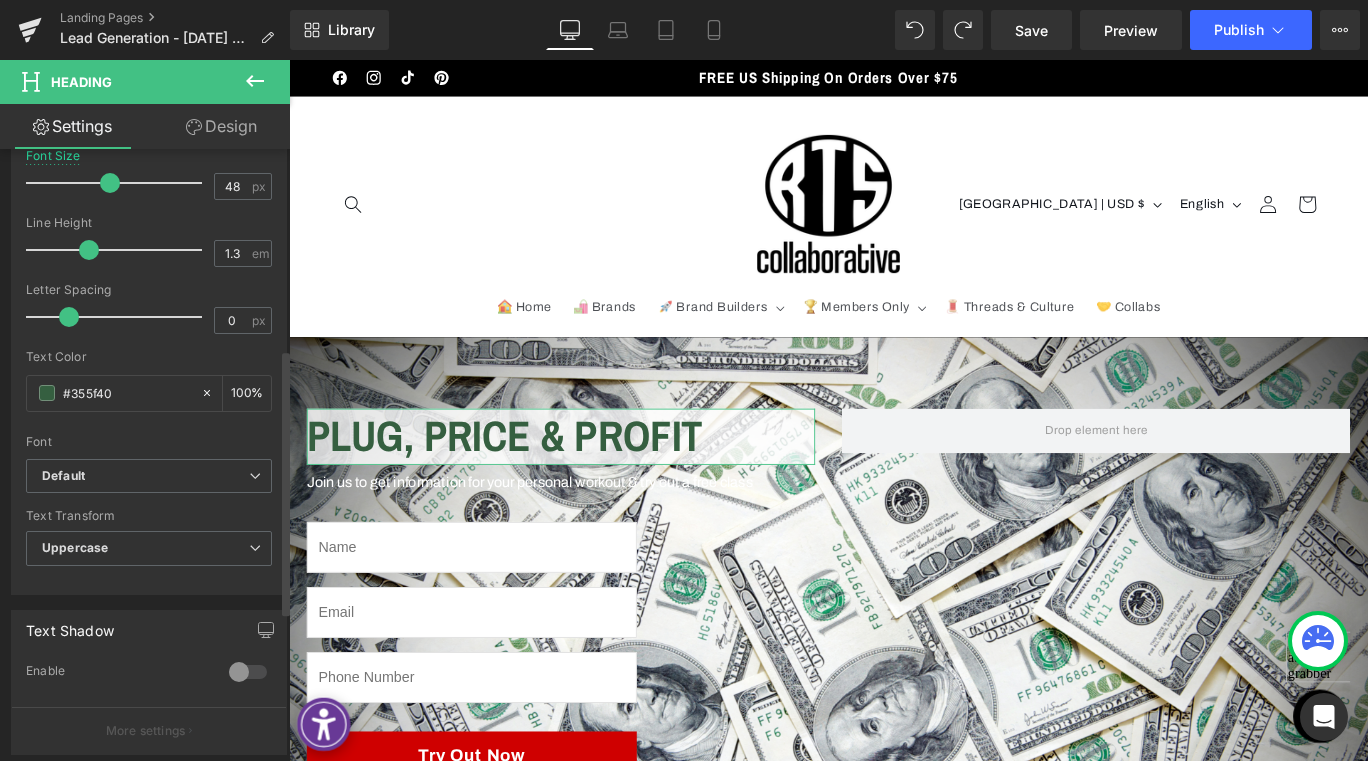 scroll, scrollTop: 500, scrollLeft: 0, axis: vertical 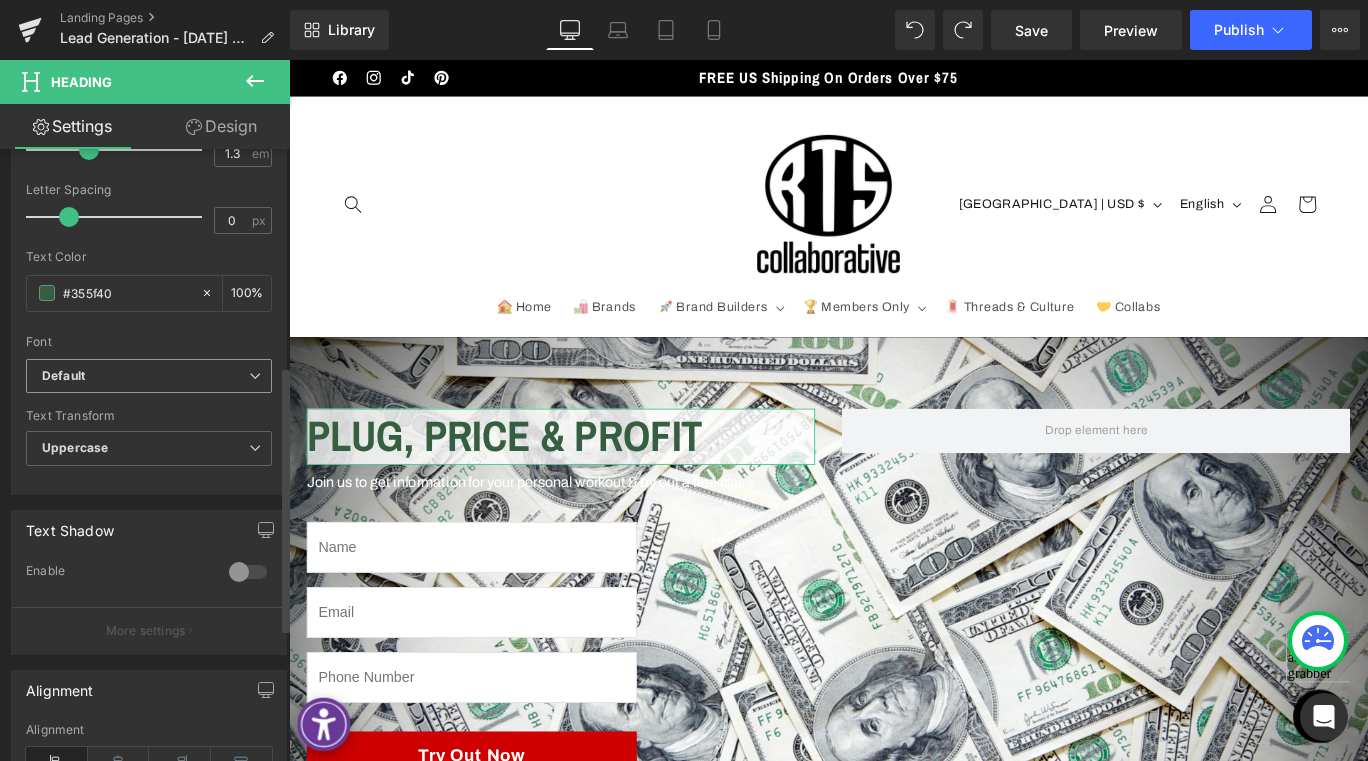 click on "Default" at bounding box center [63, 376] 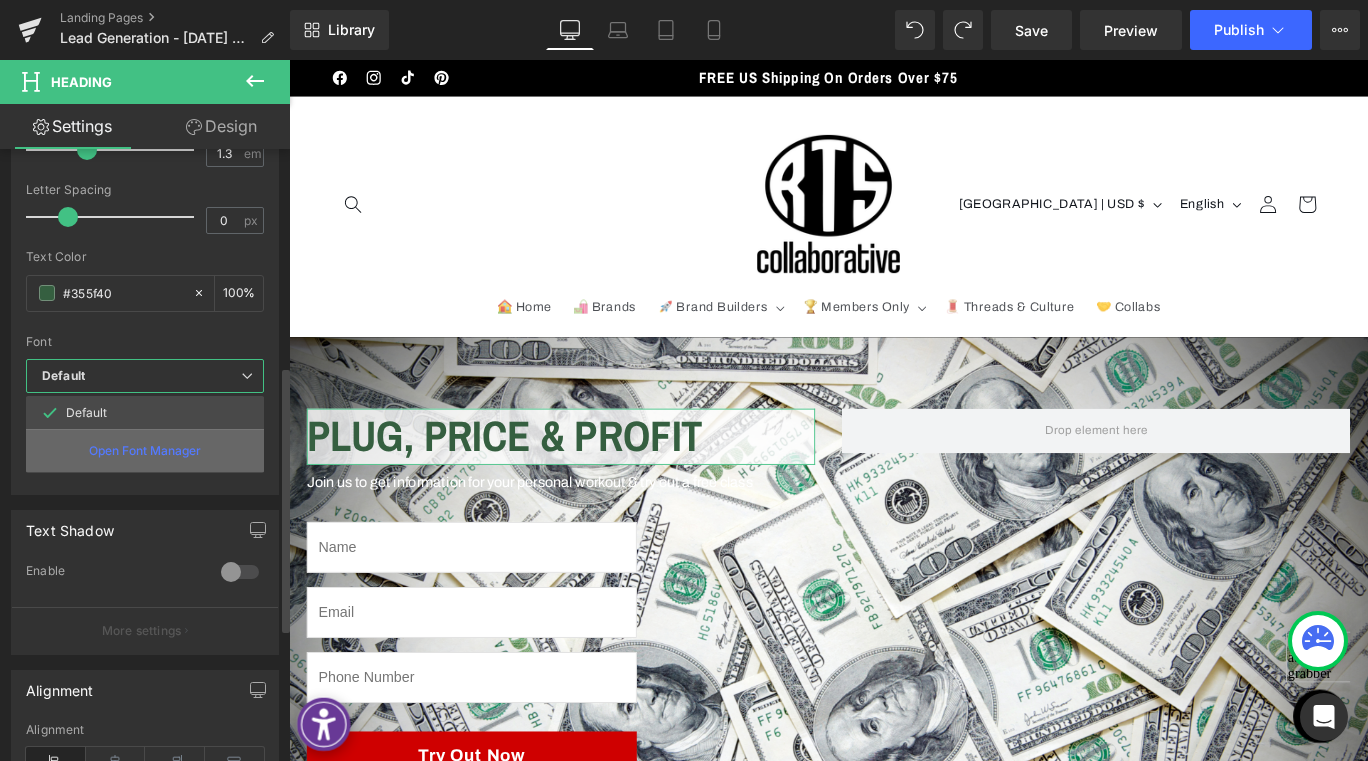 click on "Open Font Manager" at bounding box center [145, 451] 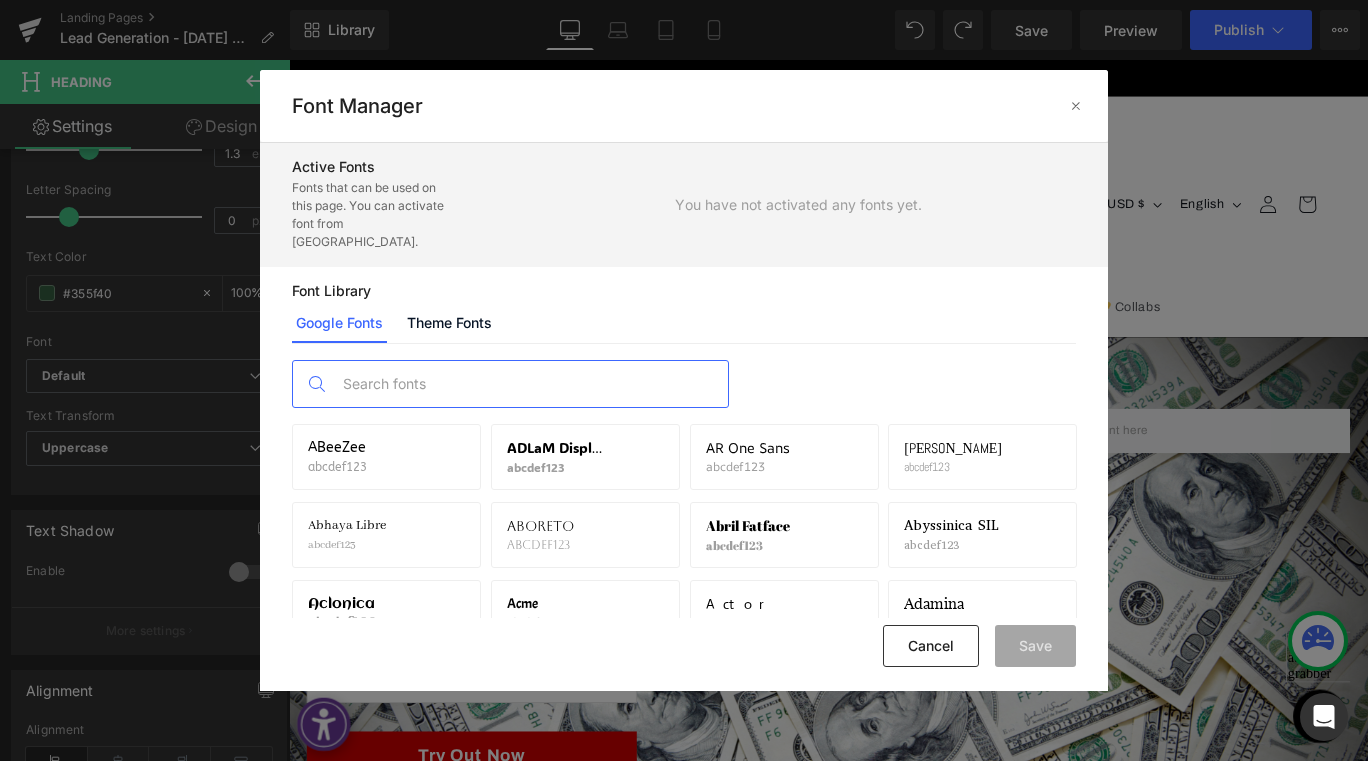 click at bounding box center (530, 384) 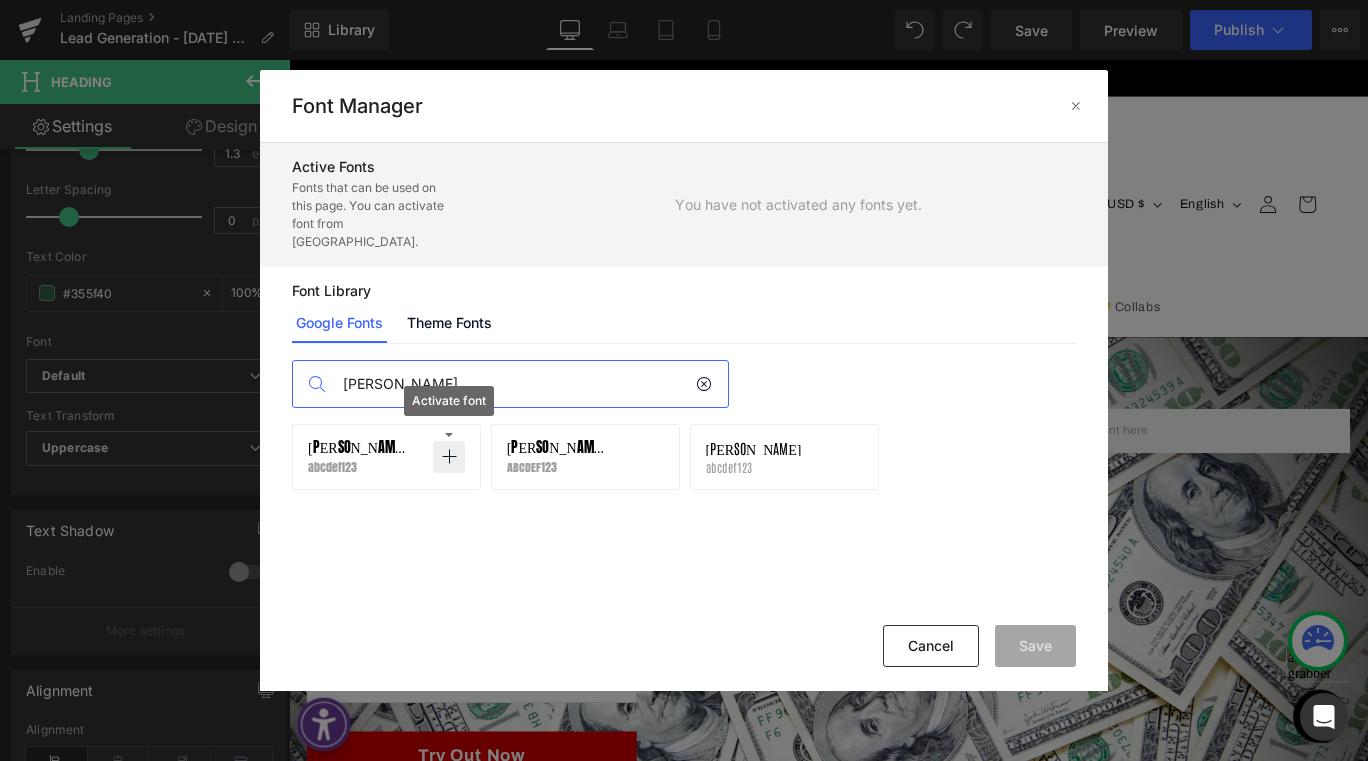 click at bounding box center [449, 457] 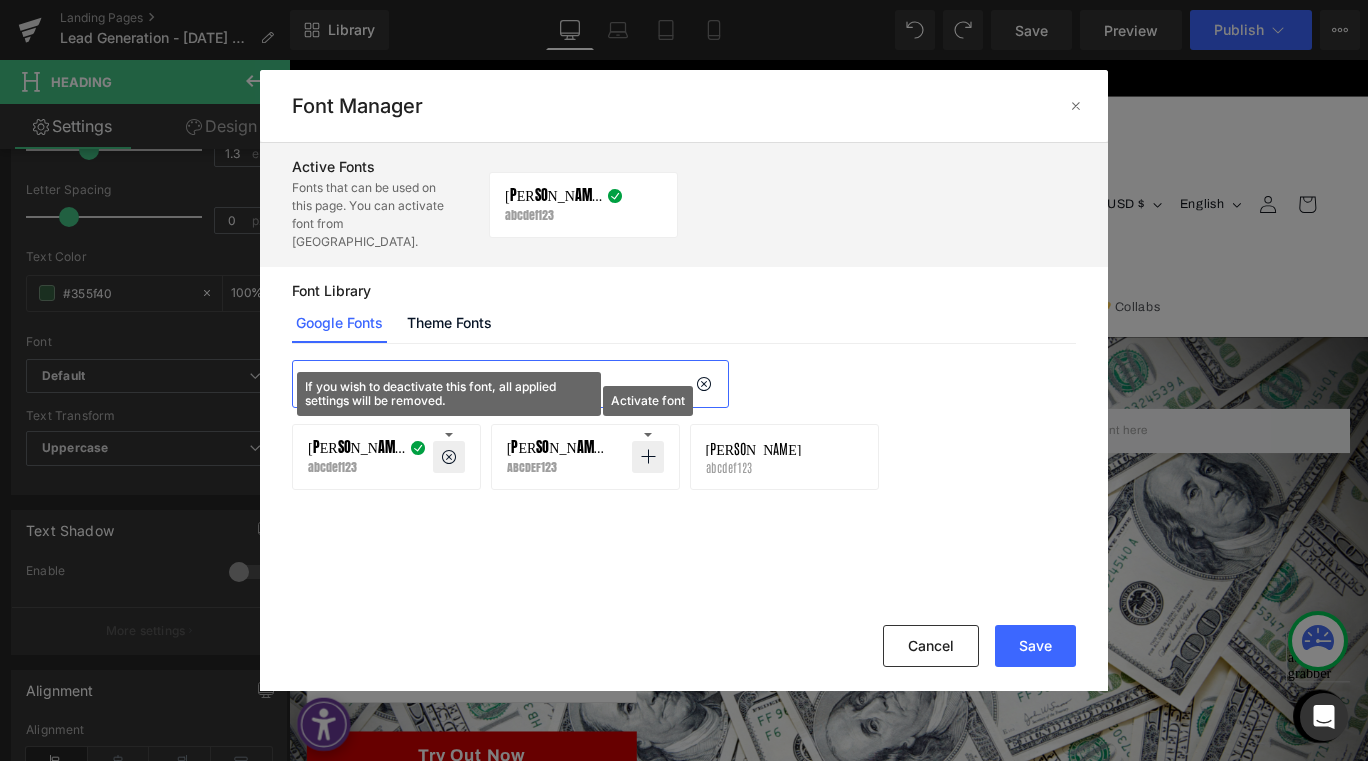 click at bounding box center (648, 457) 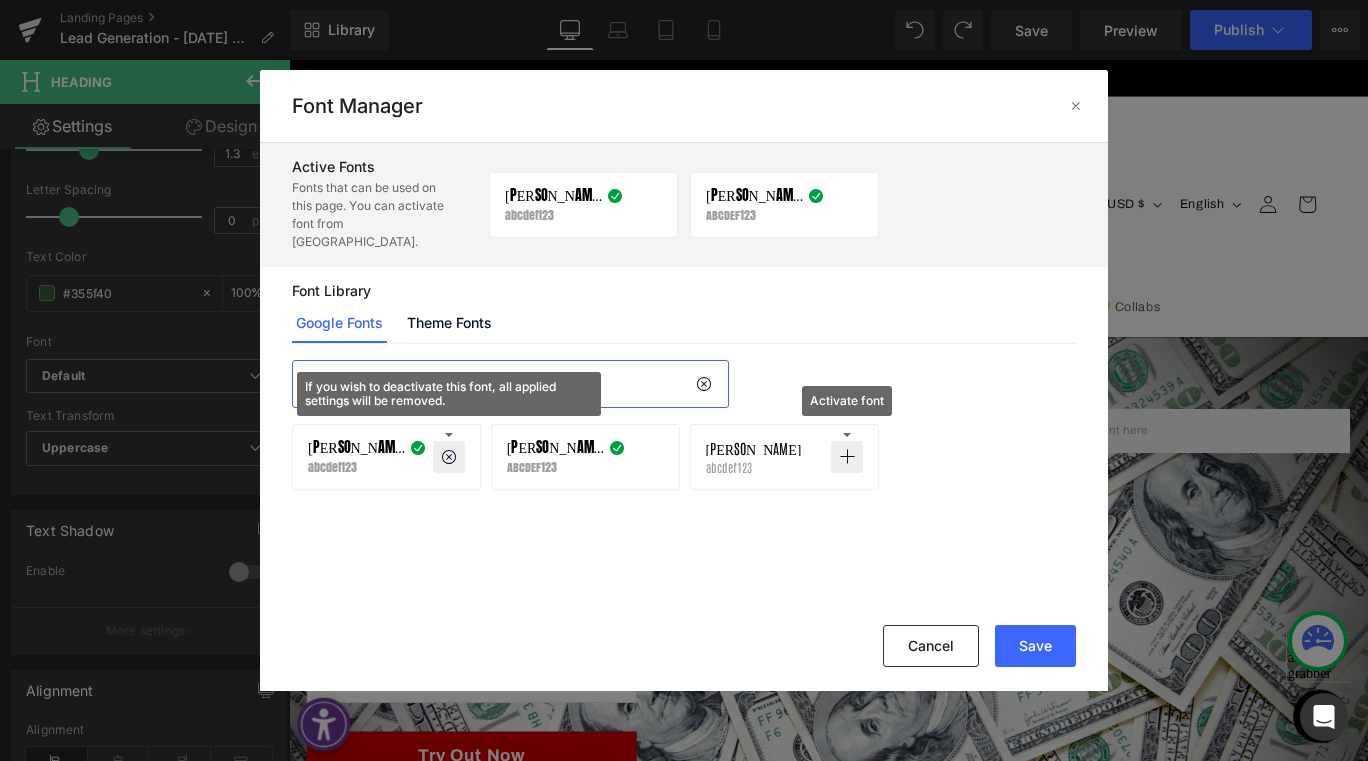 click at bounding box center [847, 457] 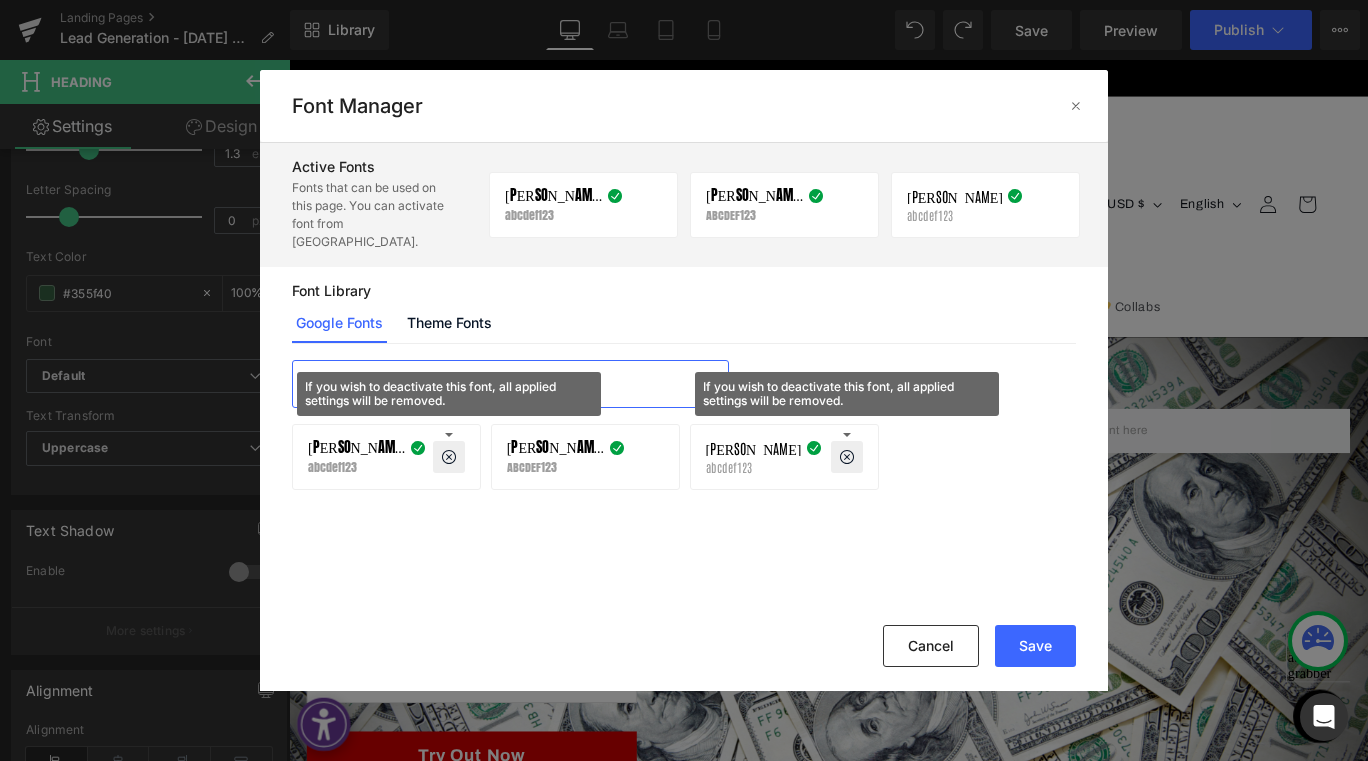 click on "anton" at bounding box center [514, 384] 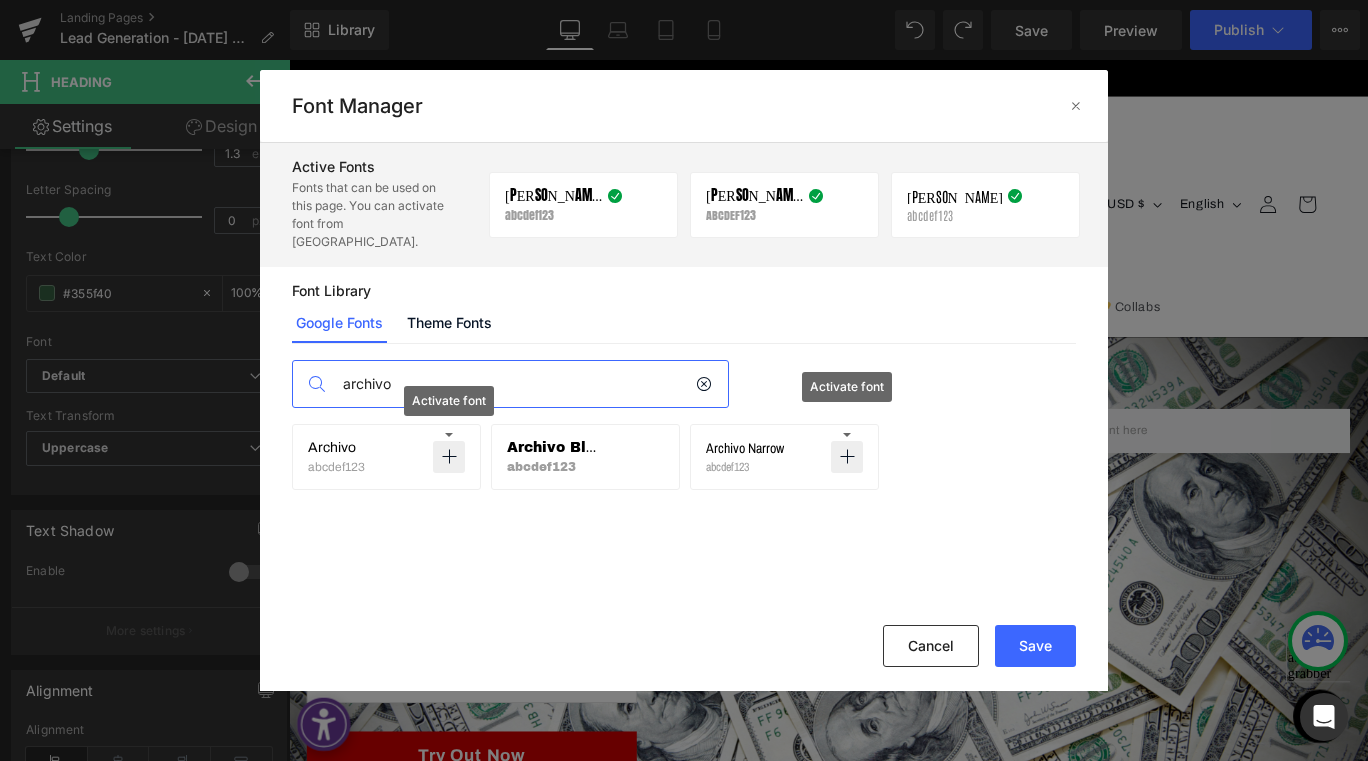 type on "archivo" 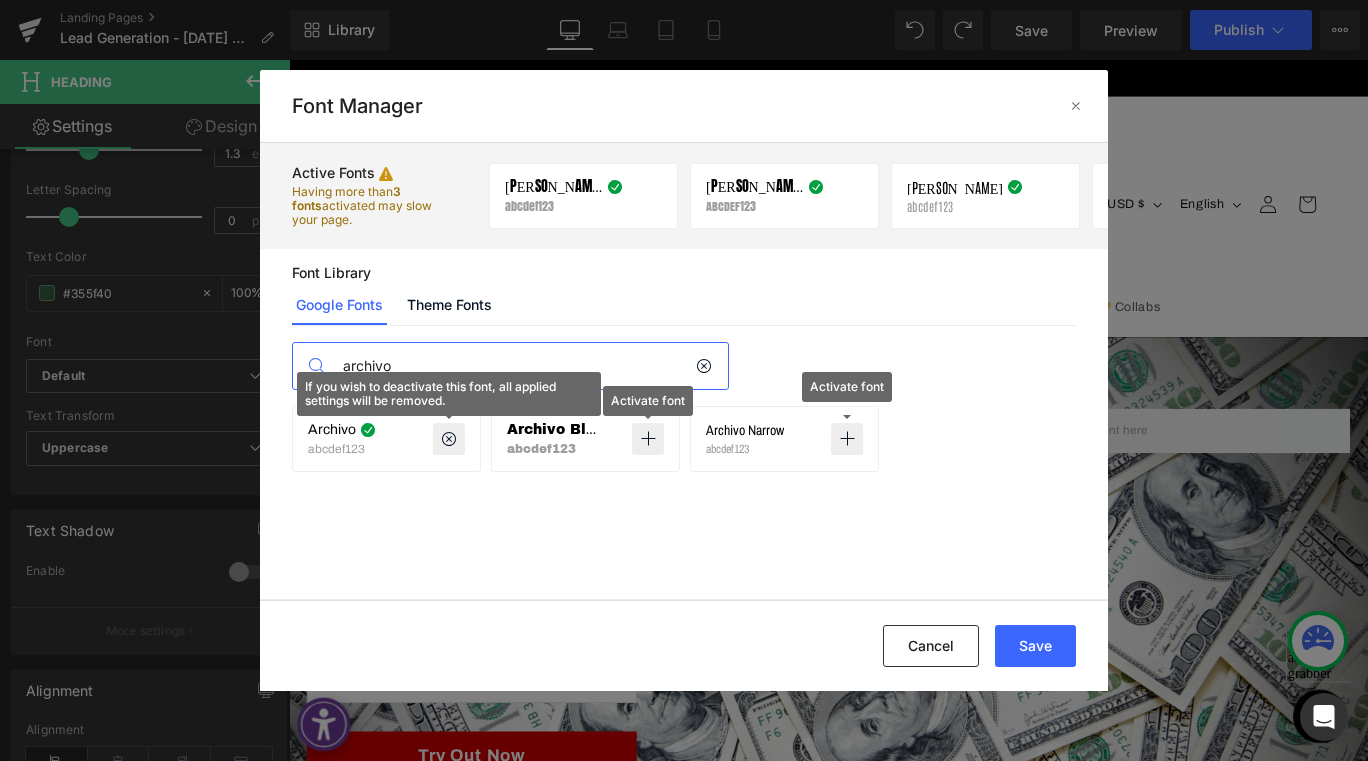 click at bounding box center (648, 439) 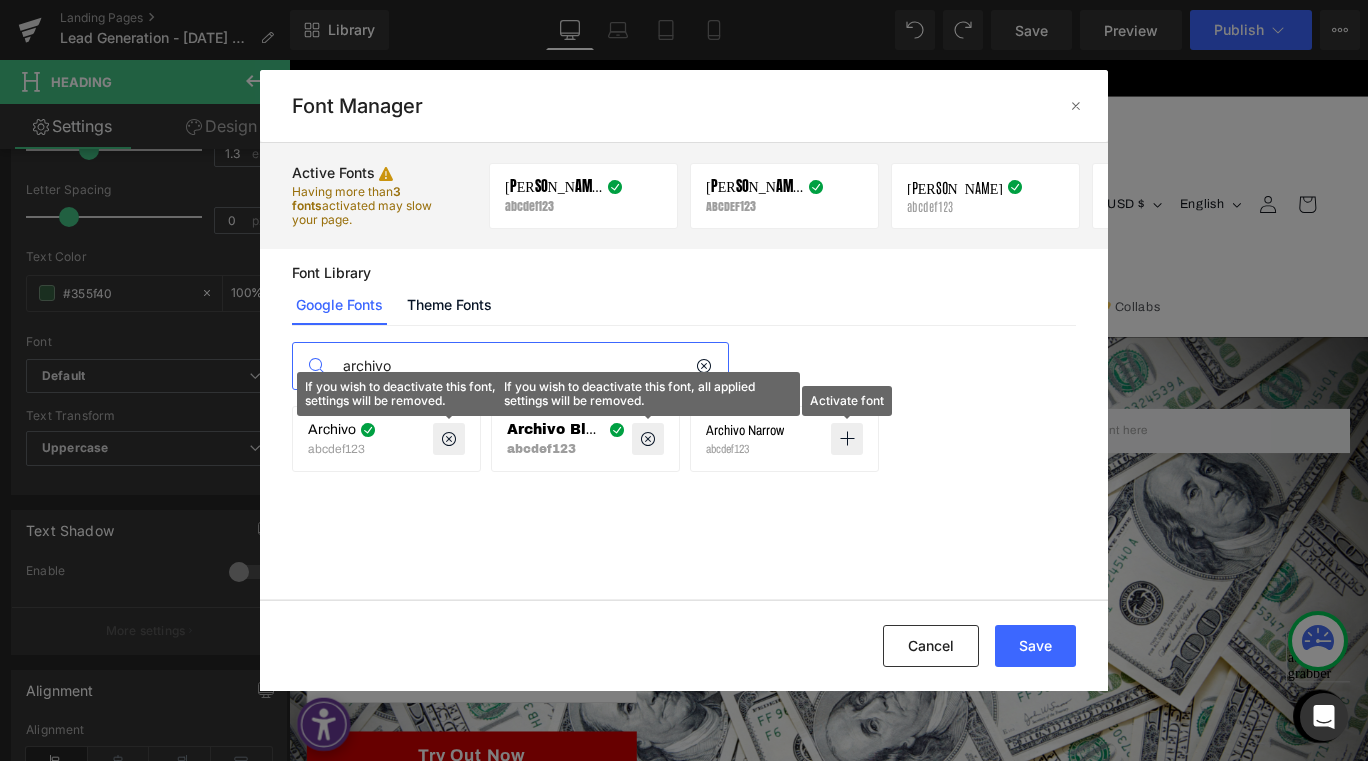 click at bounding box center (847, 439) 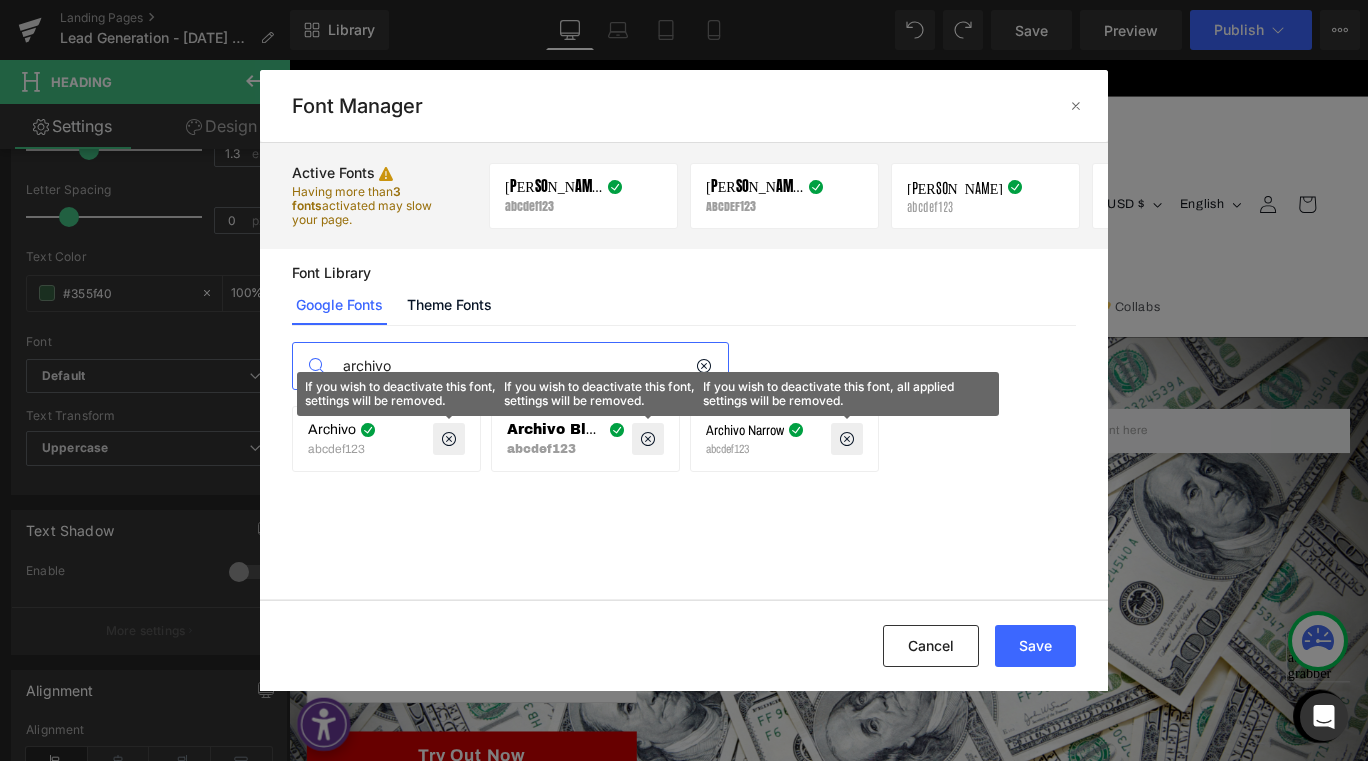 click at bounding box center (648, 439) 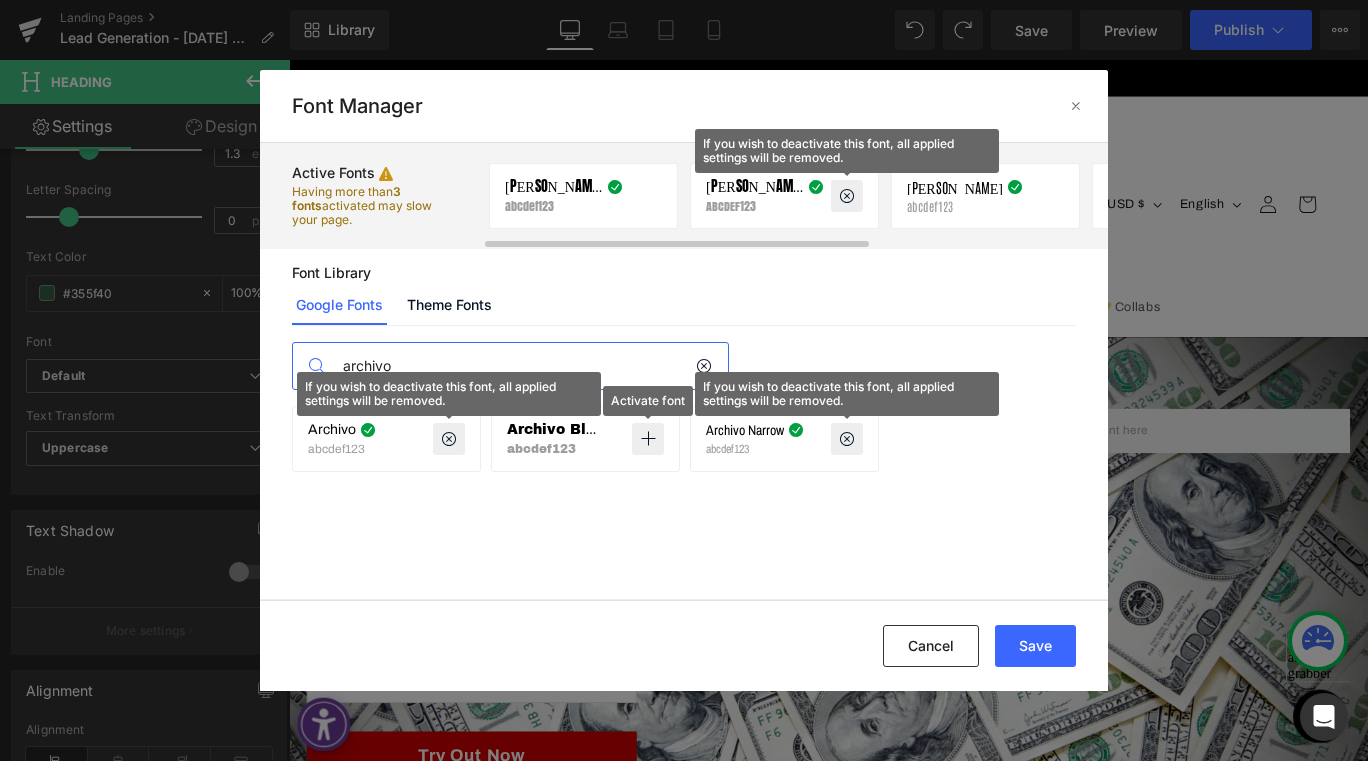 click at bounding box center (847, 196) 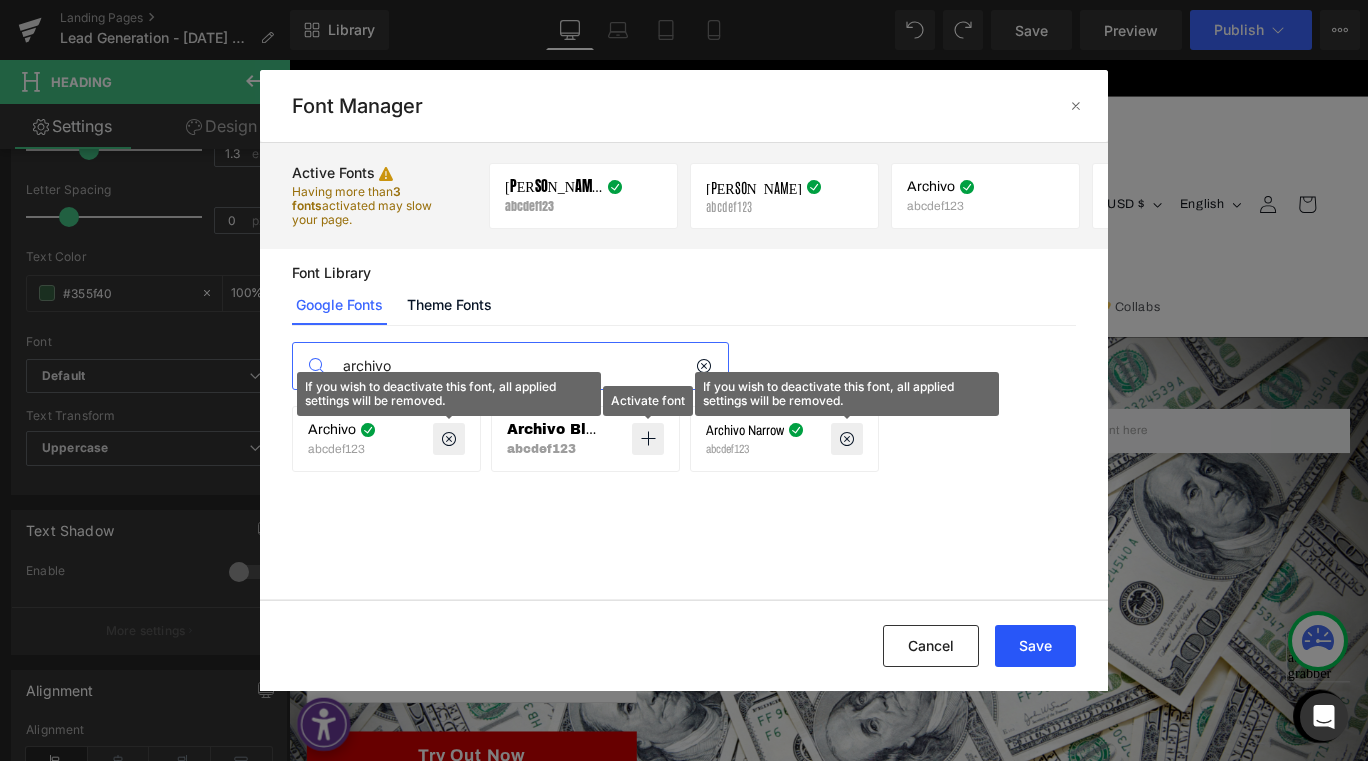 click on "Save" at bounding box center (1035, 646) 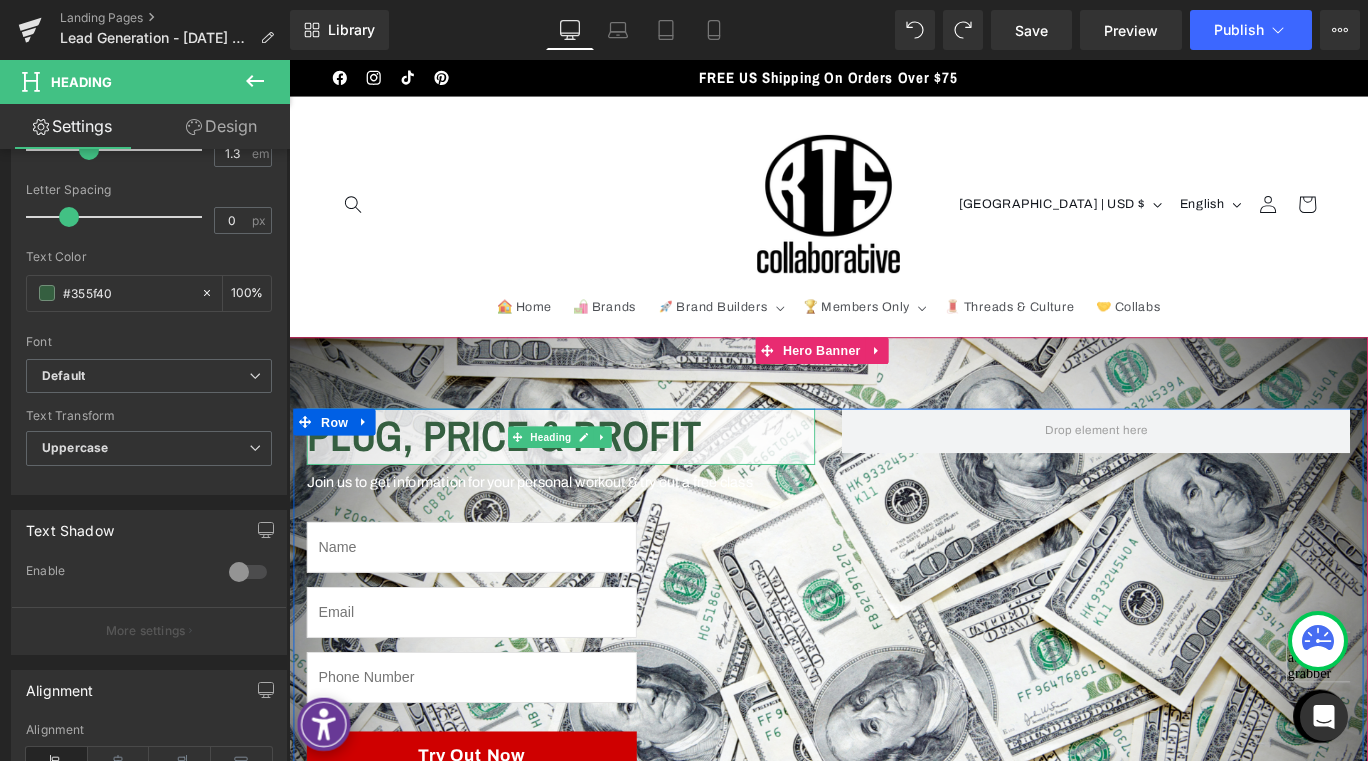 click on "Plug, Price & Profit" at bounding box center (594, 482) 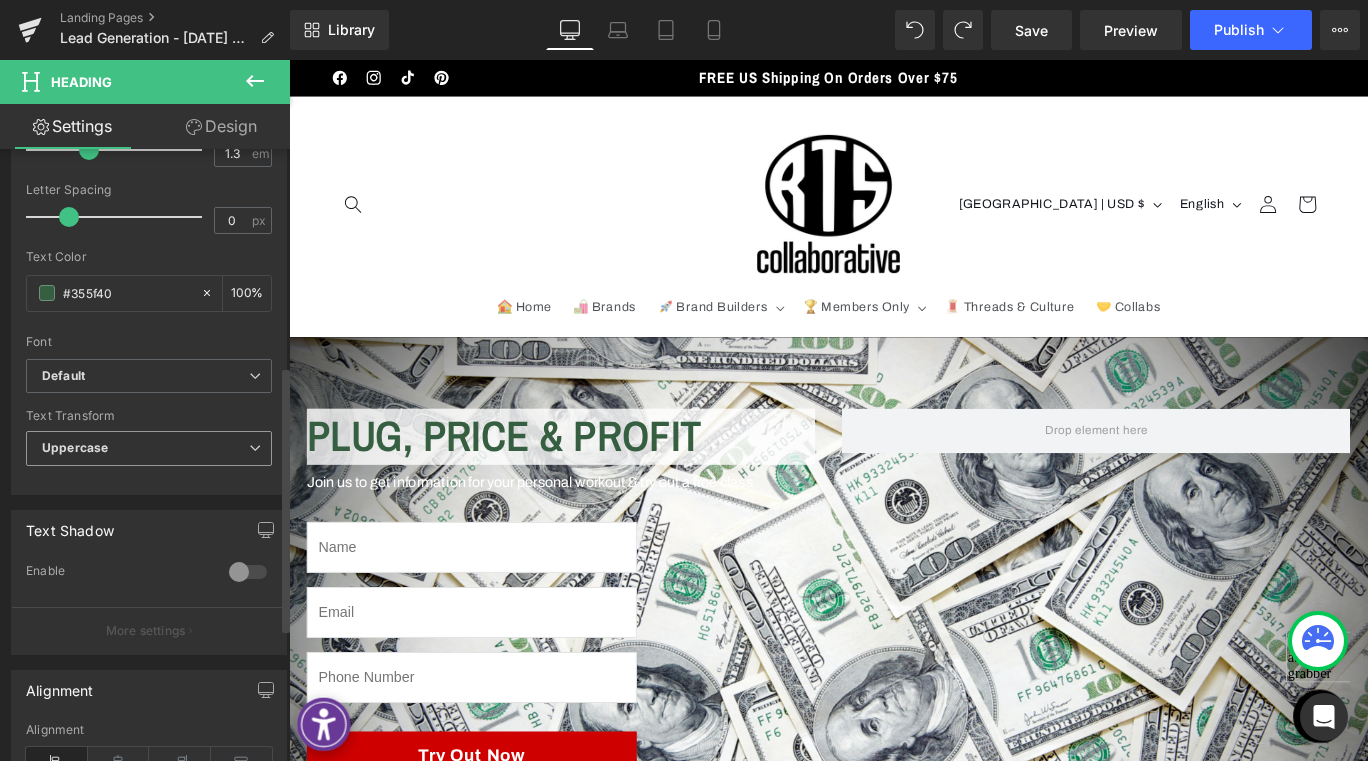 click on "Uppercase" at bounding box center [75, 447] 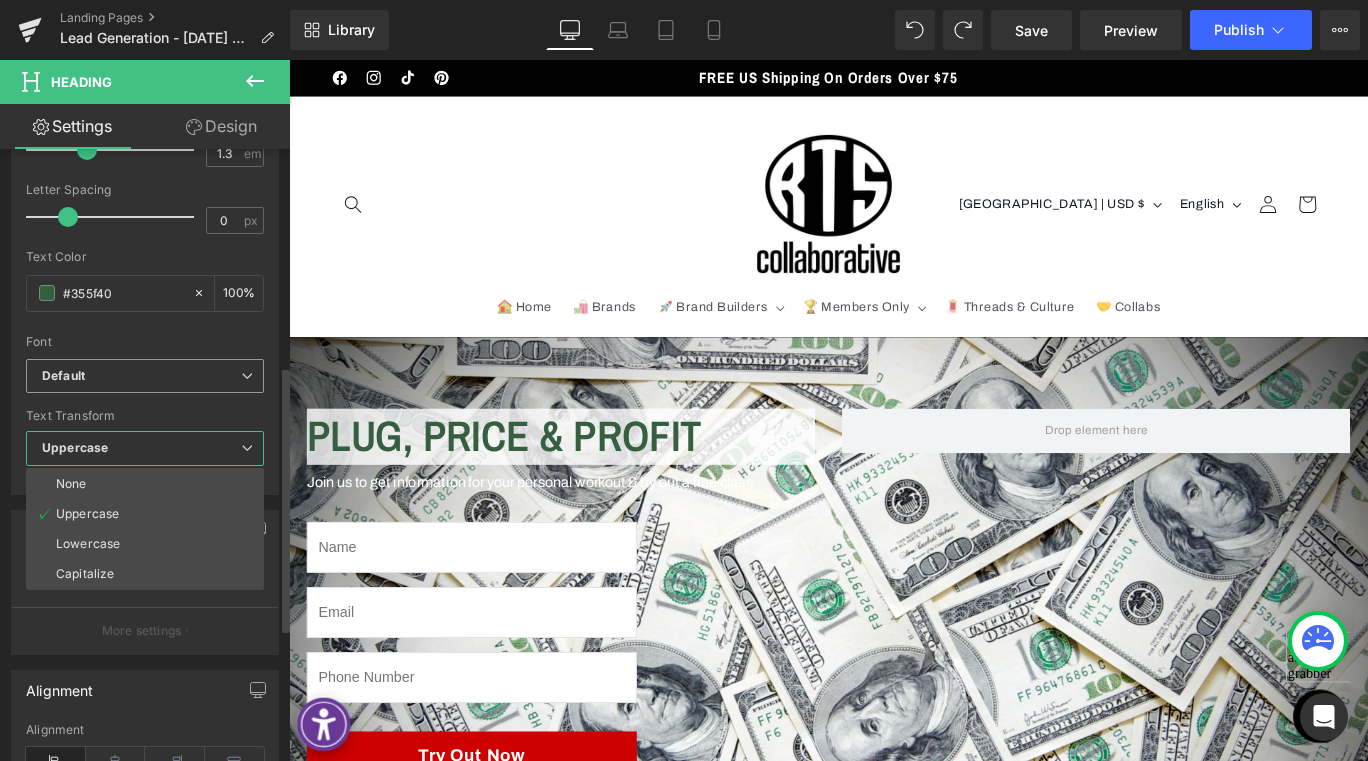 click on "Default" at bounding box center (145, 376) 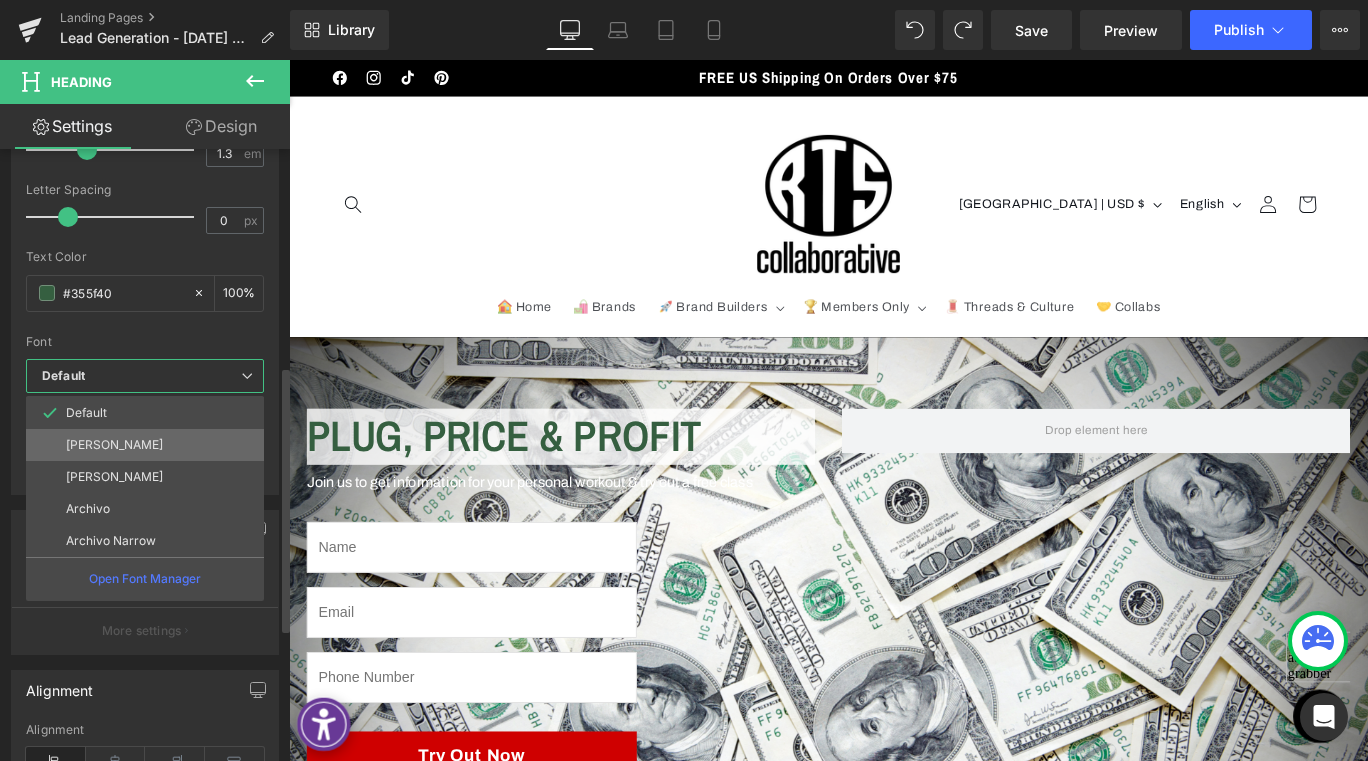 click on "[PERSON_NAME]" at bounding box center (114, 445) 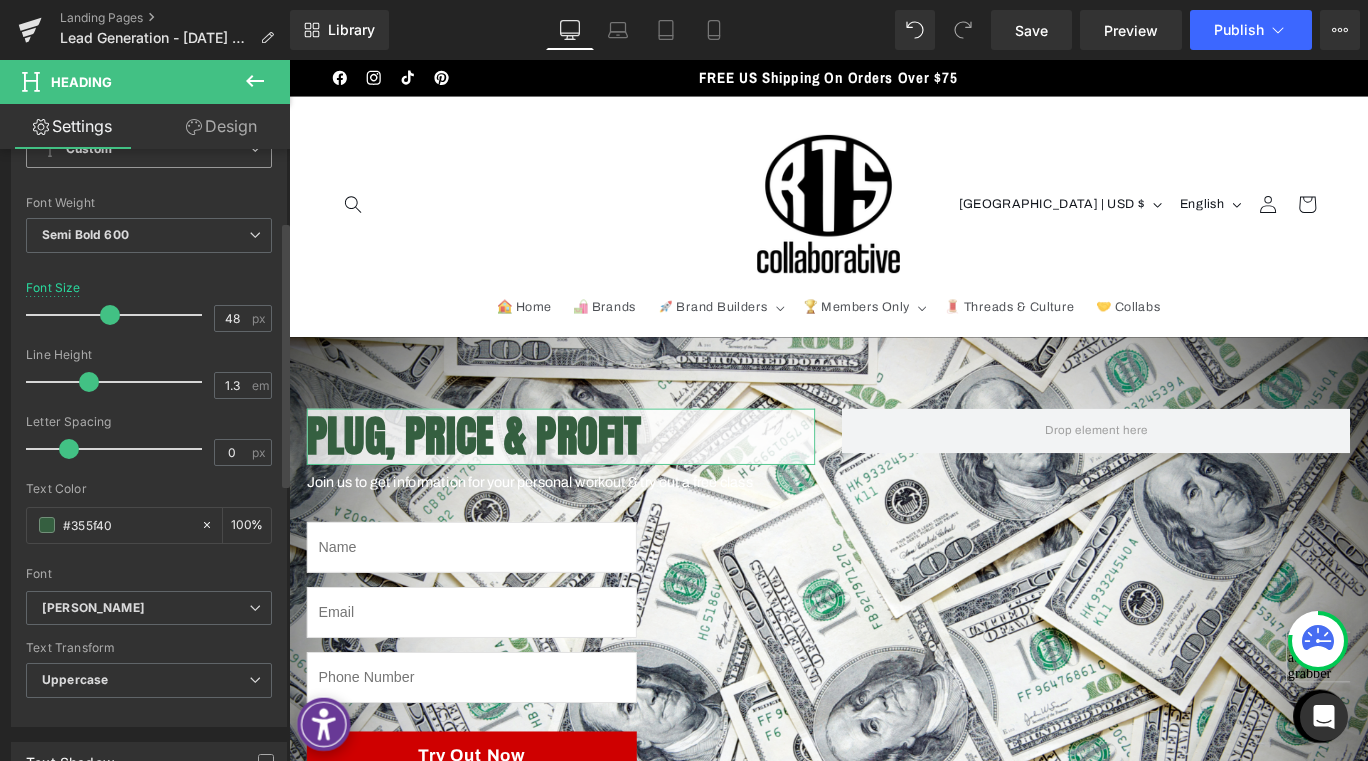 scroll, scrollTop: 0, scrollLeft: 0, axis: both 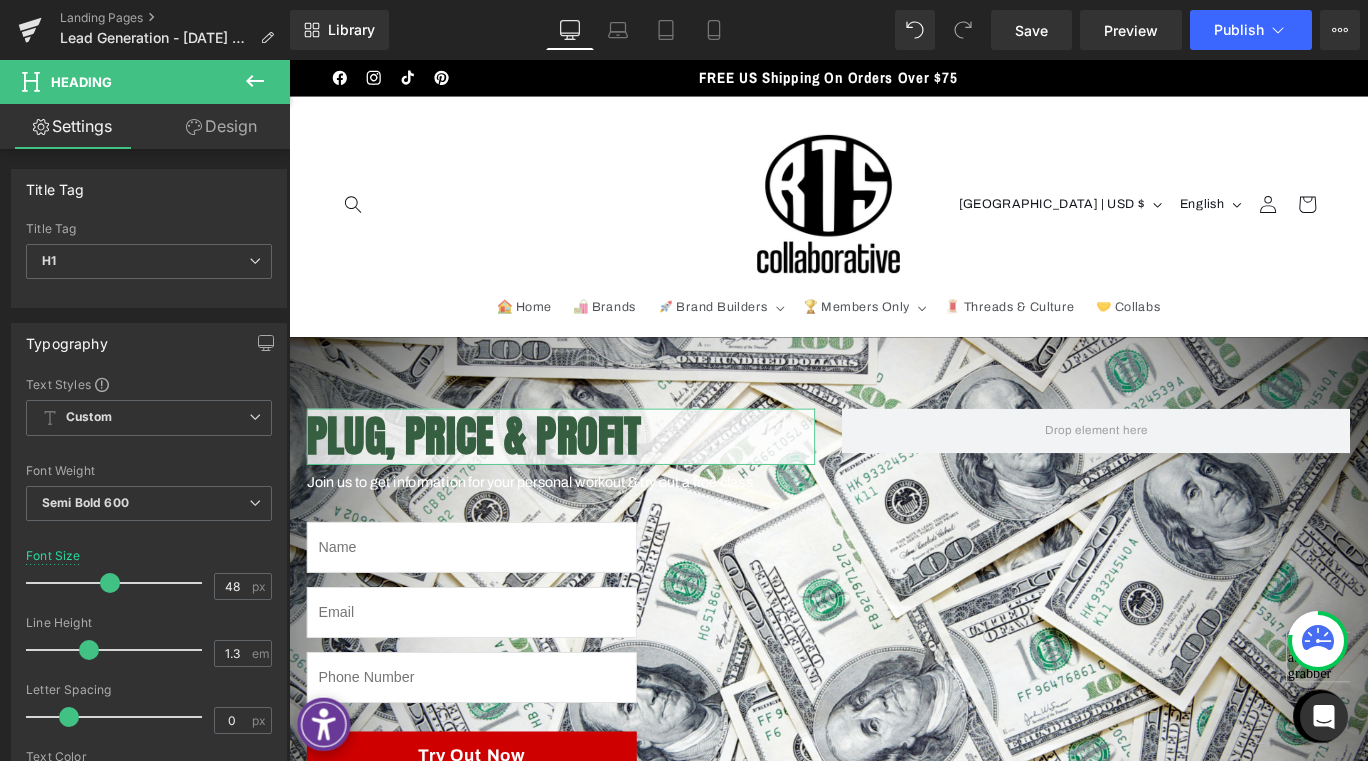 click on "Design" at bounding box center (221, 126) 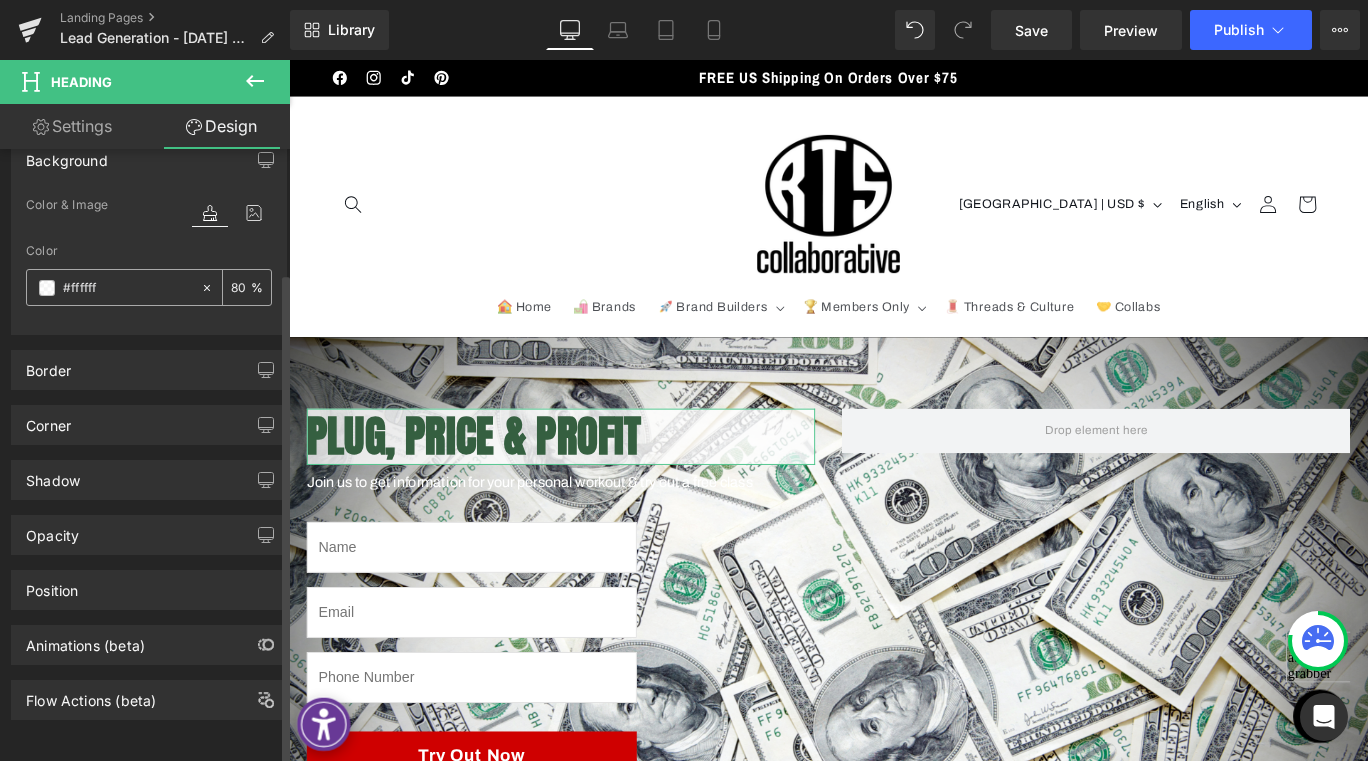 scroll, scrollTop: 0, scrollLeft: 0, axis: both 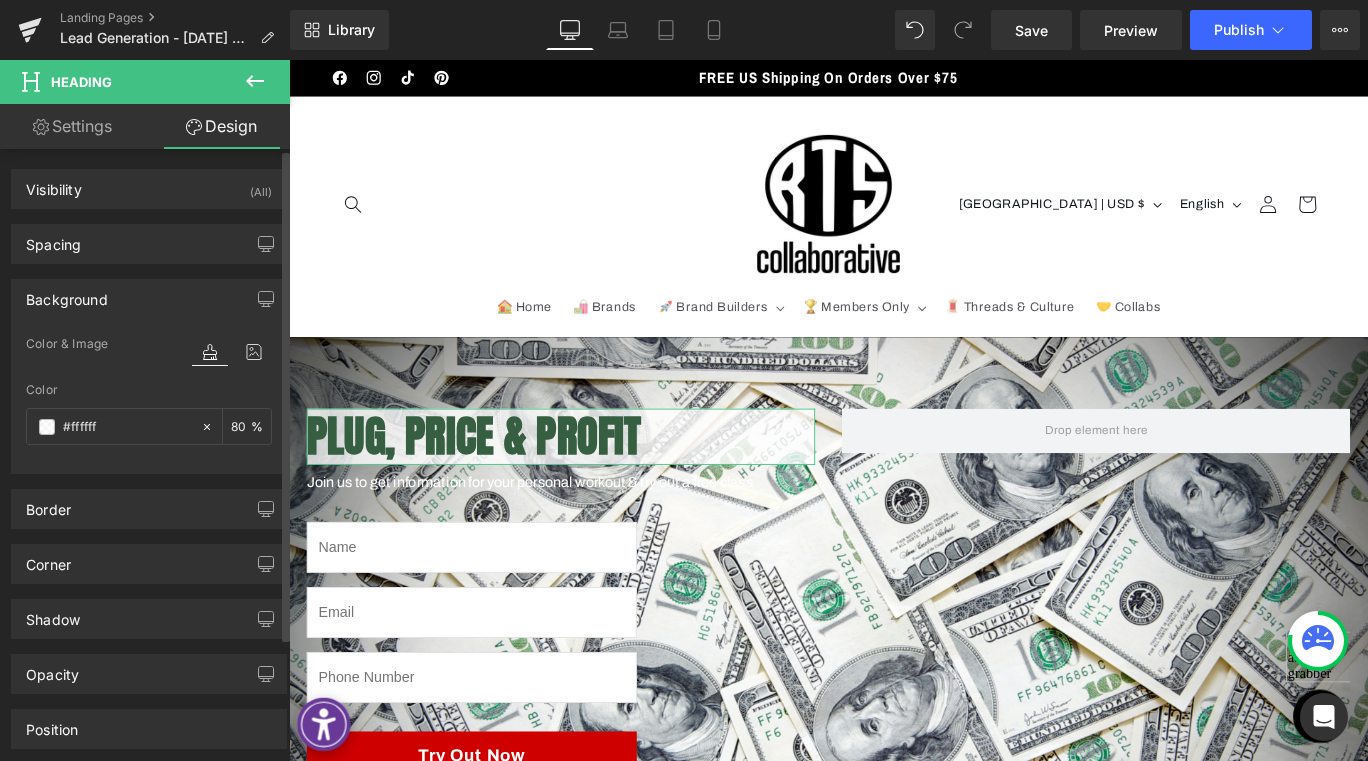 click on "Background
Color & Image color
rgba(255, 255, 255, 0.8) Color #ffffff 80 %
Image  Replace Image  Upload image or  Browse gallery Image Src Image Quality Lighter Lightest
Lighter
Lighter Lightest Only support for UCare CDN
More settings" at bounding box center (149, 369) 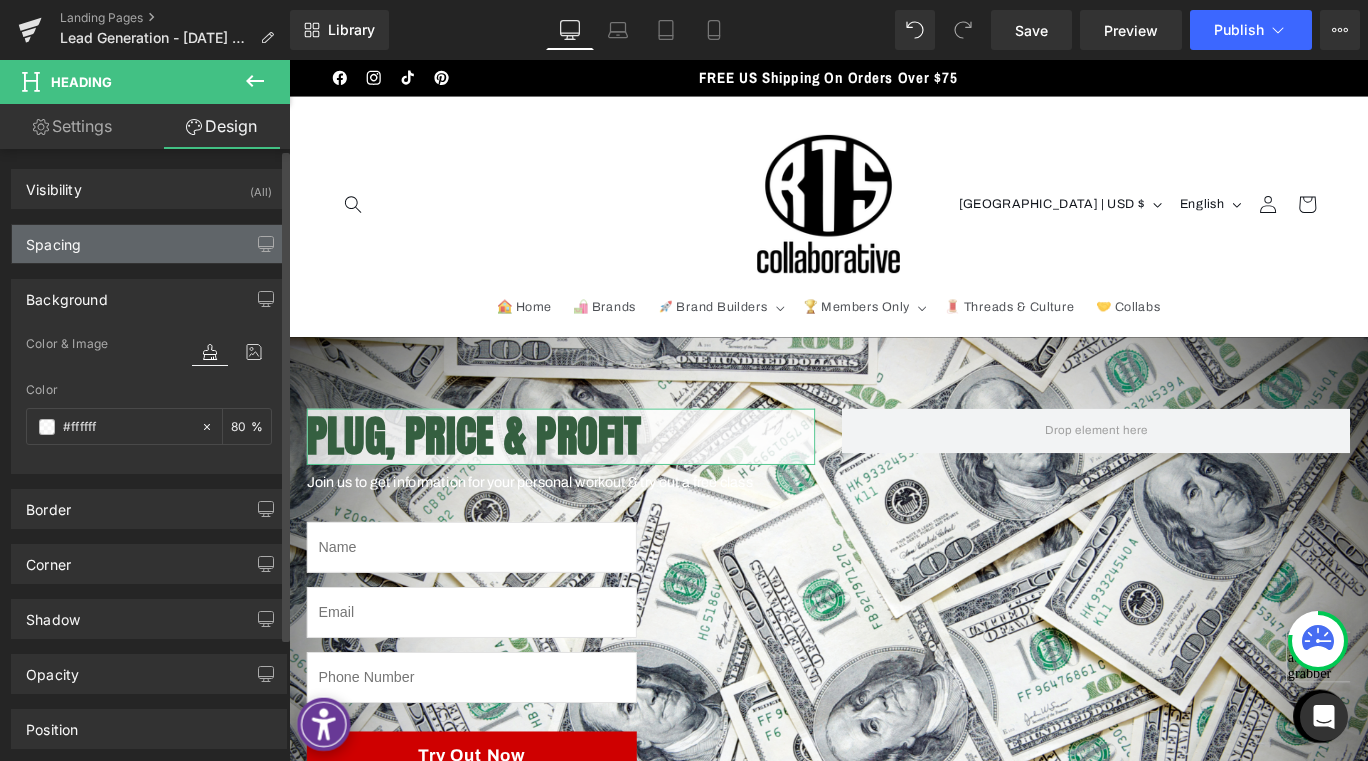 click on "Spacing" at bounding box center (149, 244) 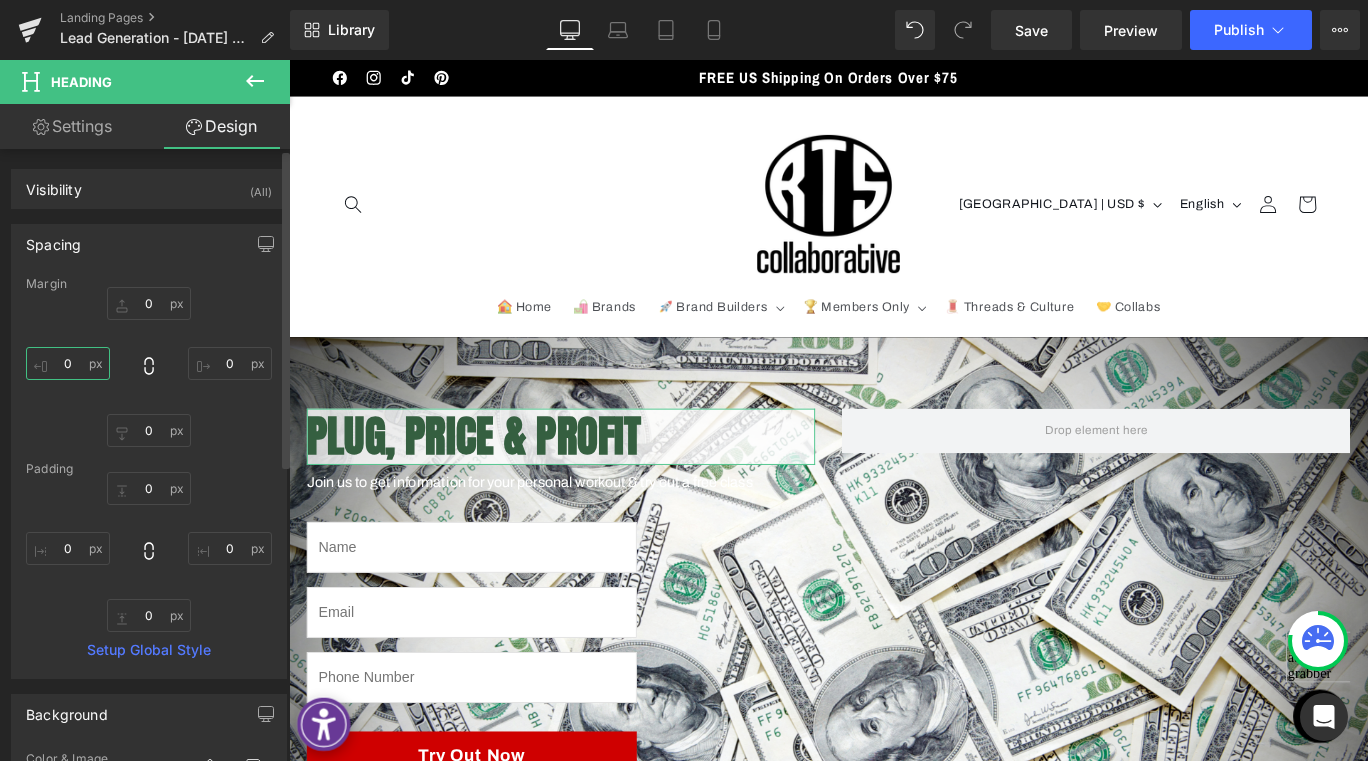 click on "0" at bounding box center [68, 363] 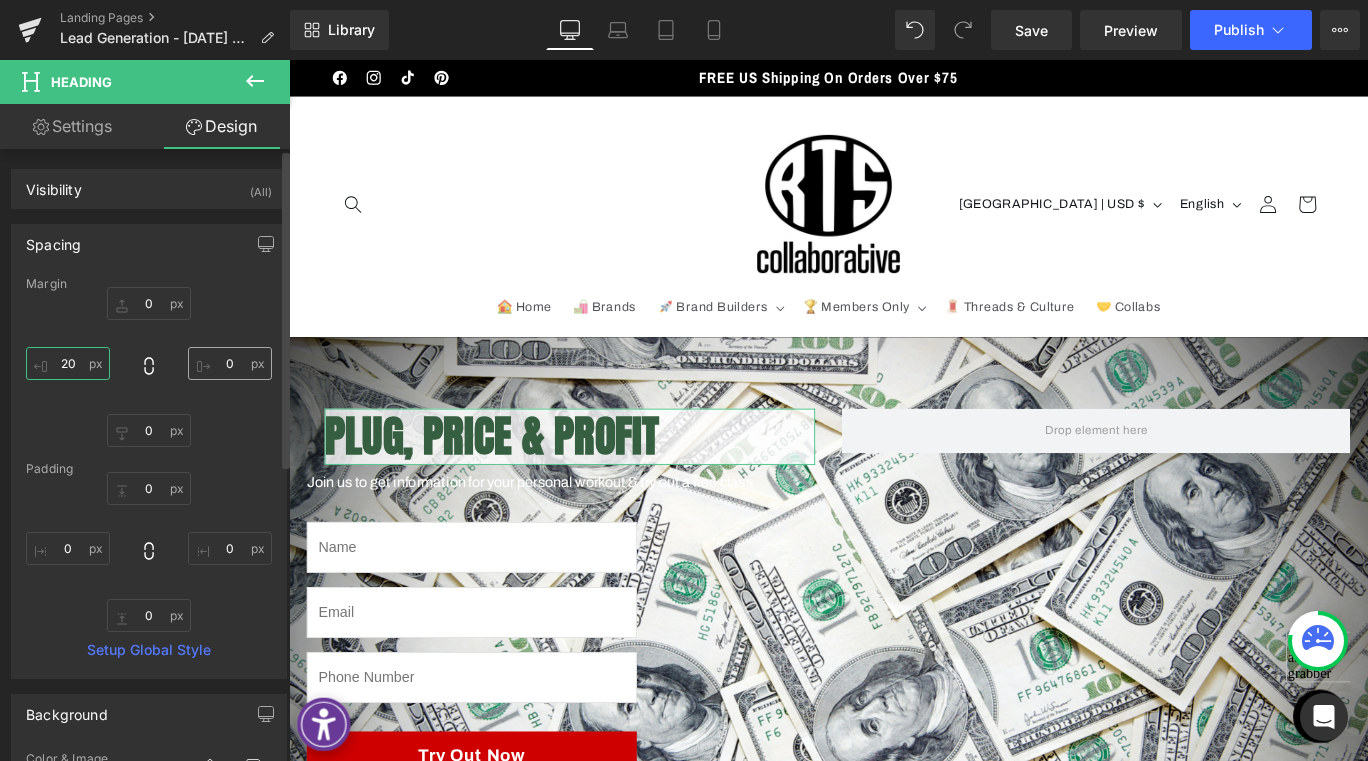 type on "20" 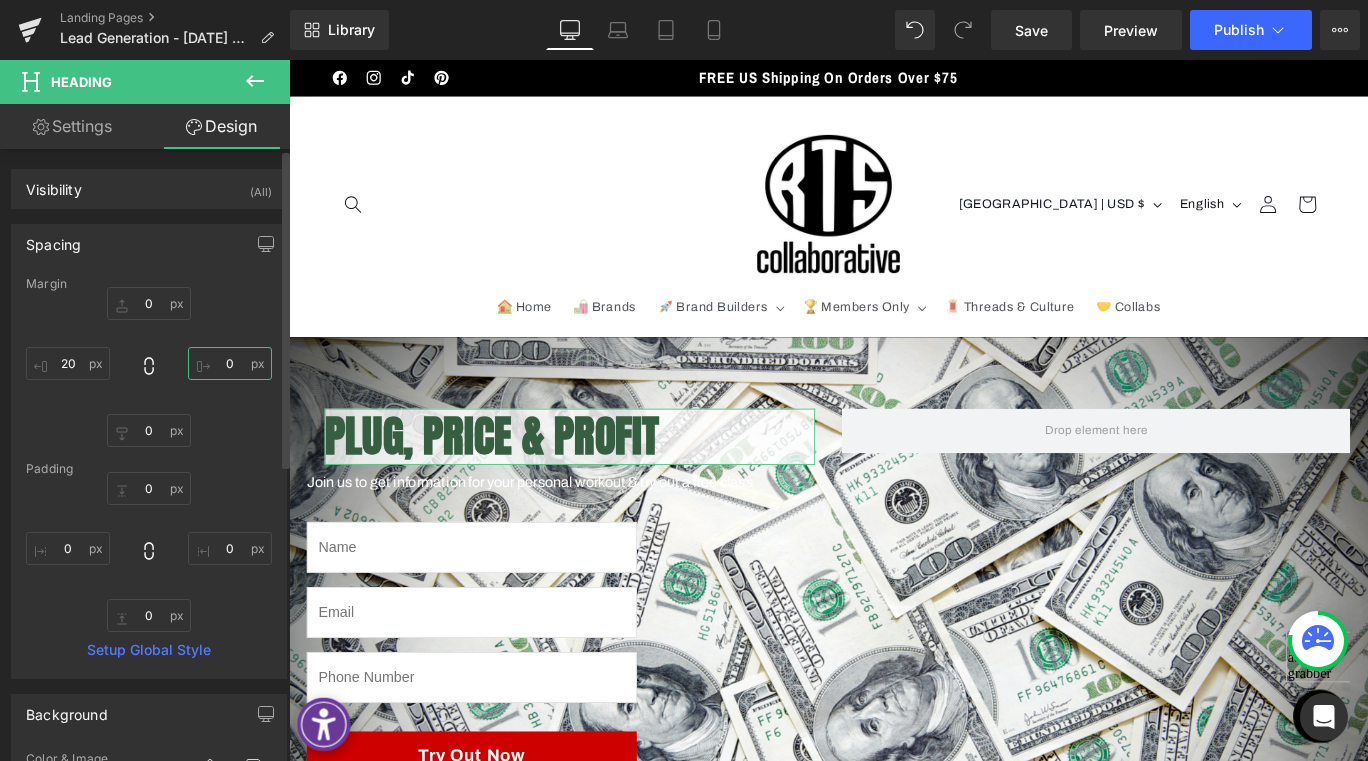 click on "0" at bounding box center [230, 363] 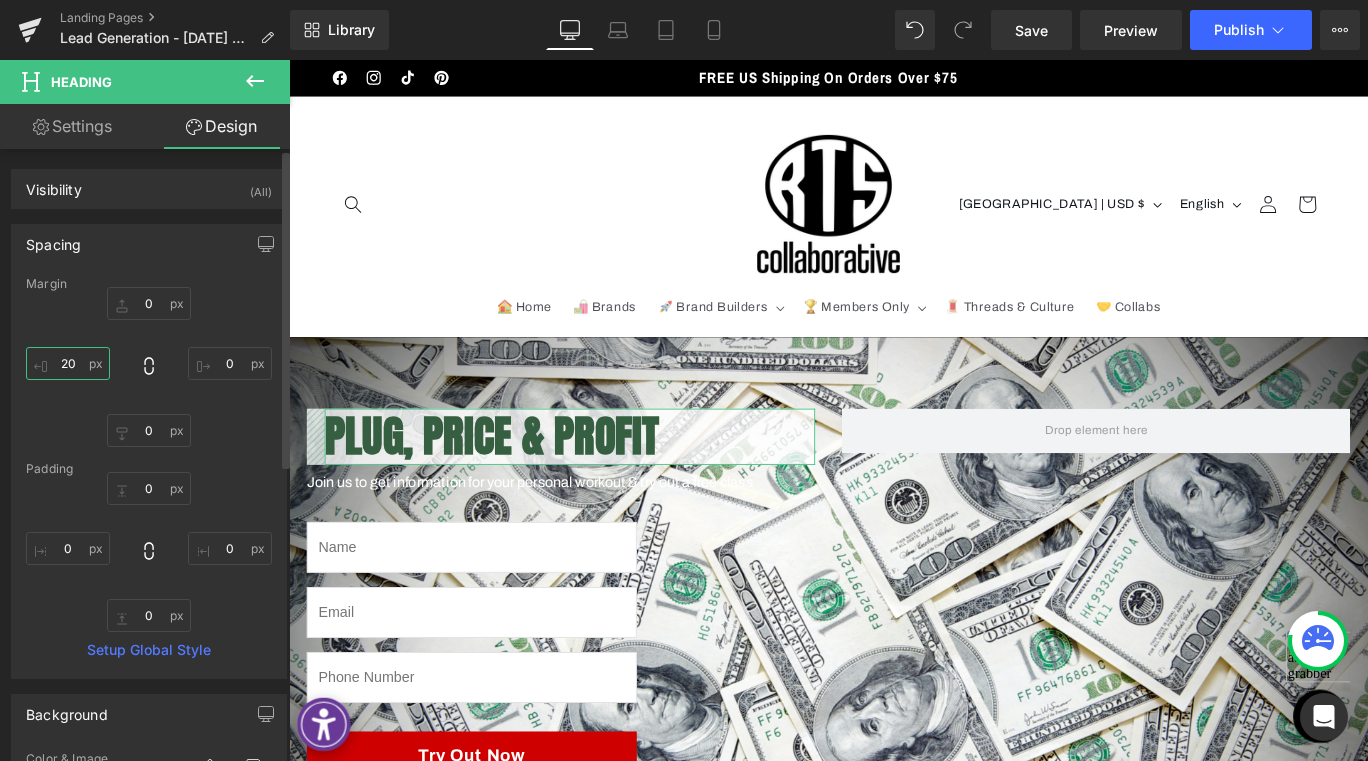 click on "20" at bounding box center (68, 363) 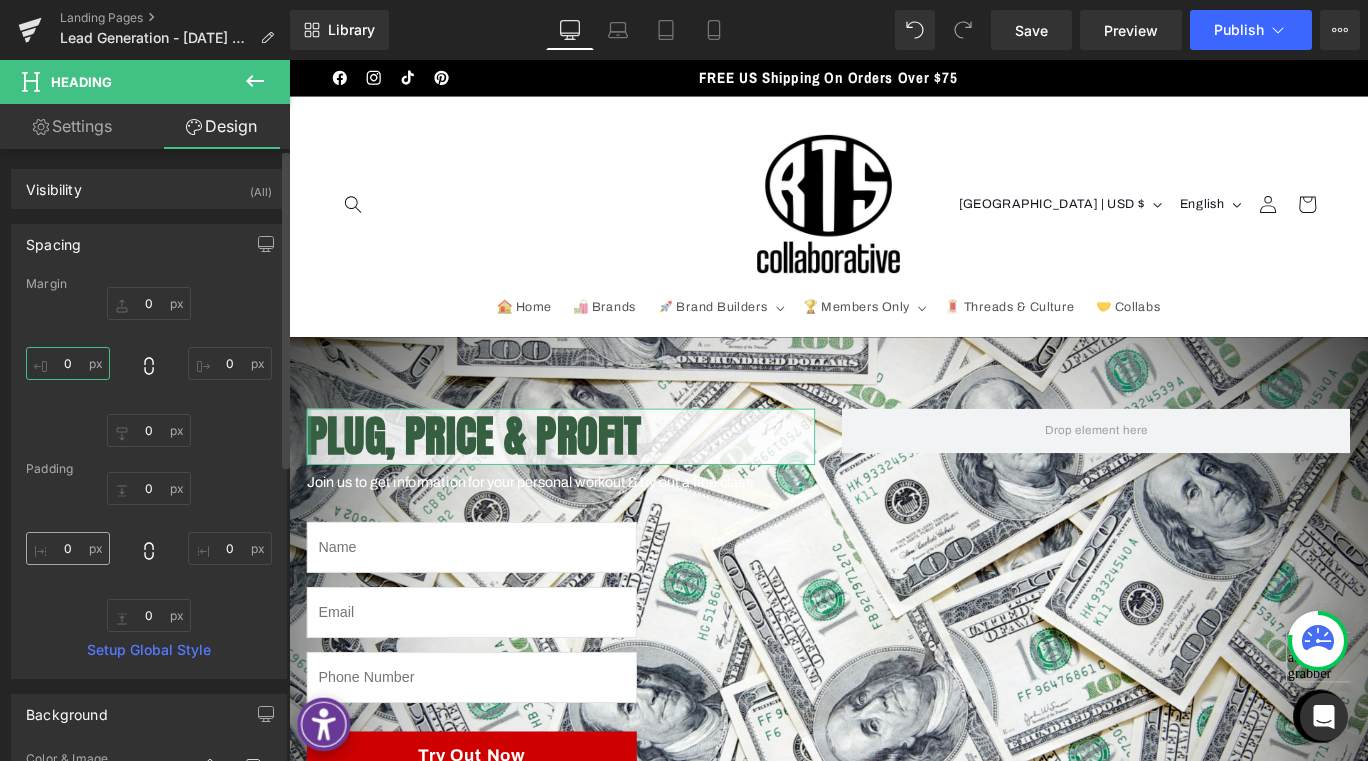 type 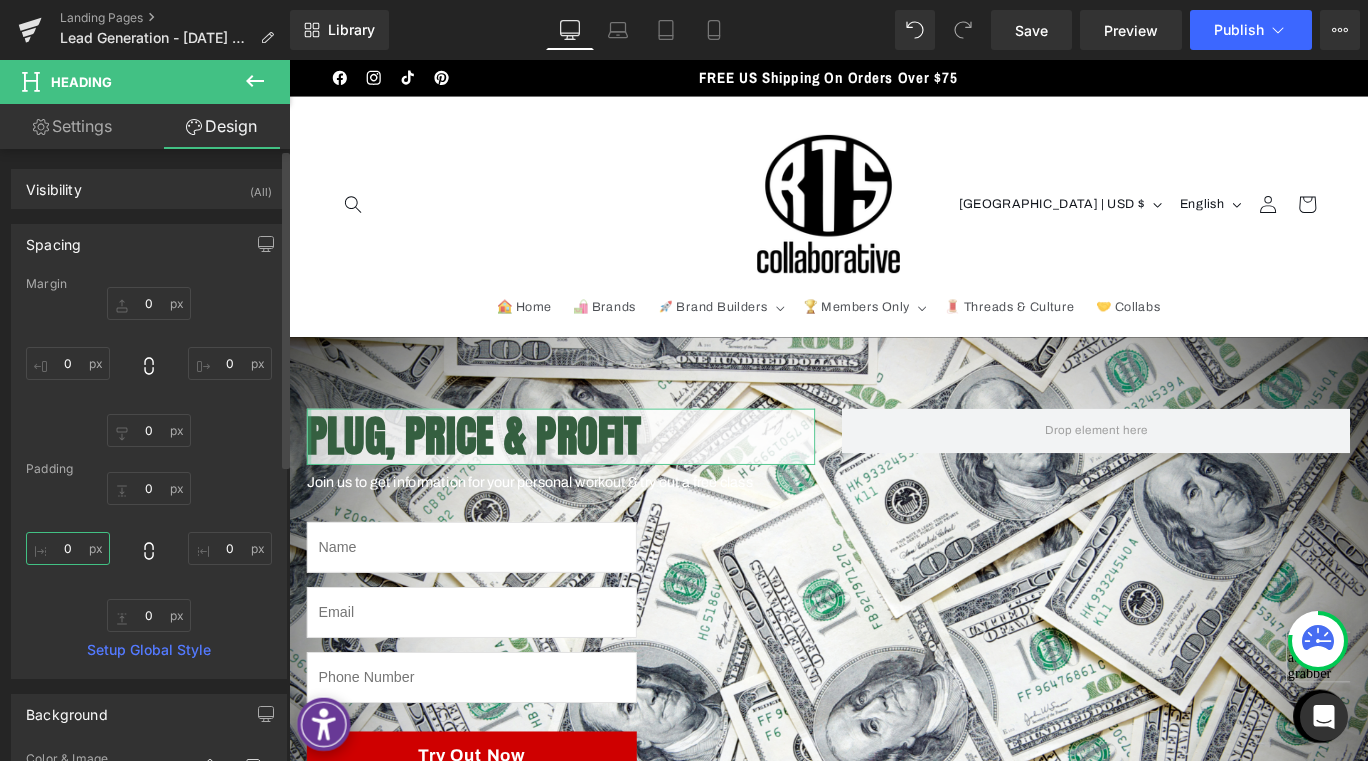 click on "0" at bounding box center [68, 548] 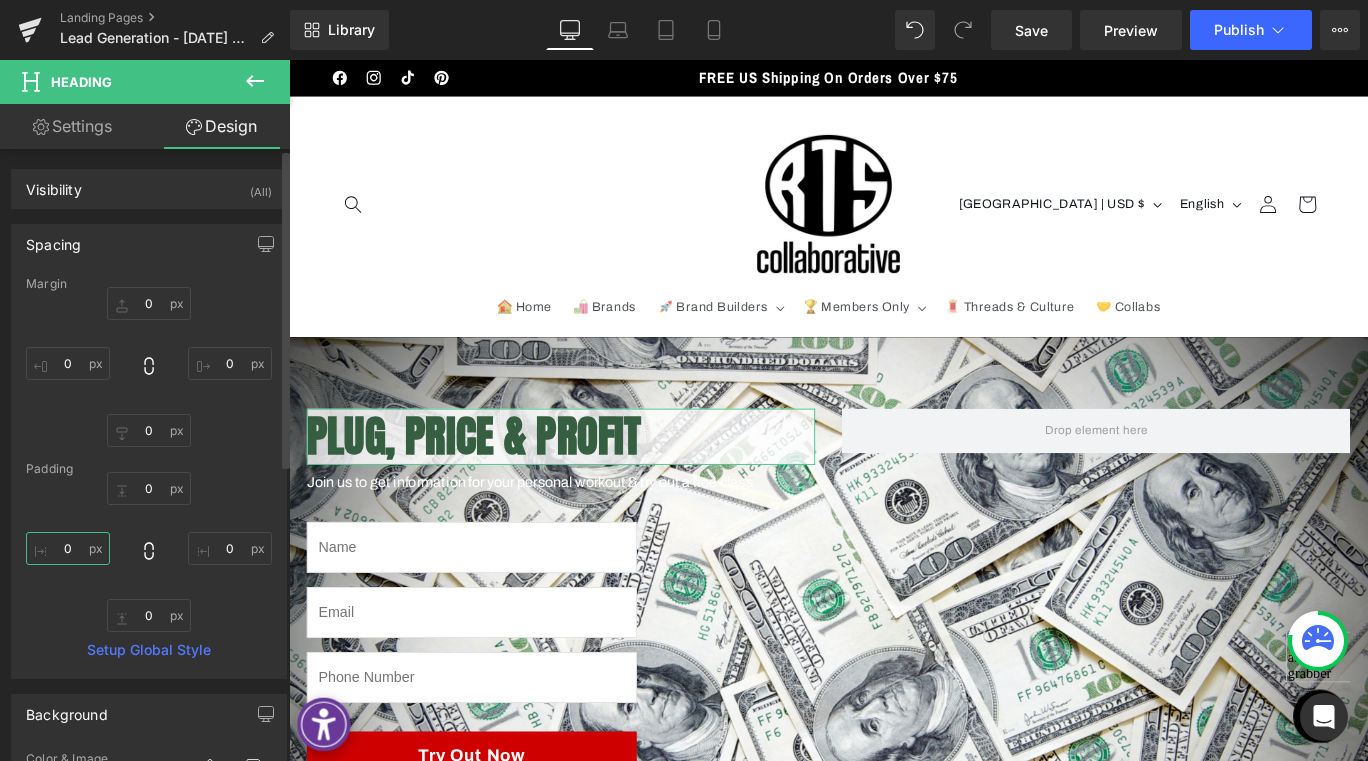 click on "0" at bounding box center [68, 548] 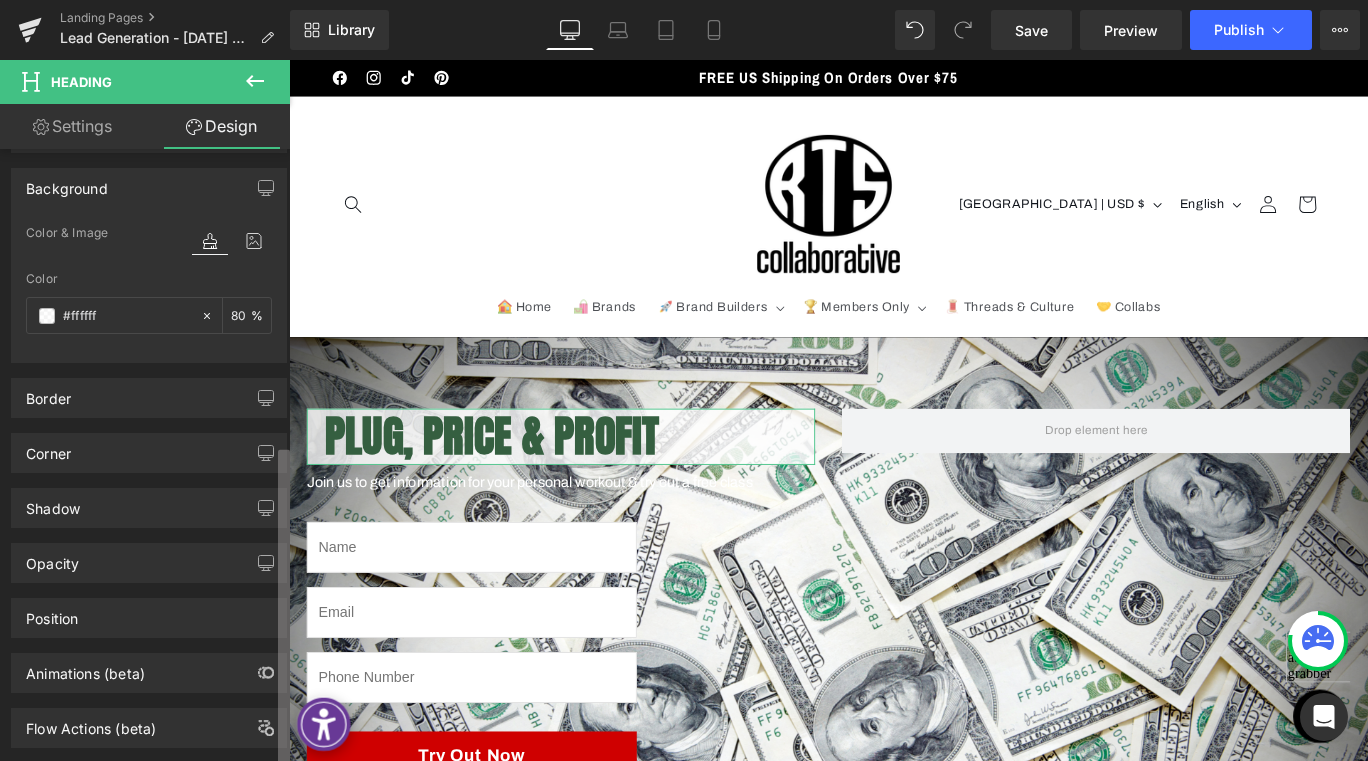 scroll, scrollTop: 569, scrollLeft: 0, axis: vertical 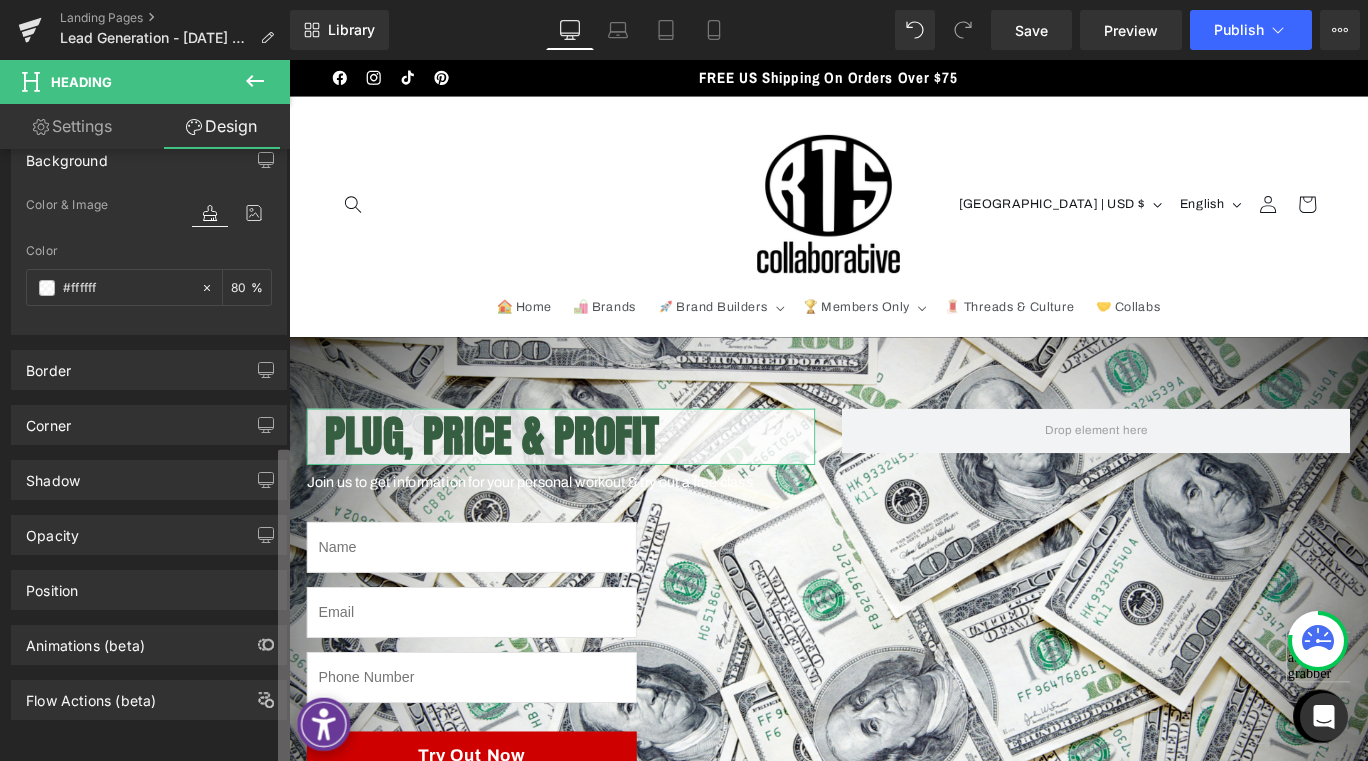 click on "Visibility
(All)
0|0|0|0   1 Show on Desktop 1 Show on Laptop 1 Show on Tablet 1 Show on Mobile
Spacing
Margin
0px 0
0px 0
0px 0
Padding
0px 0
0px 0
0px 0
20 20
Setup Global Style
Background
Color & Image color
rgba(255, 255, 255, 0.8) Color #ffffff 80 % or" at bounding box center (145, 459) 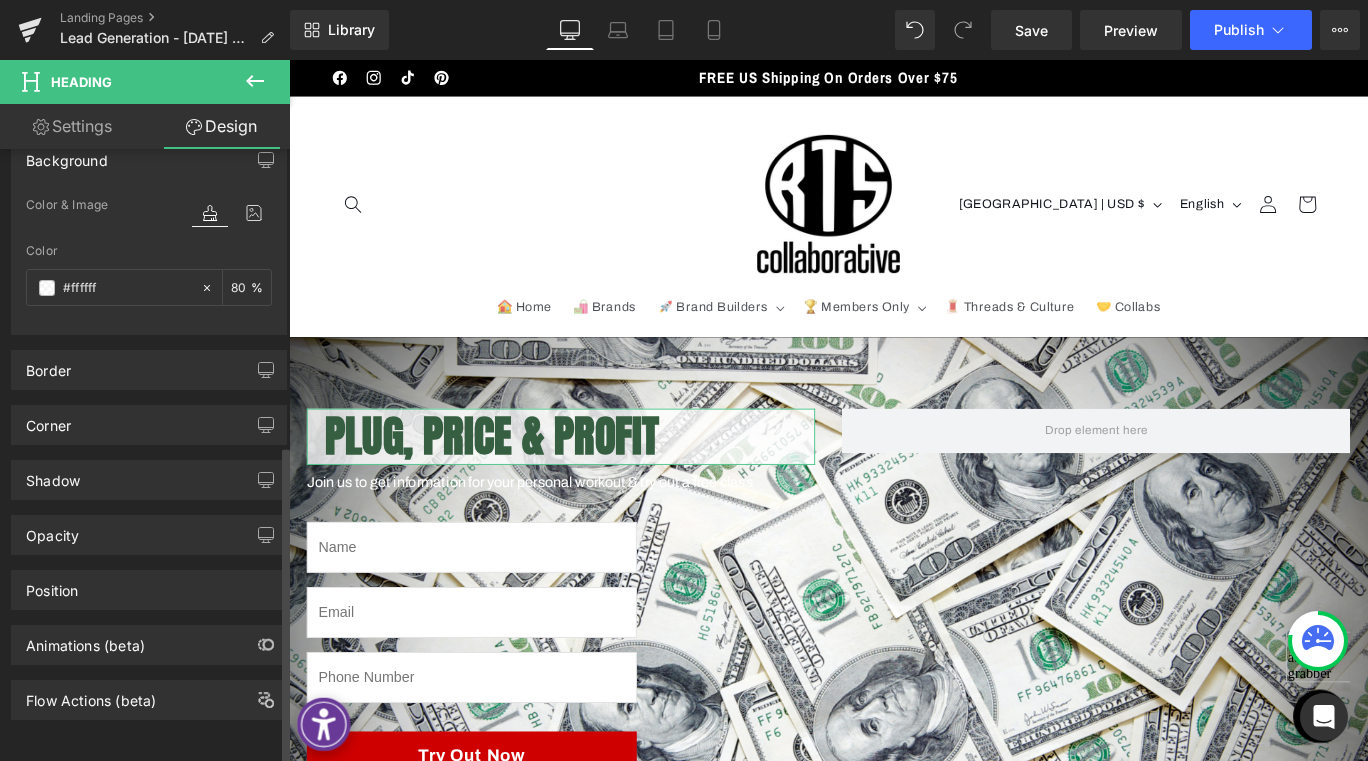 type on "20" 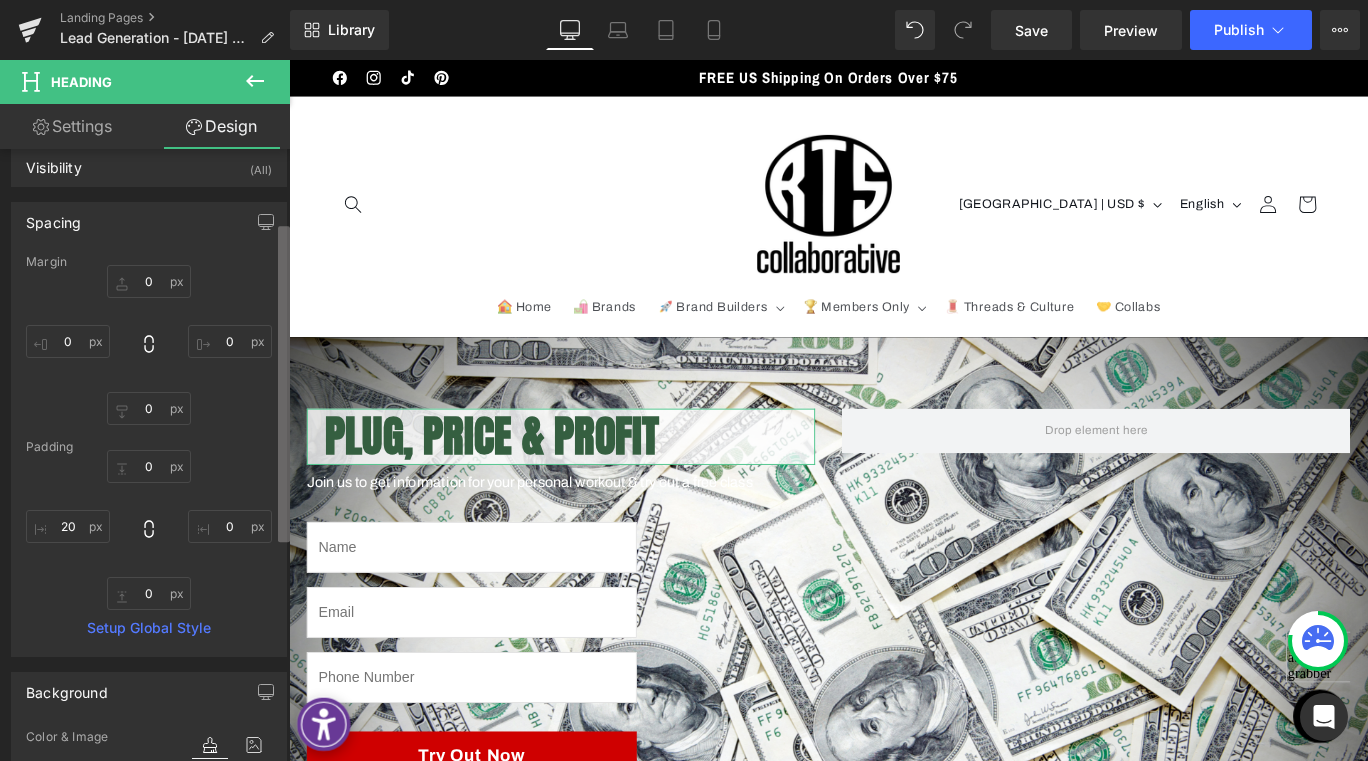 scroll, scrollTop: 0, scrollLeft: 0, axis: both 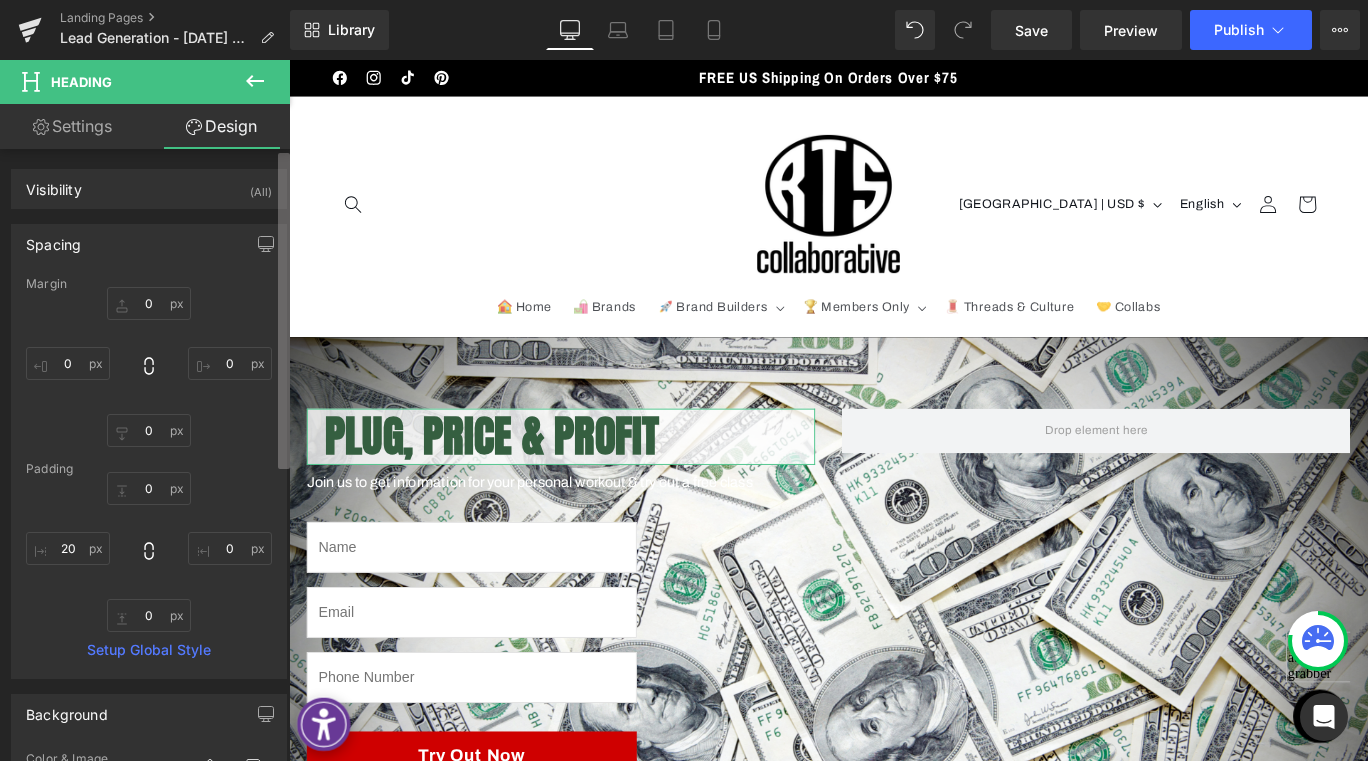 click at bounding box center (284, 311) 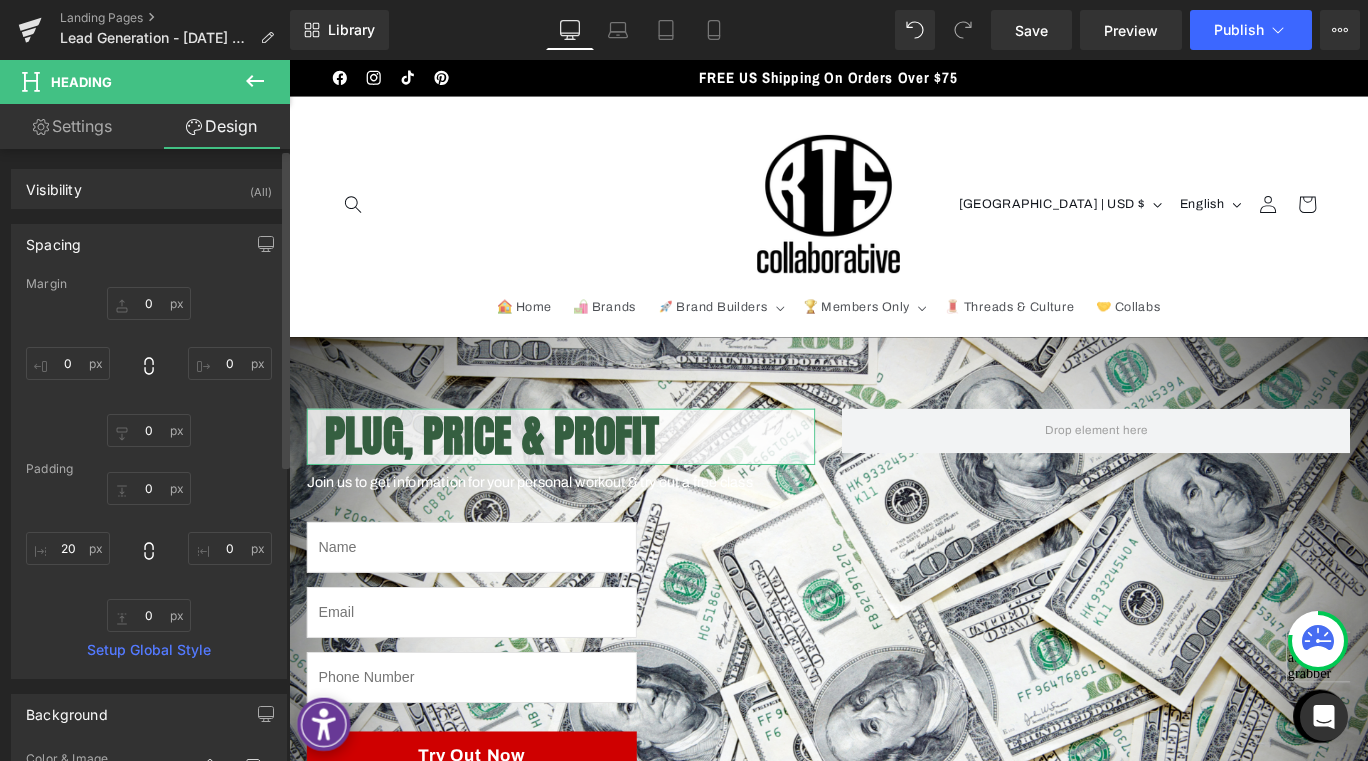 click on "Visibility
(All)
0|0|0|0   1 Show on Desktop 1 Show on Laptop 1 Show on Tablet 1 Show on Mobile
Spacing
Margin
0px 0
0px 0
0px 0
Padding
0px 0
0px 0
0px 0
20 20
Setup Global Style
Background
Color & Image color
rgba(255, 255, 255, 0.8) Color #ffffff 80 %" at bounding box center (149, 711) 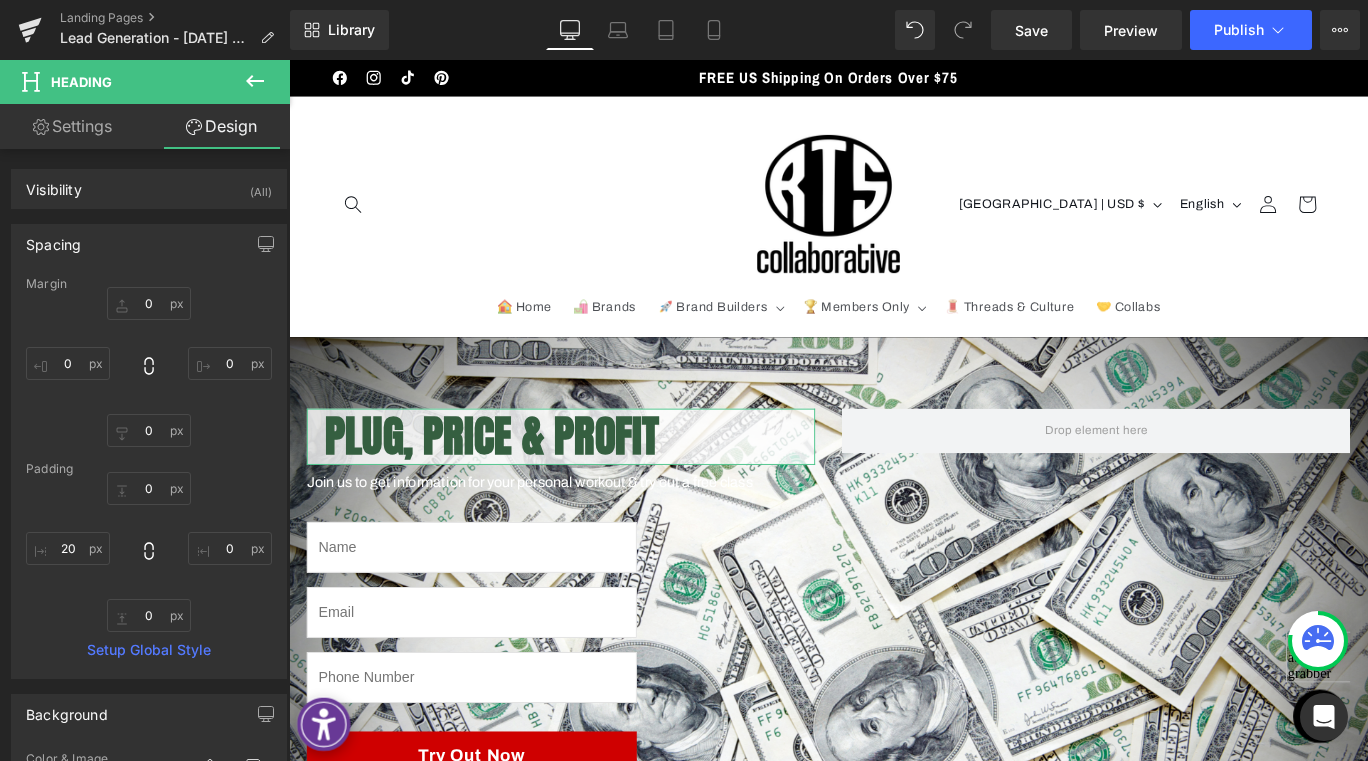 click on "Settings" at bounding box center (72, 126) 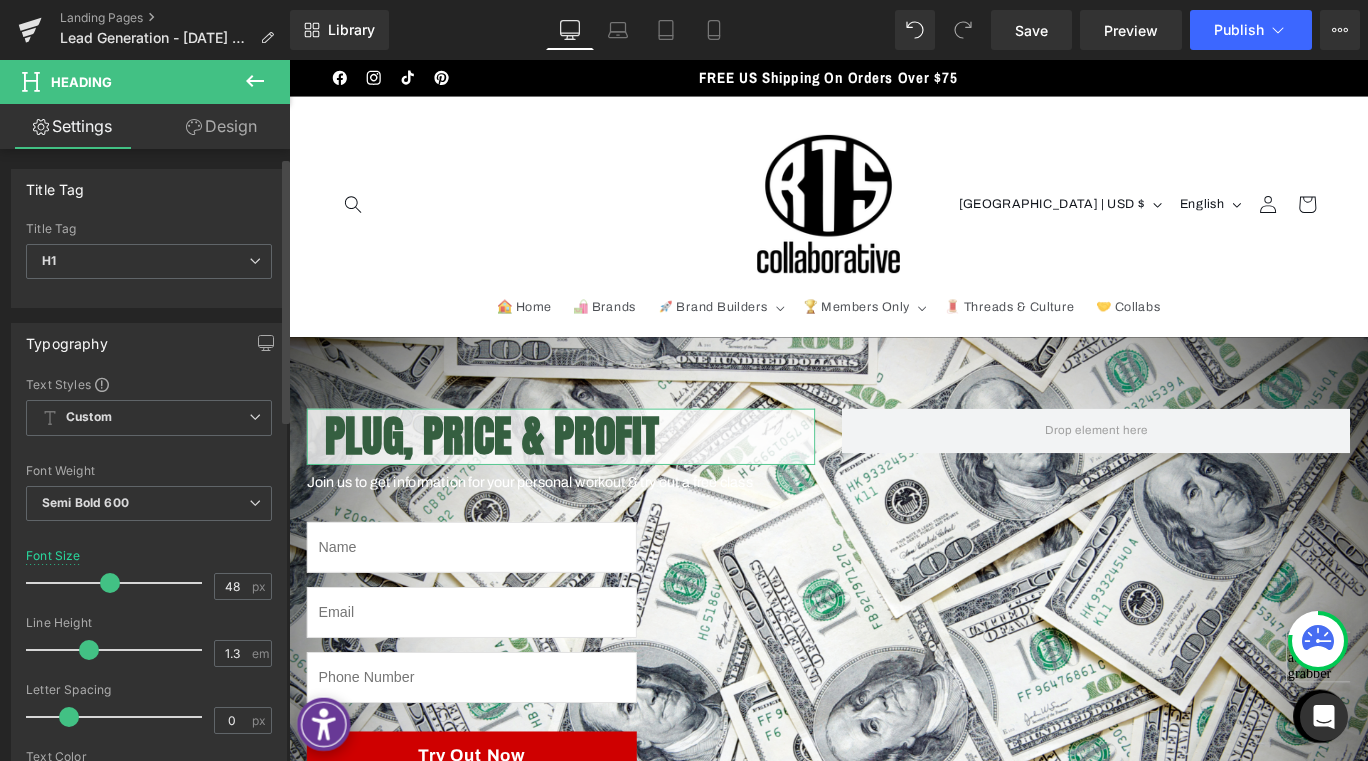 scroll, scrollTop: 100, scrollLeft: 0, axis: vertical 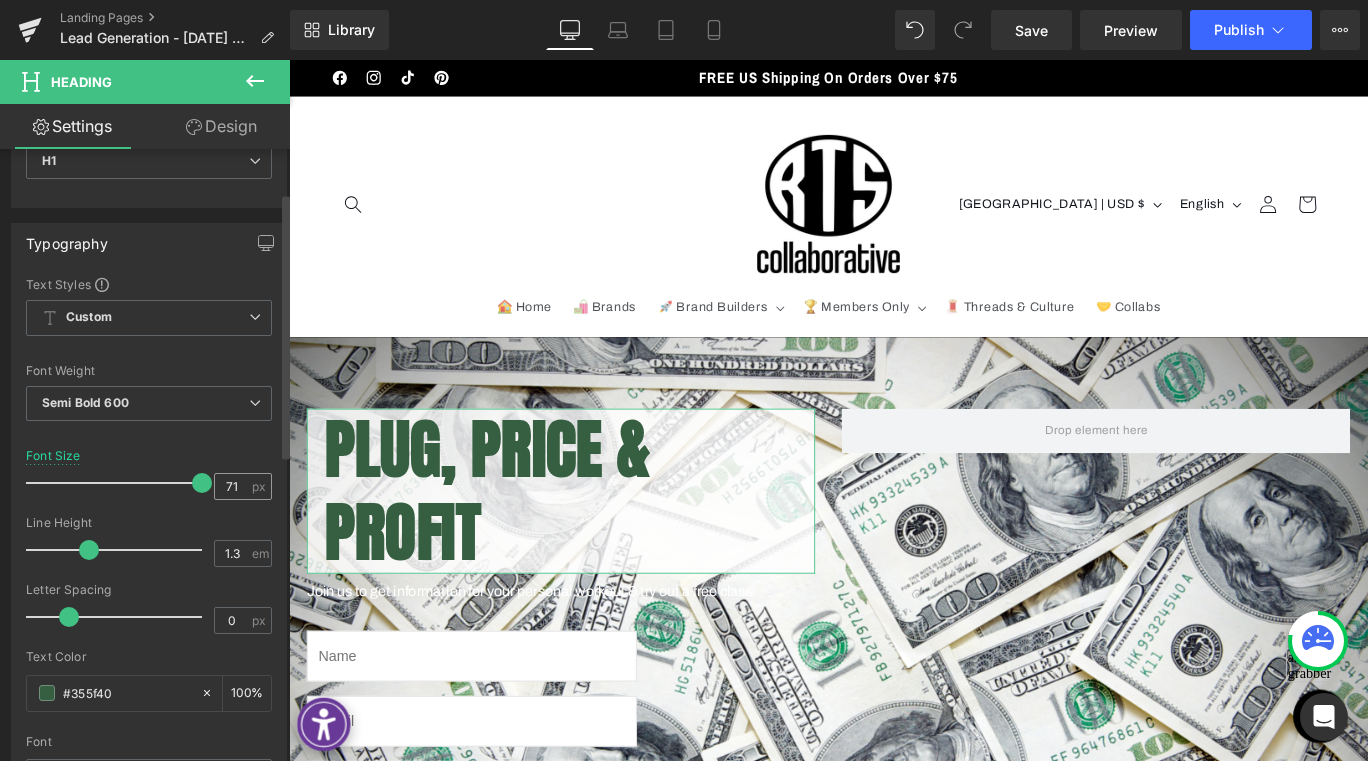 type on "100" 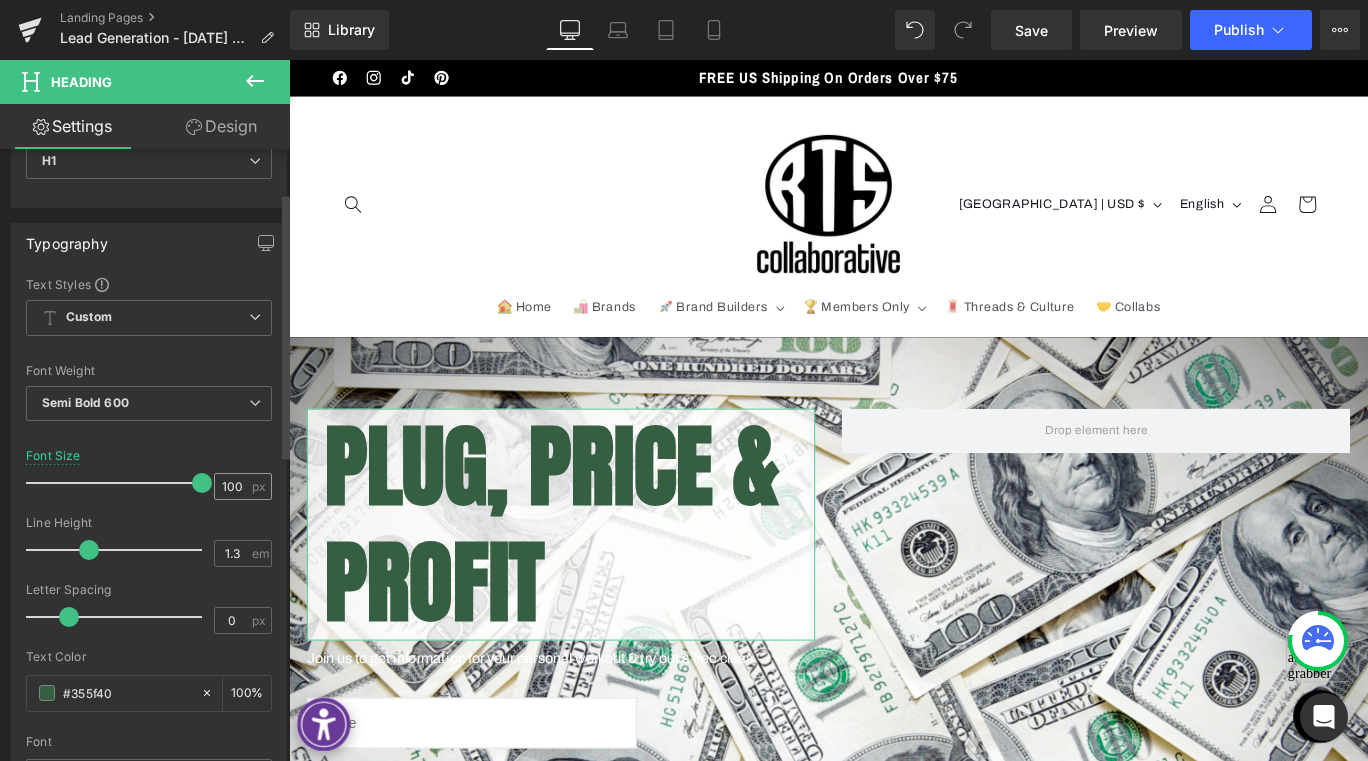 drag, startPoint x: 112, startPoint y: 484, endPoint x: 221, endPoint y: 491, distance: 109.22454 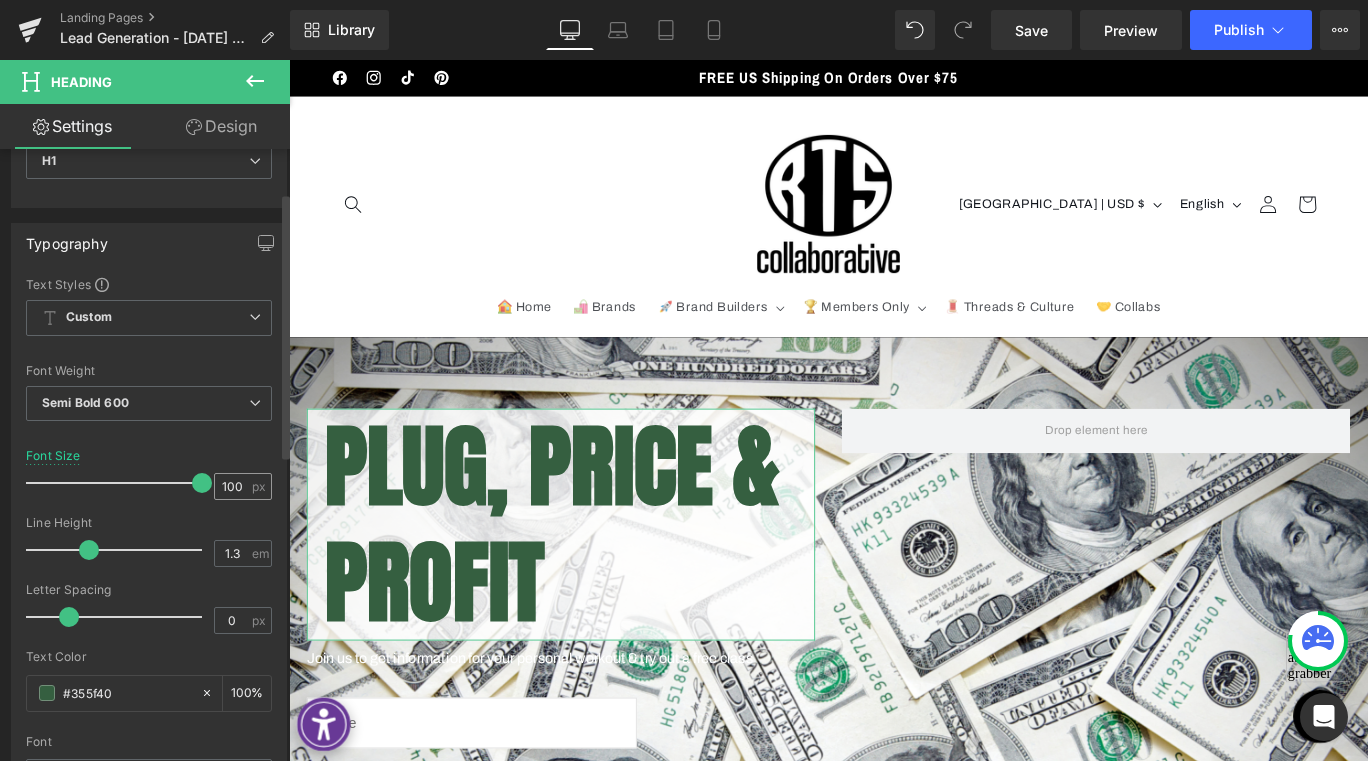 click on "Font Size 100 px" at bounding box center [149, 482] 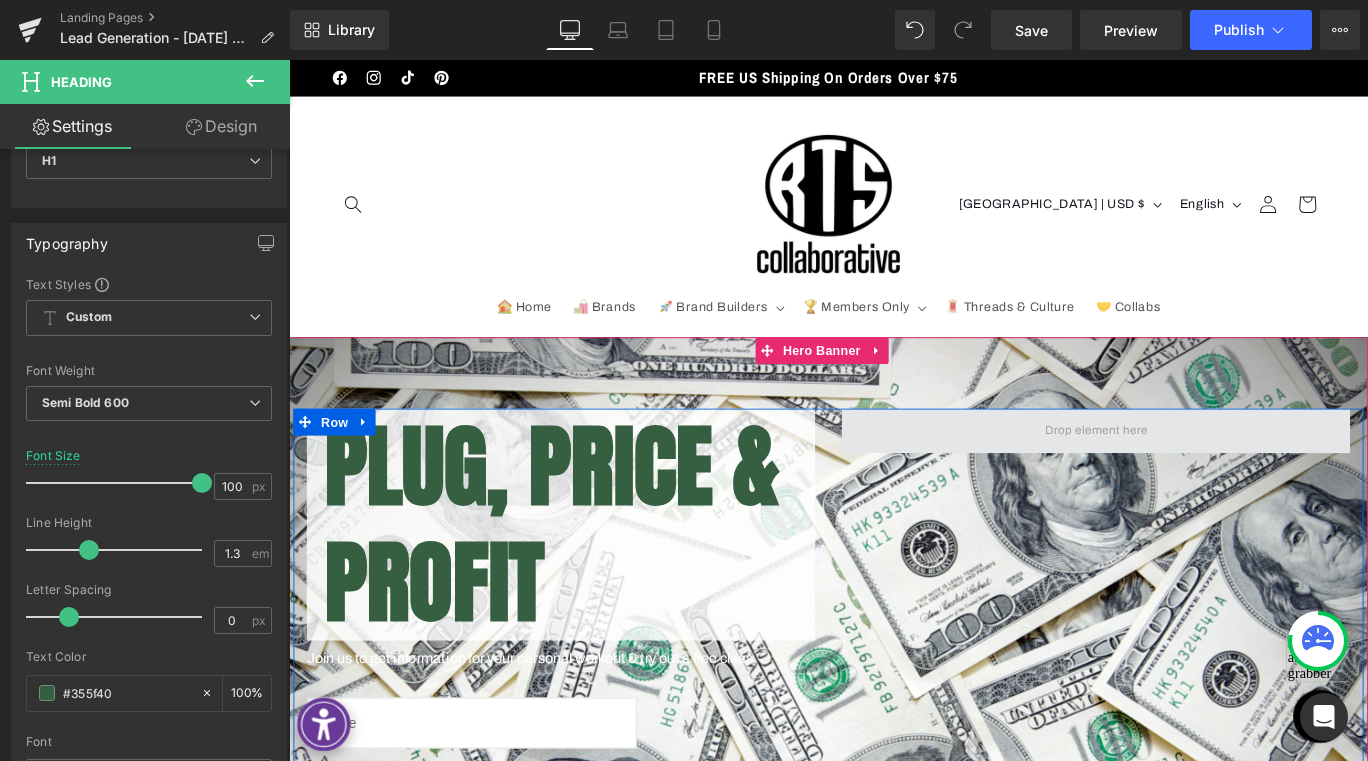 click at bounding box center [1193, 476] 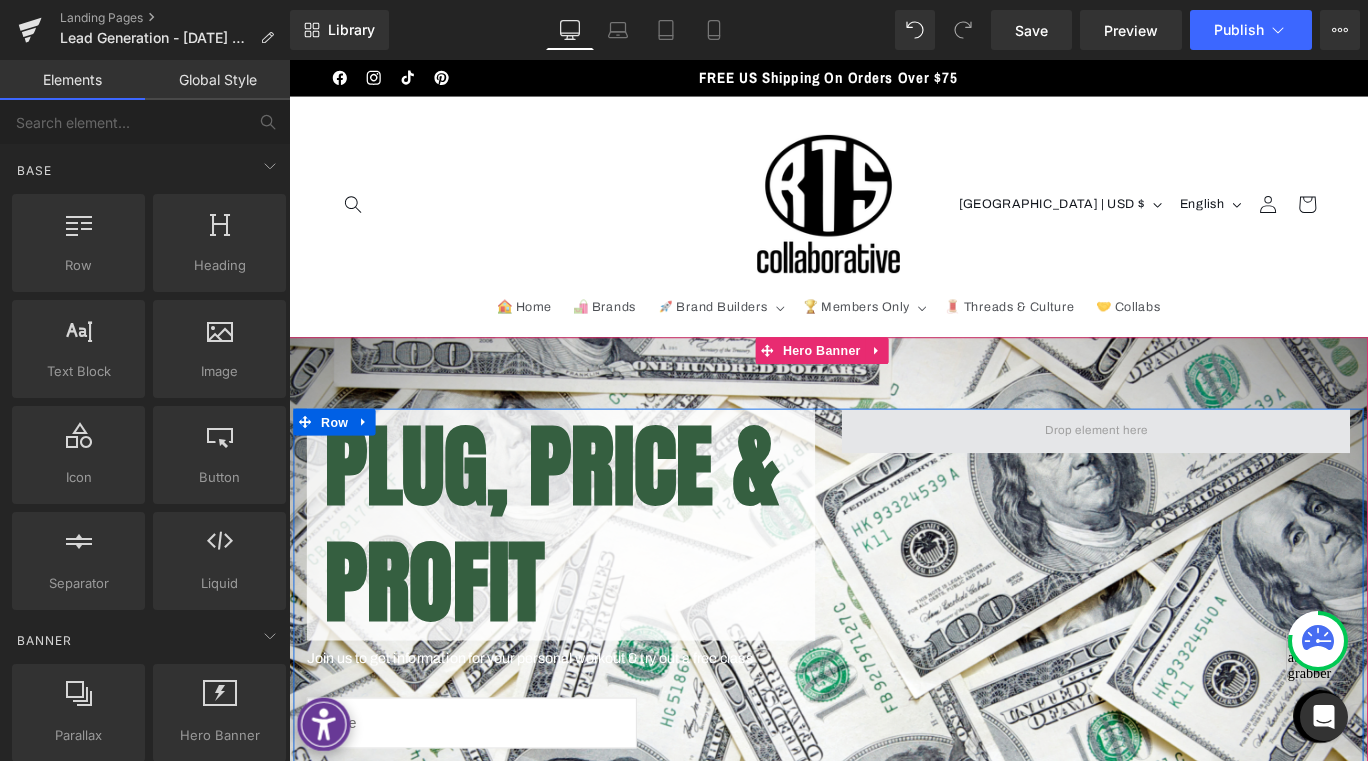 click at bounding box center (1194, 476) 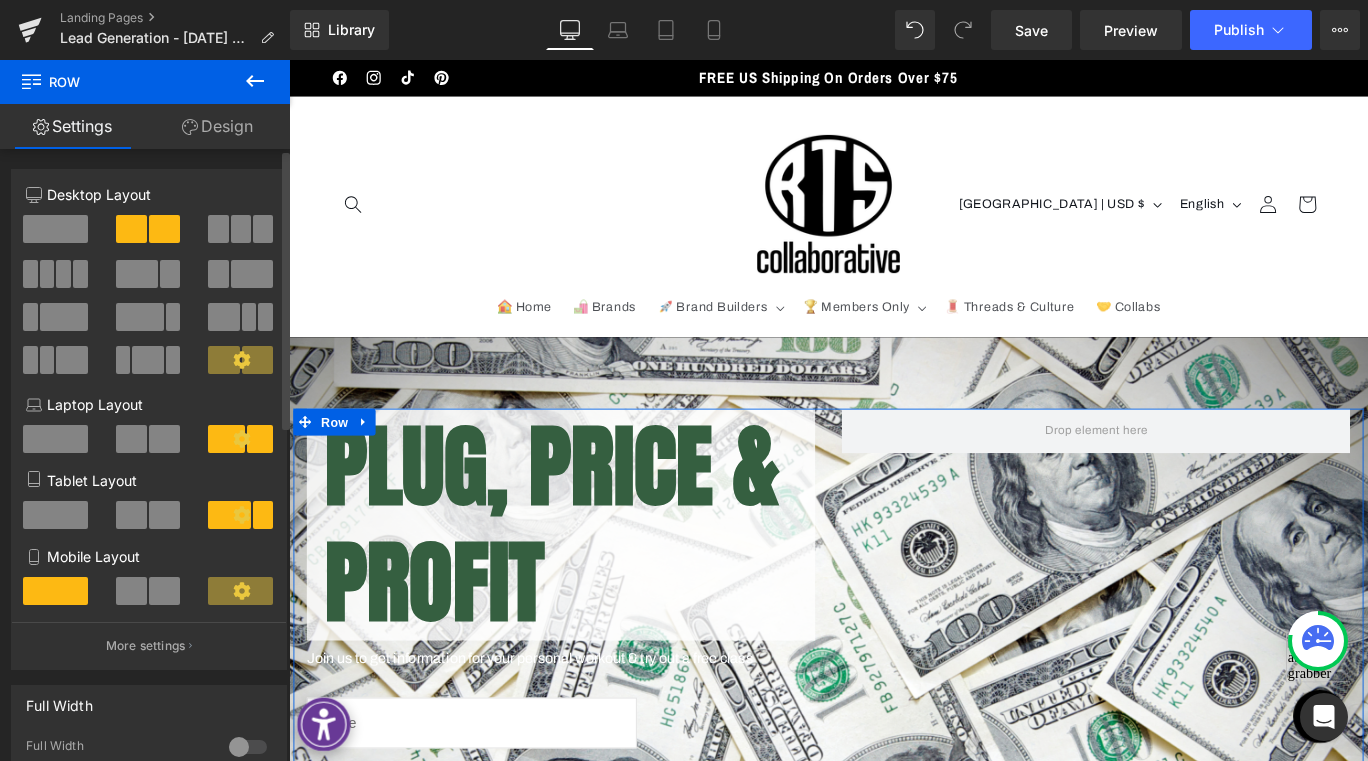 click at bounding box center (55, 229) 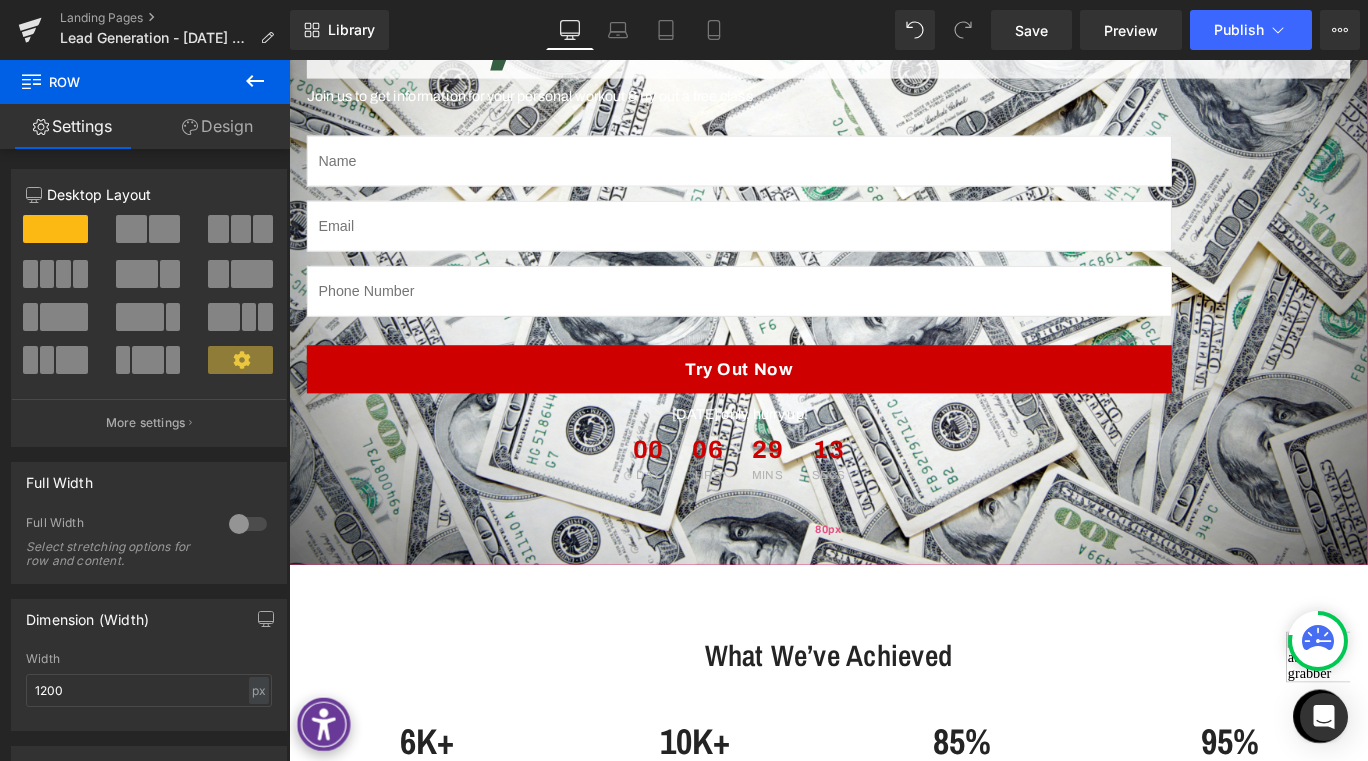 scroll, scrollTop: 324, scrollLeft: 0, axis: vertical 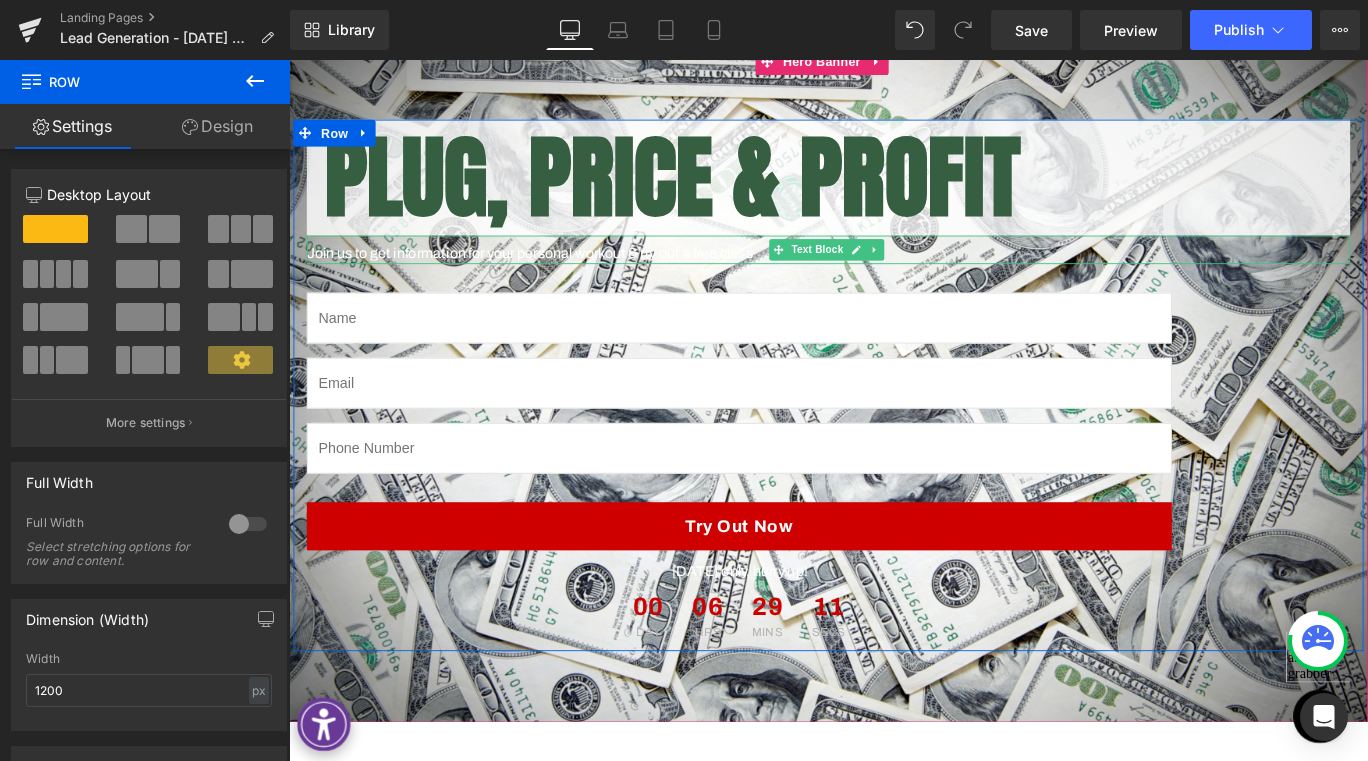 click on "Join us to get information for your personal workout & try out a free class" at bounding box center (894, 277) 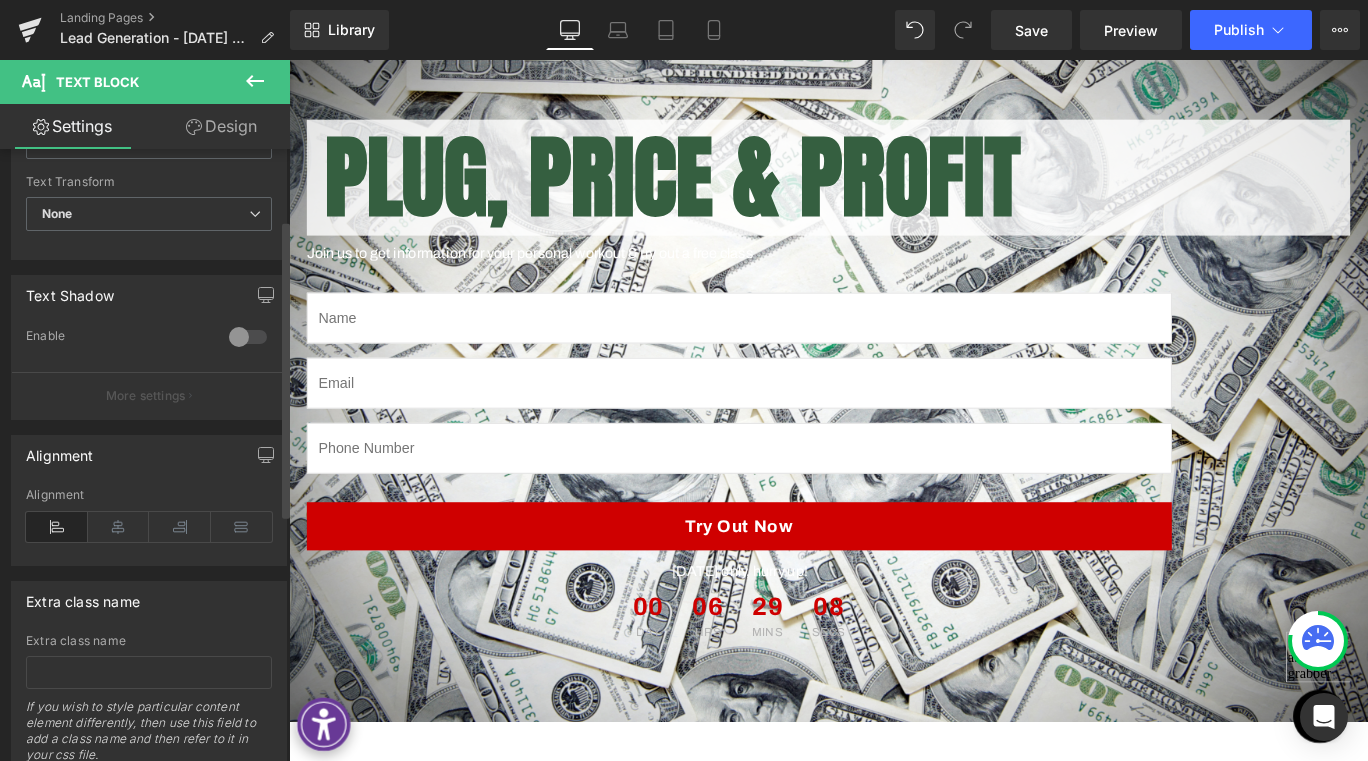 scroll, scrollTop: 653, scrollLeft: 0, axis: vertical 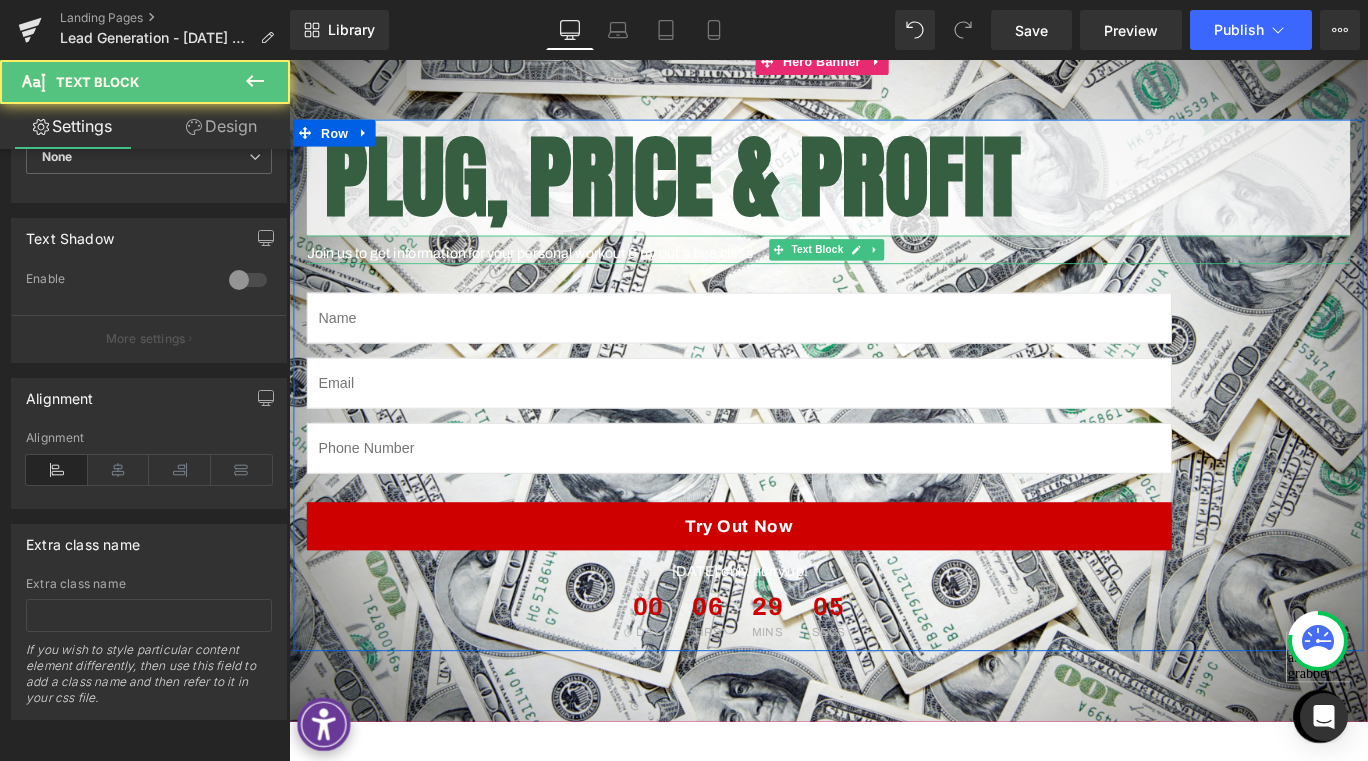 click on "Join us to get information for your personal workout & try out a free class" at bounding box center [894, 277] 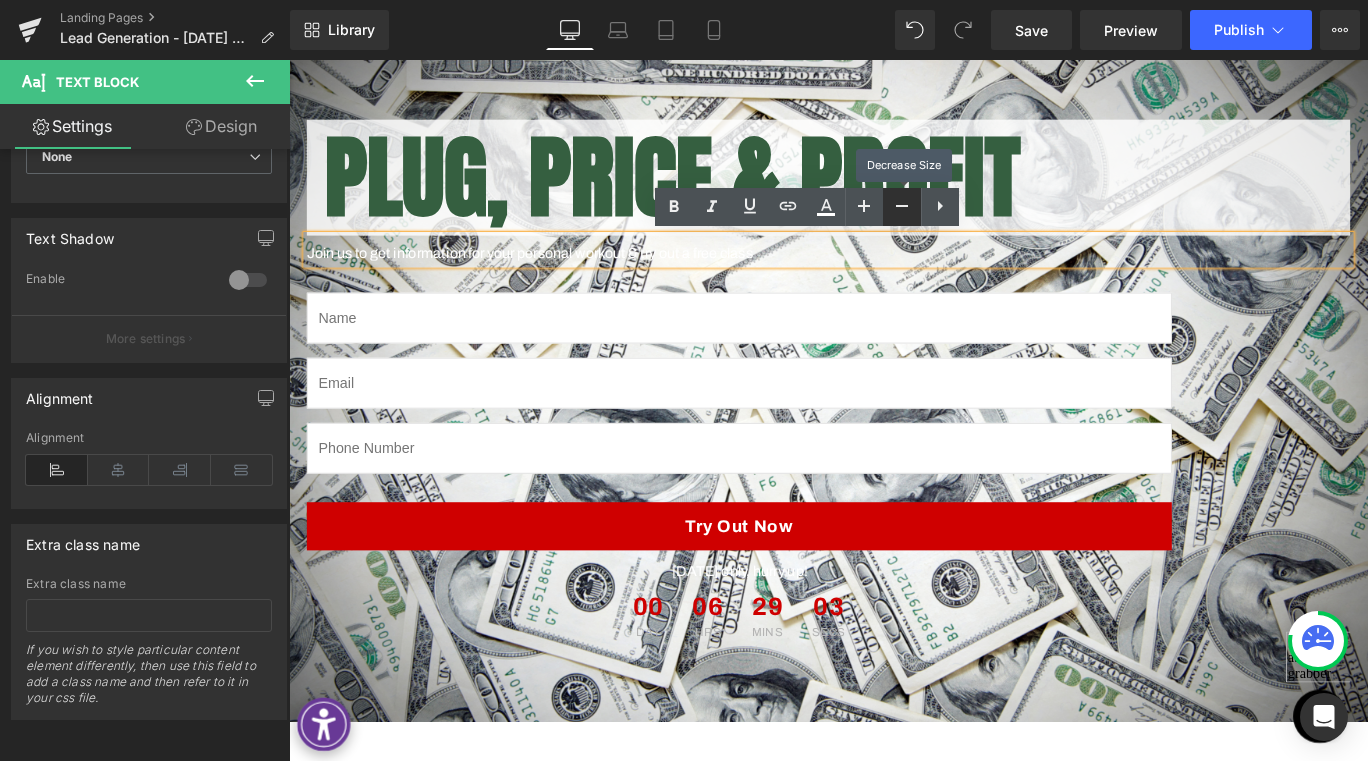 click 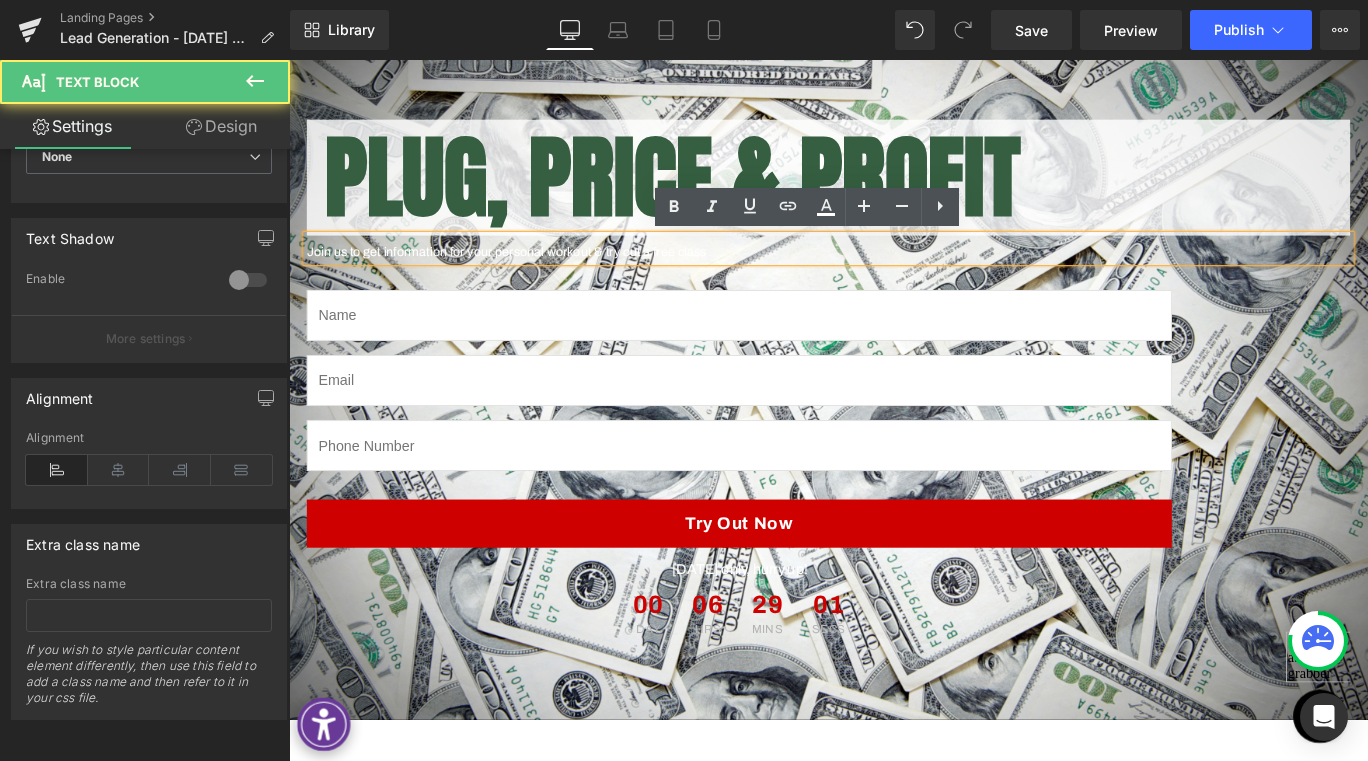 click on "Join us to get information for your personal workout & try out a free class" at bounding box center (894, 275) 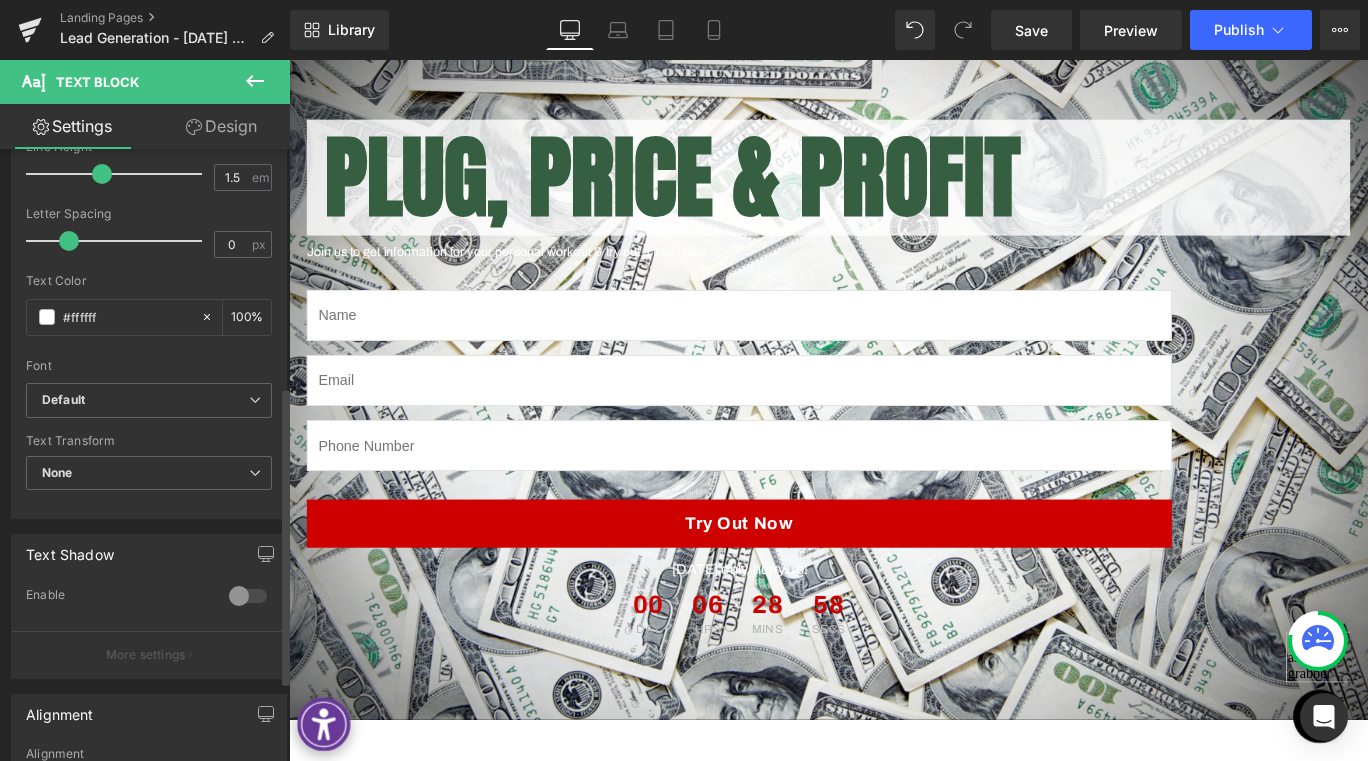 scroll, scrollTop: 0, scrollLeft: 0, axis: both 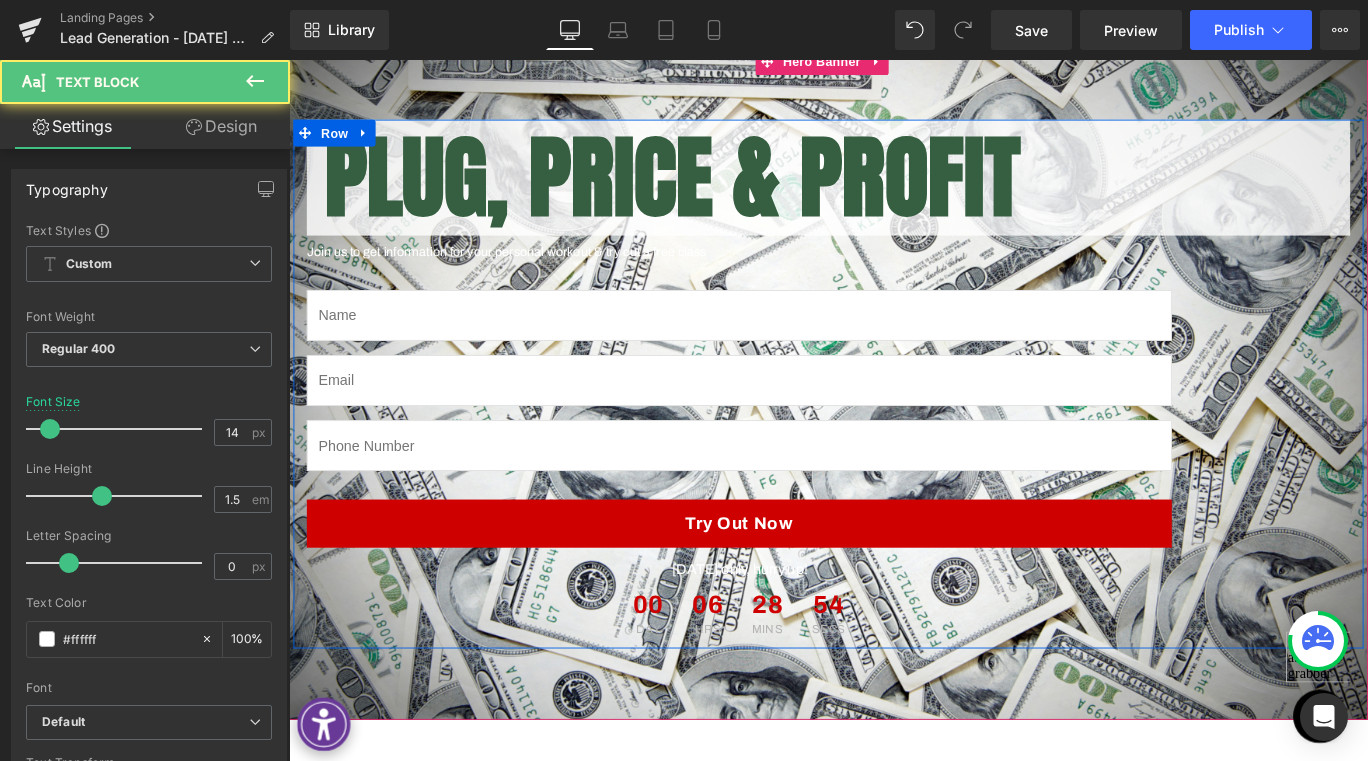 click on "Join us to get information for your personal workout & try out a free class" at bounding box center (894, 275) 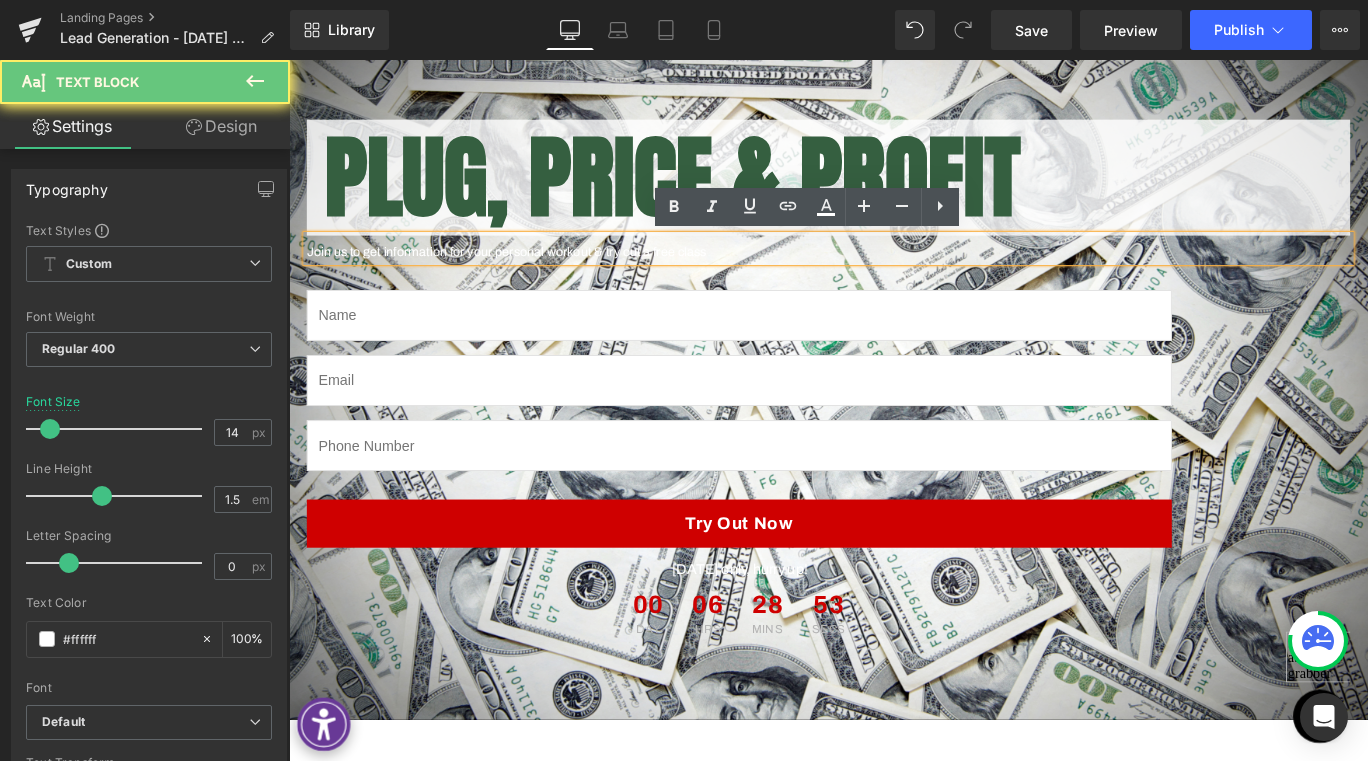 click on "Join us to get information for your personal workout & try out a free class" at bounding box center (894, 275) 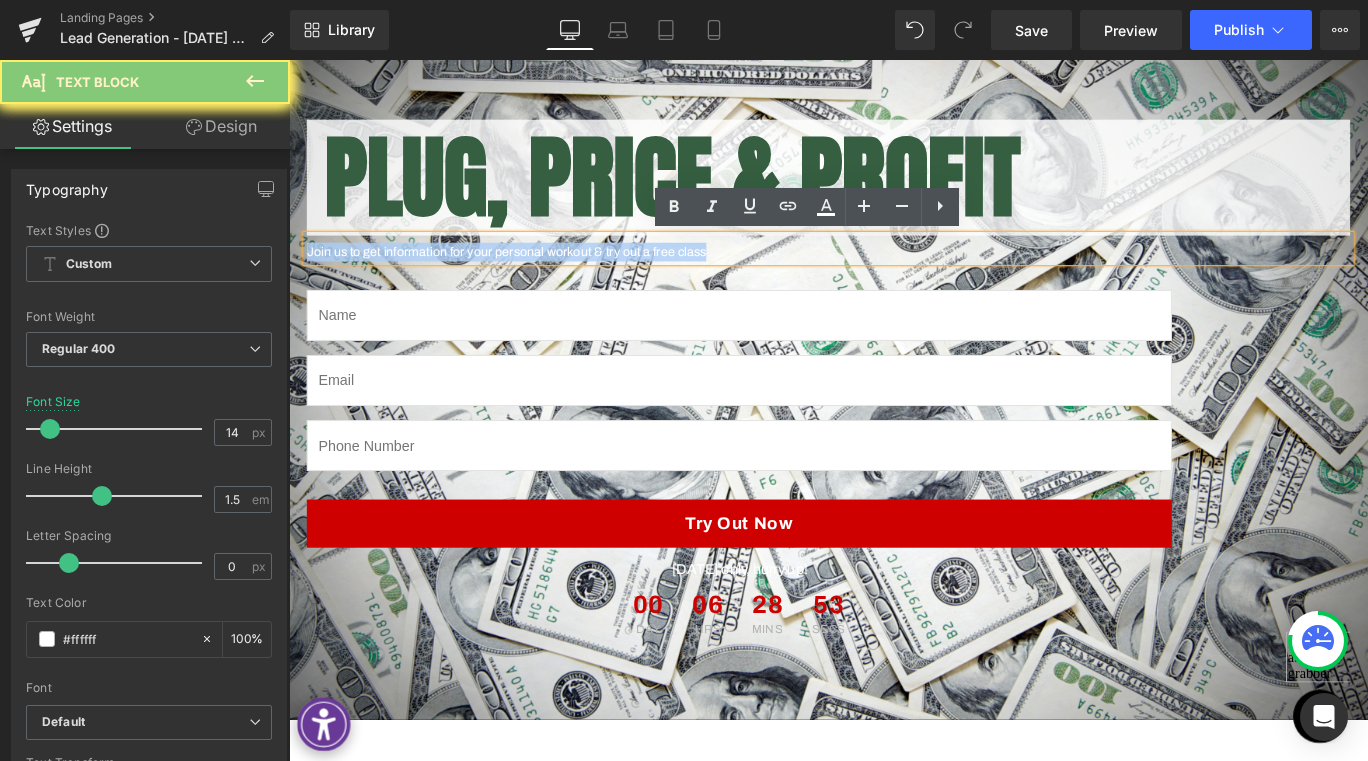 click on "Join us to get information for your personal workout & try out a free class" at bounding box center [894, 275] 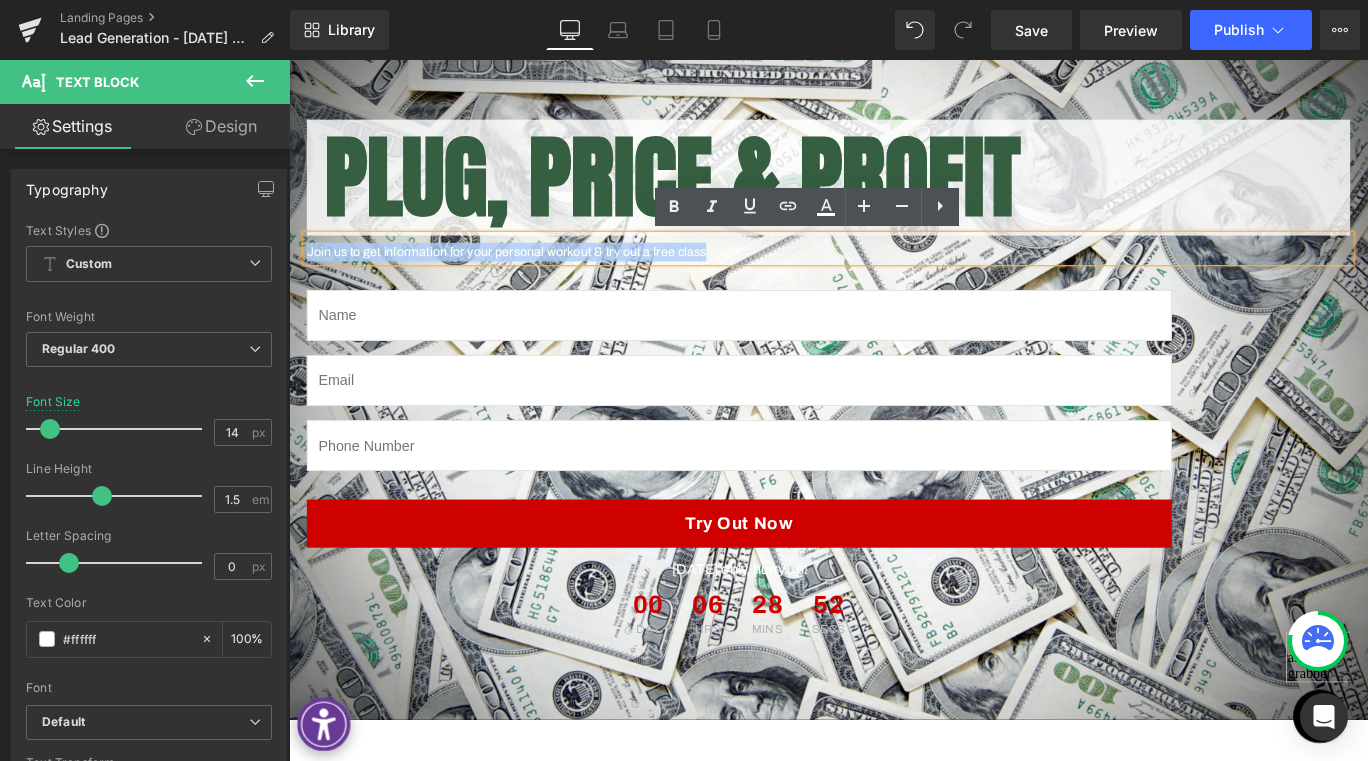 type 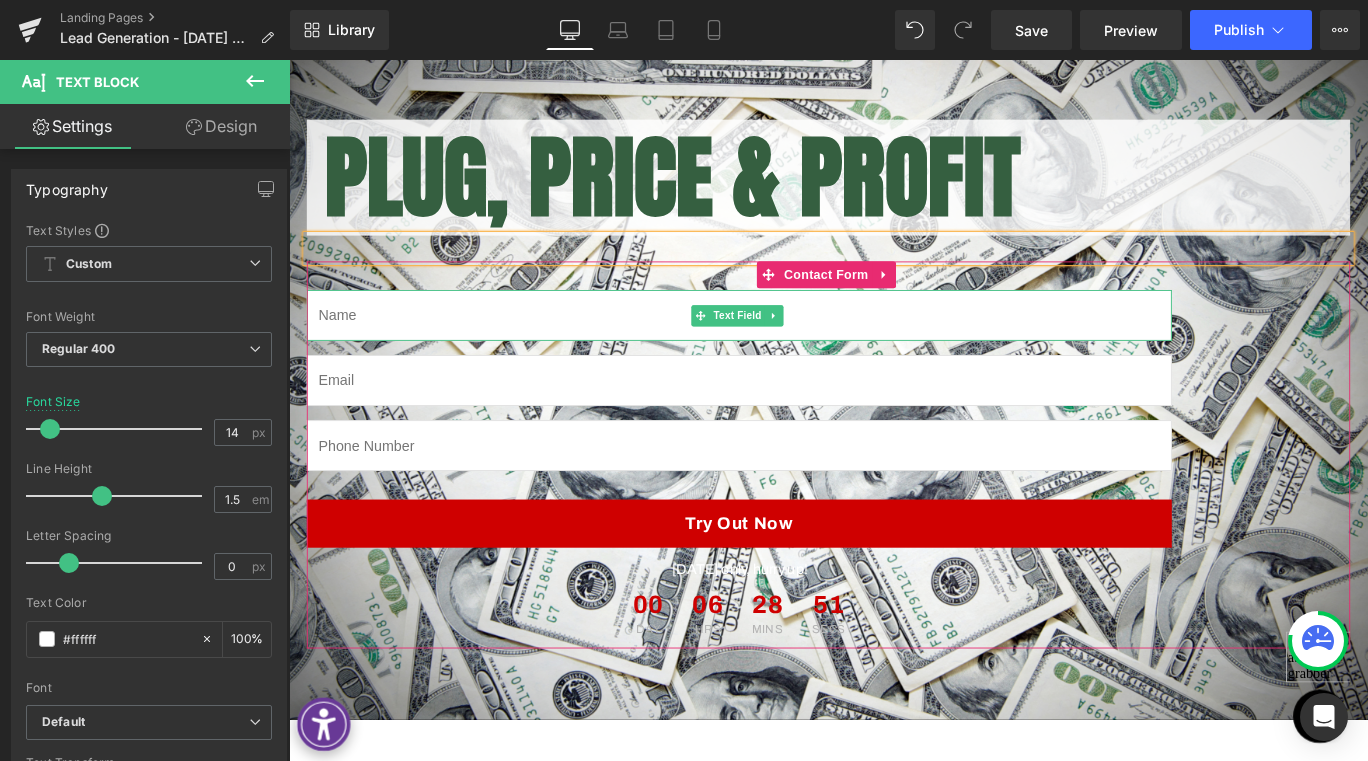 click at bounding box center [794, 346] 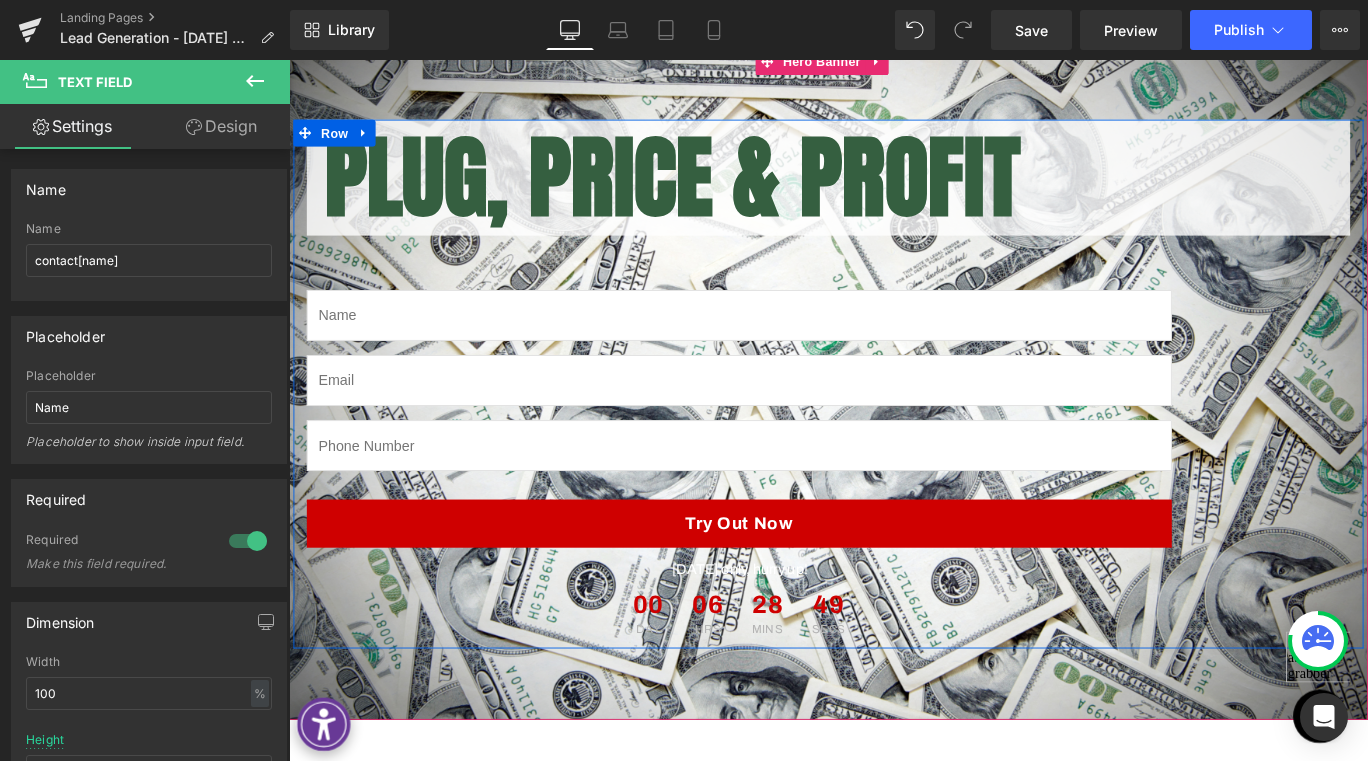 click at bounding box center [894, 275] 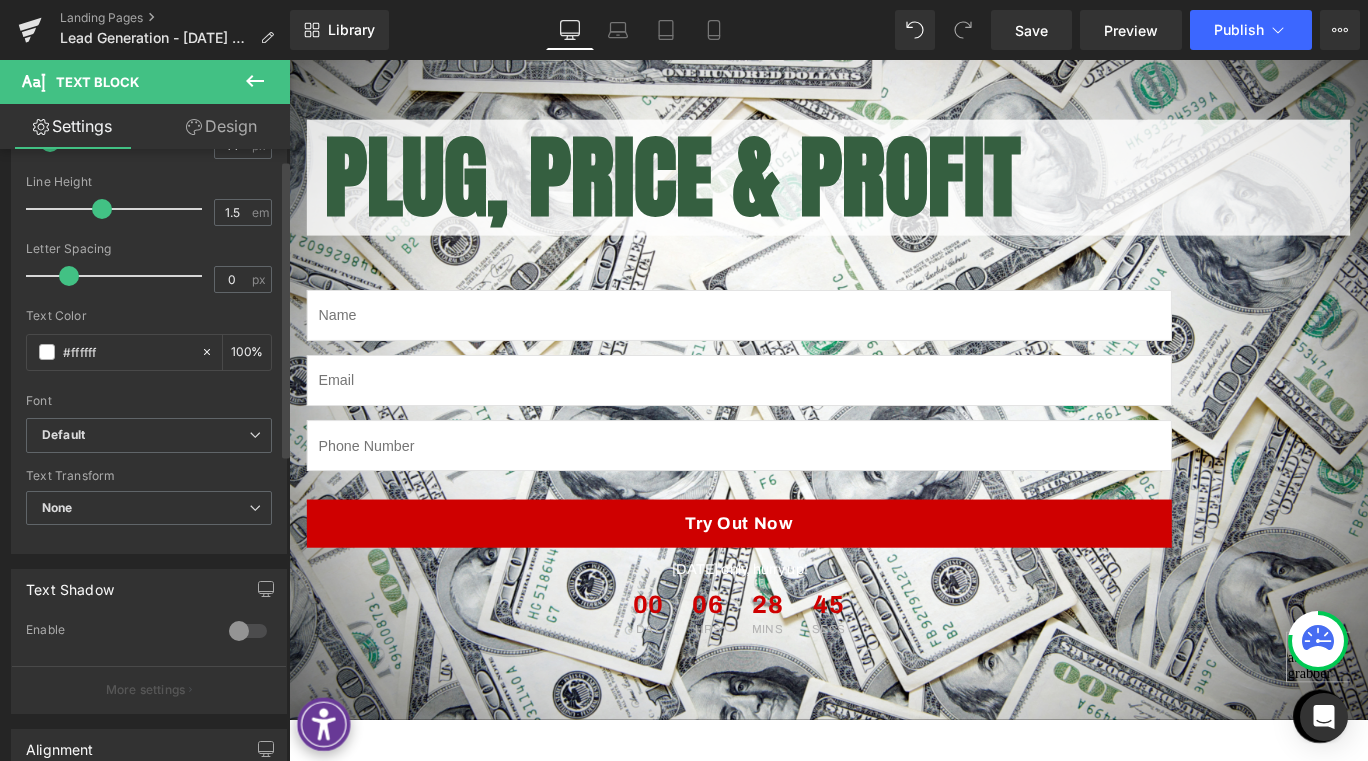 scroll, scrollTop: 0, scrollLeft: 0, axis: both 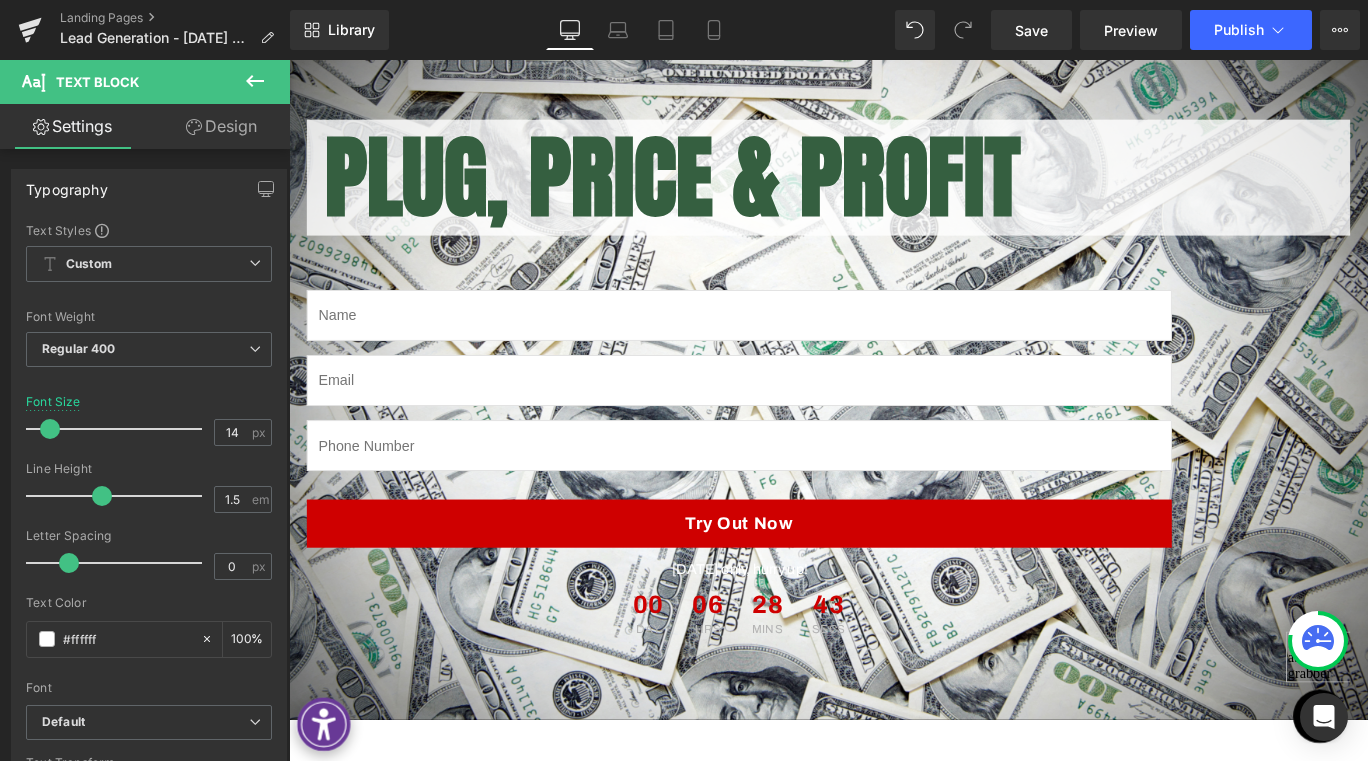 click 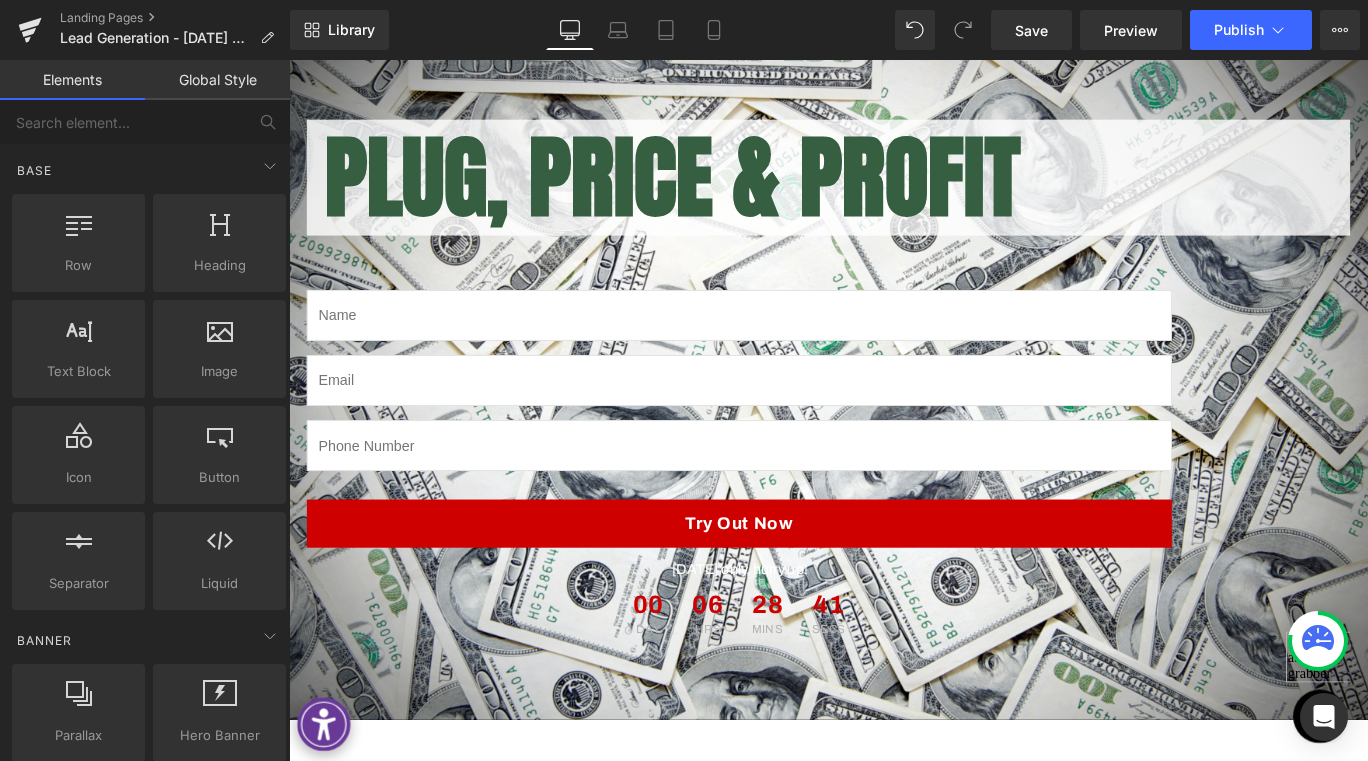 click on "Elements" at bounding box center (72, 80) 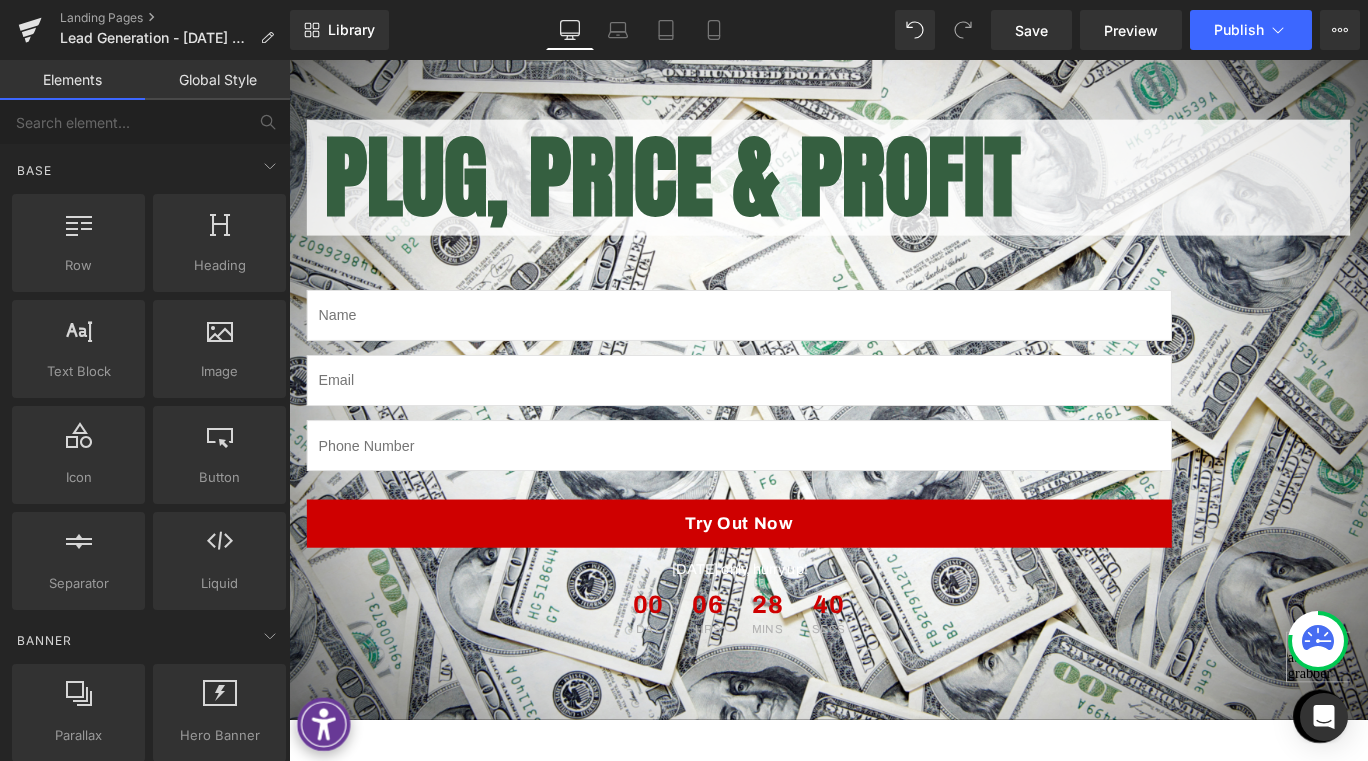 click on "Global Style" at bounding box center [217, 80] 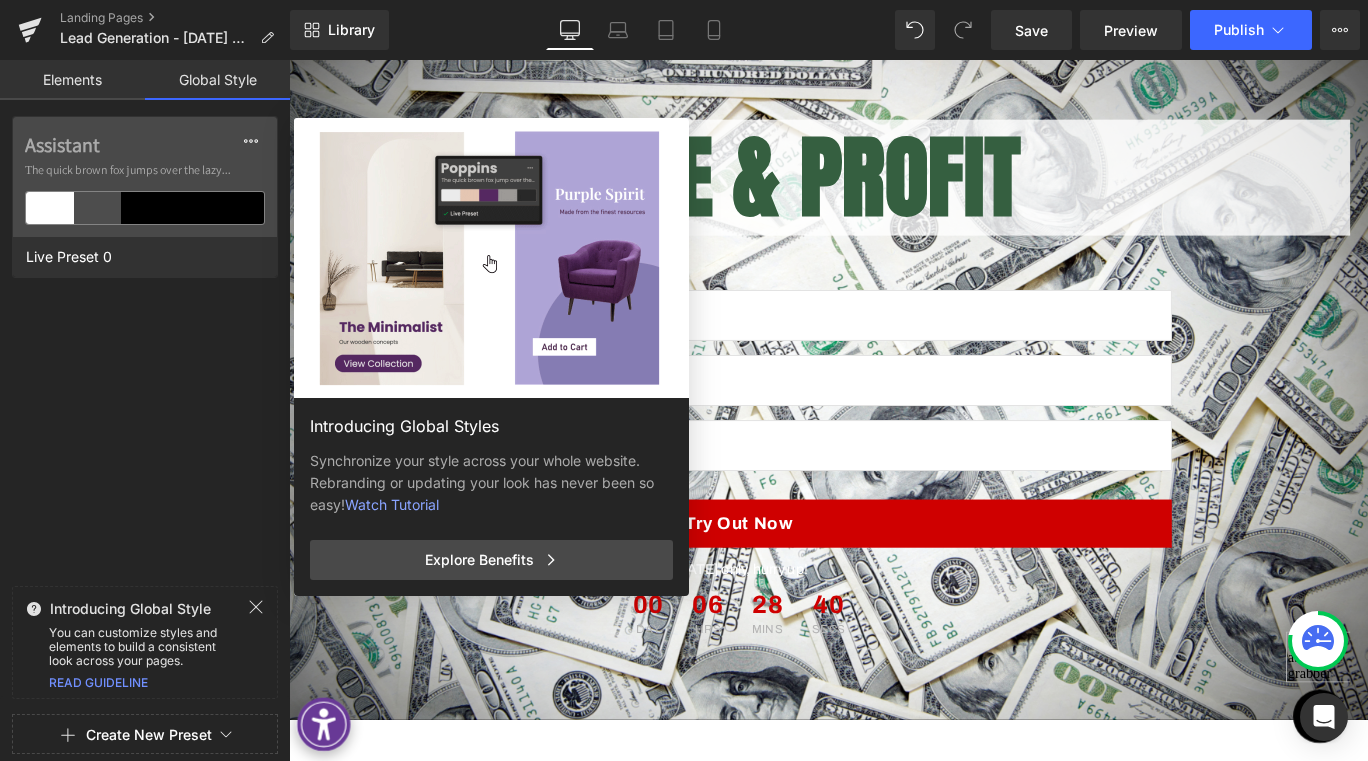 click on "Elements" at bounding box center (72, 80) 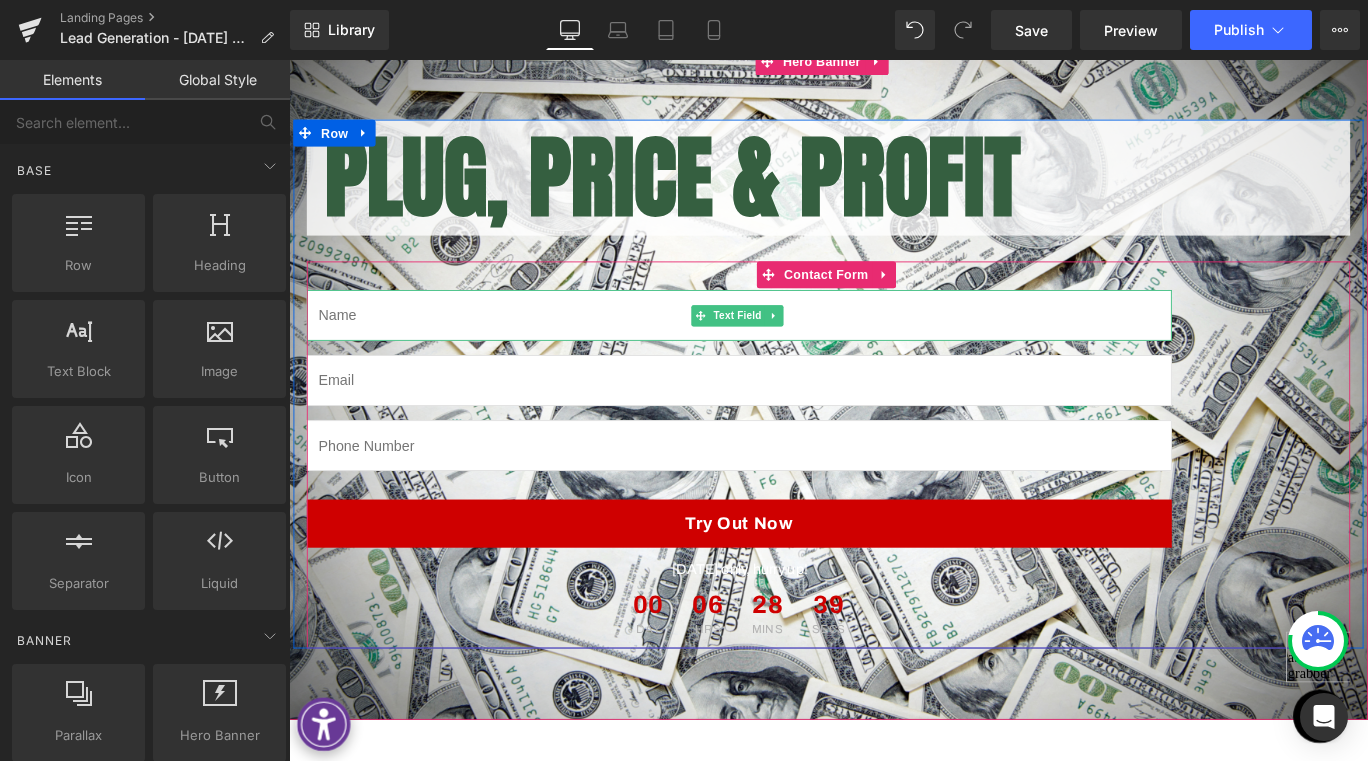 click at bounding box center [794, 346] 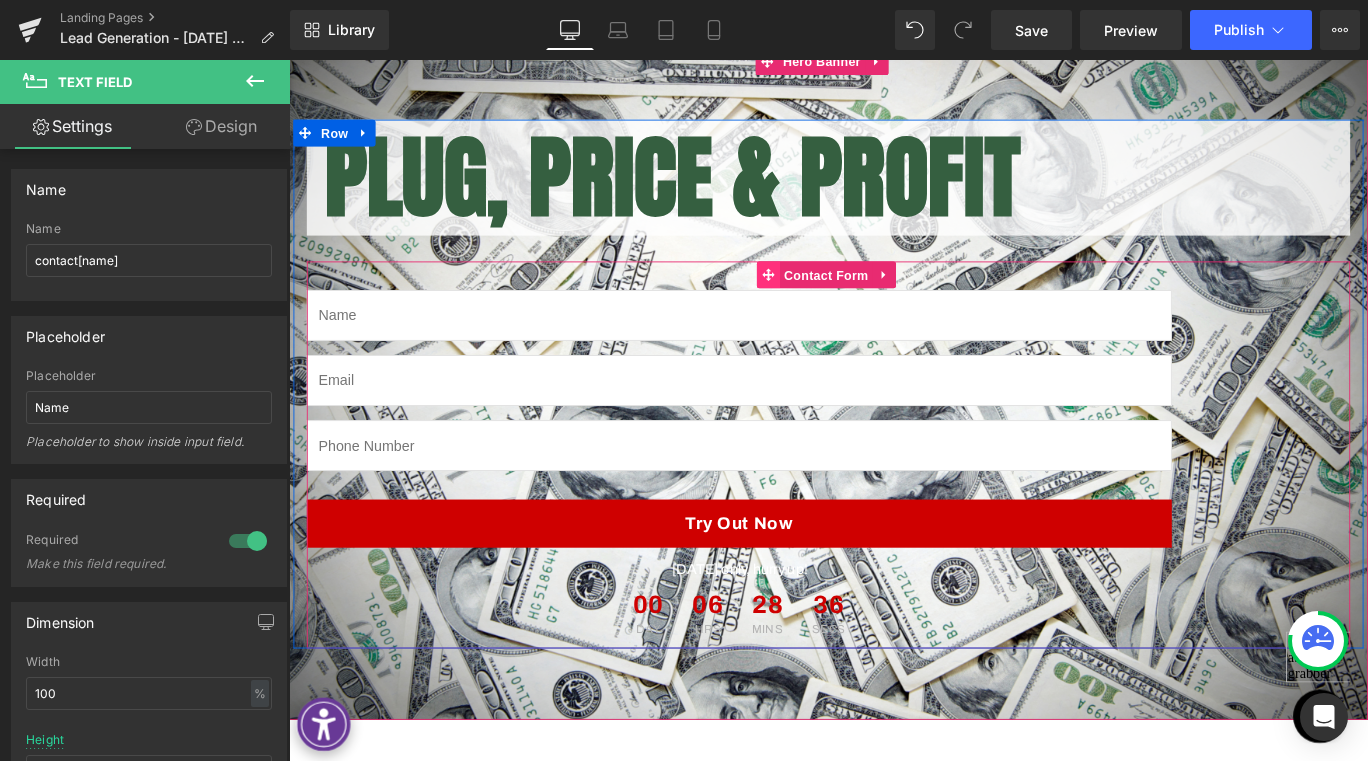 drag, startPoint x: 913, startPoint y: 431, endPoint x: 826, endPoint y: 296, distance: 160.6051 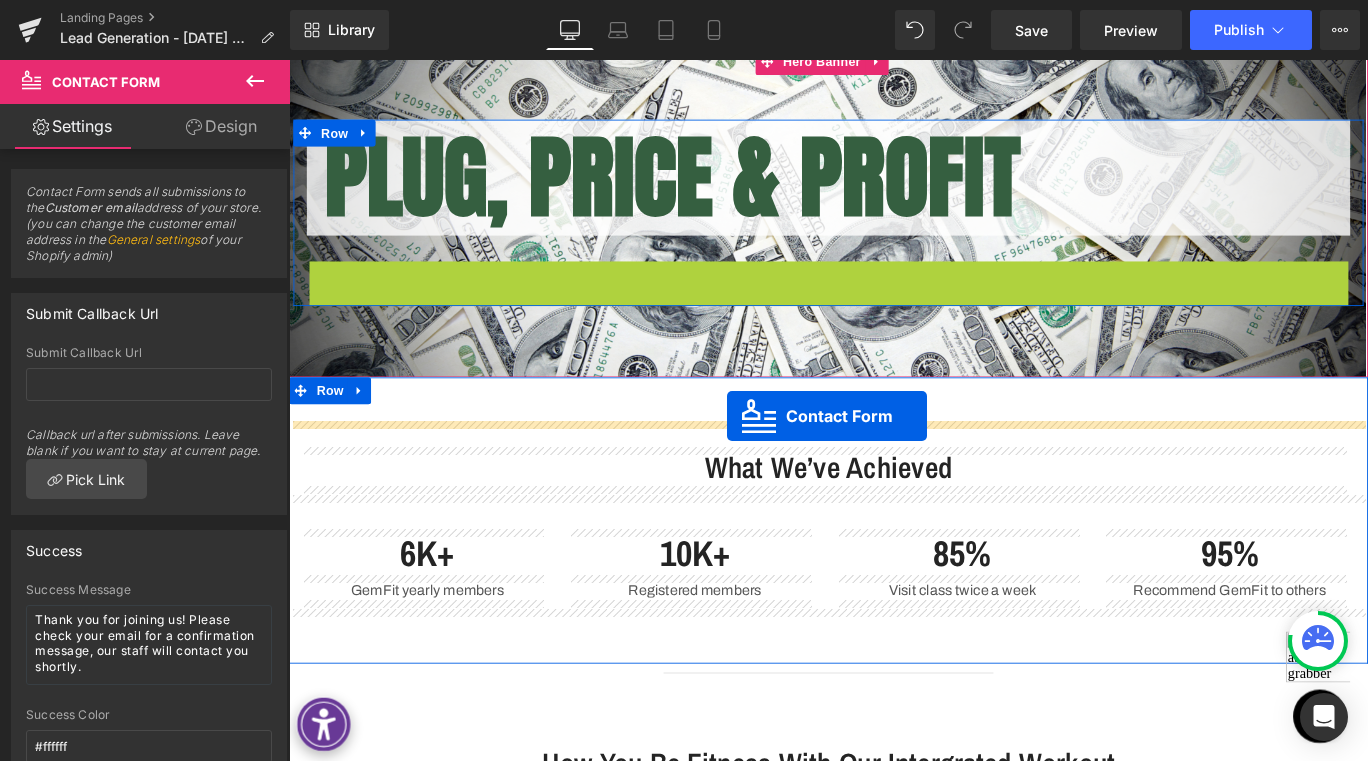 drag, startPoint x: 817, startPoint y: 302, endPoint x: 780, endPoint y: 460, distance: 162.27446 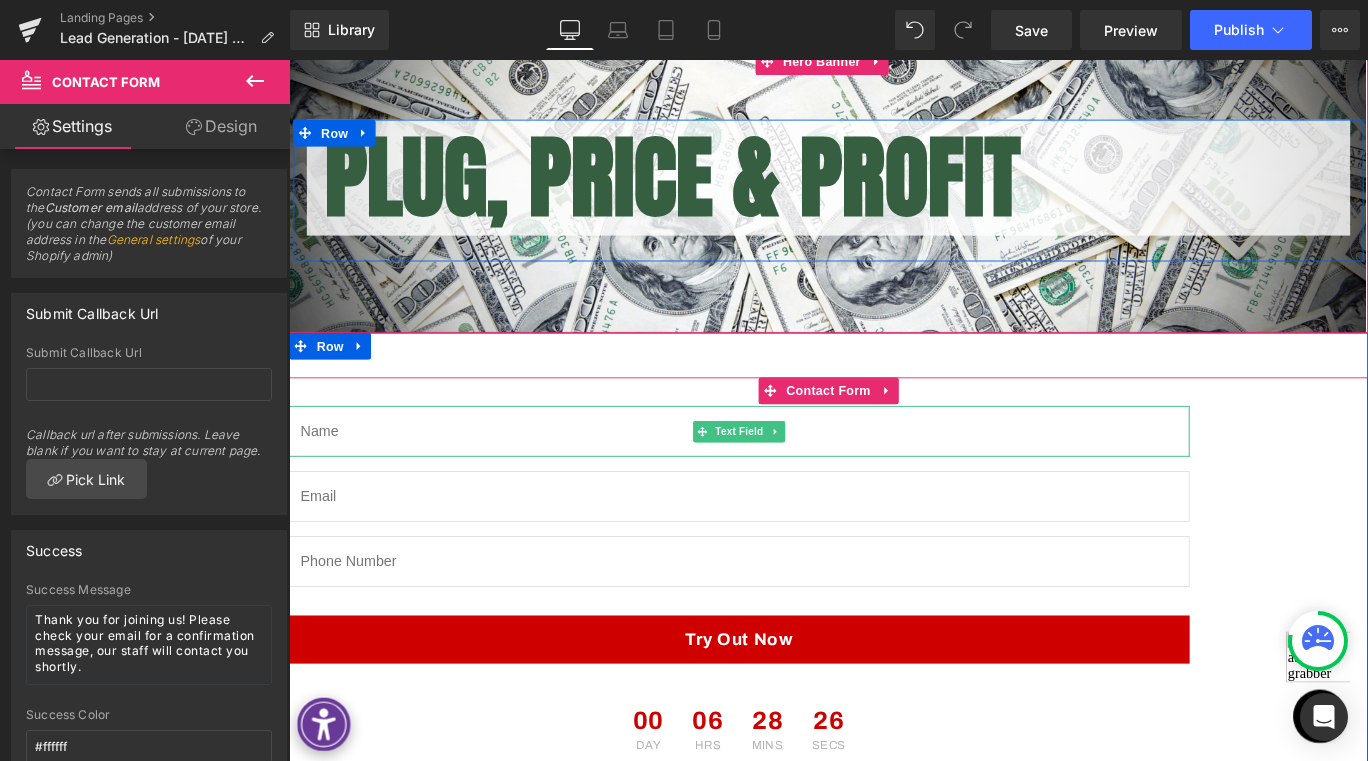 click at bounding box center [794, 476] 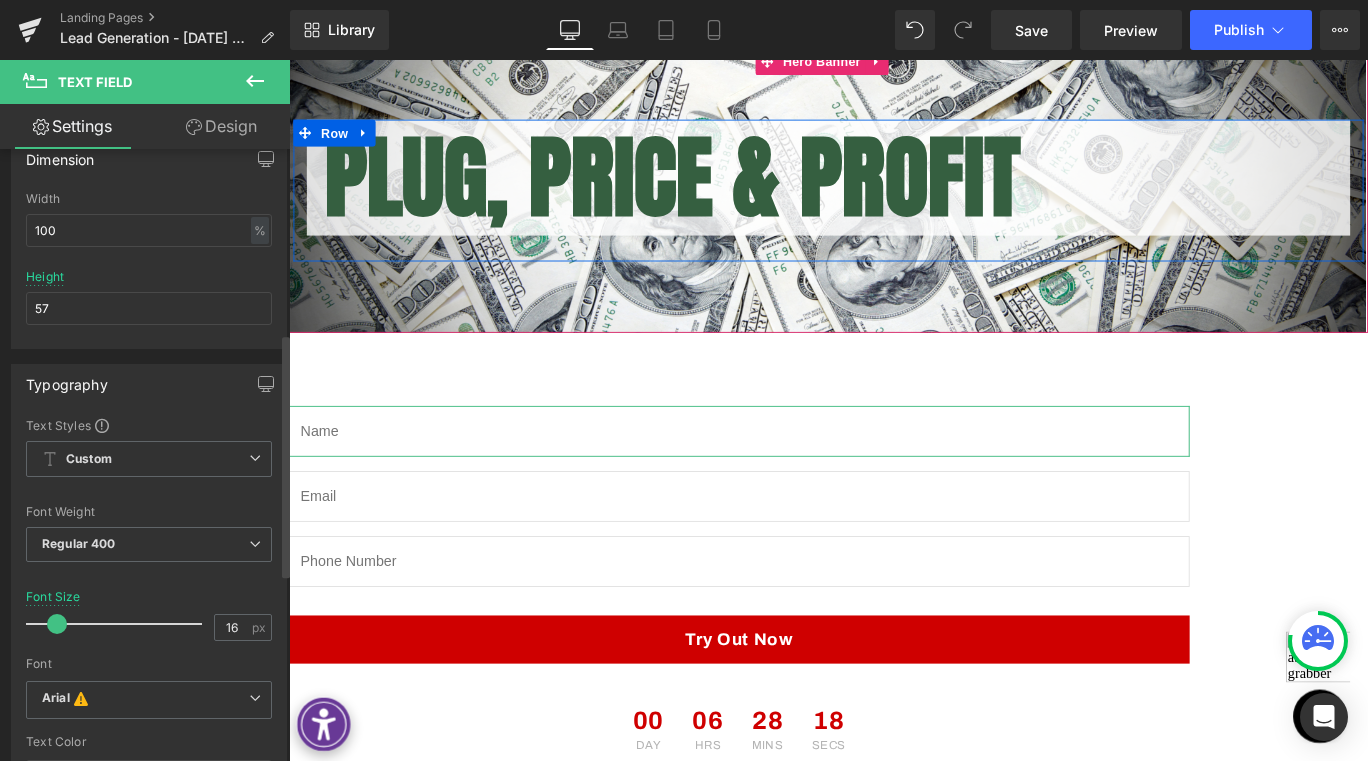 scroll, scrollTop: 461, scrollLeft: 0, axis: vertical 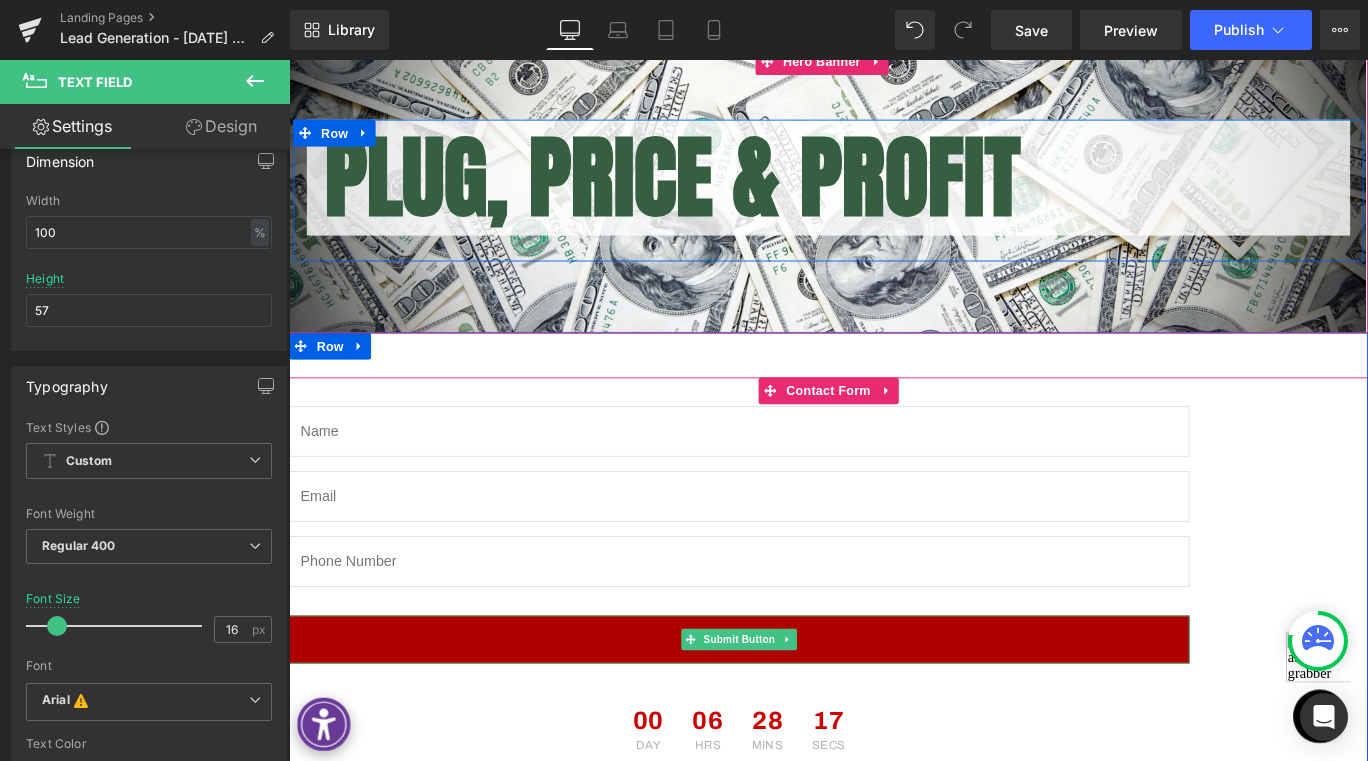 click on "Try Out Now" at bounding box center (794, 710) 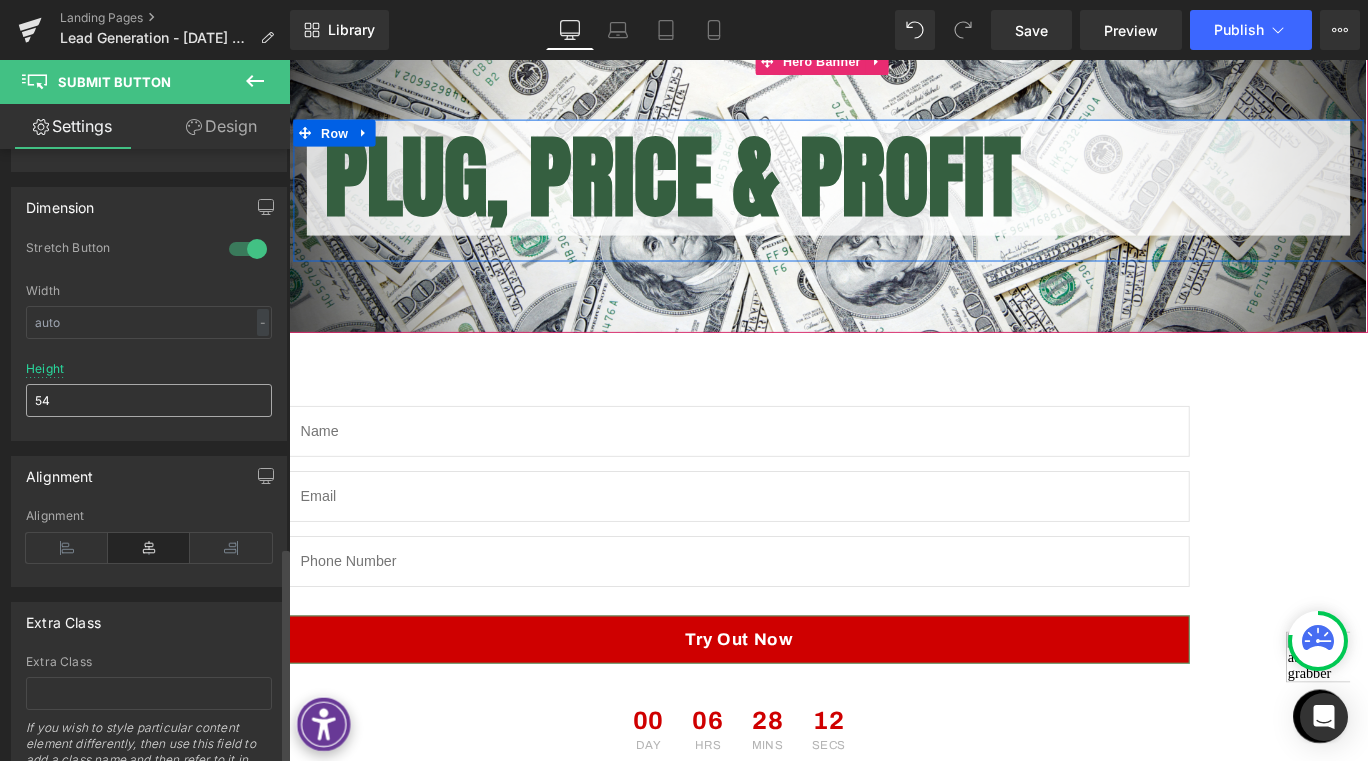 scroll, scrollTop: 1125, scrollLeft: 0, axis: vertical 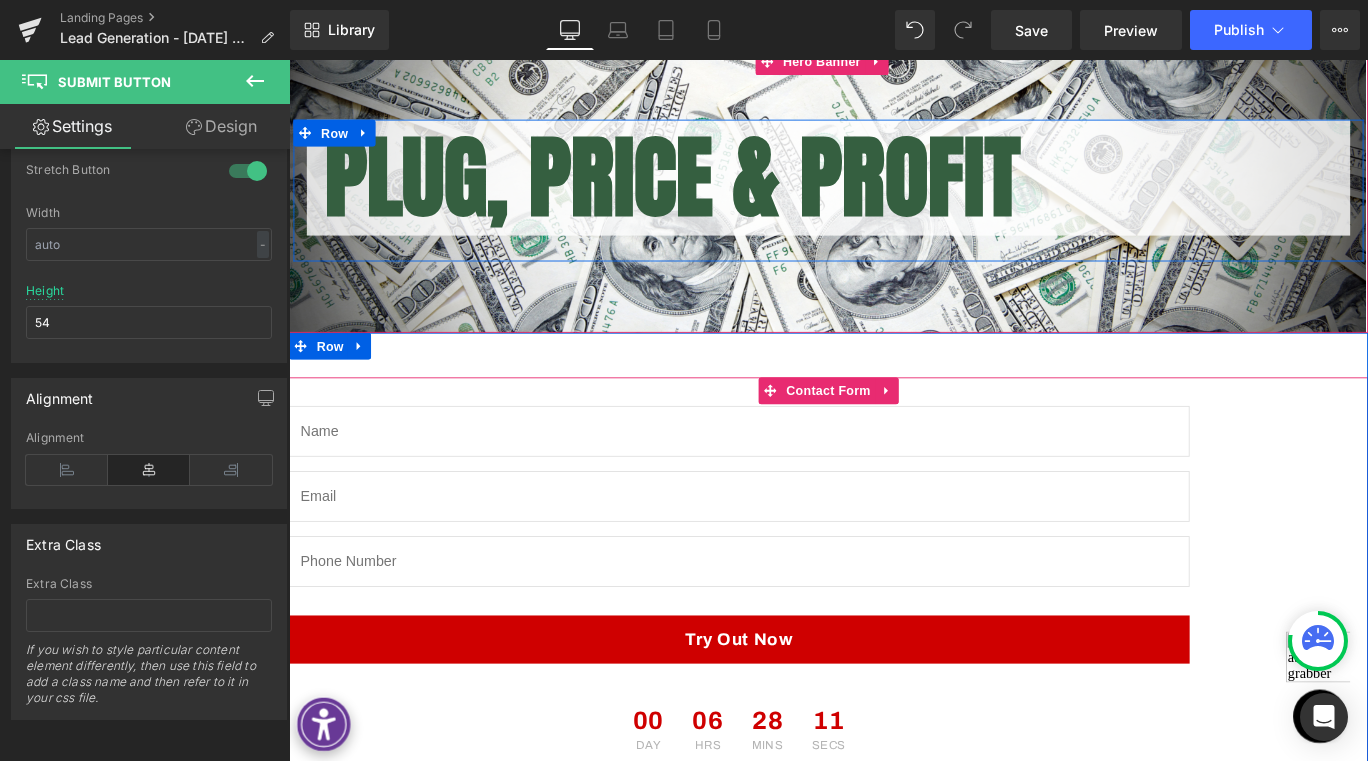 click on "Text Field         Email Field         Text Field         Try Out Now Submit Button         Today only, hurry up! Text Block
00 Day
06 Hrs
28 Mins
11 Secs
Countdown Timer
Contact Form   32px" at bounding box center (894, 633) 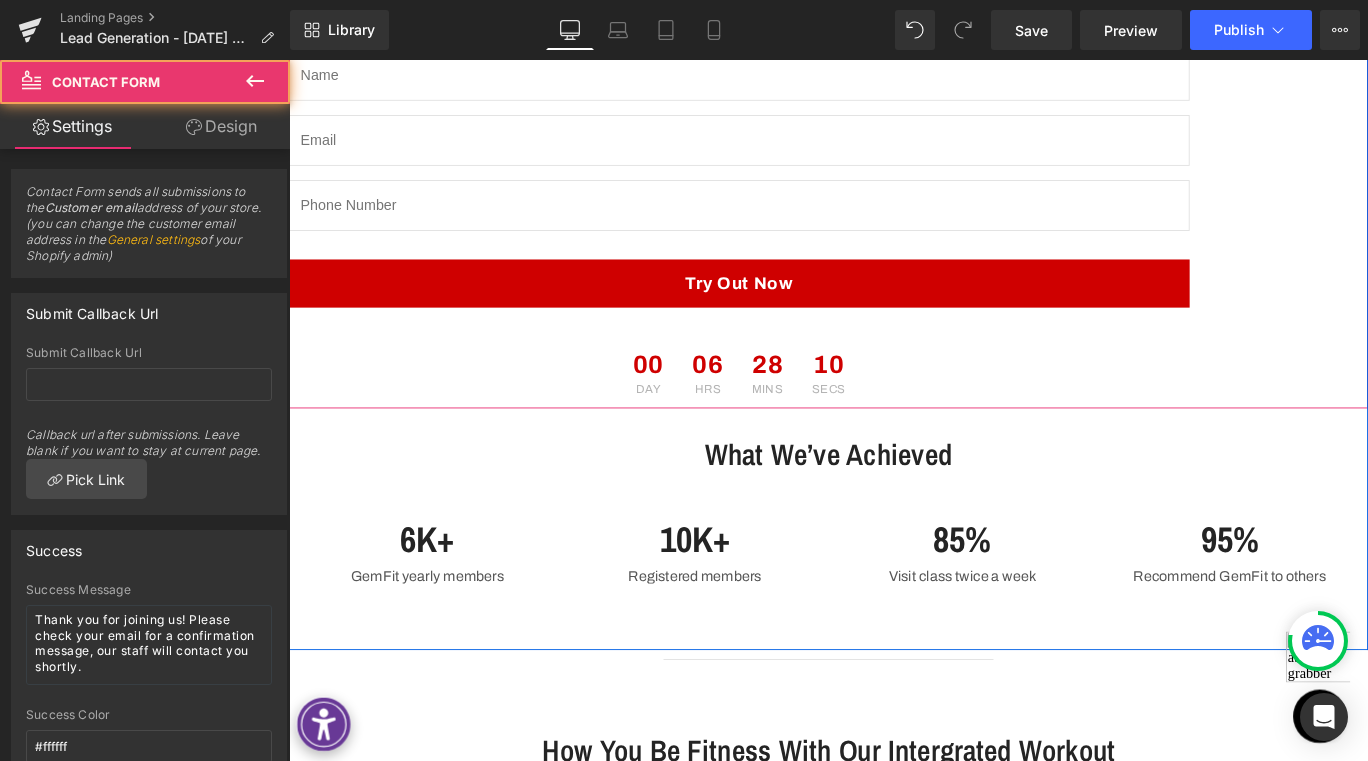 scroll, scrollTop: 724, scrollLeft: 0, axis: vertical 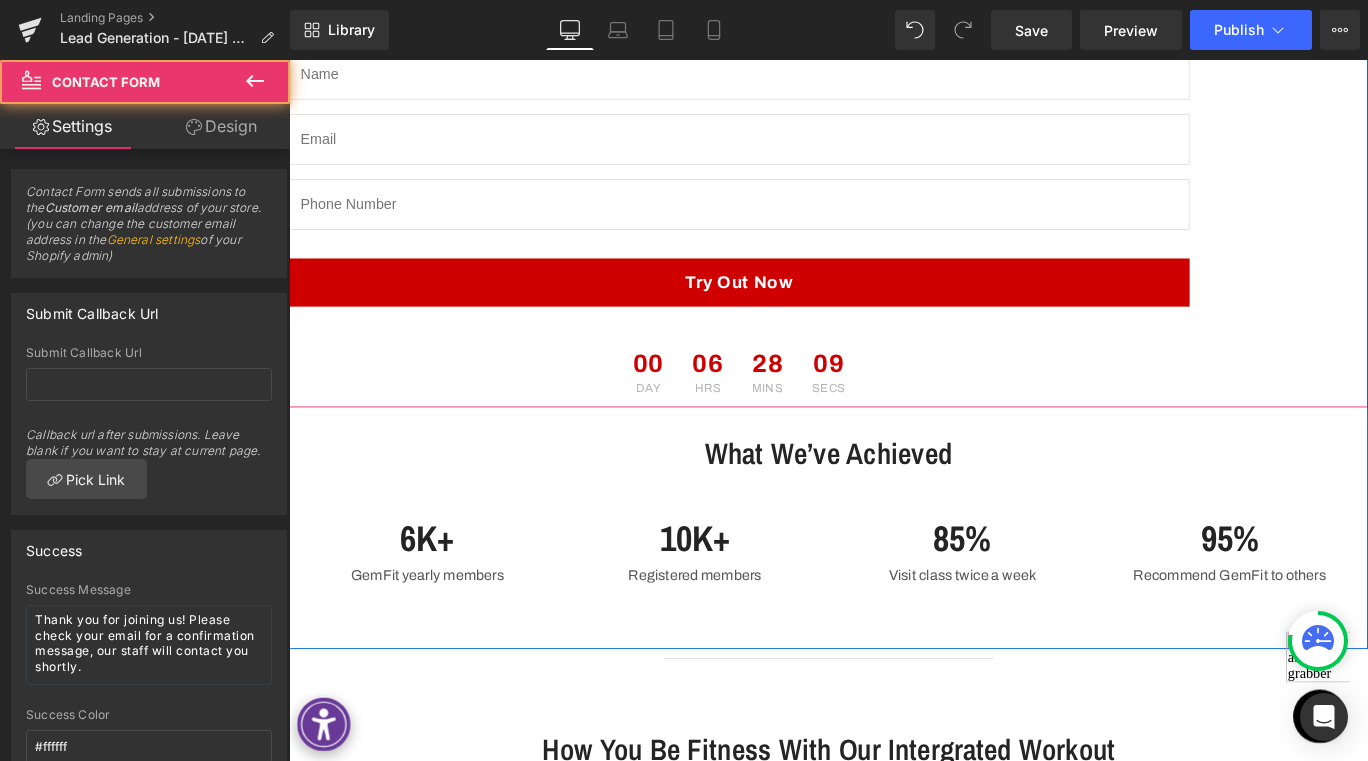 click on "Text Field         Email Field         Text Field         Try Out Now Submit Button         Today only, hurry up! Text Block
00 Day
06 Hrs
28 Mins
09 Secs
Countdown Timer
Contact Form   32px" at bounding box center [894, 233] 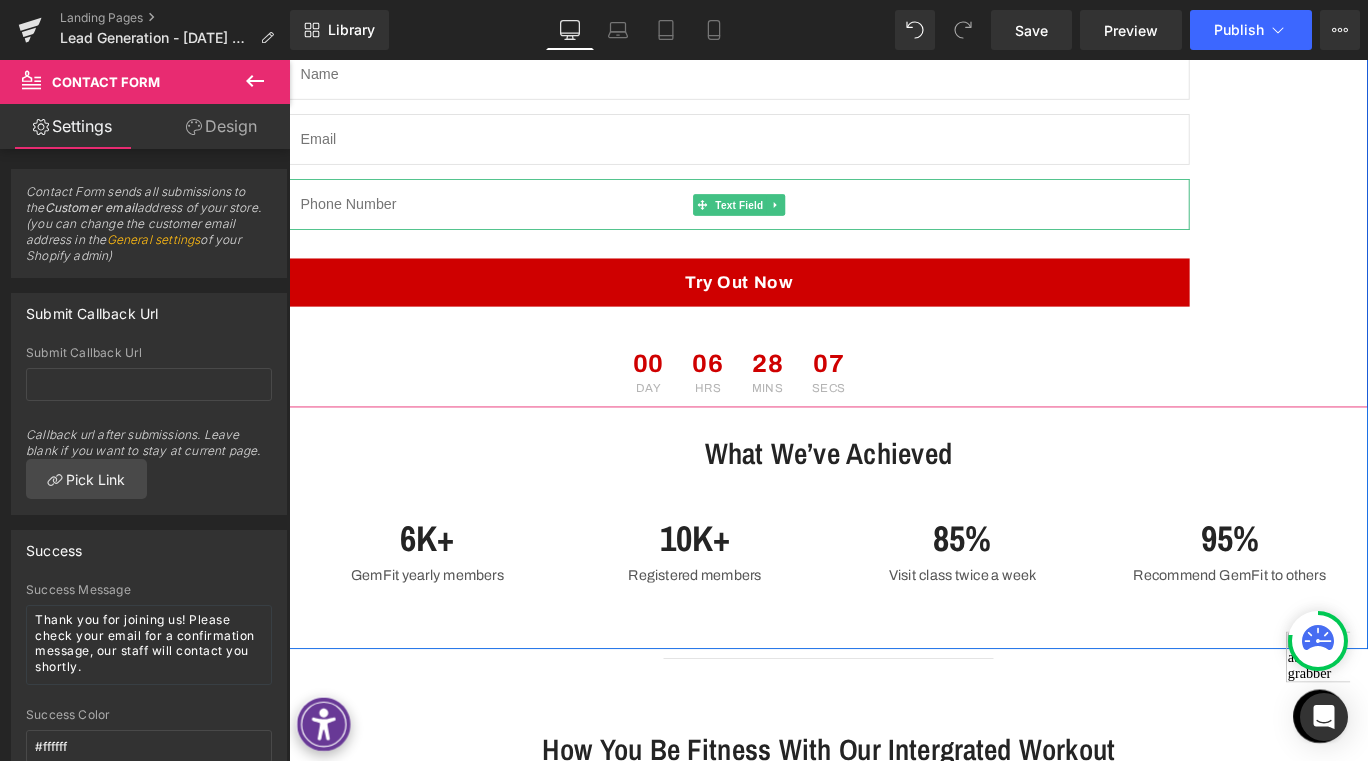 click at bounding box center (794, 222) 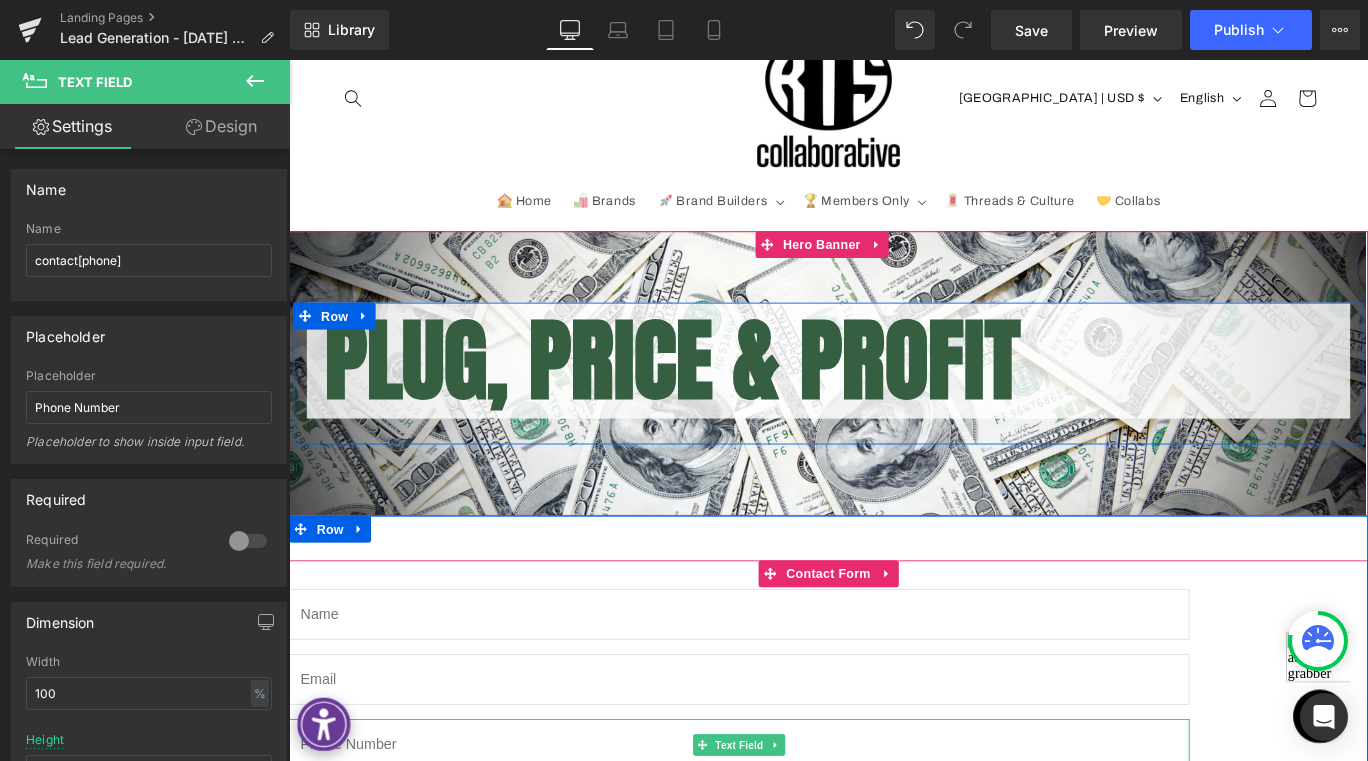scroll, scrollTop: 259, scrollLeft: 0, axis: vertical 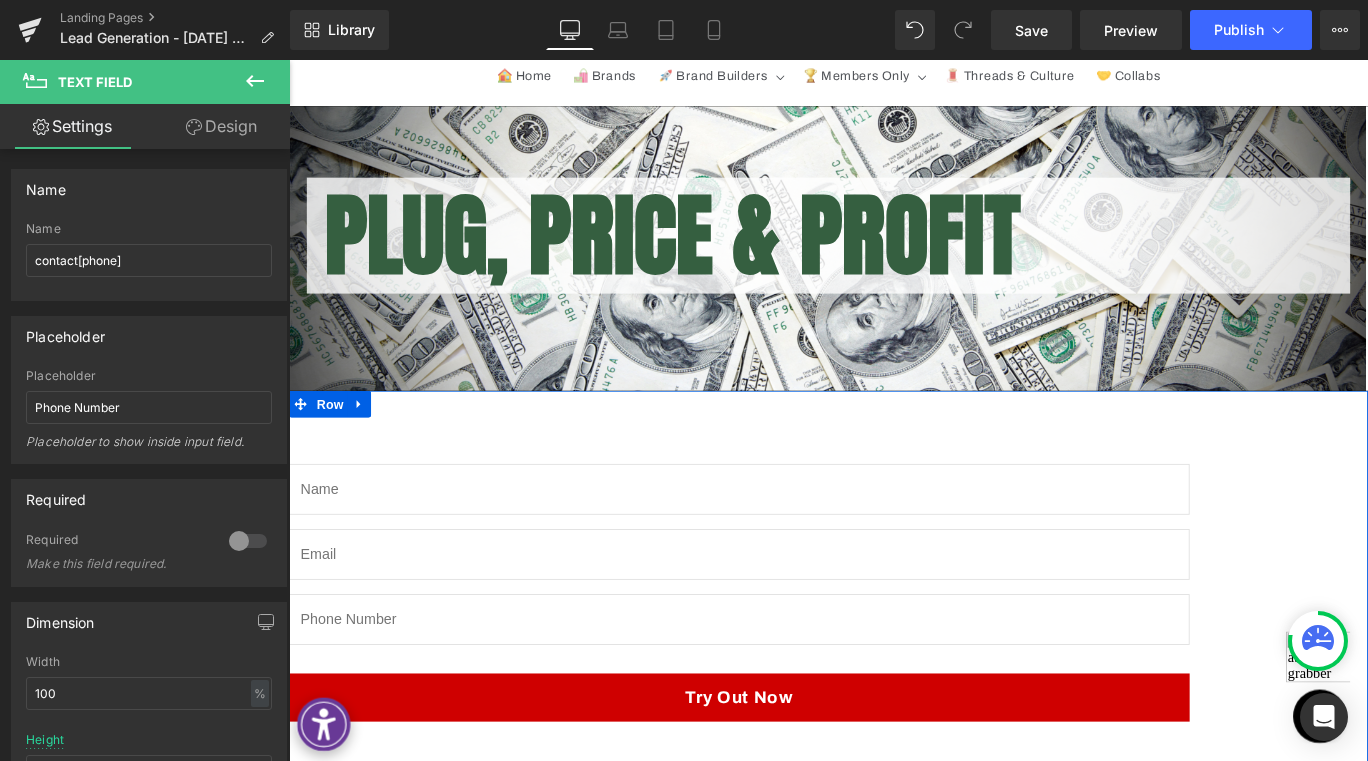 click on "Text Field         Email Field         Text Field         Try Out Now Submit Button         Today only, hurry up! Text Block
00 Day
06 Hrs
28 Mins
01 Secs
Countdown Timer
Contact Form   32px       What We’ve Achieved Heading         Row         6K+ Heading         GemFit yearly members Text Block         10K+ Heading         Registered members Text Block         85% Heading         Visit class twice a week Text Block         95% Heading         Recommend GemFit to others Text Block         Row         Row" at bounding box center [894, 808] 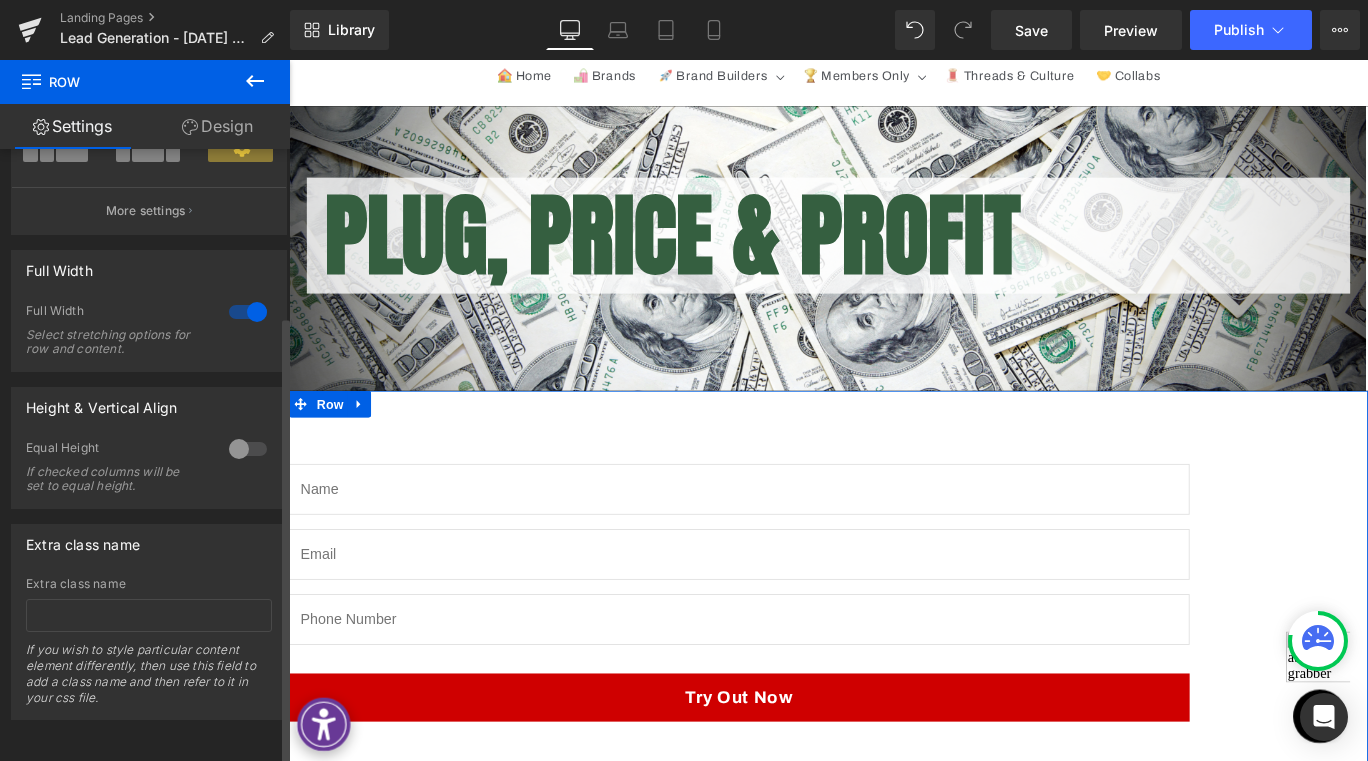 scroll, scrollTop: 0, scrollLeft: 0, axis: both 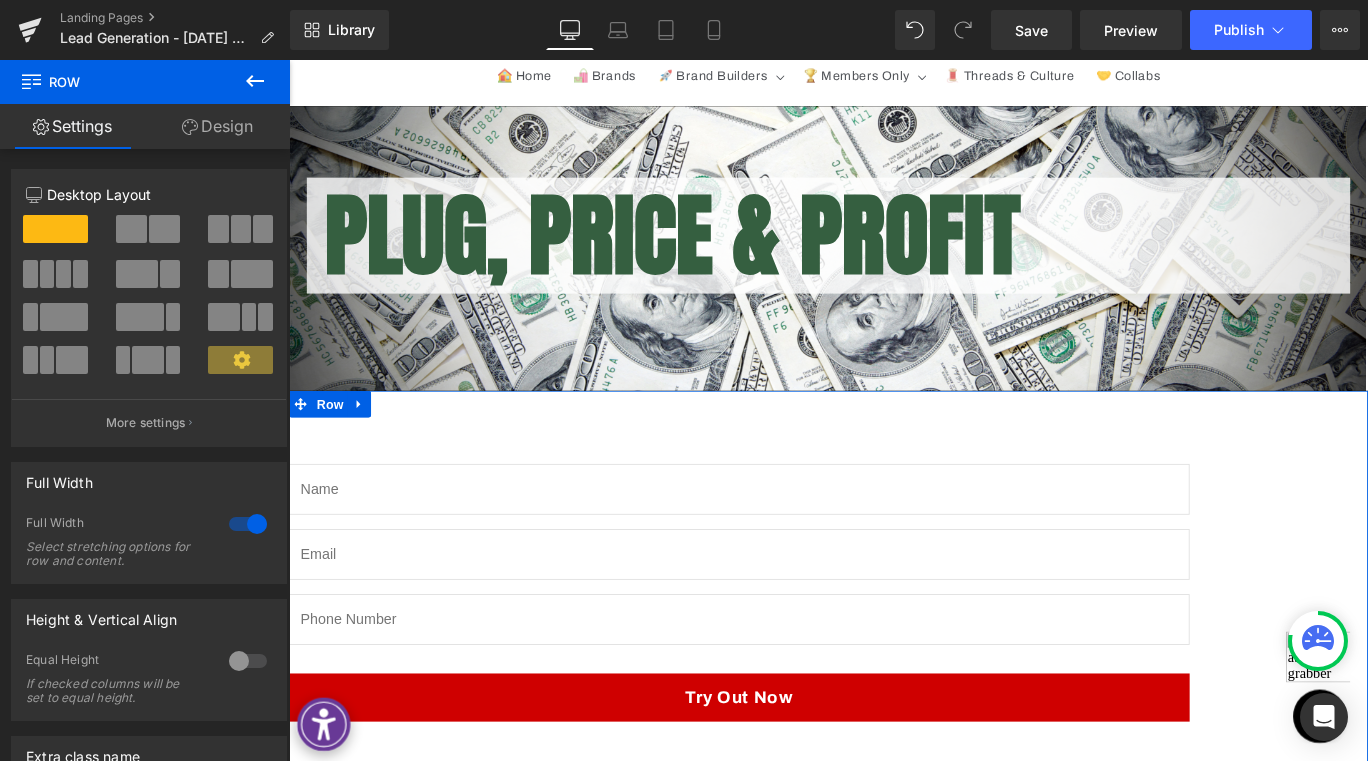 click on "Text Field         Email Field         Text Field         Try Out Now Submit Button         Today only, hurry up! Text Block
00 Day
06 Hrs
27 Mins
54 Secs
Countdown Timer
Contact Form   32px       What We’ve Achieved Heading         Row         6K+ Heading         GemFit yearly members Text Block         10K+ Heading         Registered members Text Block         85% Heading         Visit class twice a week Text Block         95% Heading         Recommend GemFit to others Text Block         Row         Row" at bounding box center (894, 808) 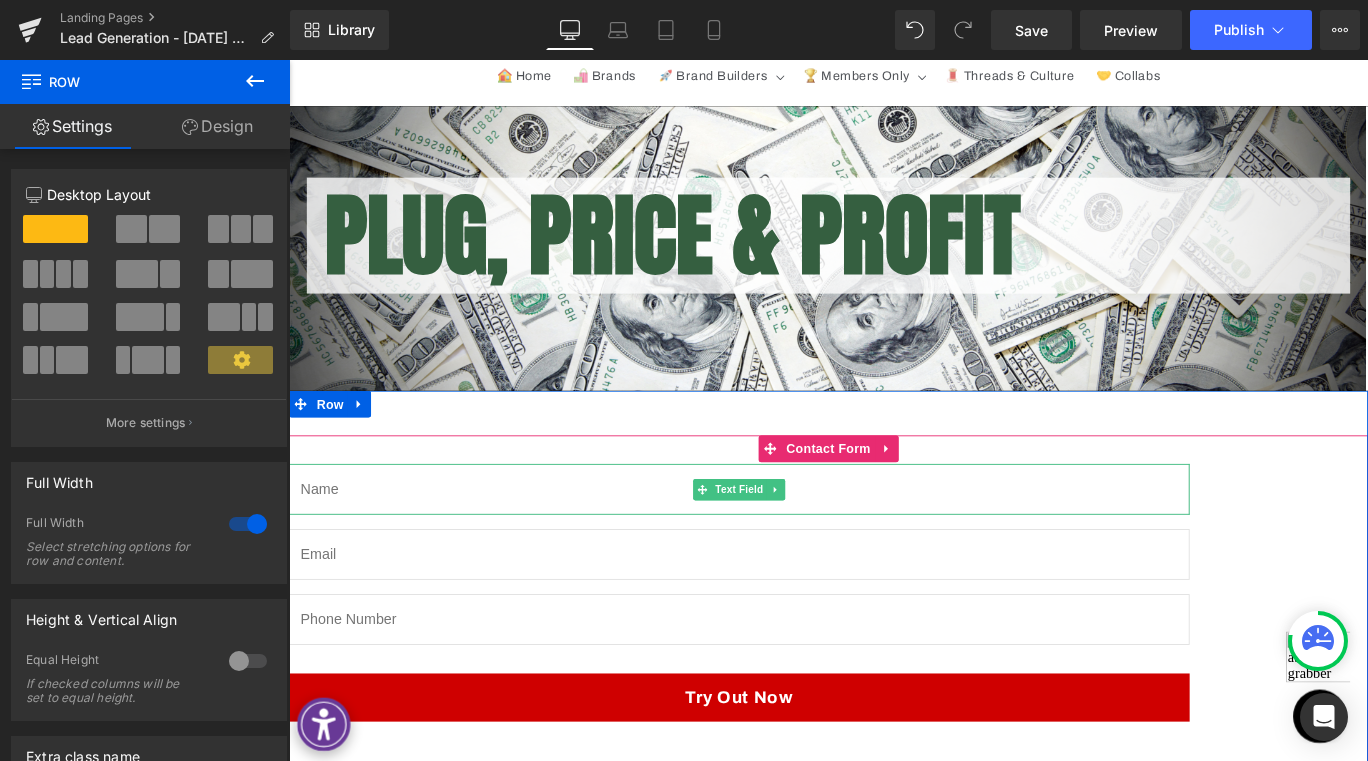 click at bounding box center (794, 541) 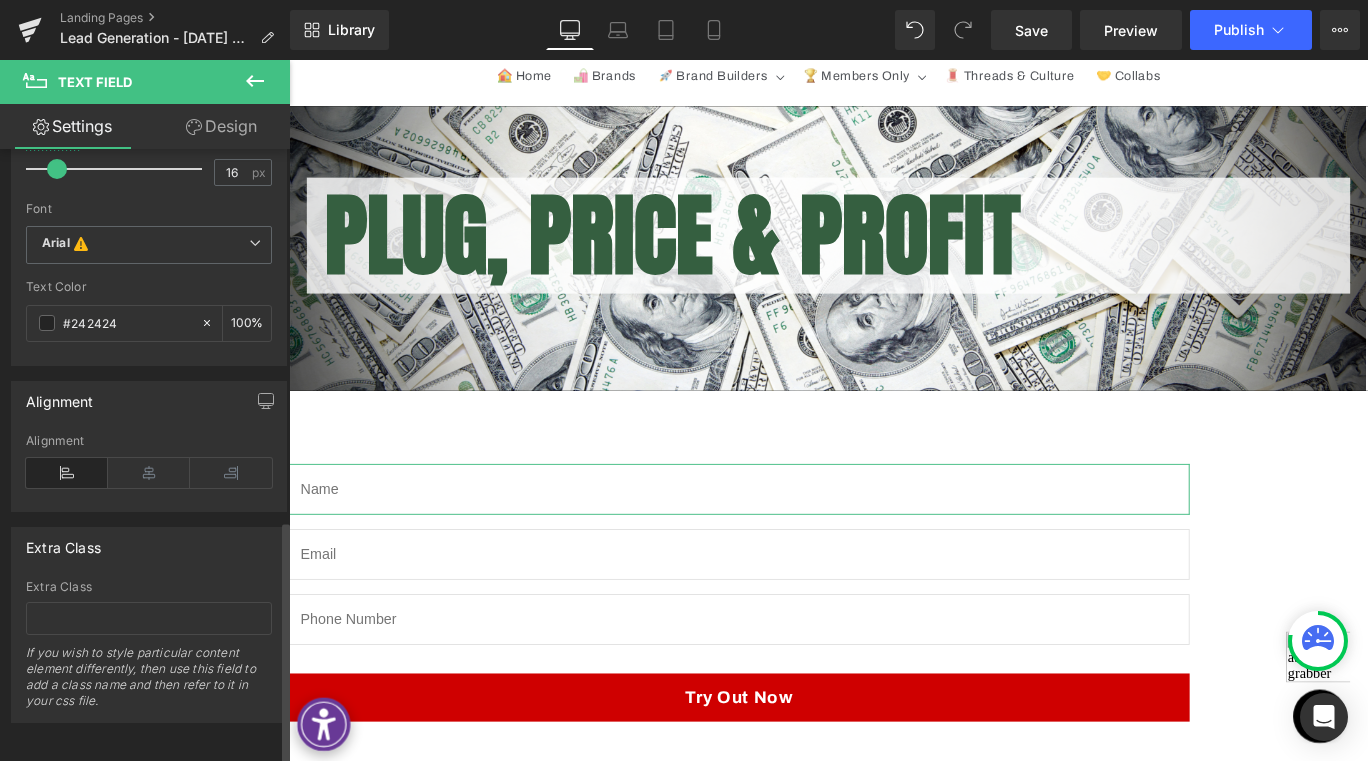 scroll, scrollTop: 932, scrollLeft: 0, axis: vertical 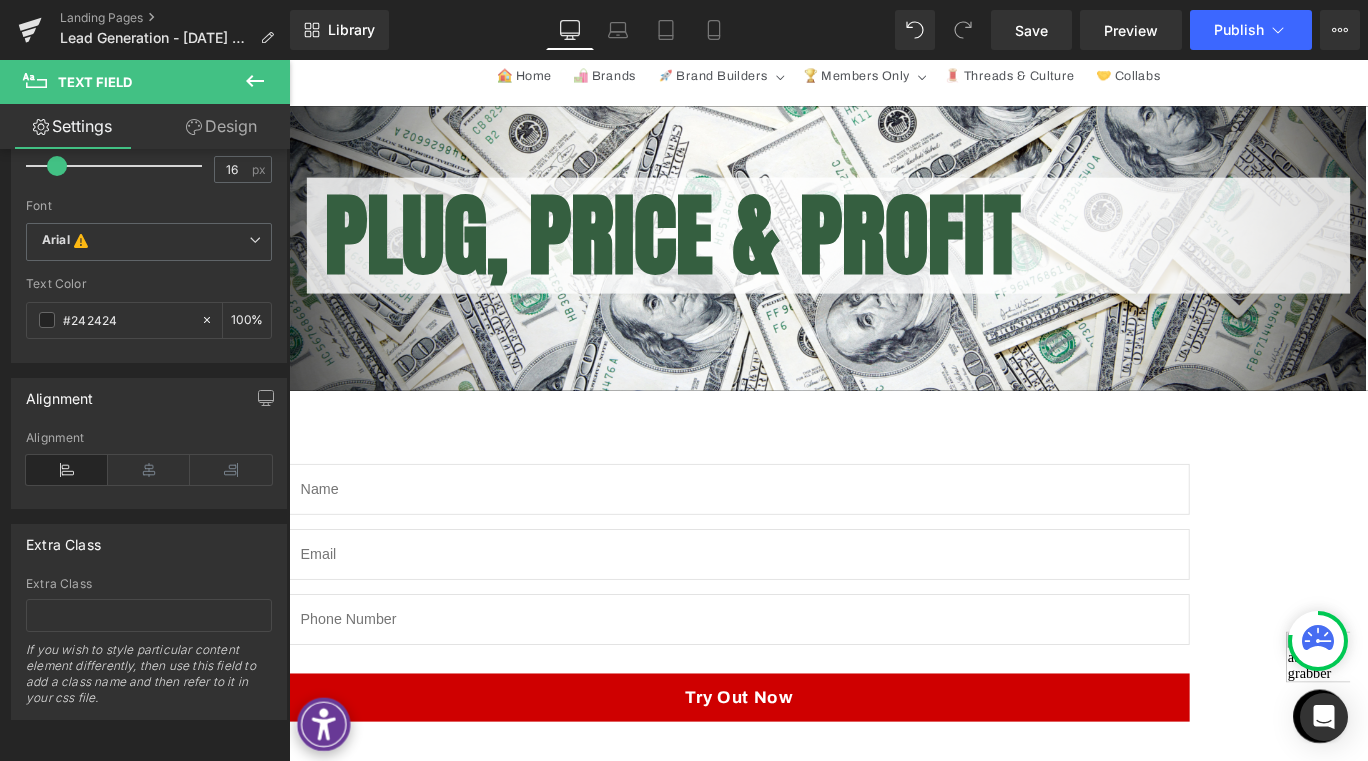 click 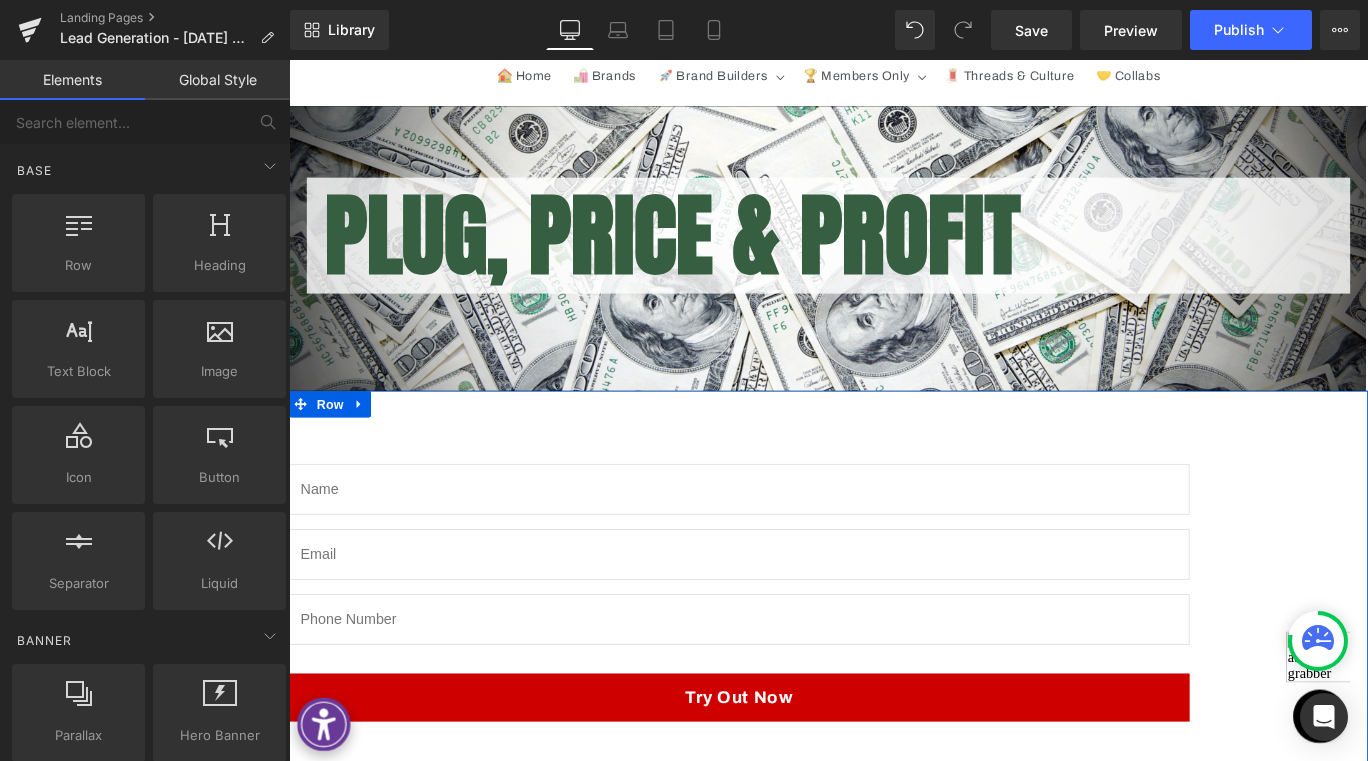 click on "Text Field         Email Field         Text Field         Try Out Now Submit Button         Today only, hurry up! Text Block
00 Day
06 Hrs
27 Mins
46 Secs
Countdown Timer
Contact Form   32px       What We’ve Achieved Heading         Row         6K+ Heading         GemFit yearly members Text Block         10K+ Heading         Registered members Text Block         85% Heading         Visit class twice a week Text Block         95% Heading         Recommend GemFit to others Text Block         Row         Row" at bounding box center [894, 808] 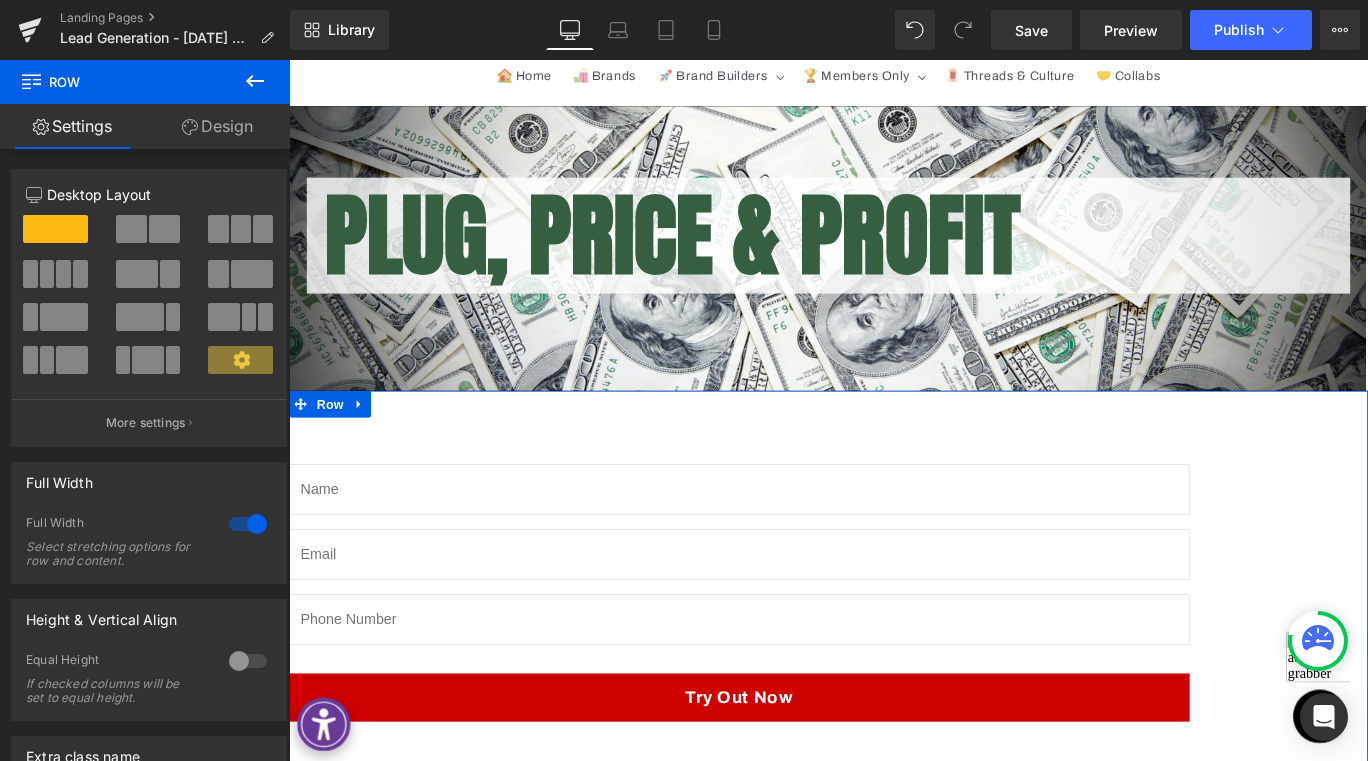 click on "Settings" at bounding box center (72, 126) 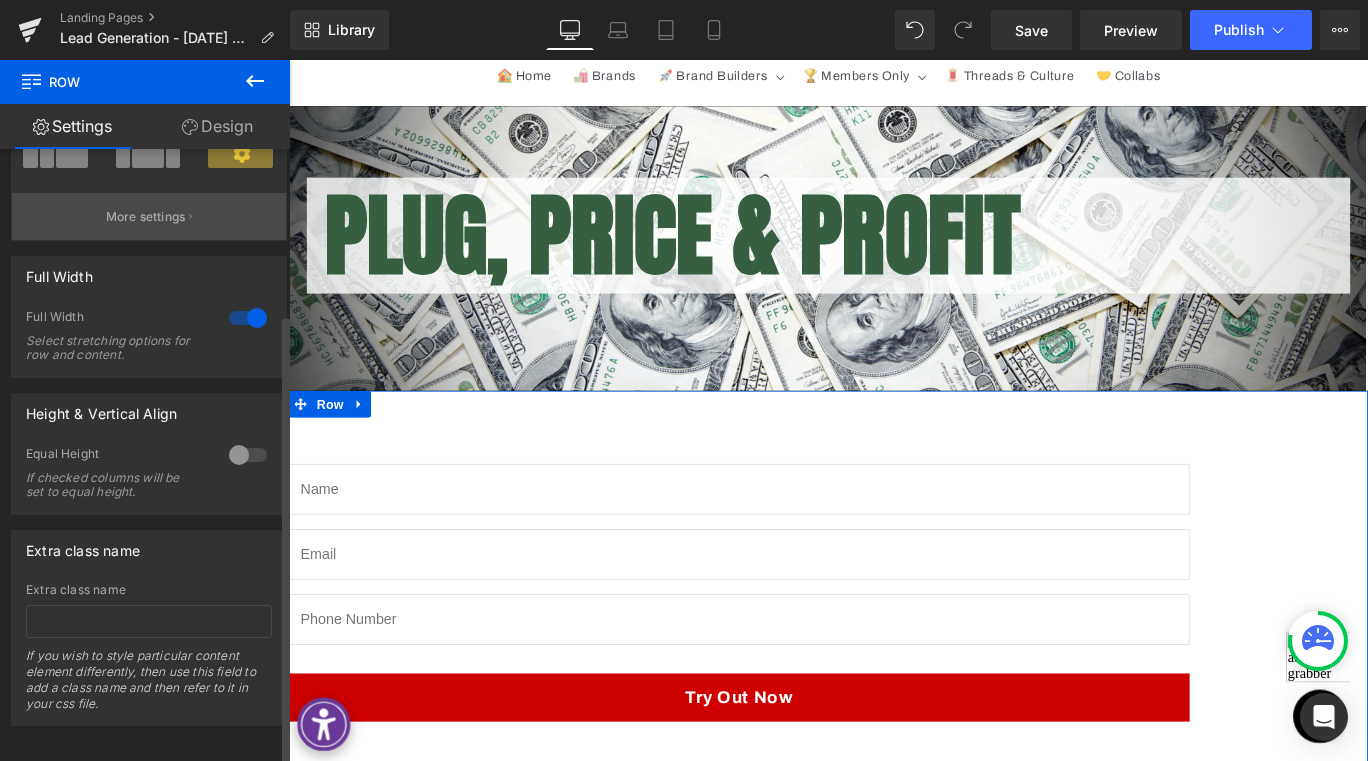 scroll, scrollTop: 227, scrollLeft: 0, axis: vertical 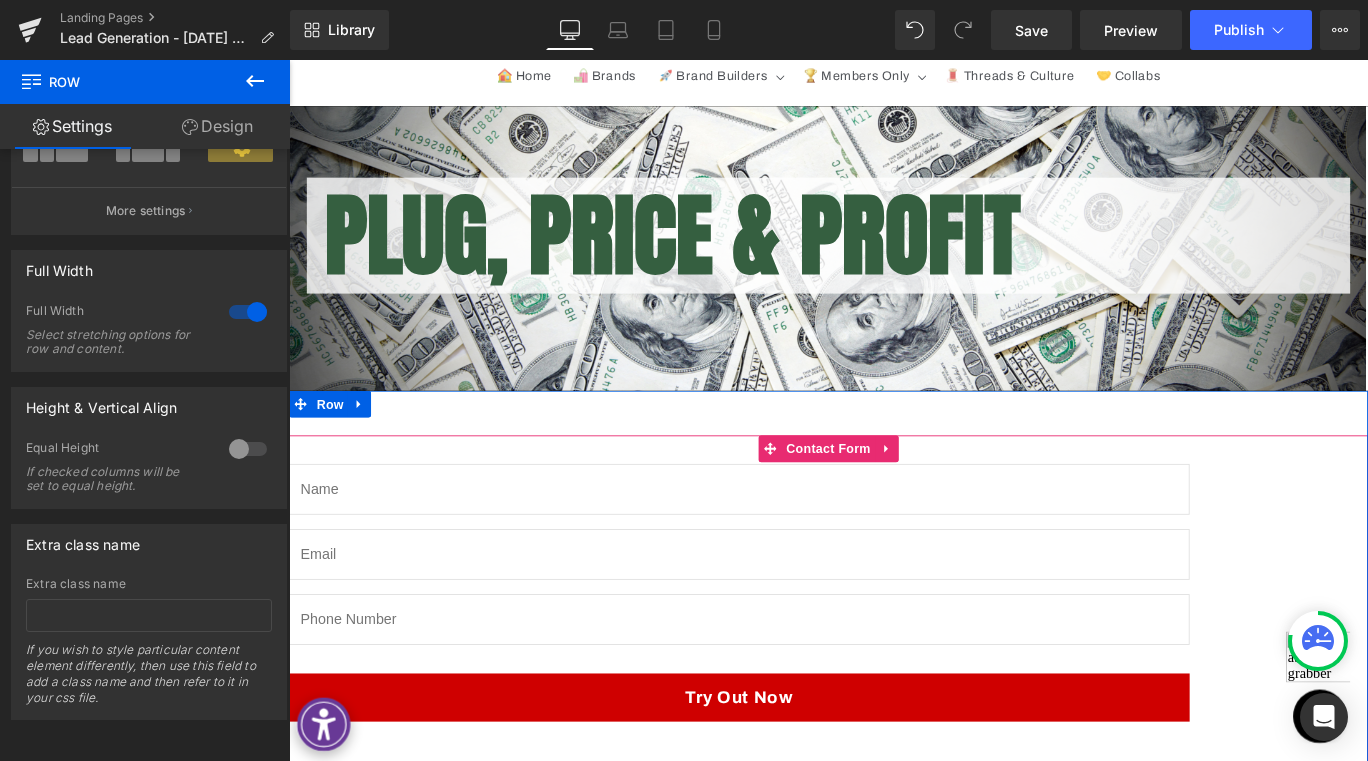 click at bounding box center [794, 541] 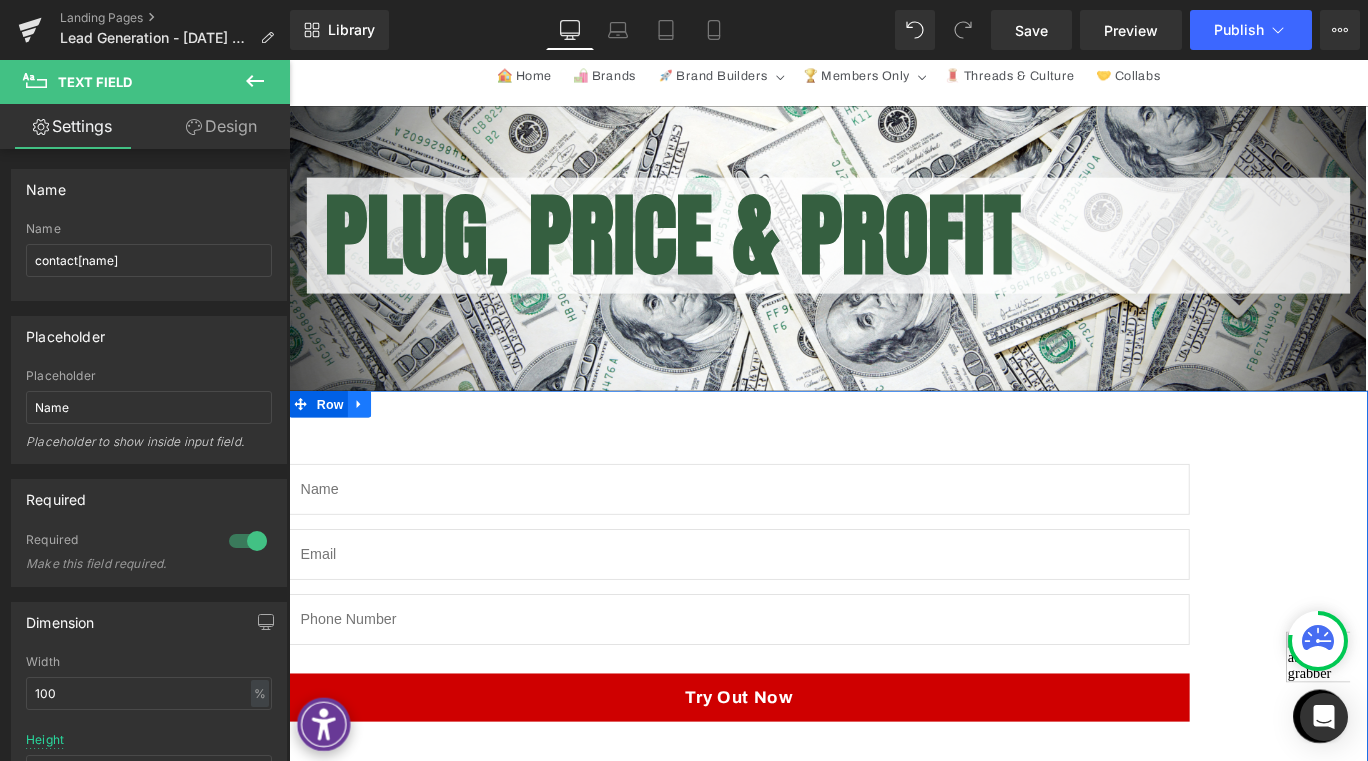 click 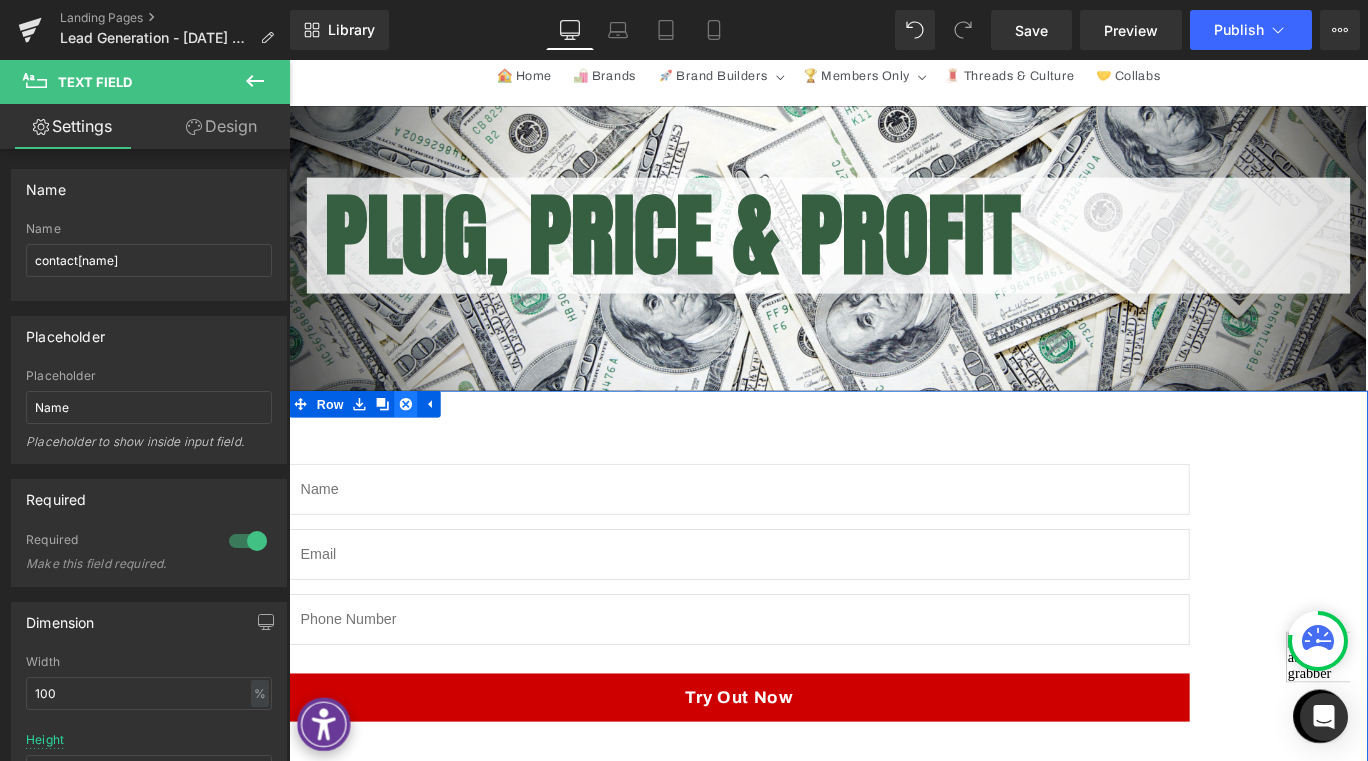 click at bounding box center [420, 446] 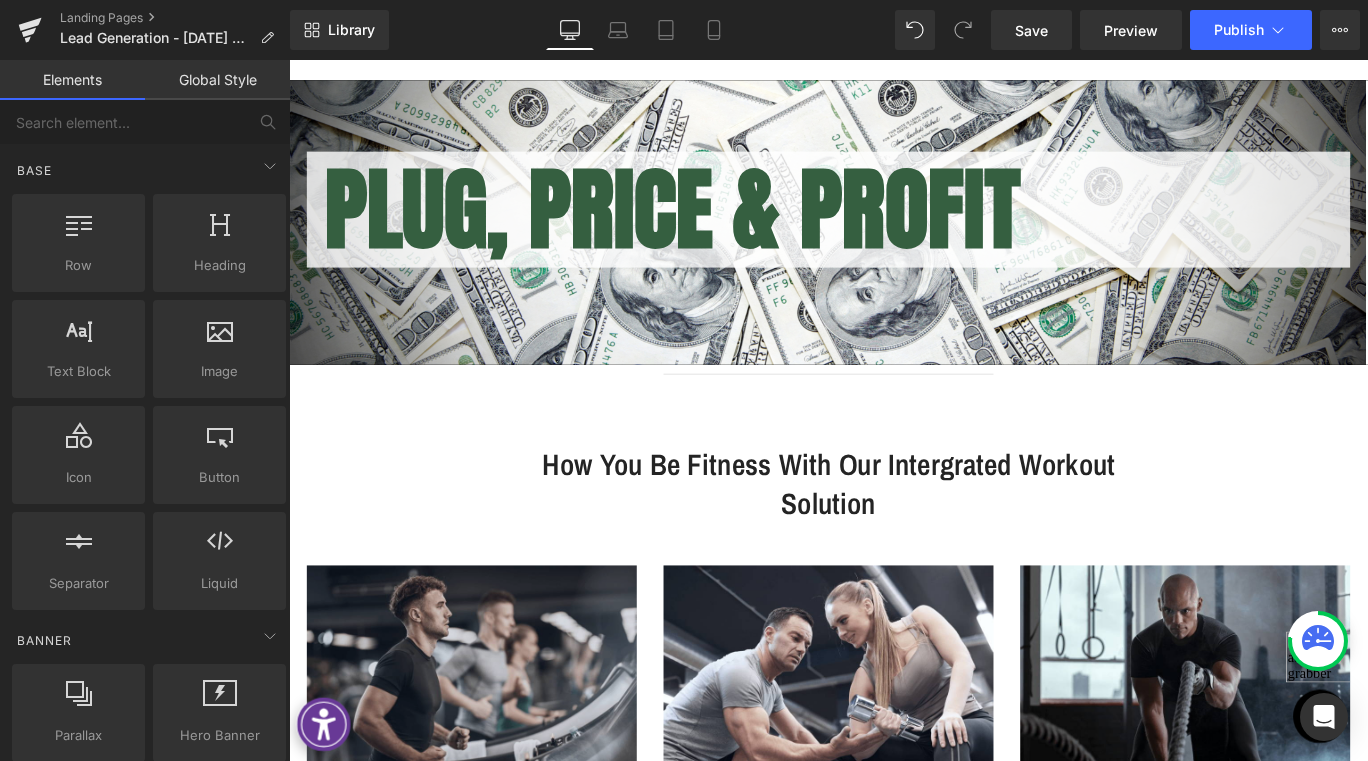 scroll, scrollTop: 288, scrollLeft: 0, axis: vertical 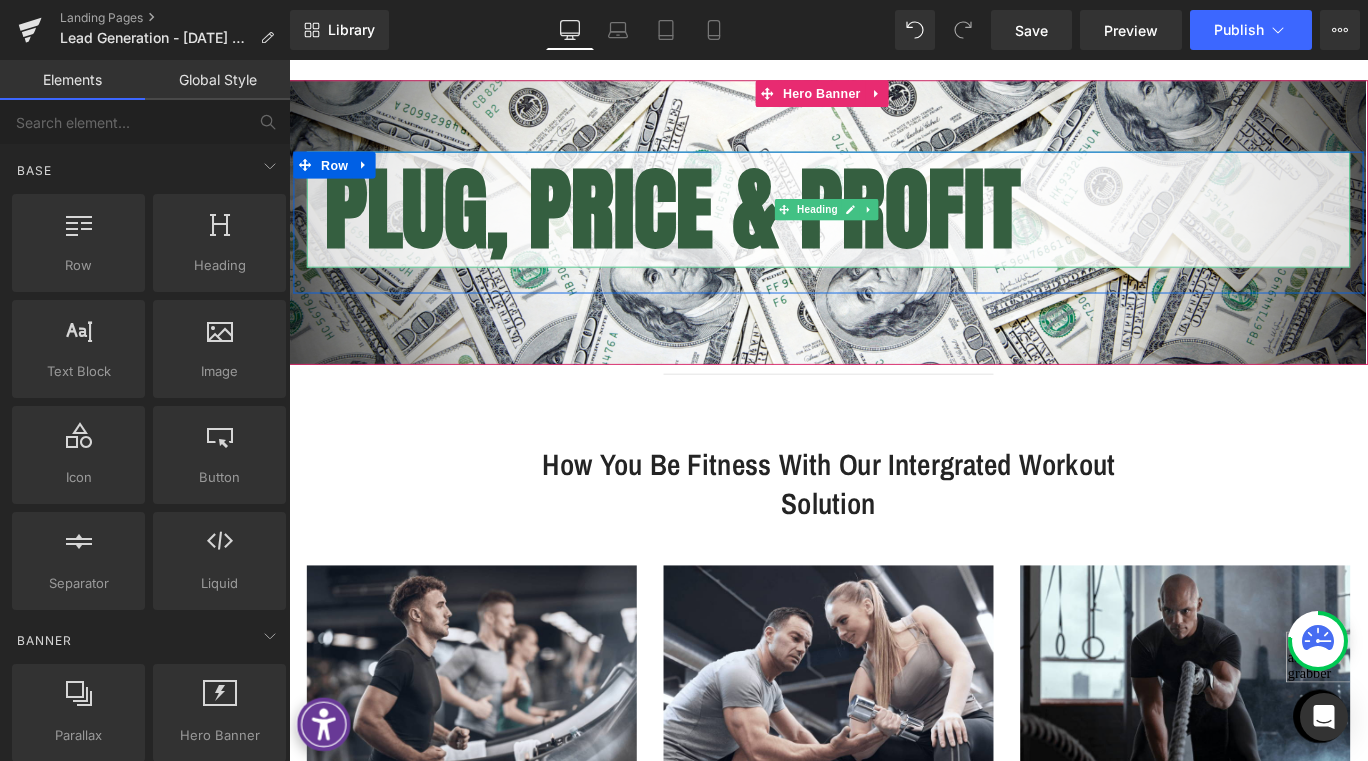 click on "Plug, Price & Profit" at bounding box center (904, 228) 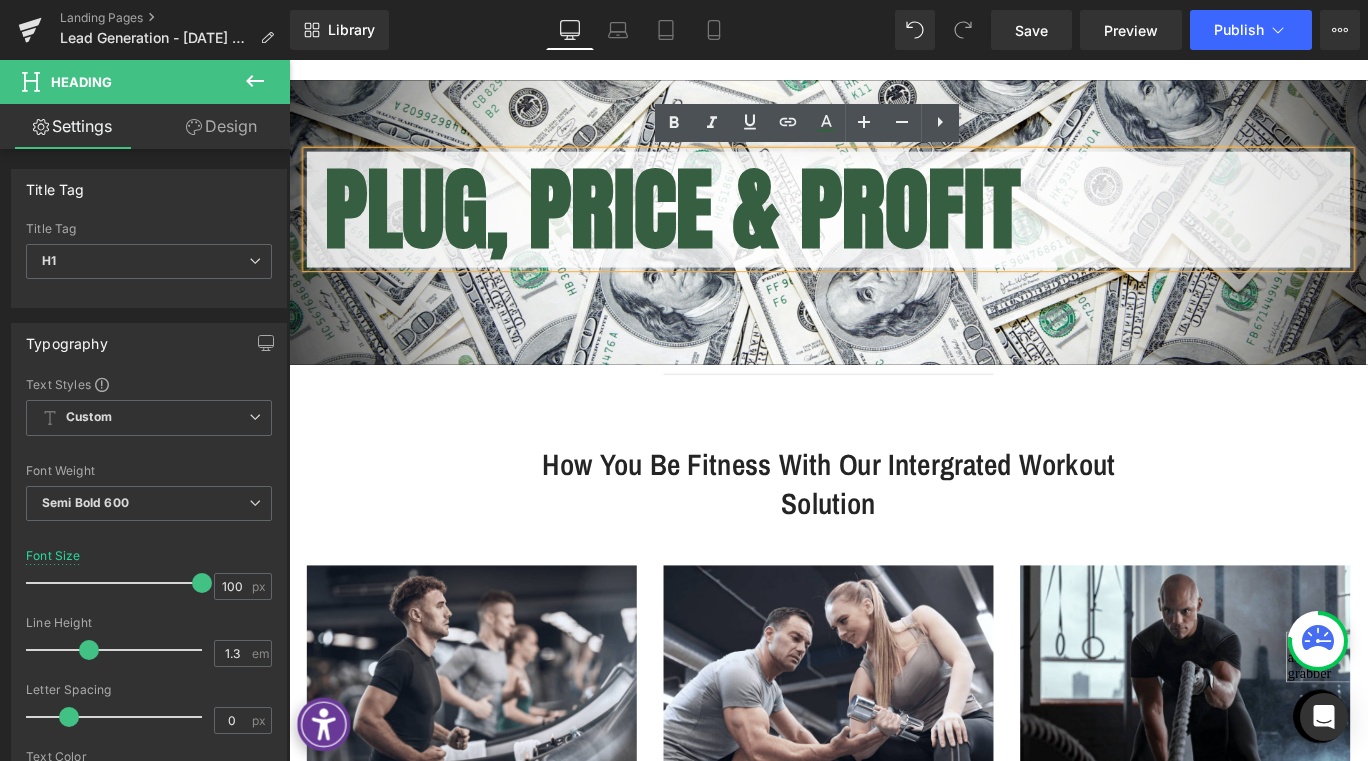 click on "Plug, Price & Profit" at bounding box center (904, 228) 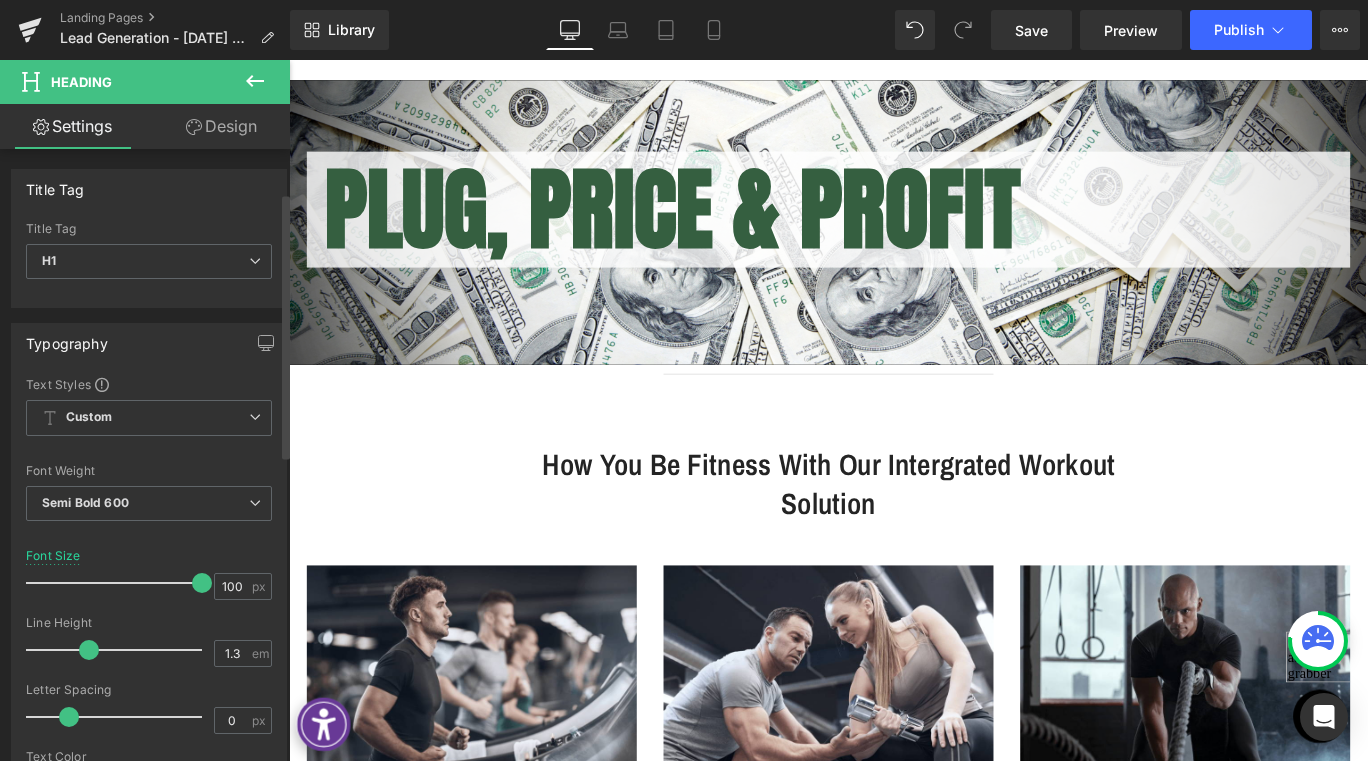 scroll, scrollTop: 100, scrollLeft: 0, axis: vertical 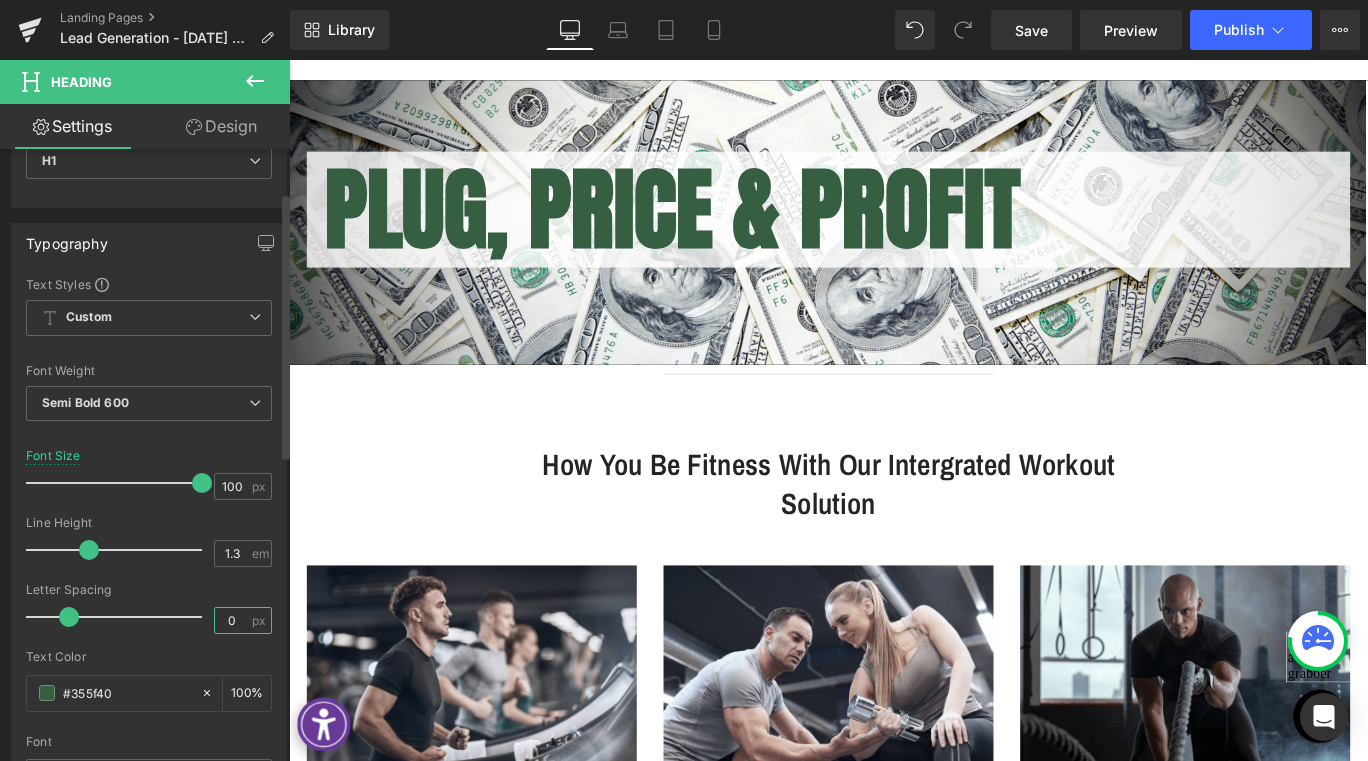 click on "0" at bounding box center (232, 620) 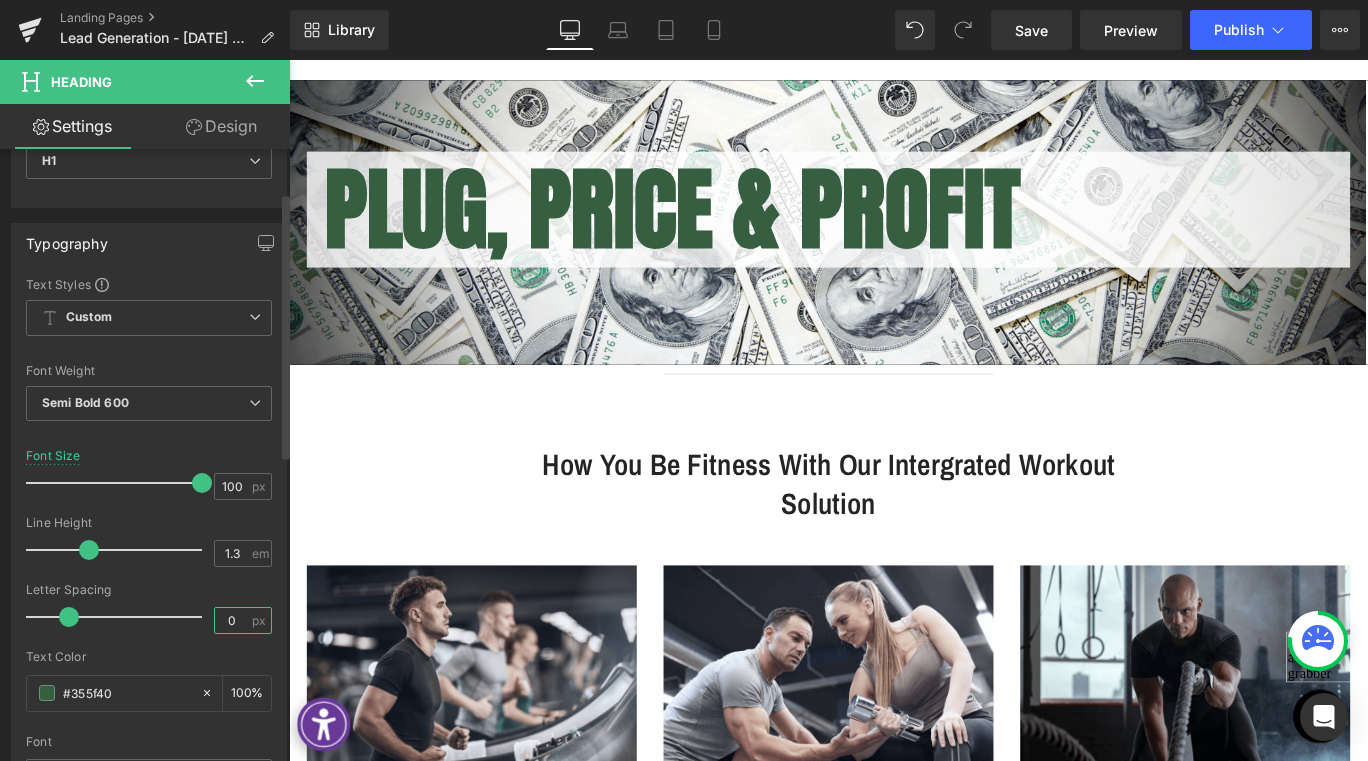 click on "0" at bounding box center (232, 620) 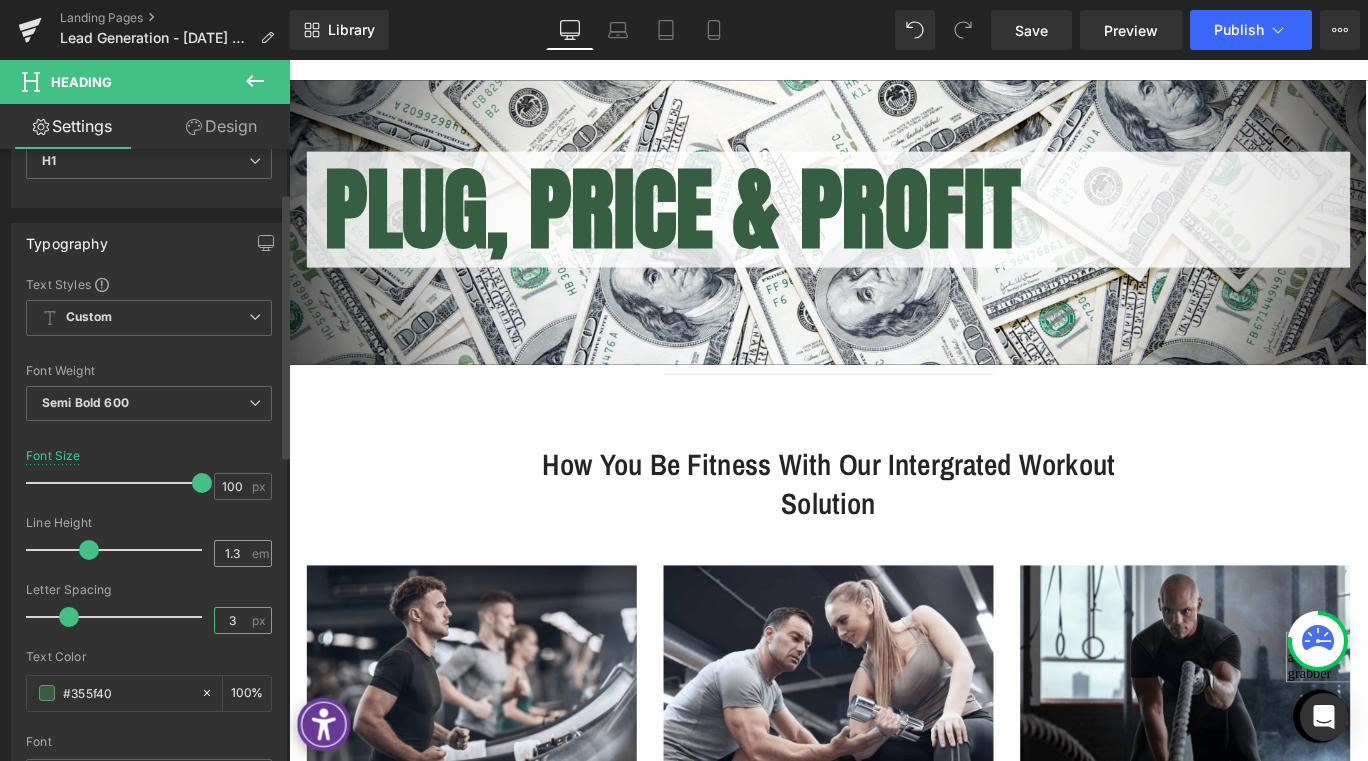 type on "3" 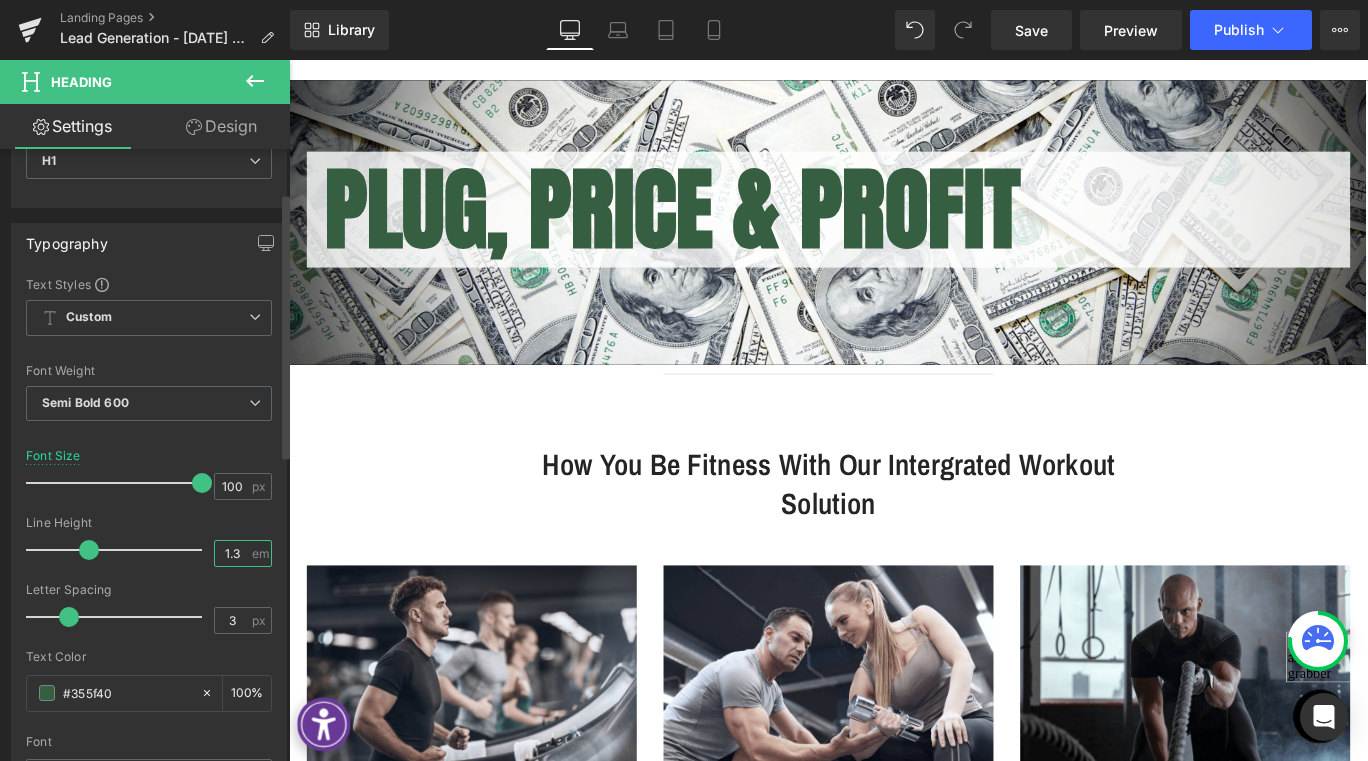 click on "1.3" at bounding box center (232, 553) 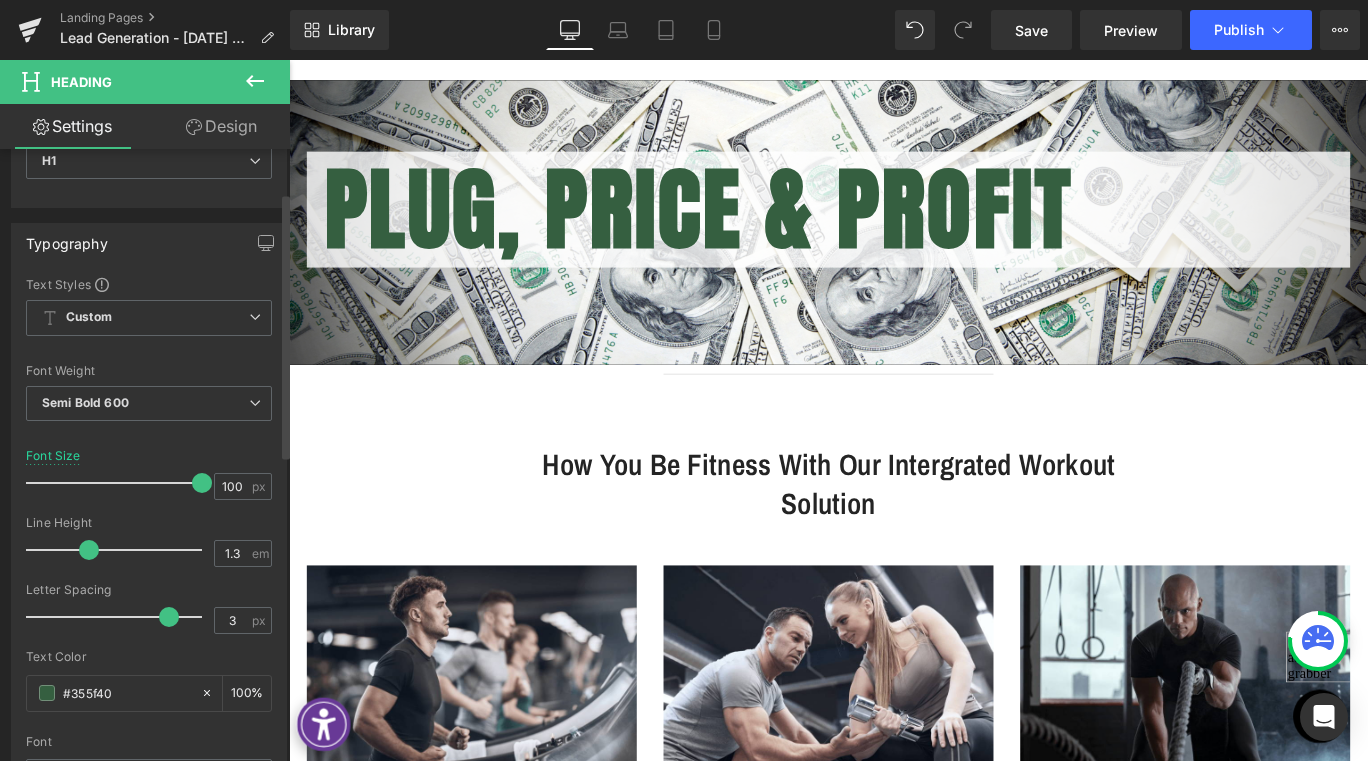 click at bounding box center [89, 550] 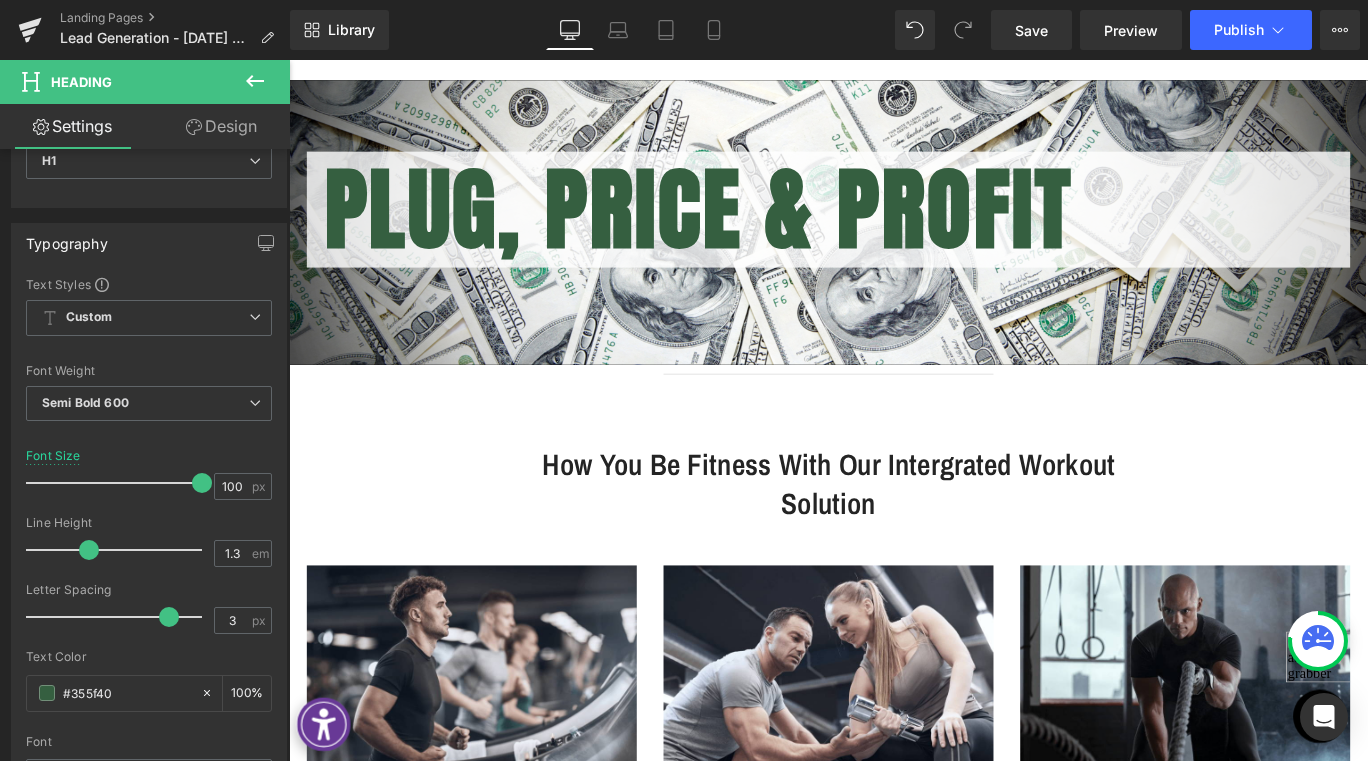 click on "Plug, Price & Profit" at bounding box center (904, 228) 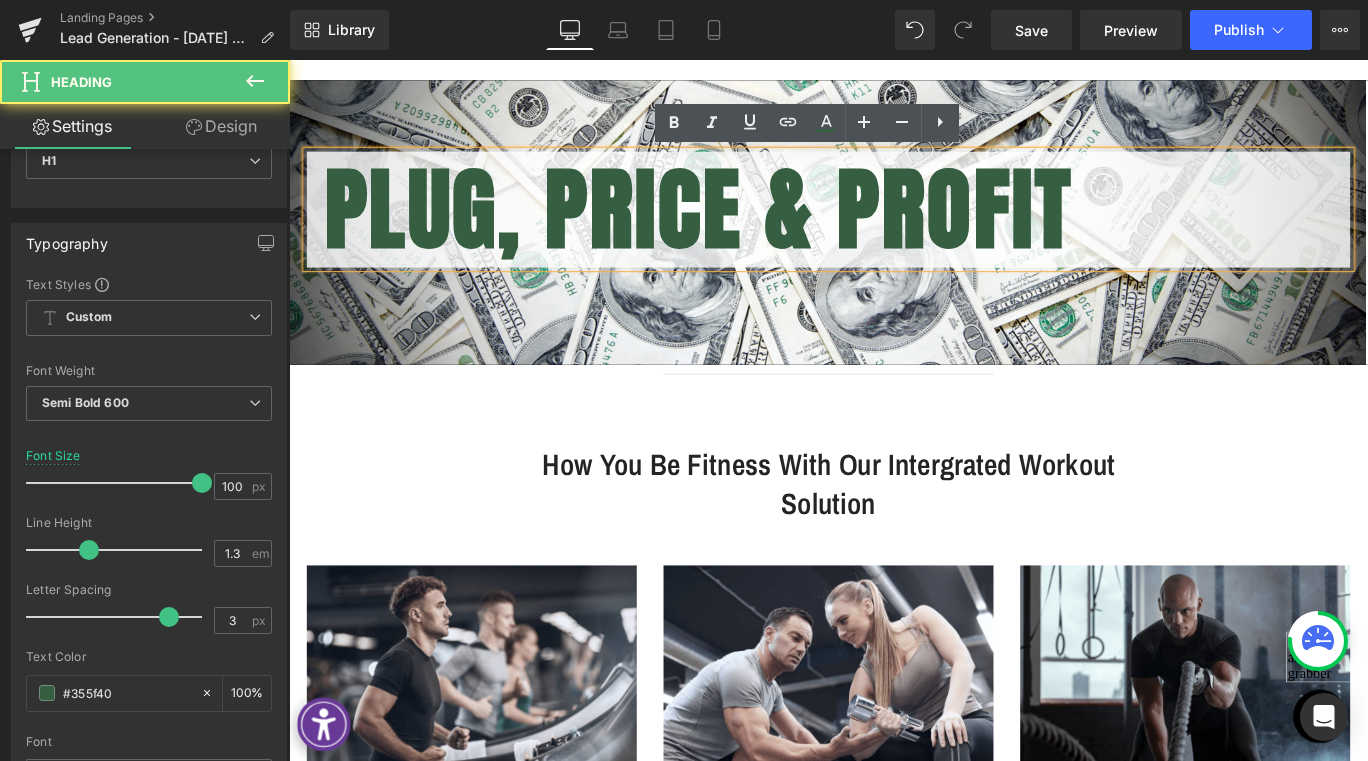 click on "Plug, Price & Profit" at bounding box center (904, 228) 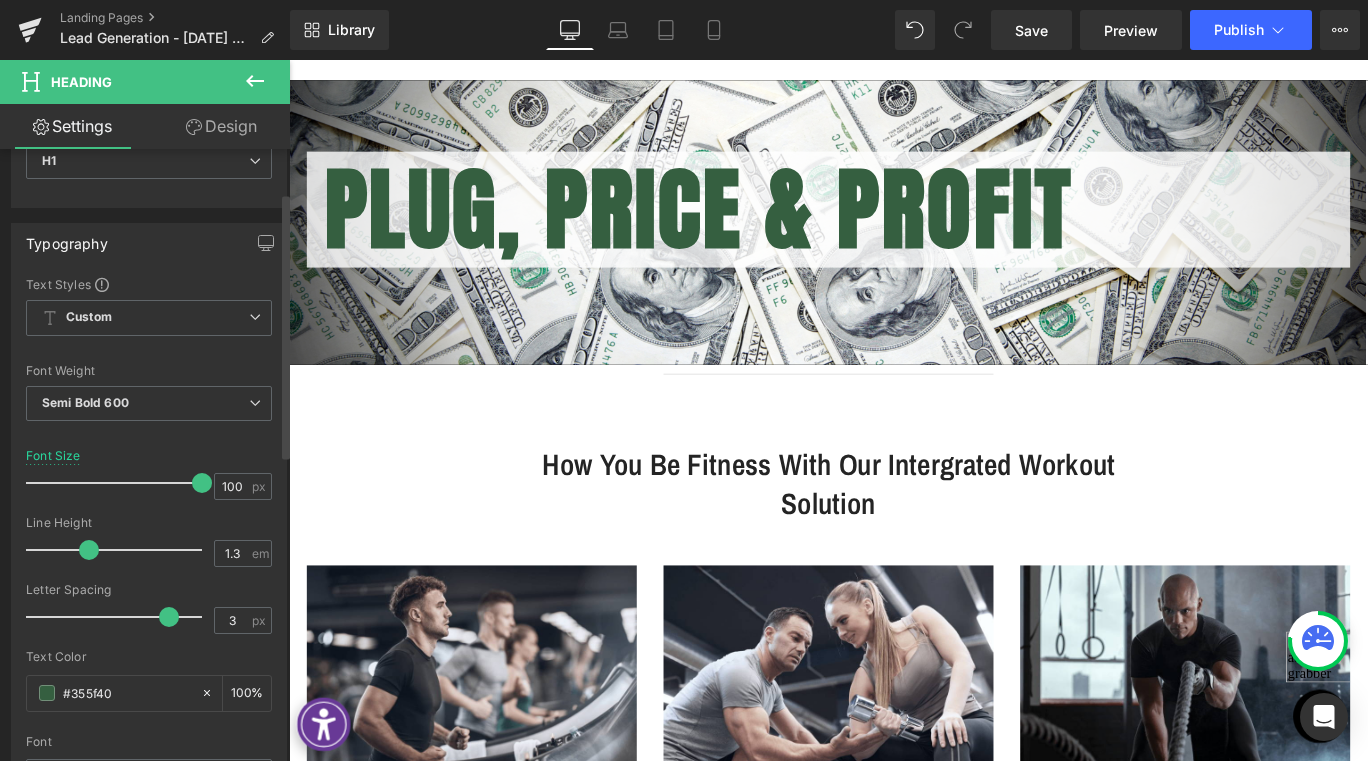 click at bounding box center (286, 327) 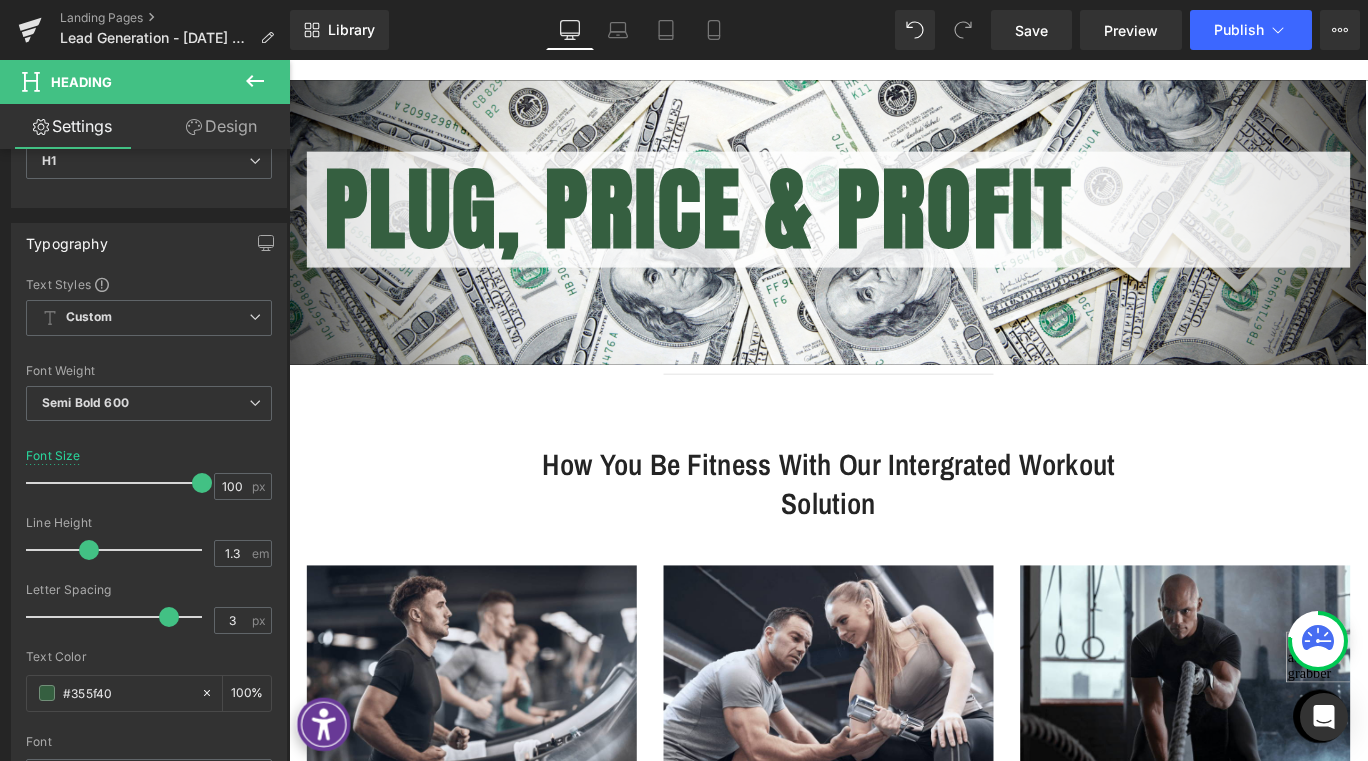 click on "Design" at bounding box center (221, 126) 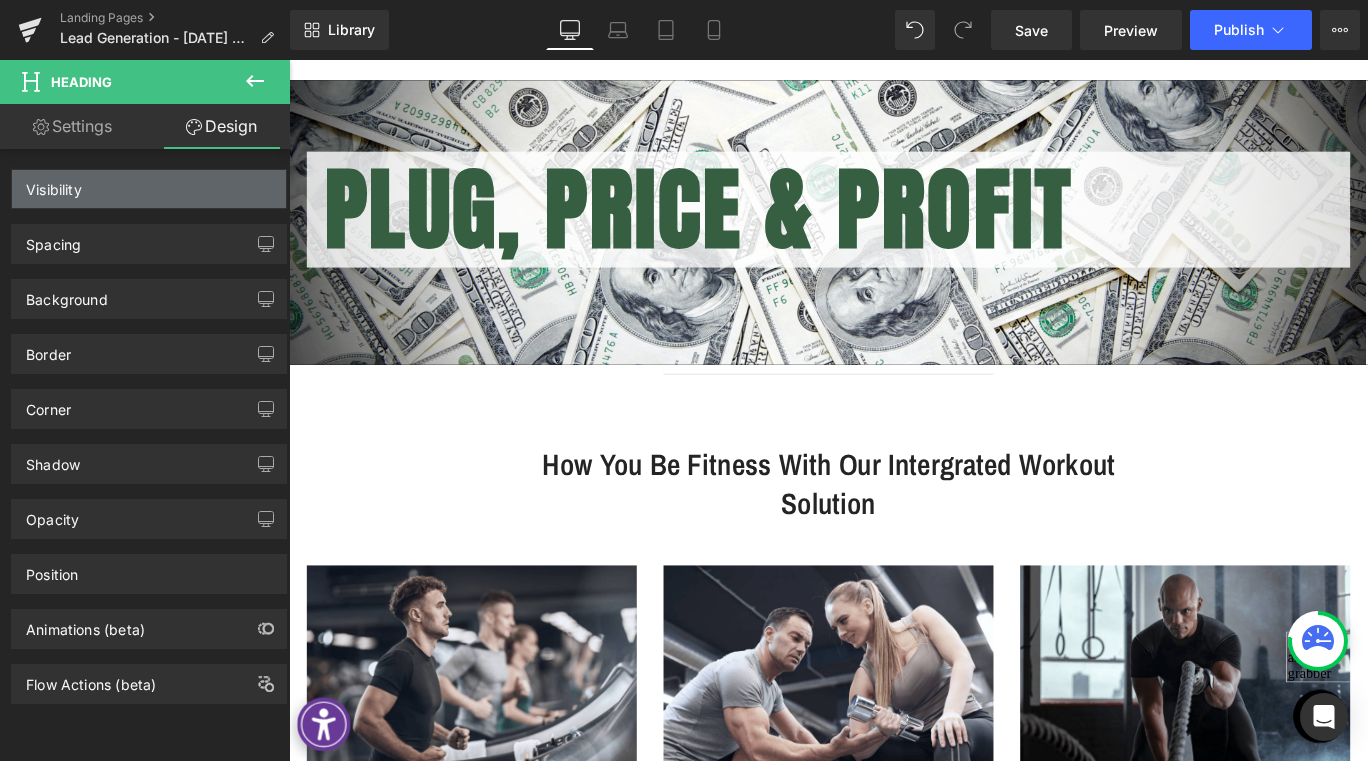 click on "Visibility" at bounding box center [149, 189] 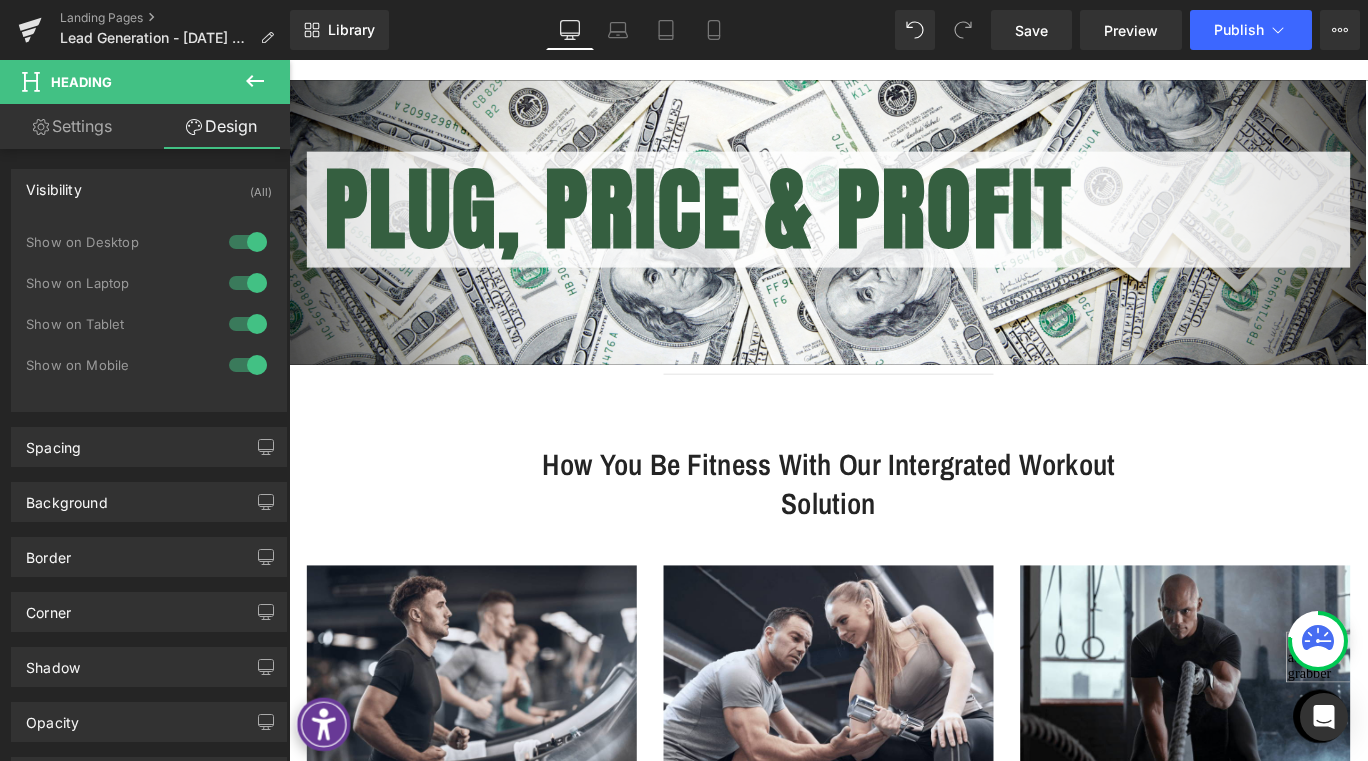 click on "Visibility
(All)" at bounding box center [149, 189] 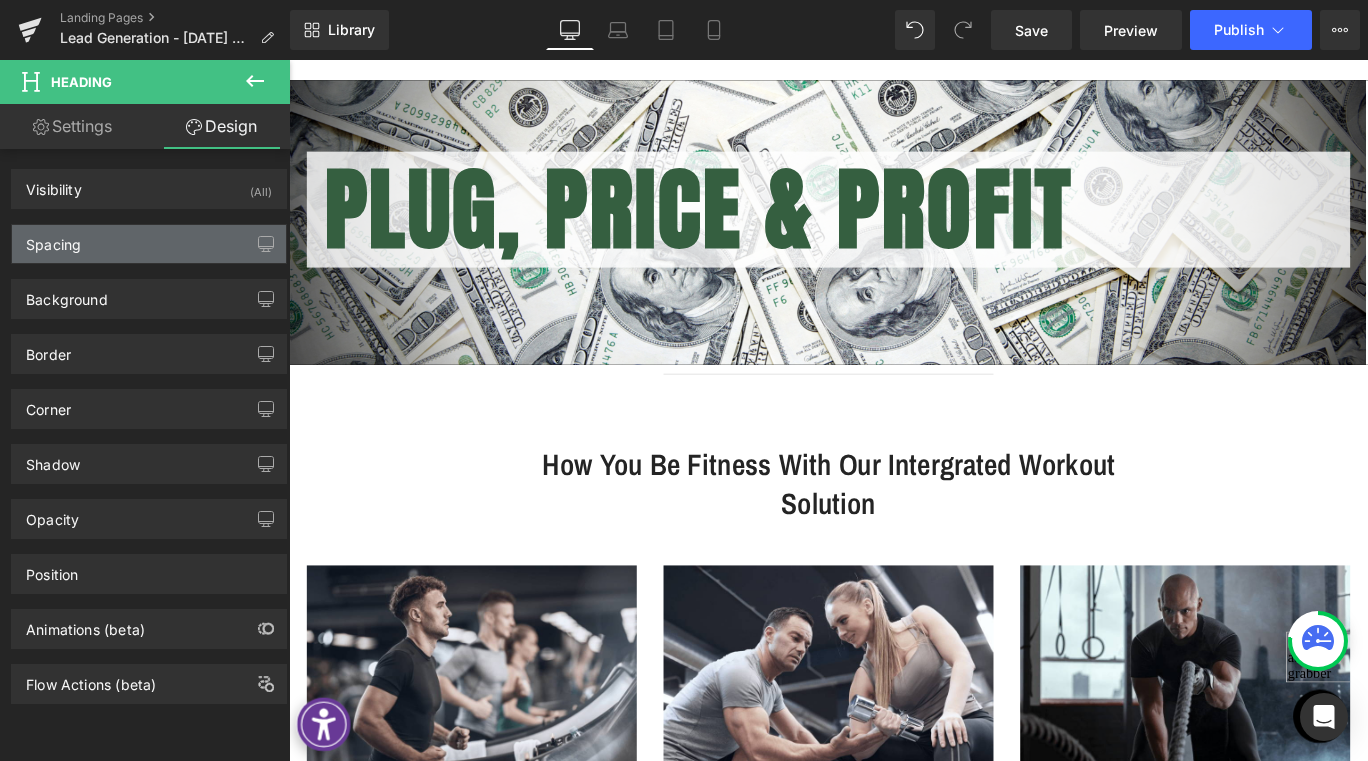 click on "Spacing" at bounding box center [149, 244] 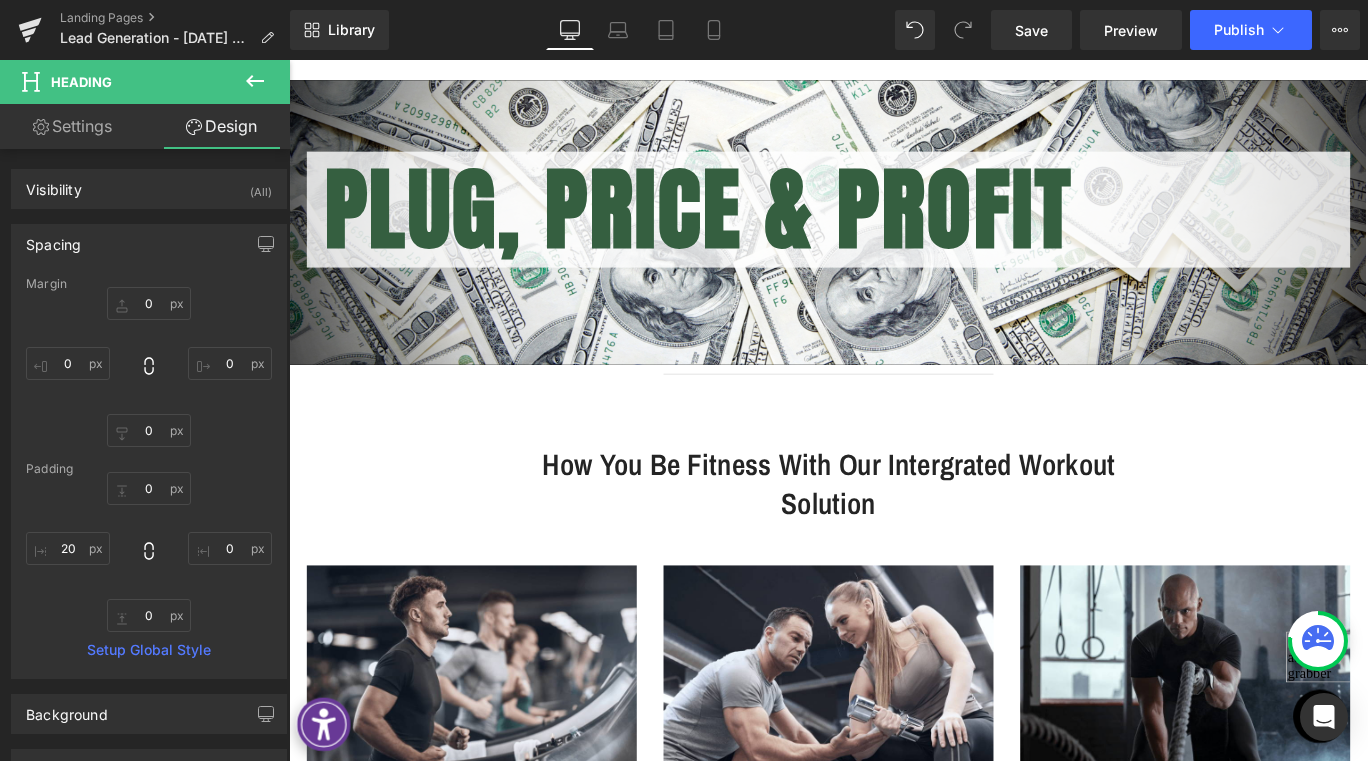 click on "Spacing" at bounding box center (149, 244) 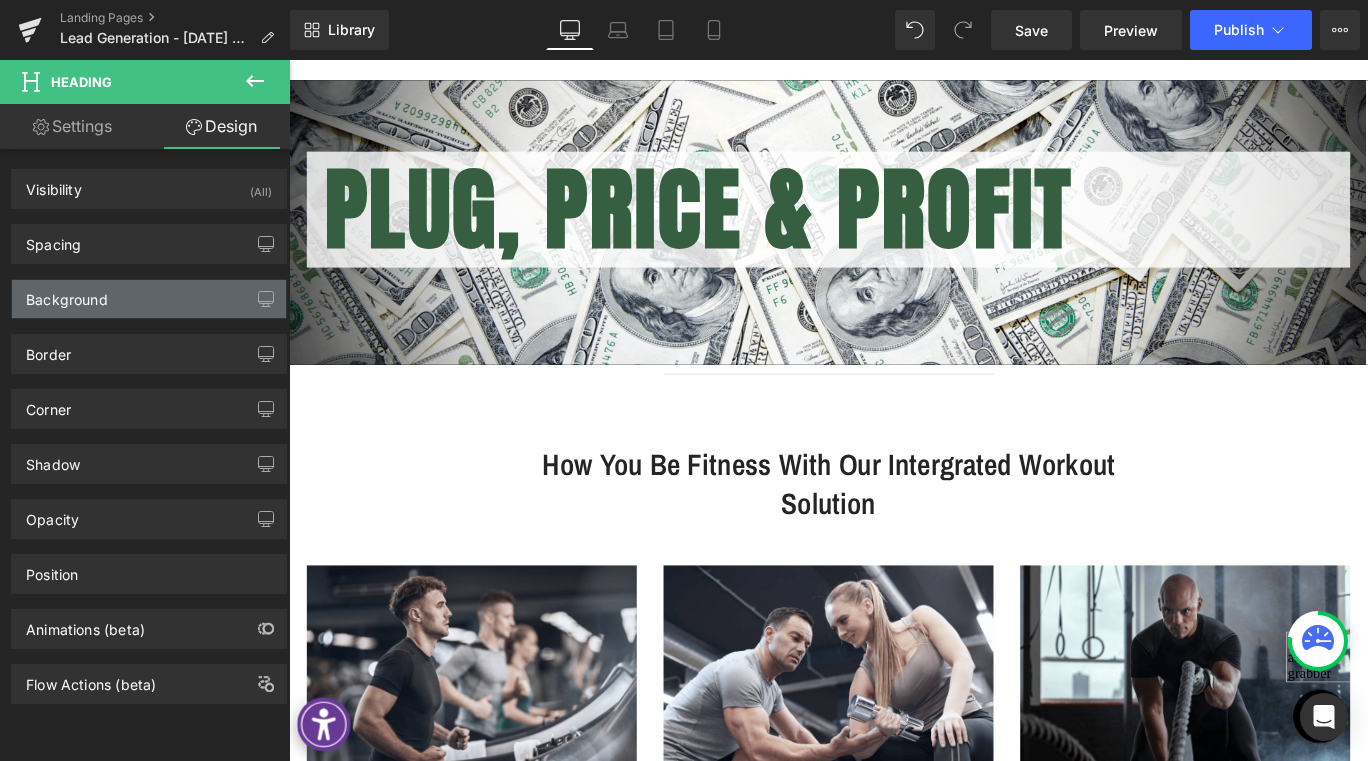 click on "Background" at bounding box center (149, 299) 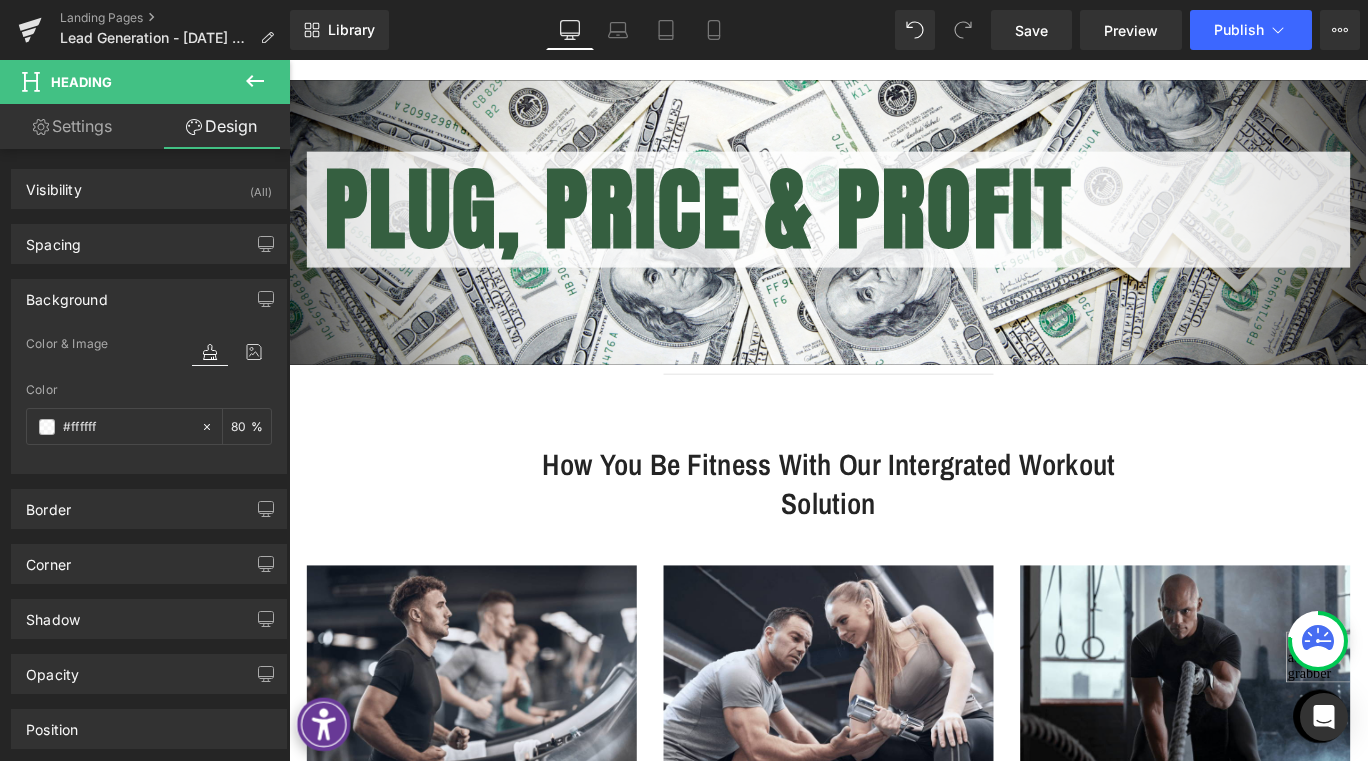click on "Background" at bounding box center (149, 299) 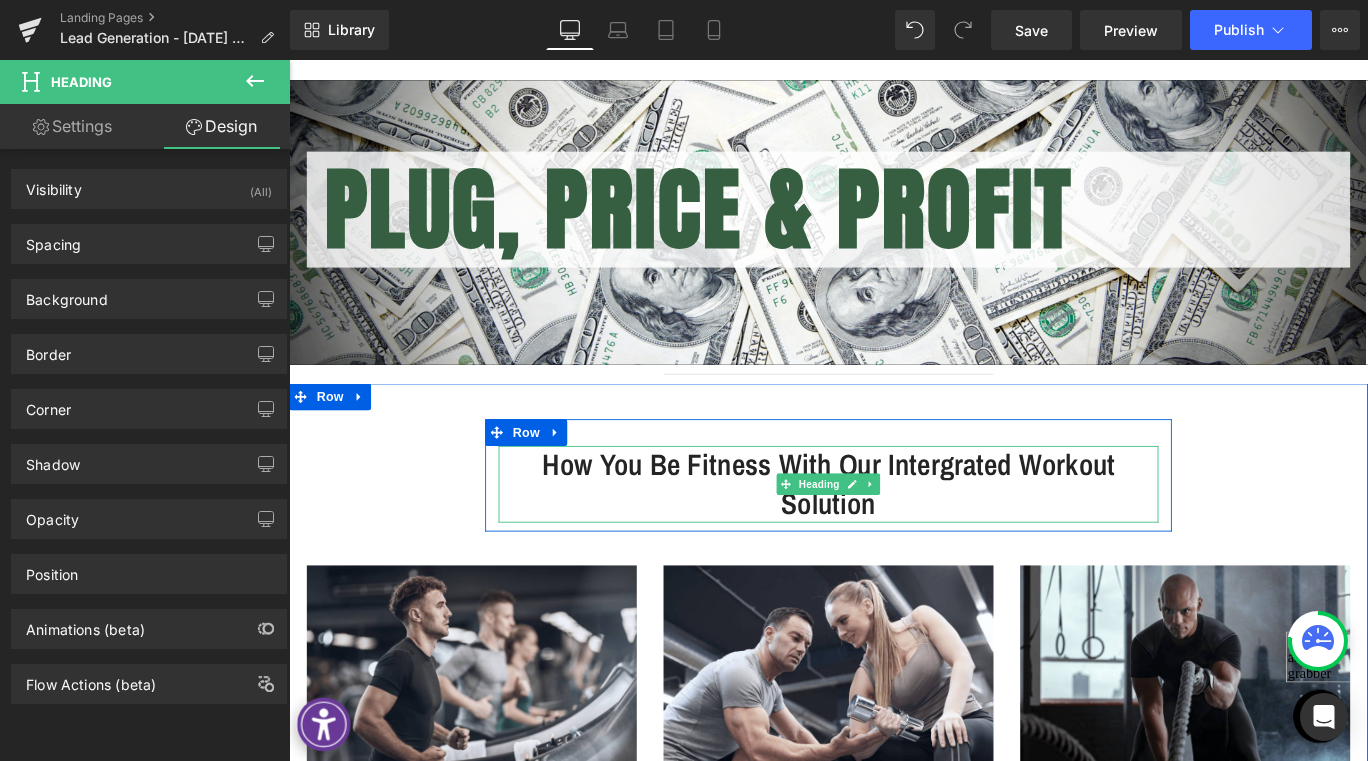 click on "how you be fitness with our intergrated workout solution" at bounding box center [894, 536] 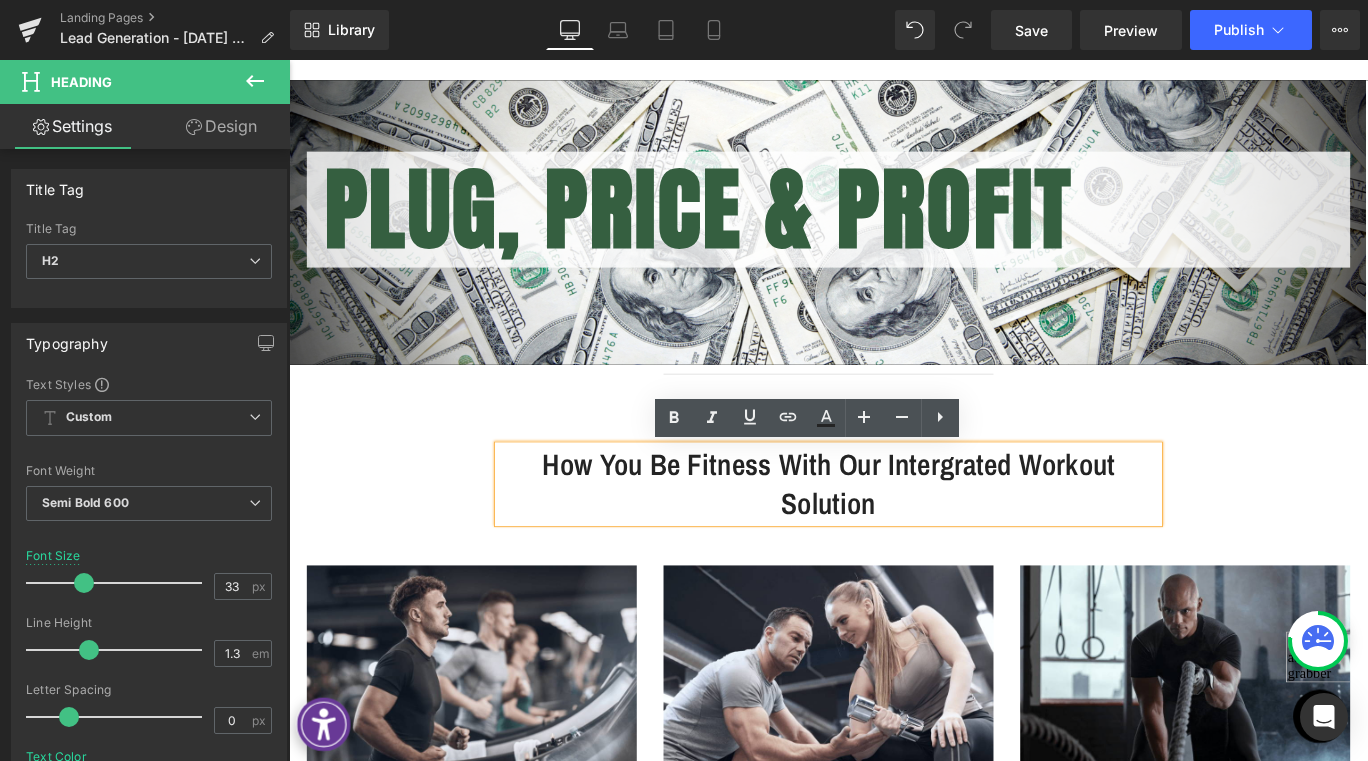 click on "how you be fitness with our intergrated workout solution" at bounding box center [894, 536] 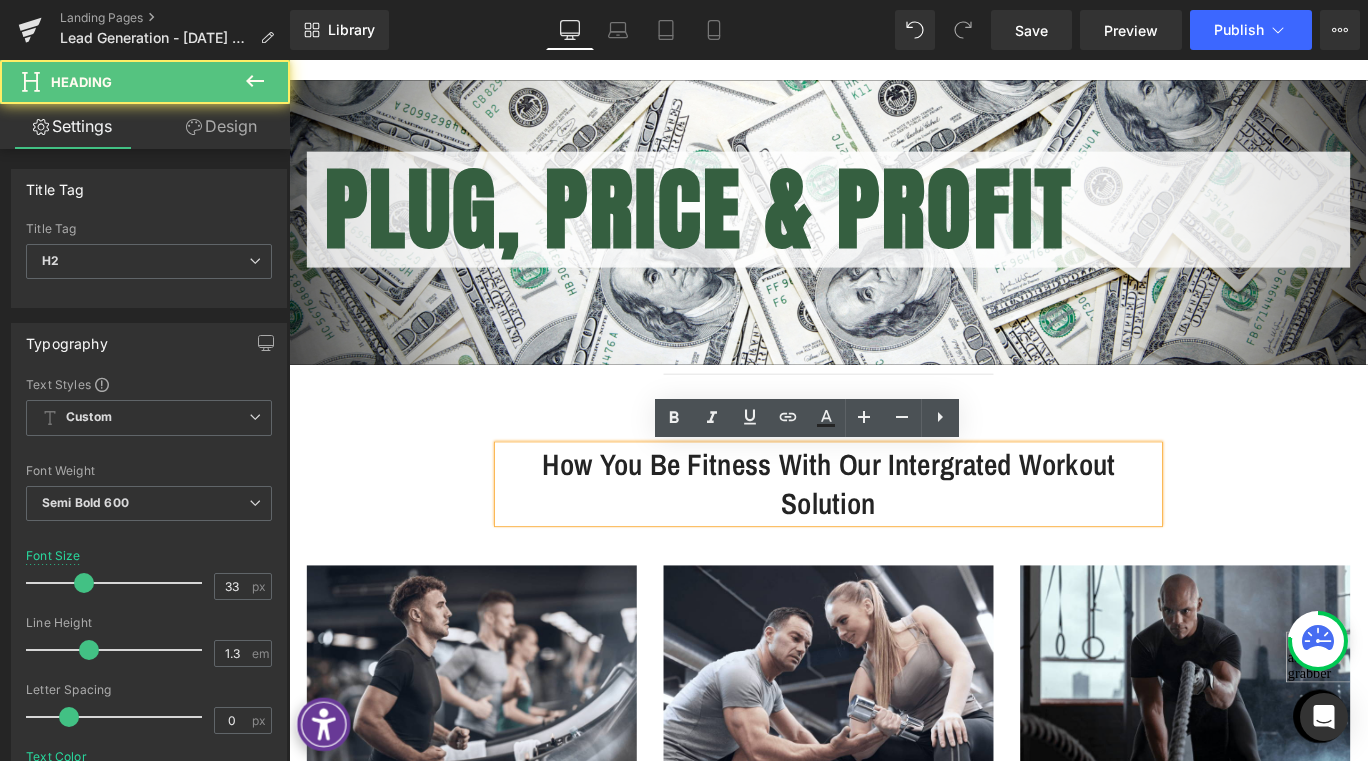 click on "how you be fitness with our intergrated workout solution" at bounding box center [894, 536] 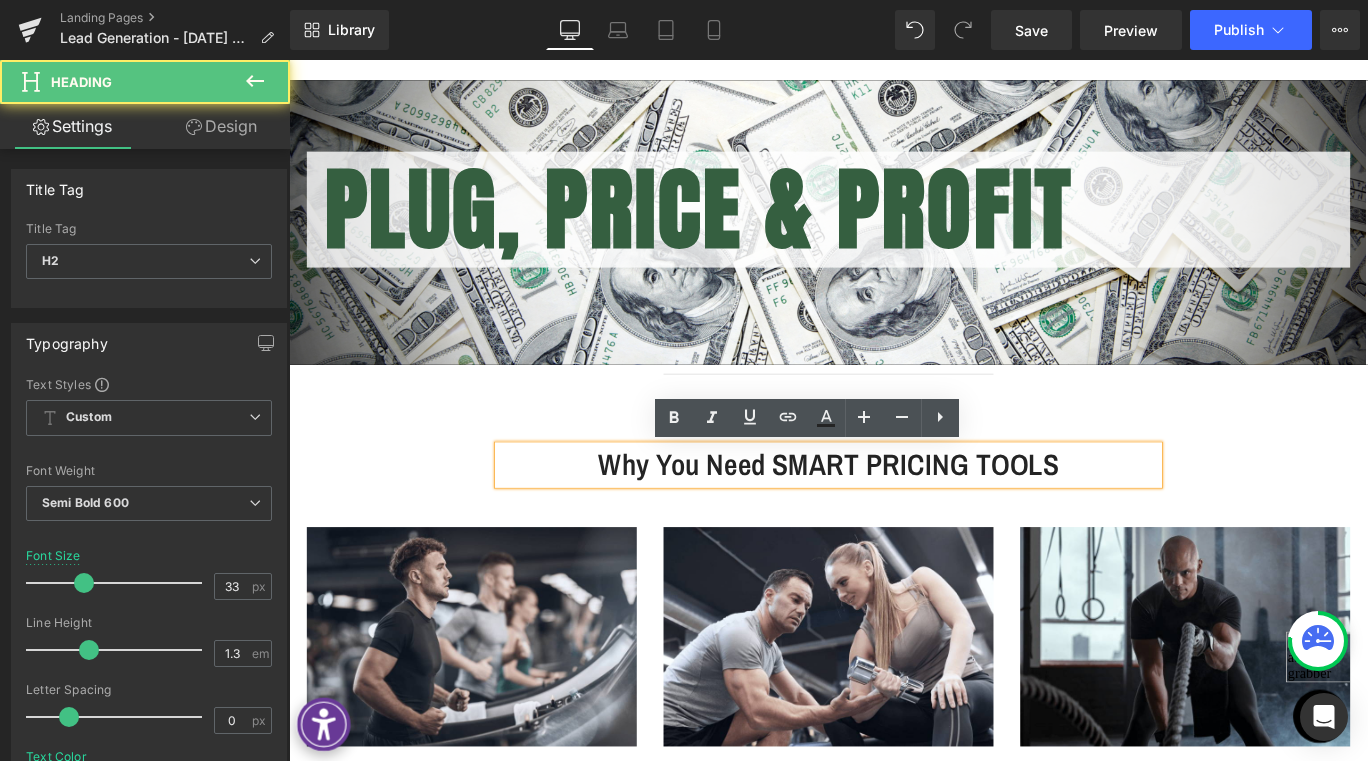 type 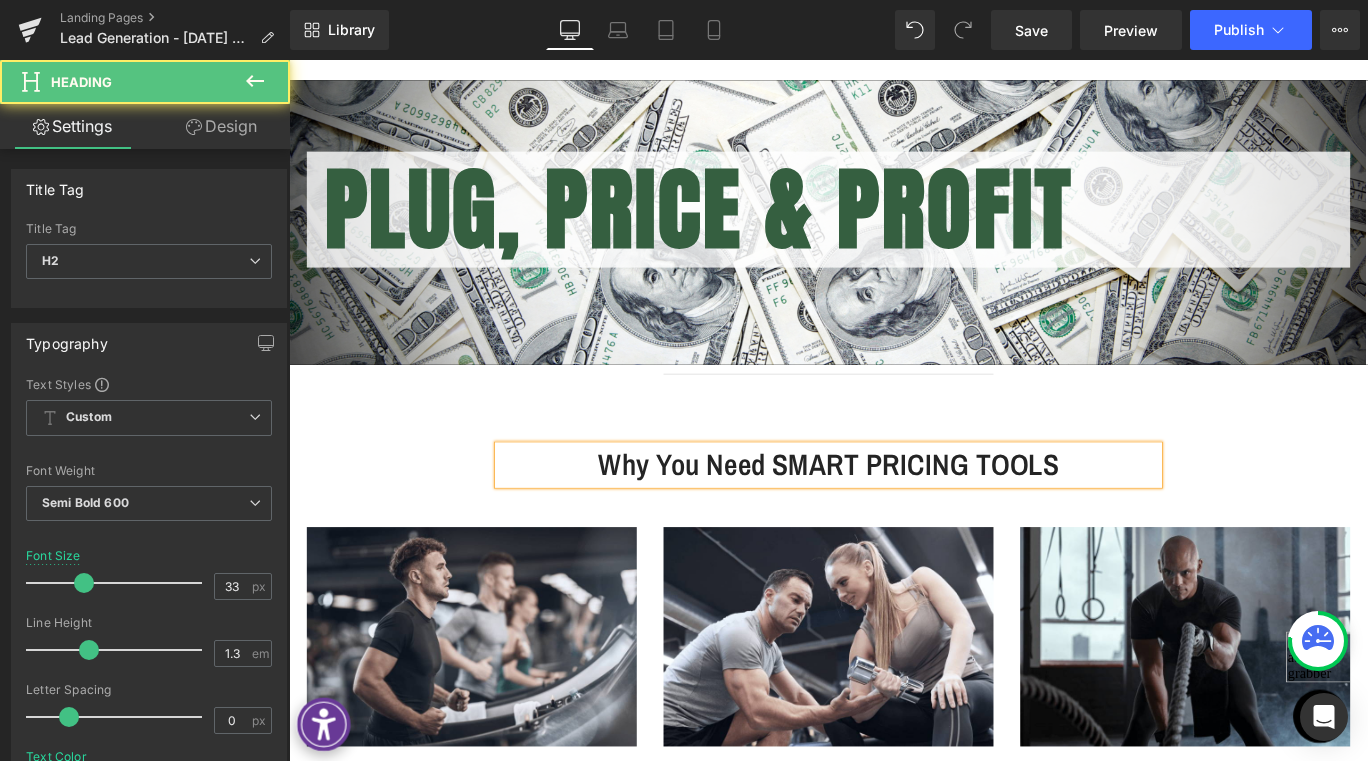 drag, startPoint x: 825, startPoint y: 518, endPoint x: 1146, endPoint y: 512, distance: 321.05606 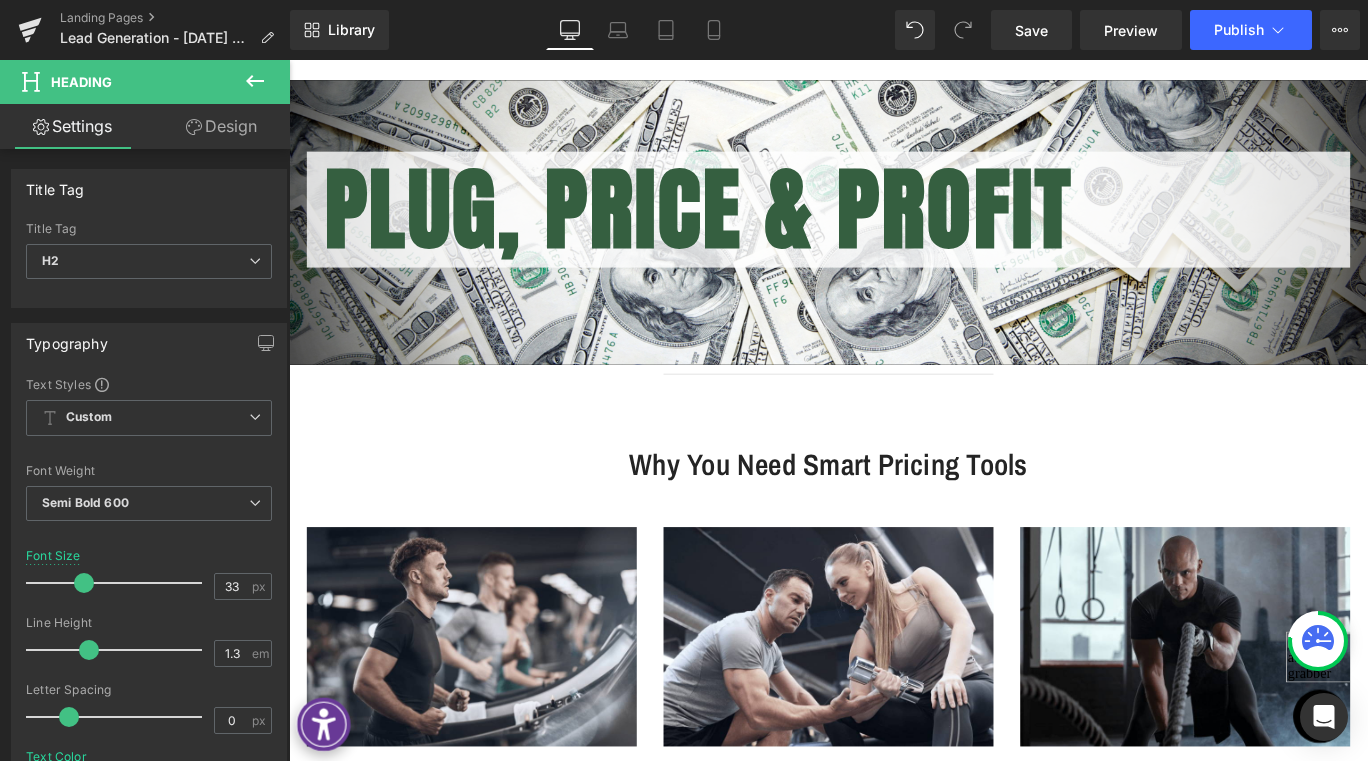 click 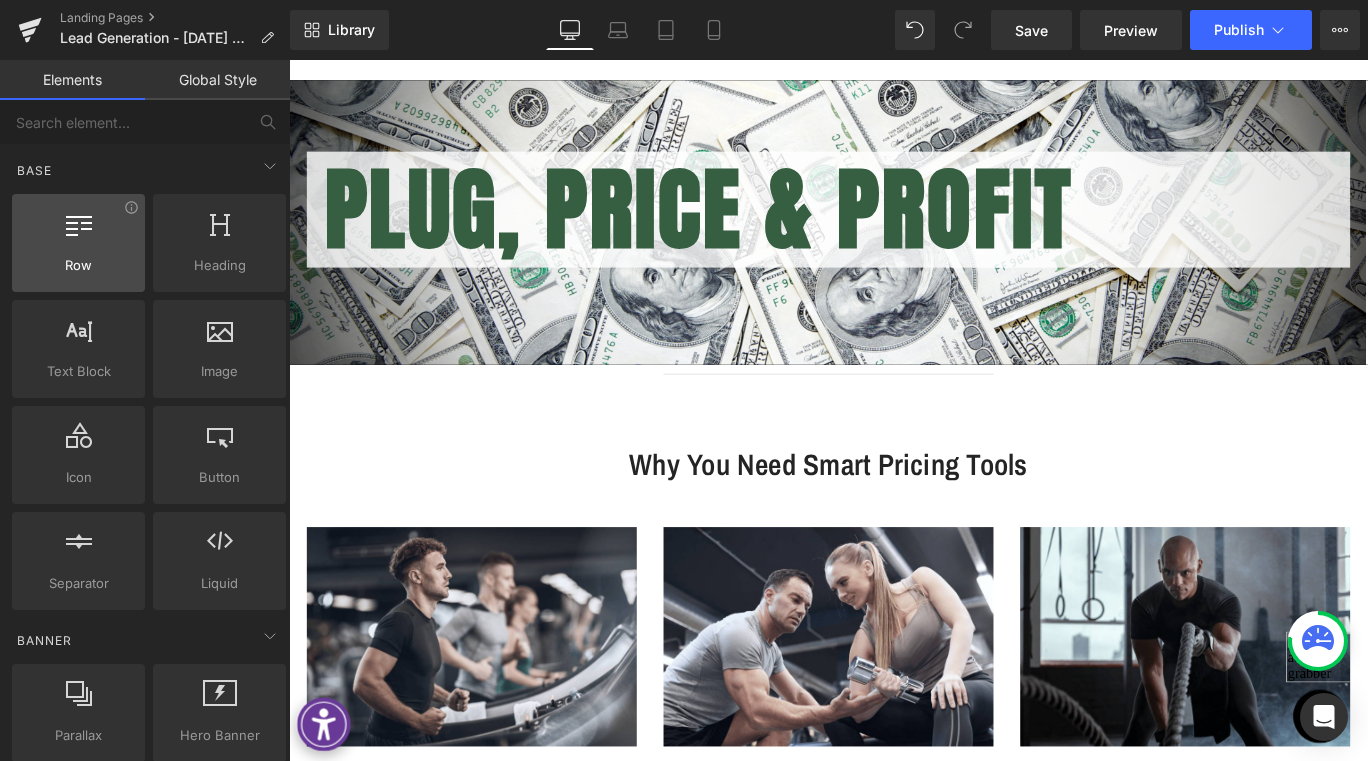 click at bounding box center (78, 232) 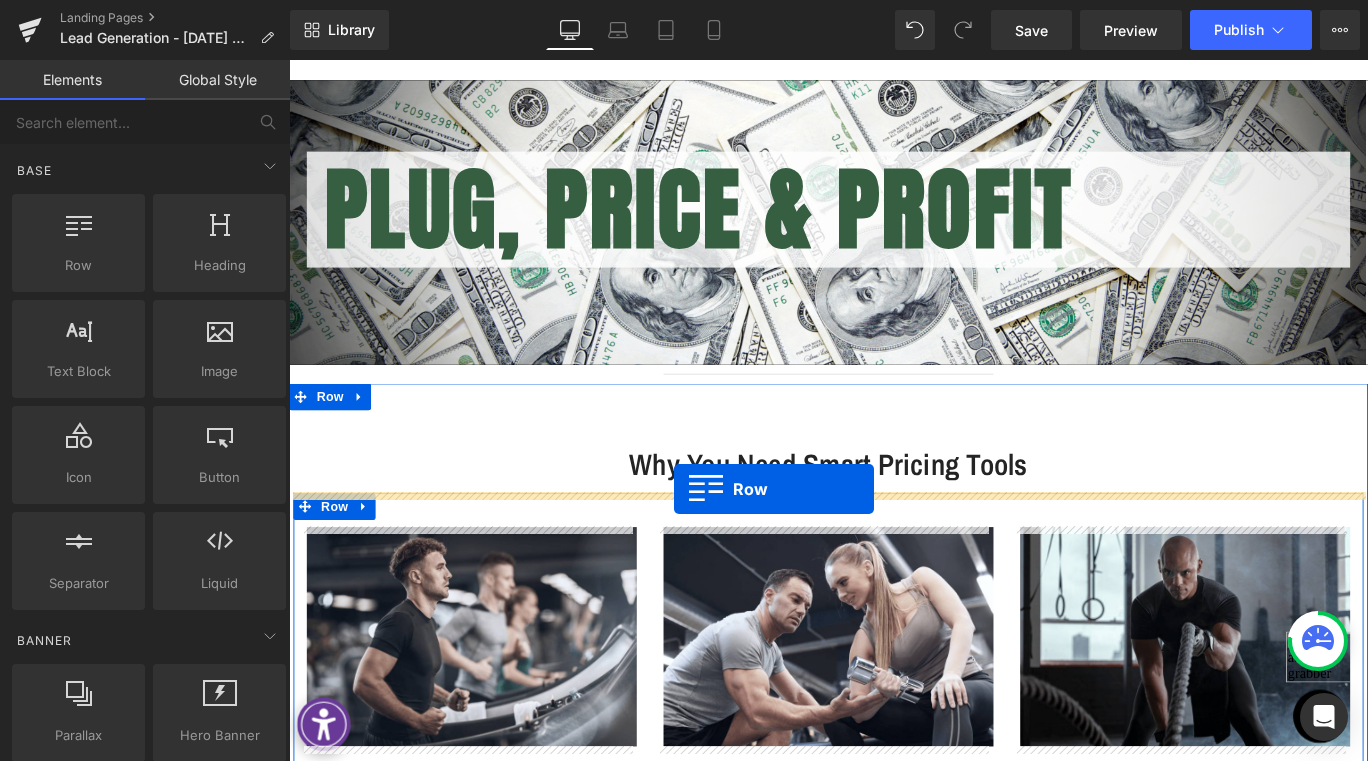 drag, startPoint x: 350, startPoint y: 289, endPoint x: 721, endPoint y: 541, distance: 448.4919 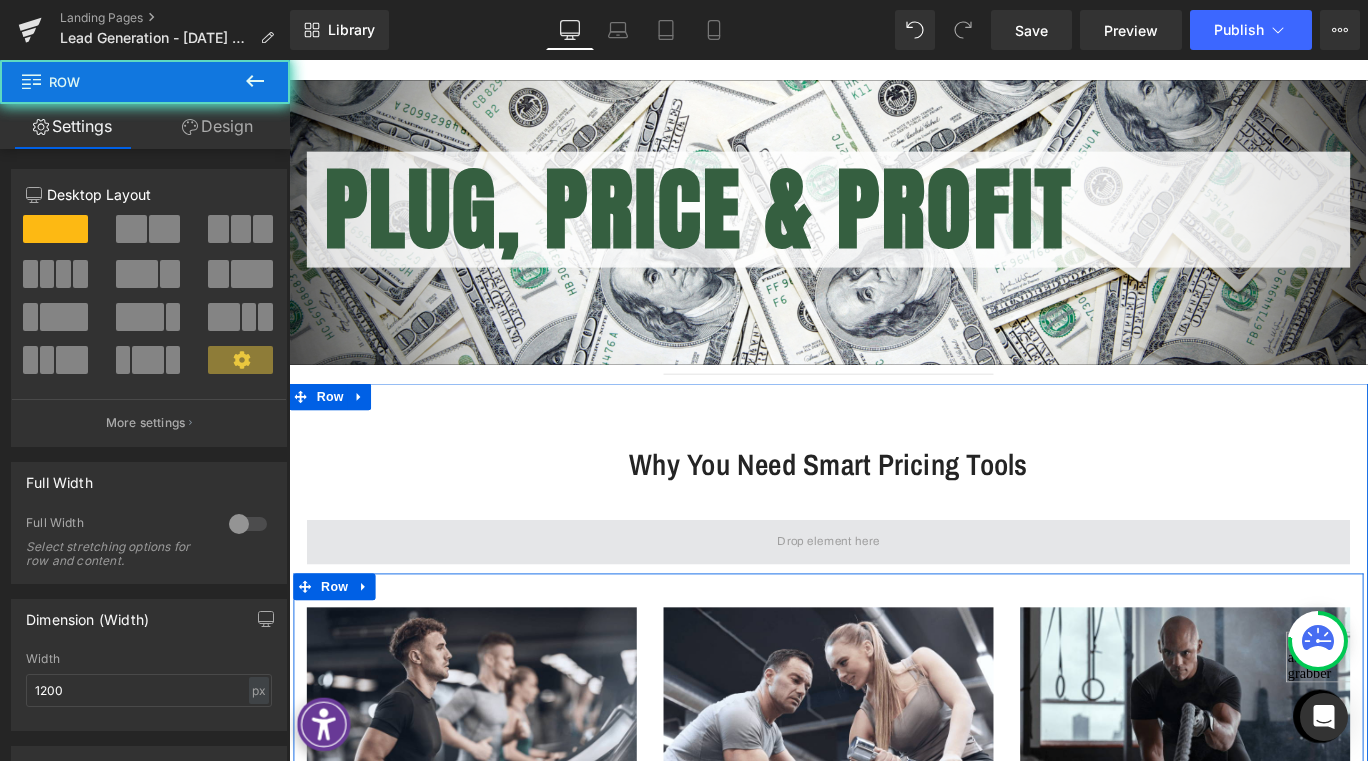 click at bounding box center (894, 601) 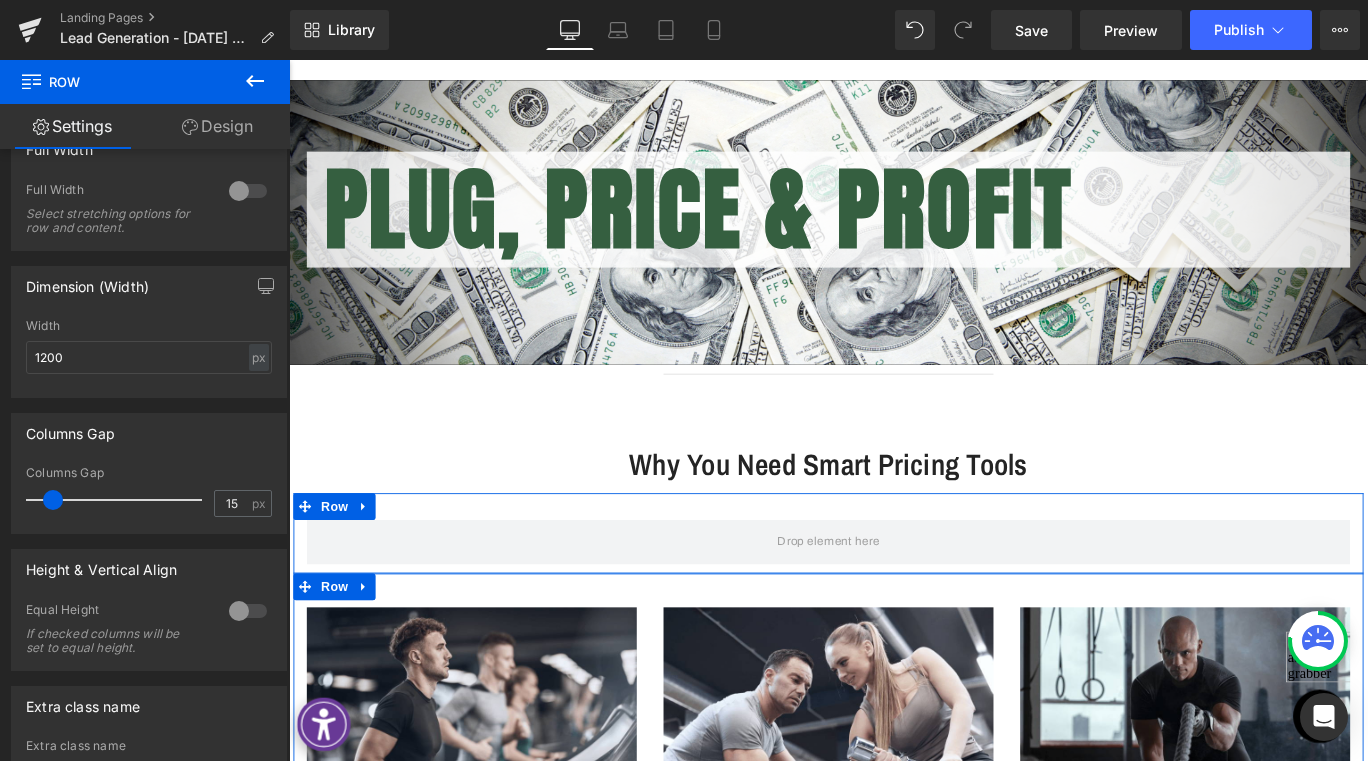 scroll, scrollTop: 510, scrollLeft: 0, axis: vertical 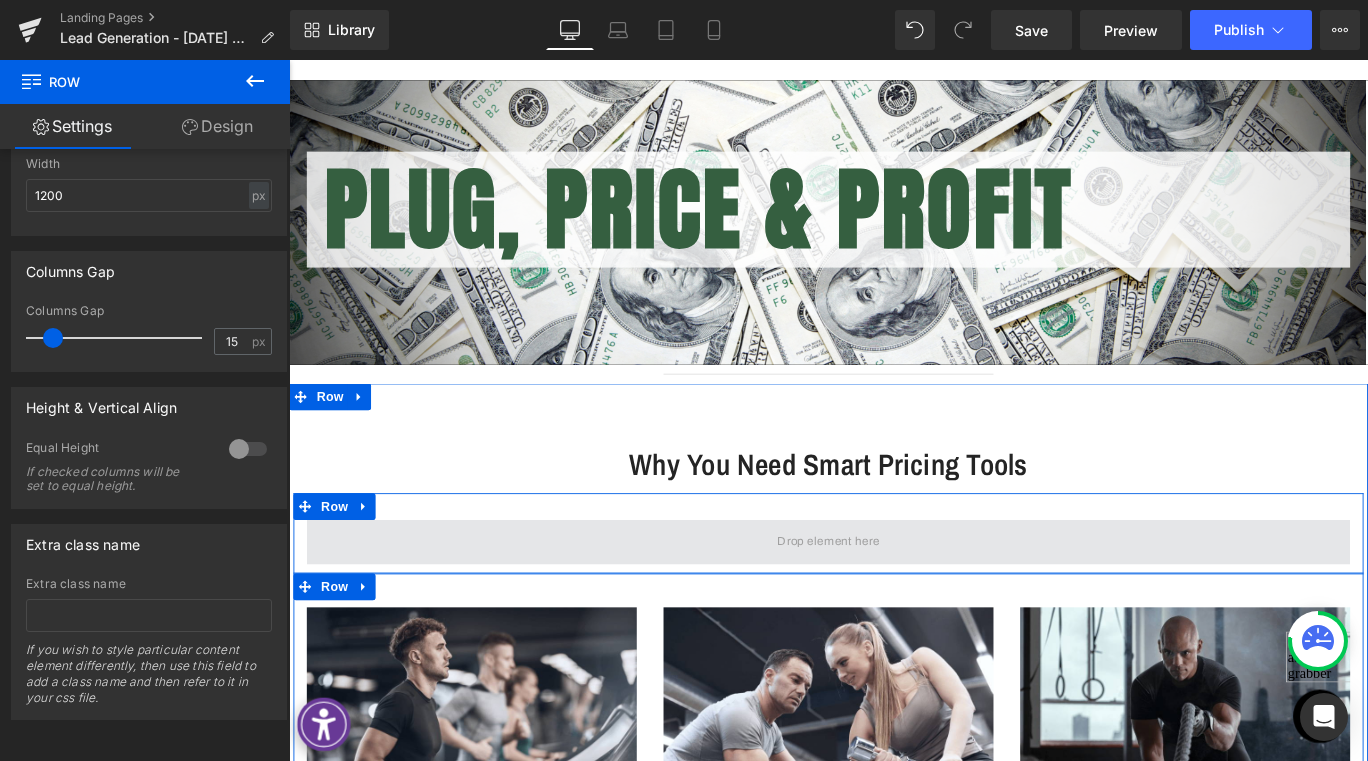 click at bounding box center (894, 601) 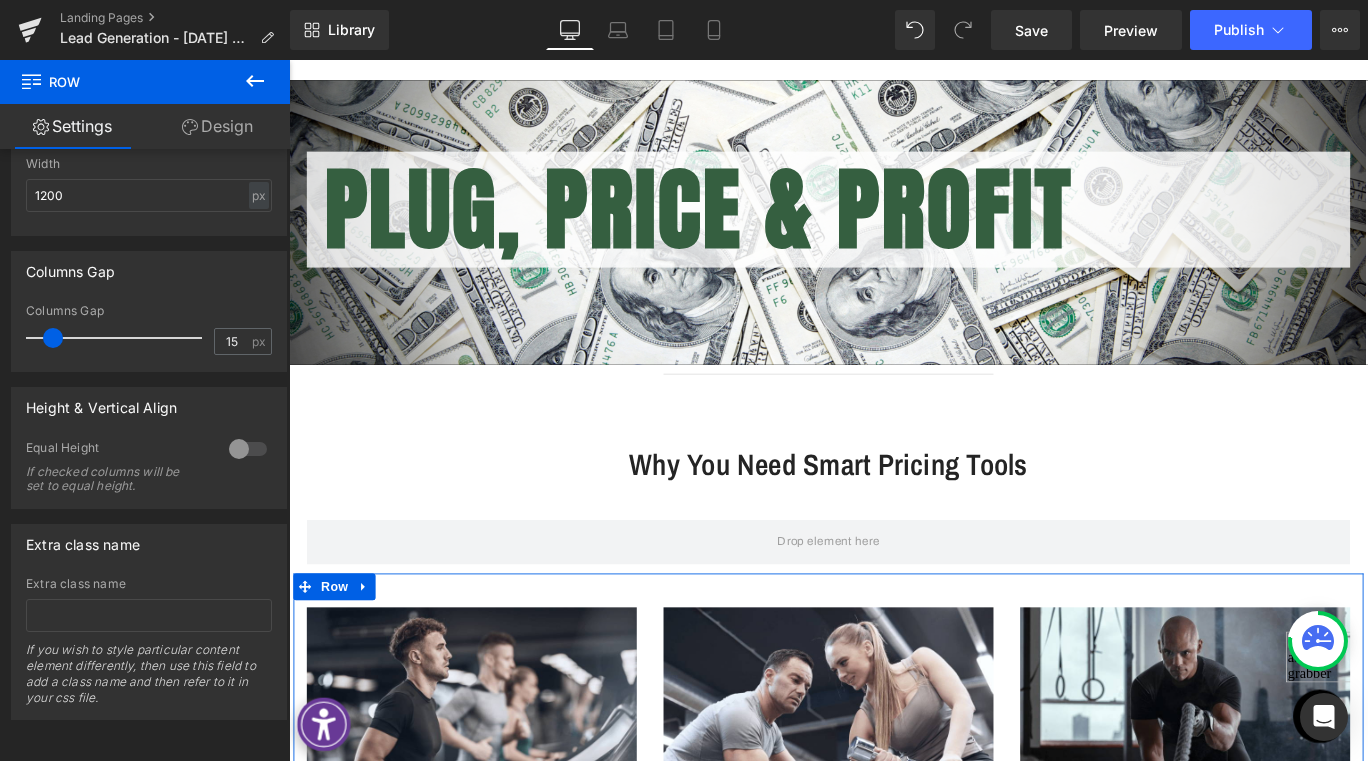 click 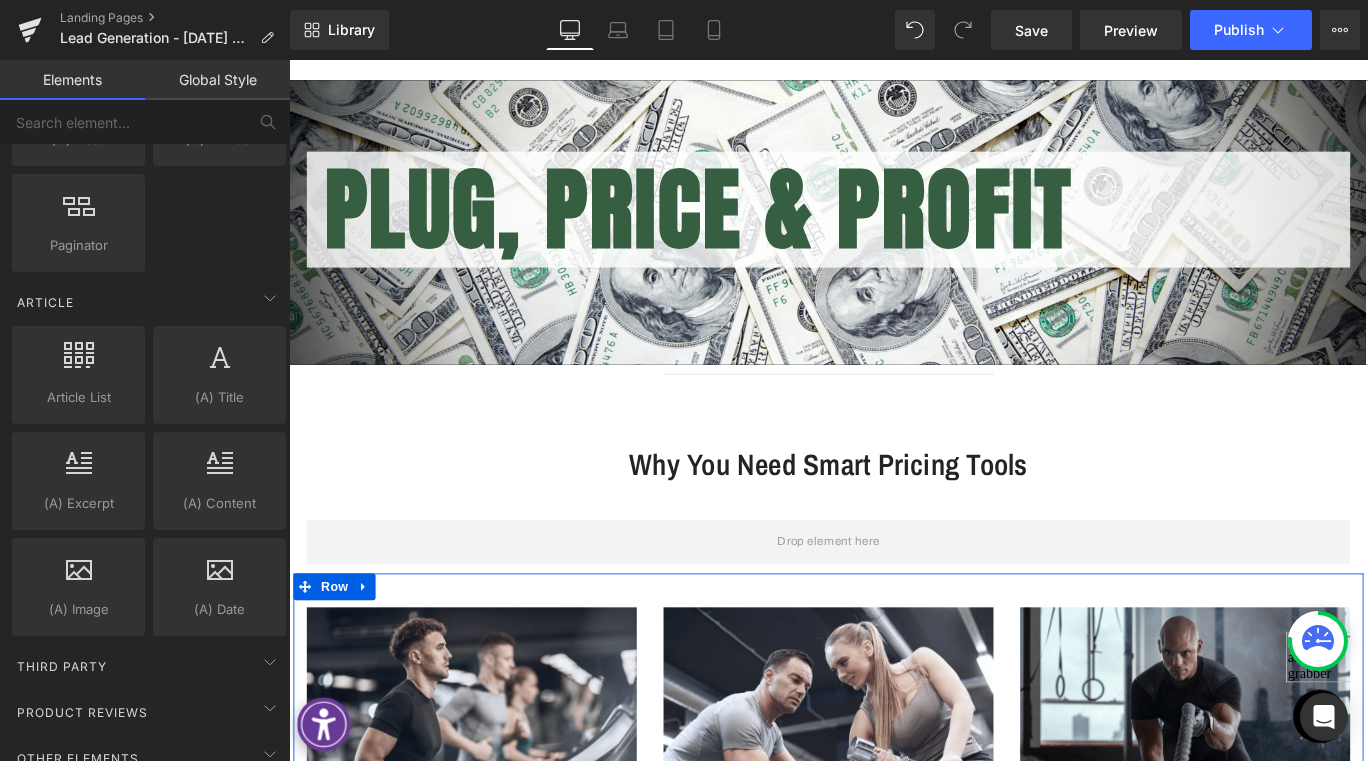 scroll, scrollTop: 3658, scrollLeft: 0, axis: vertical 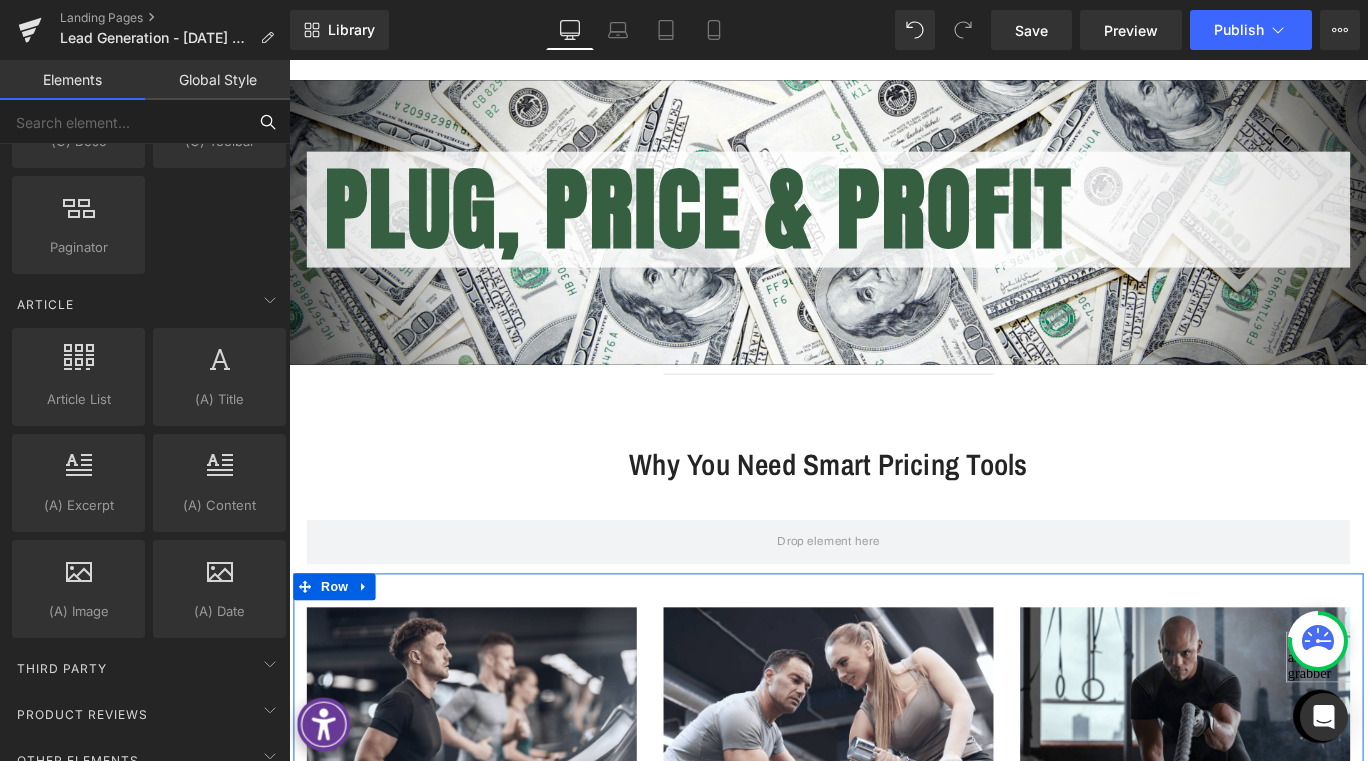 click at bounding box center [123, 122] 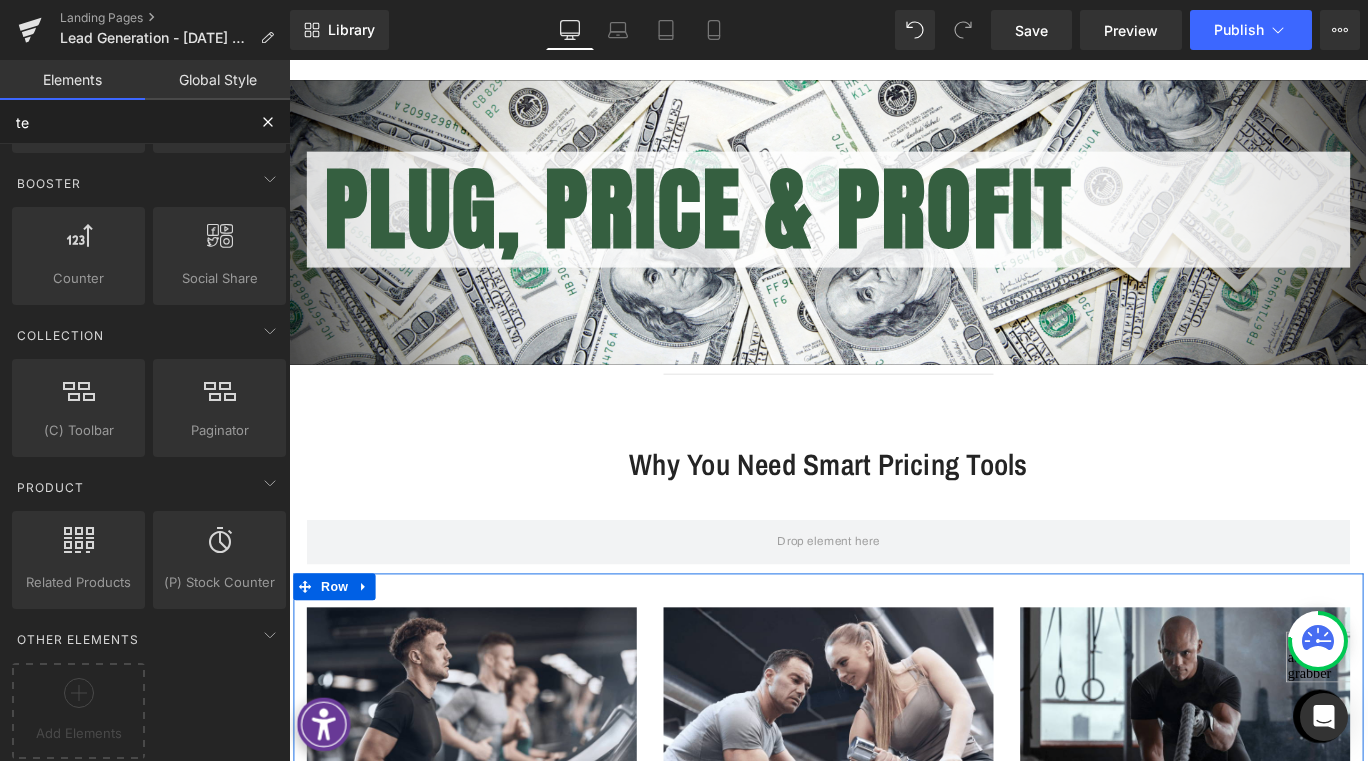 scroll, scrollTop: 216, scrollLeft: 0, axis: vertical 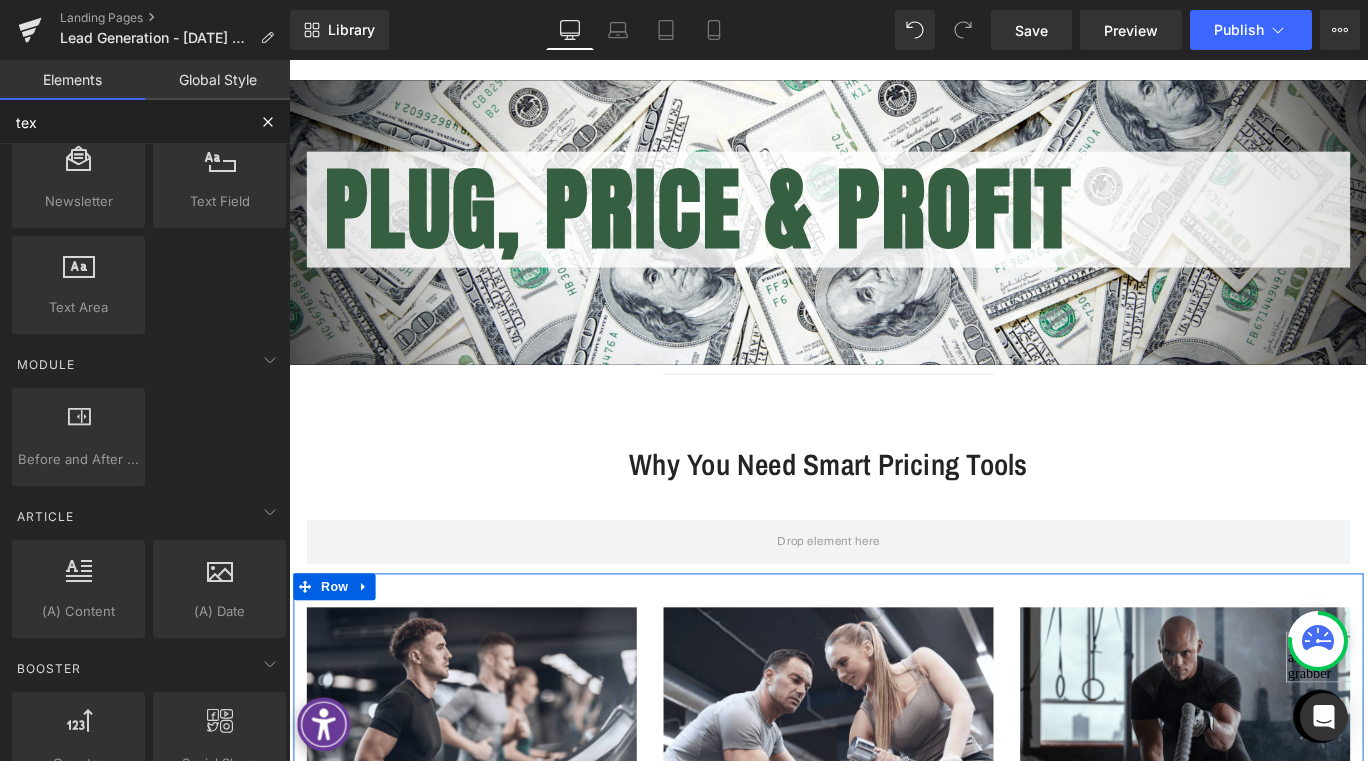 type on "text" 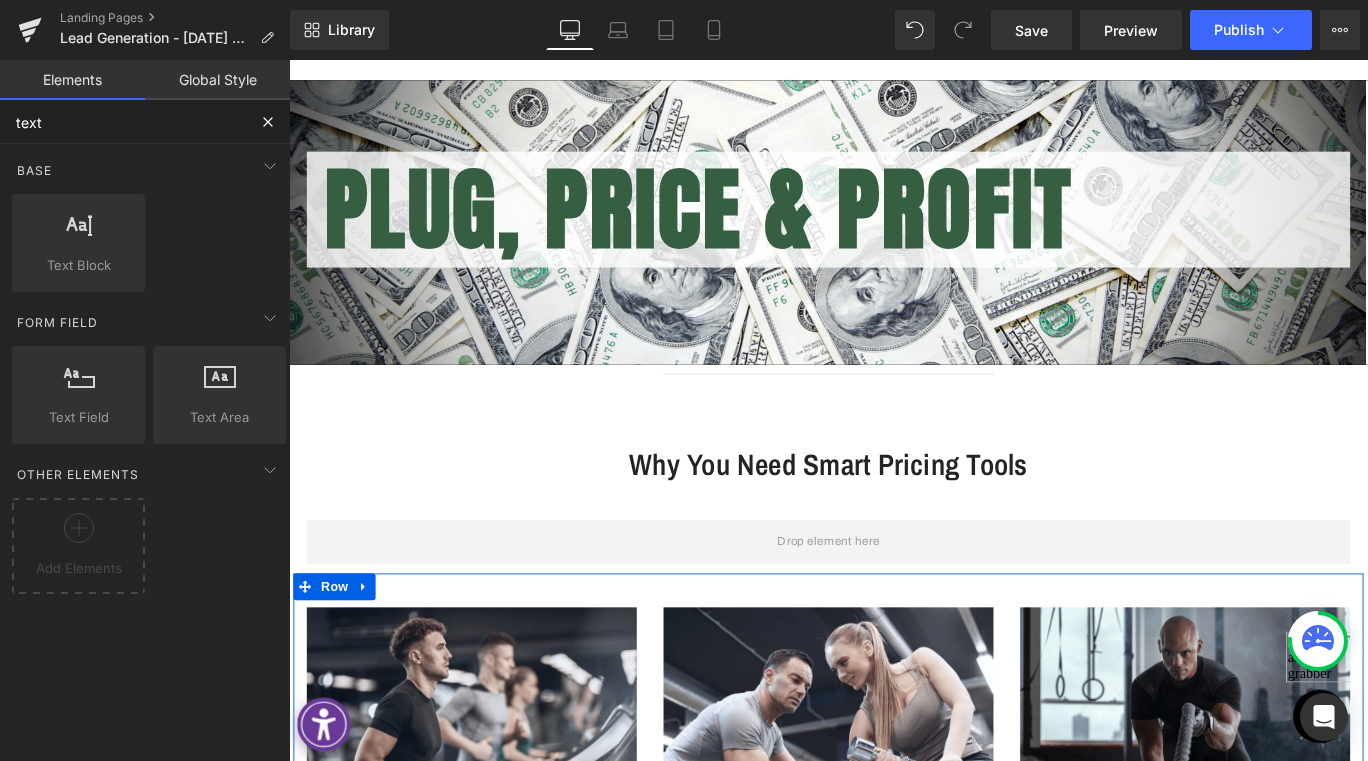 scroll, scrollTop: 0, scrollLeft: 0, axis: both 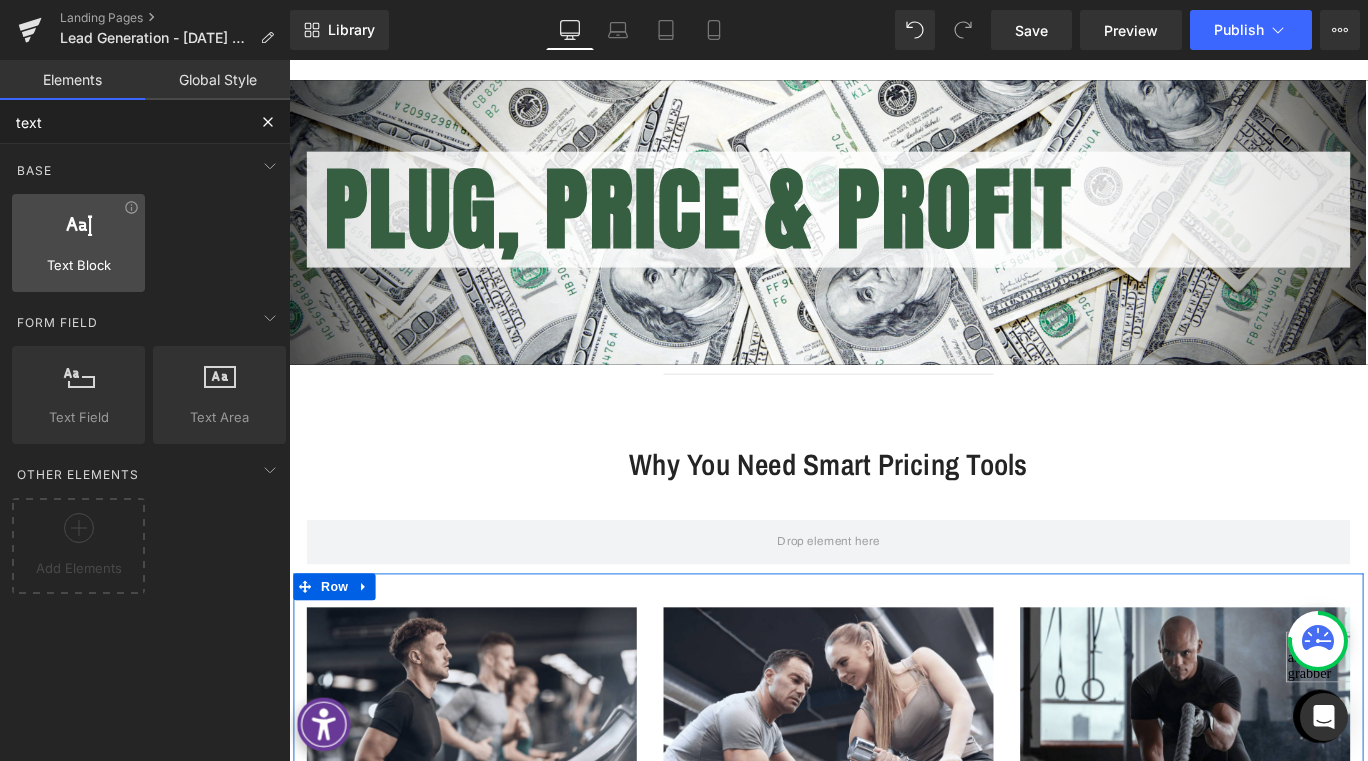 click at bounding box center [78, 232] 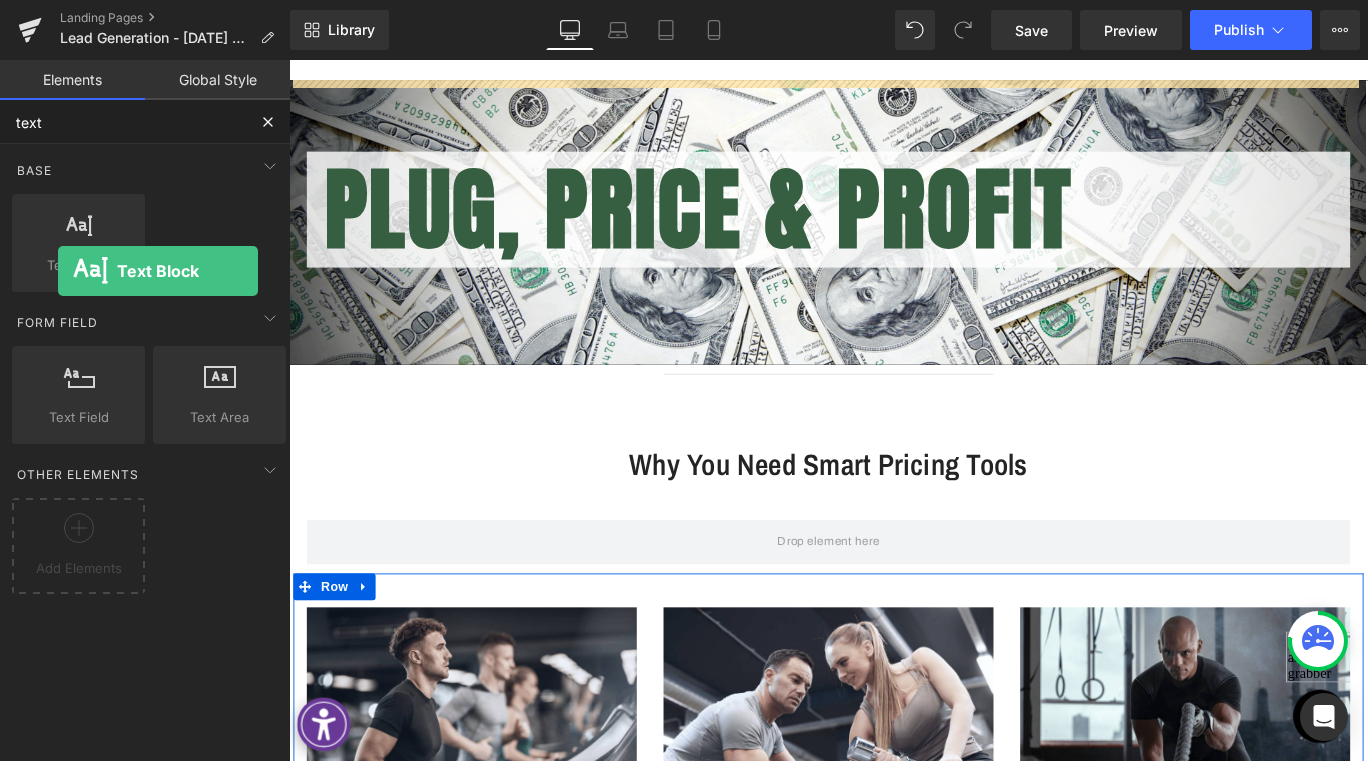 drag, startPoint x: 347, startPoint y: 300, endPoint x: 632, endPoint y: 576, distance: 396.73795 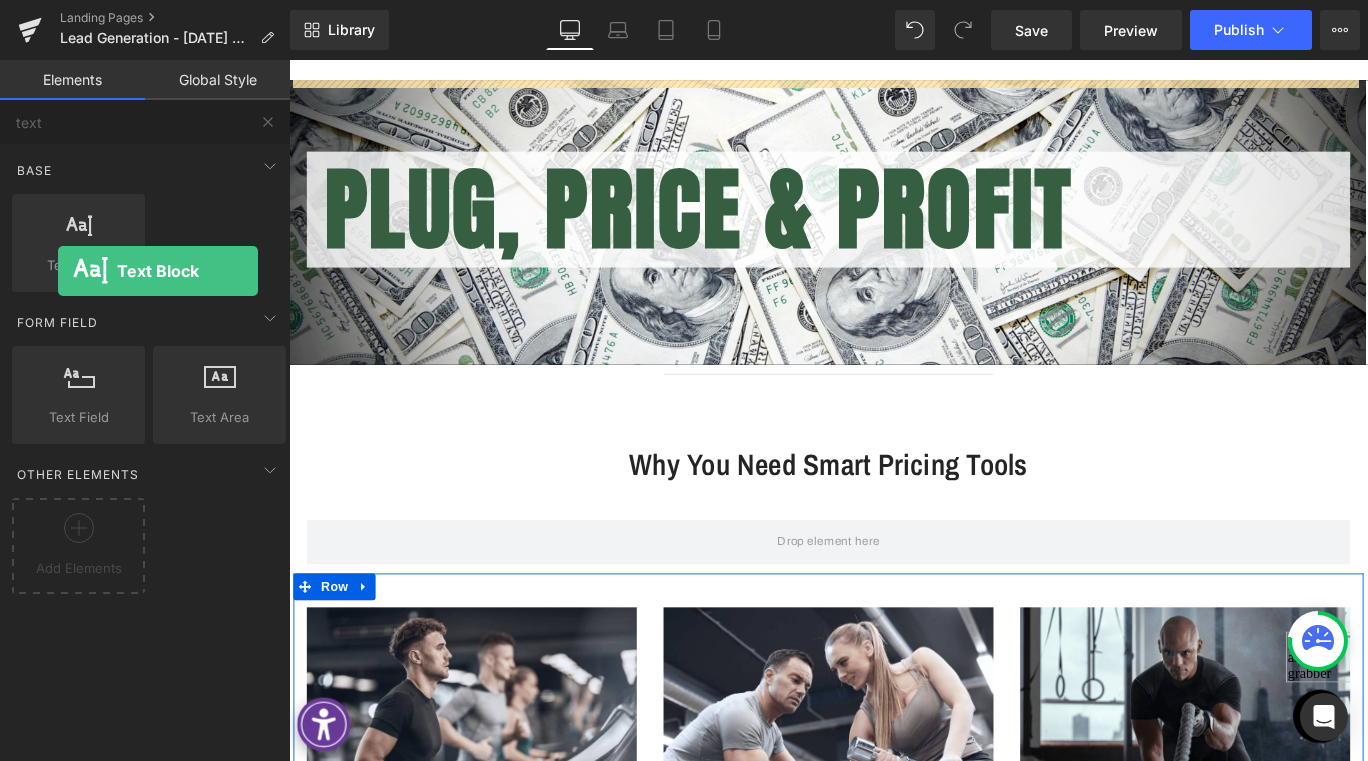 click on "Why You Need Smart Pricing Tools Heading         Row
Row         Image         Custom Workout Plans Heading         We have unique workout plans specific to your capabilities and dream body goals. Text Block         Image         1:1 Personal Training Heading         Receive 1:1 virtual or in-person coaching where we will strengthen your mind & body. Text Block         Image         Join Fitness Challenges Heading         Try GemFit challenges that will guide you through daily workouts effectively. Text Block         Row   38px       Row   40px" at bounding box center [894, 764] 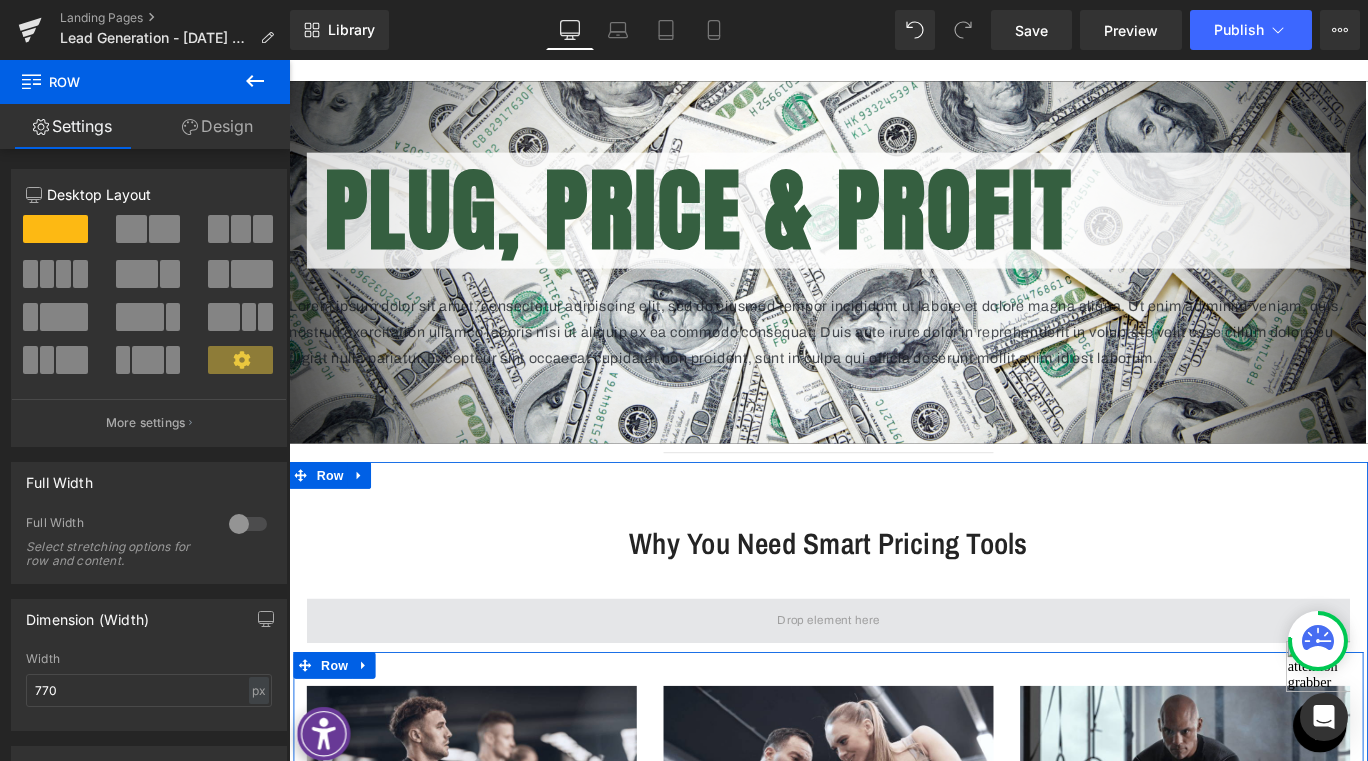 drag, startPoint x: 632, startPoint y: 576, endPoint x: 504, endPoint y: 696, distance: 175.4537 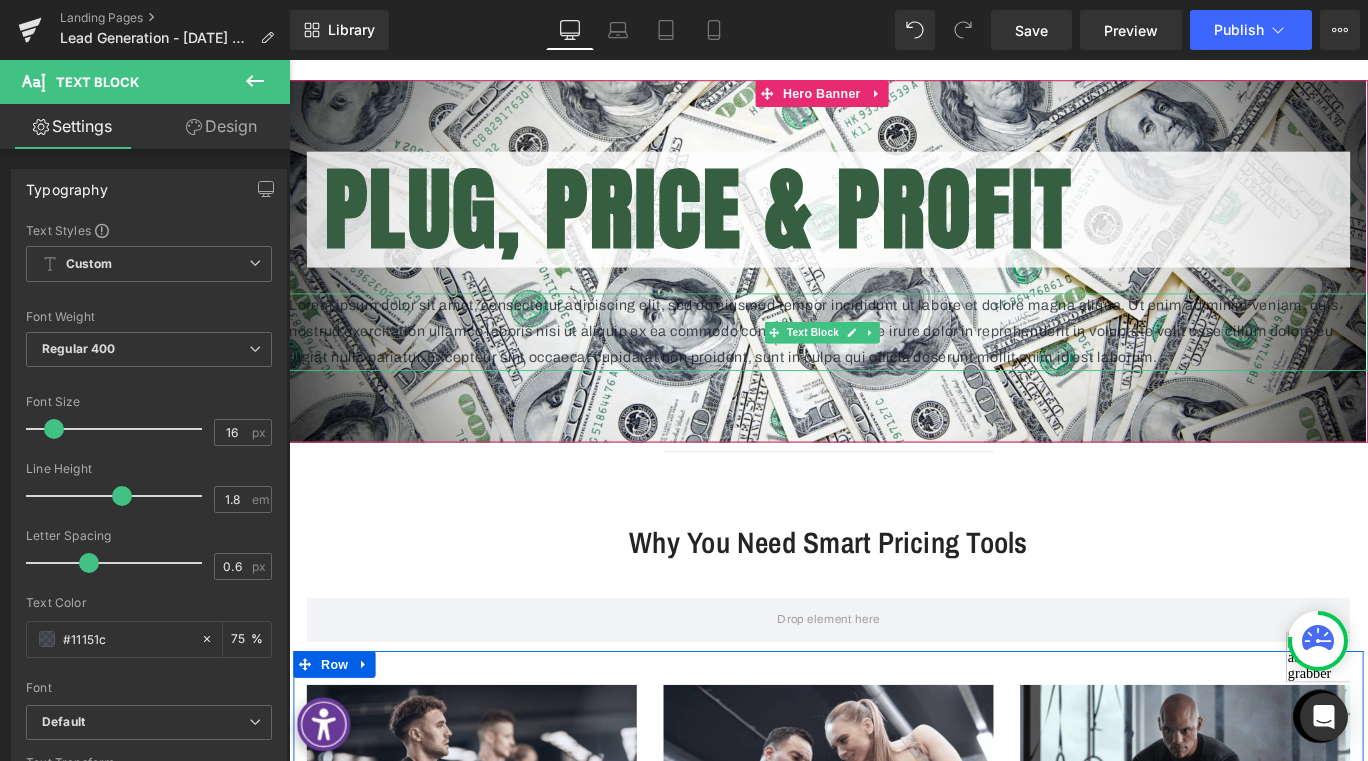 click on "Lorem ipsum dolor sit amet, consectetur adipiscing elit, sed do eiusmod tempor incididunt ut labore et dolore magna aliqua. Ut enim ad minim veniam, quis nostrud exercitation ullamco laboris nisi ut aliquip ex ea commodo consequat. Duis aute irure dolor in reprehenderit in voluptate velit esse cillum dolore eu fugiat nulla pariatur. Excepteur sint occaecat cupidatat non proident, sunt in culpa qui officia deserunt mollit anim id est laborum." at bounding box center (894, 365) 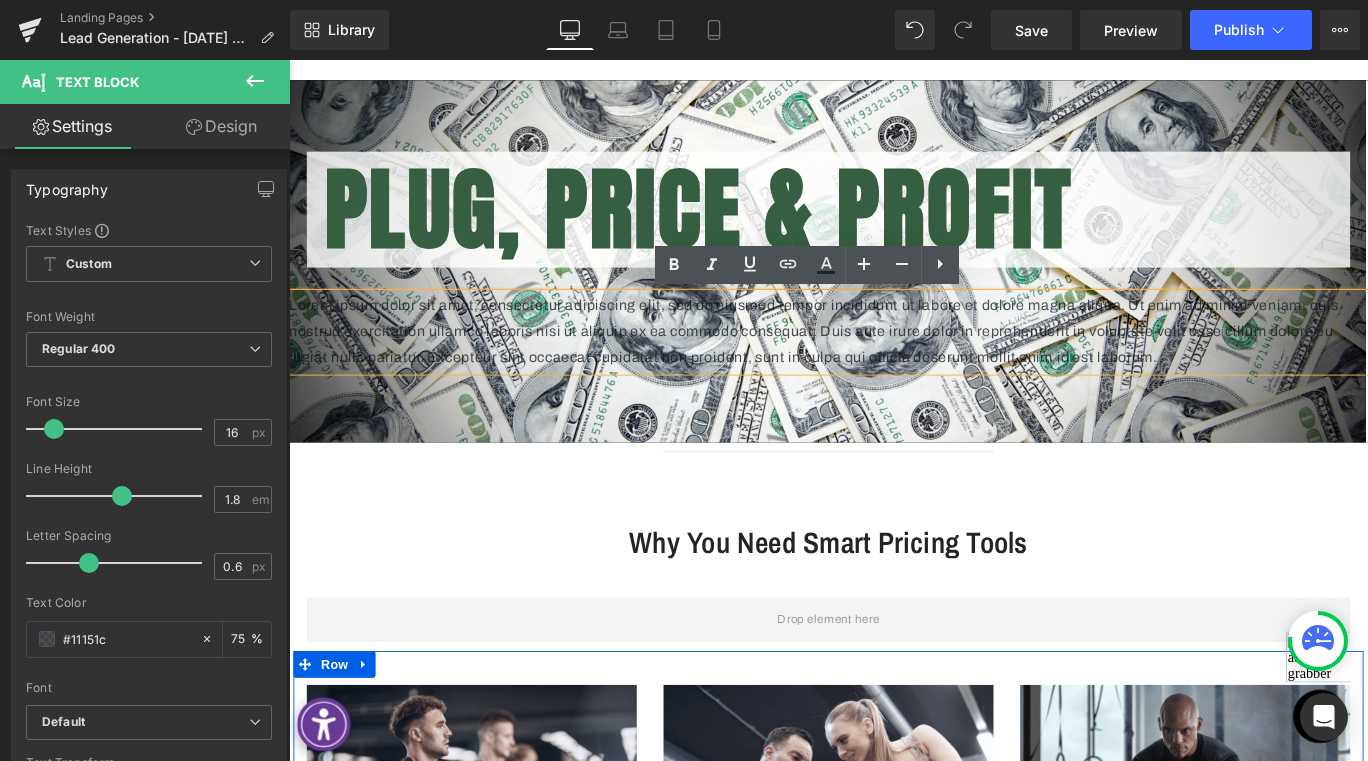 click at bounding box center [894, 285] 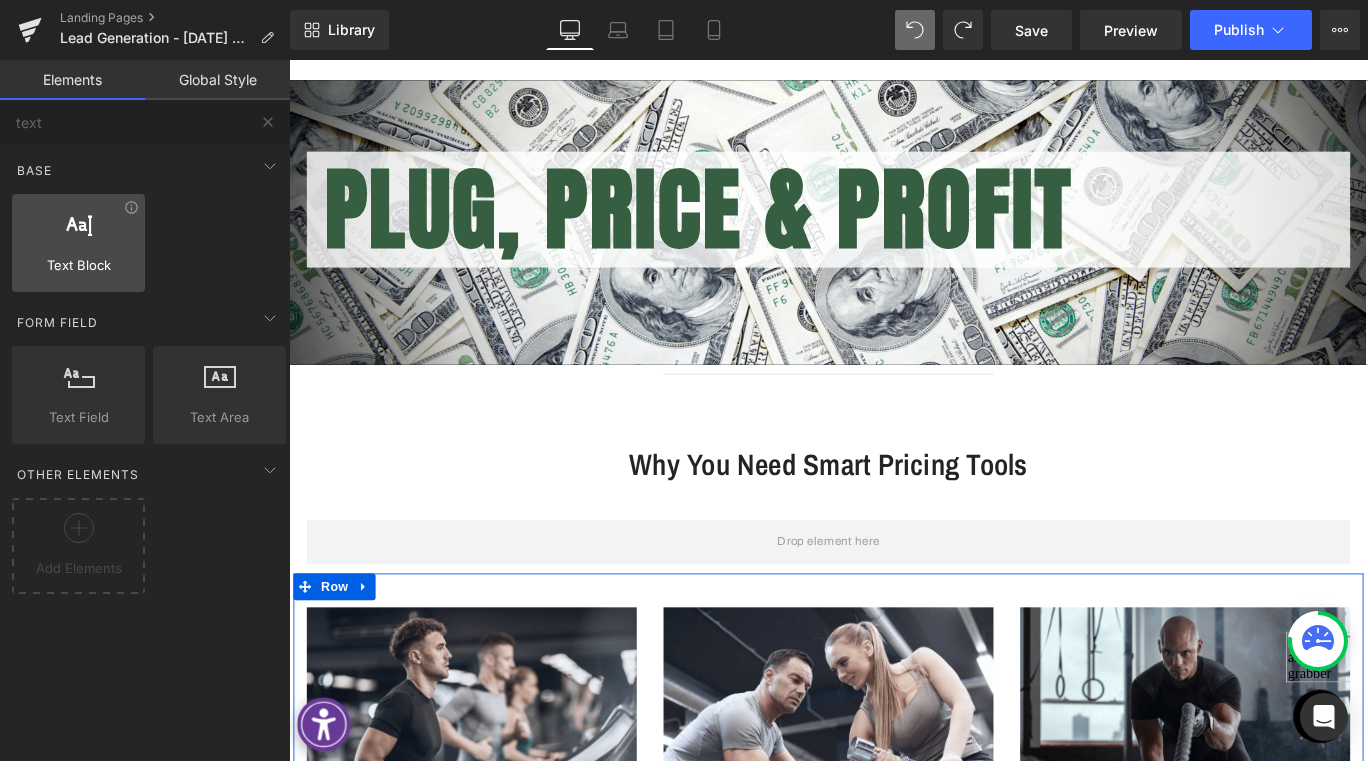 click at bounding box center [78, 232] 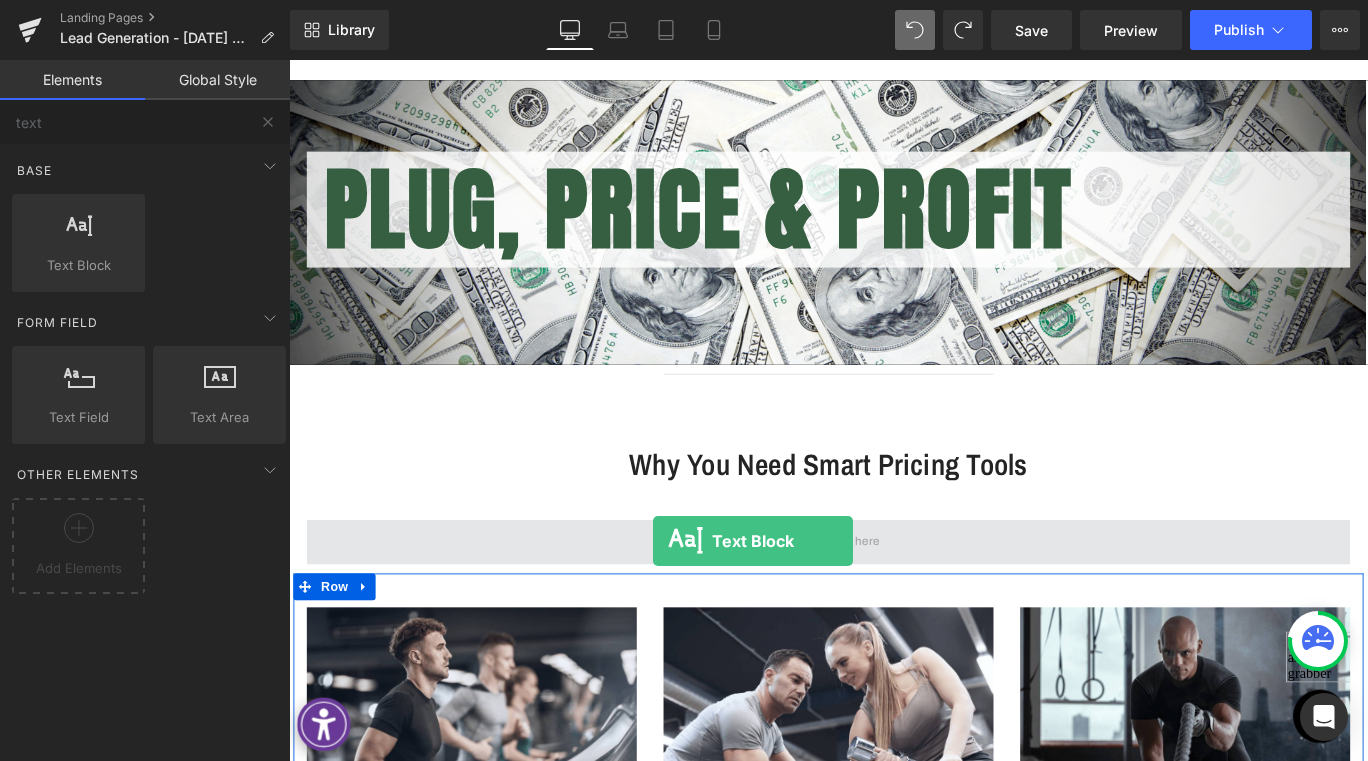 drag, startPoint x: 366, startPoint y: 291, endPoint x: 697, endPoint y: 599, distance: 452.13382 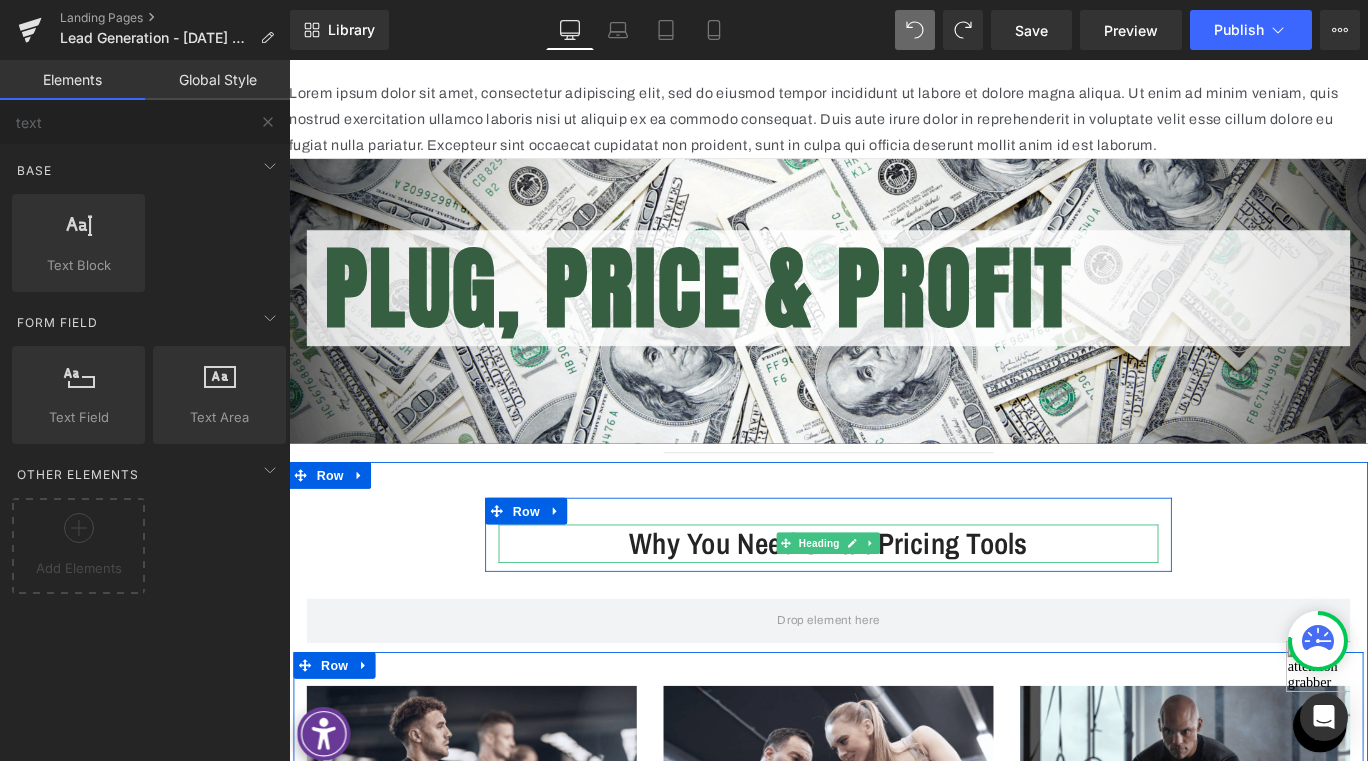 click on "Lorem ipsum dolor sit amet, consectetur adipiscing elit, sed do eiusmod tempor incididunt ut labore et dolore magna aliqua. Ut enim ad minim veniam, quis nostrud exercitation ullamco laboris nisi ut aliquip ex ea commodo consequat. Duis aute irure dolor in reprehenderit in voluptate velit esse cillum dolore eu fugiat nulla pariatur. Excepteur sint occaecat cupidatat non proident, sunt in culpa qui officia deserunt mollit anim id est laborum." at bounding box center (894, 126) 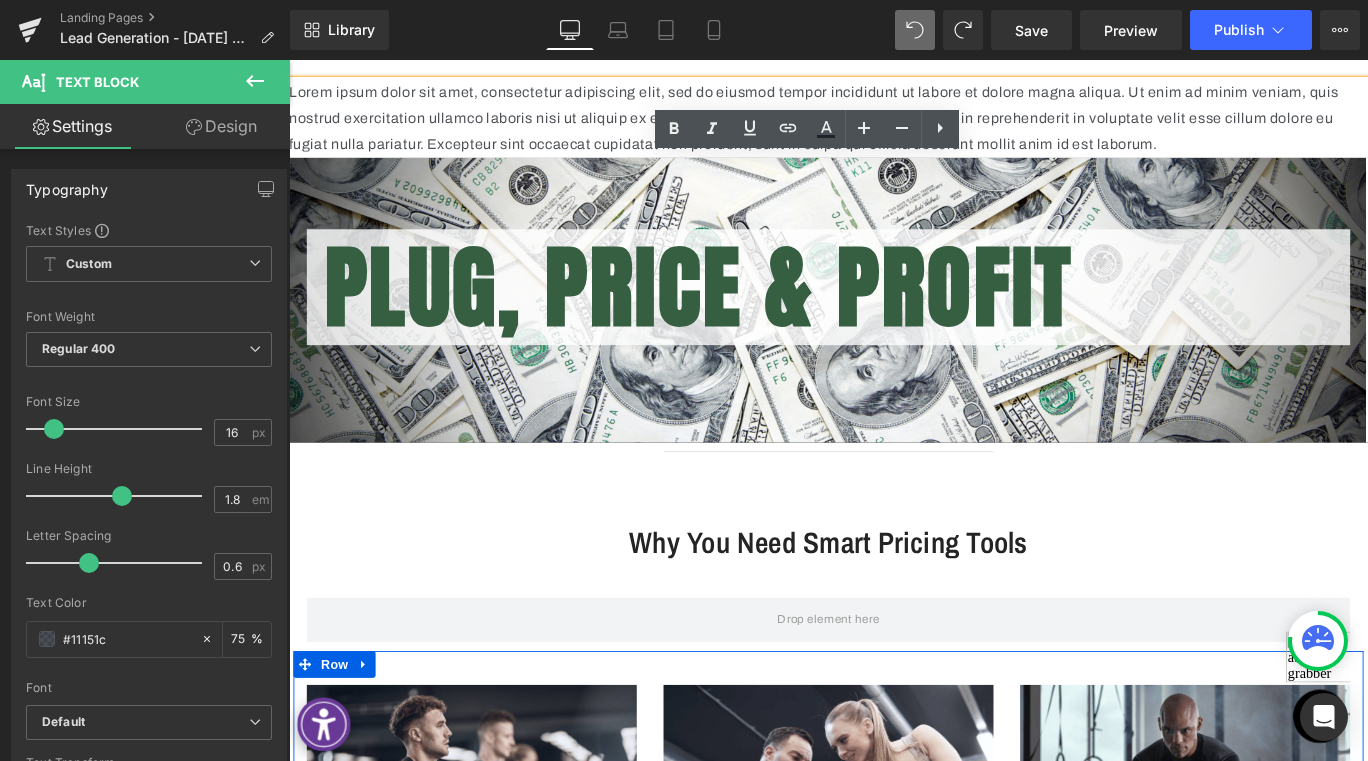 click on "🛍️ Brands" at bounding box center (642, 50) 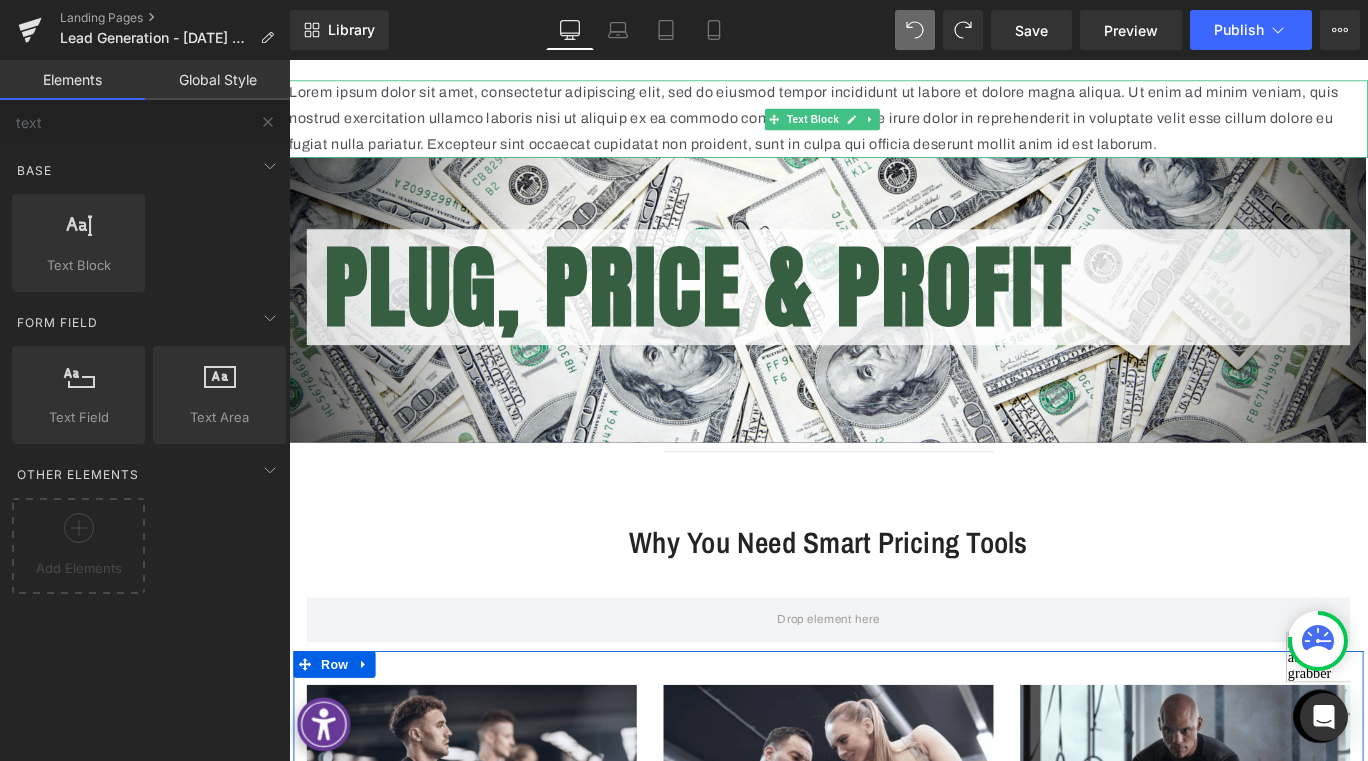 click on "Lorem ipsum dolor sit amet, consectetur adipiscing elit, sed do eiusmod tempor incididunt ut labore et dolore magna aliqua. Ut enim ad minim veniam, quis nostrud exercitation ullamco laboris nisi ut aliquip ex ea commodo consequat. Duis aute irure dolor in reprehenderit in voluptate velit esse cillum dolore eu fugiat nulla pariatur. Excepteur sint occaecat cupidatat non proident, sunt in culpa qui officia deserunt mollit anim id est laborum." at bounding box center [894, 126] 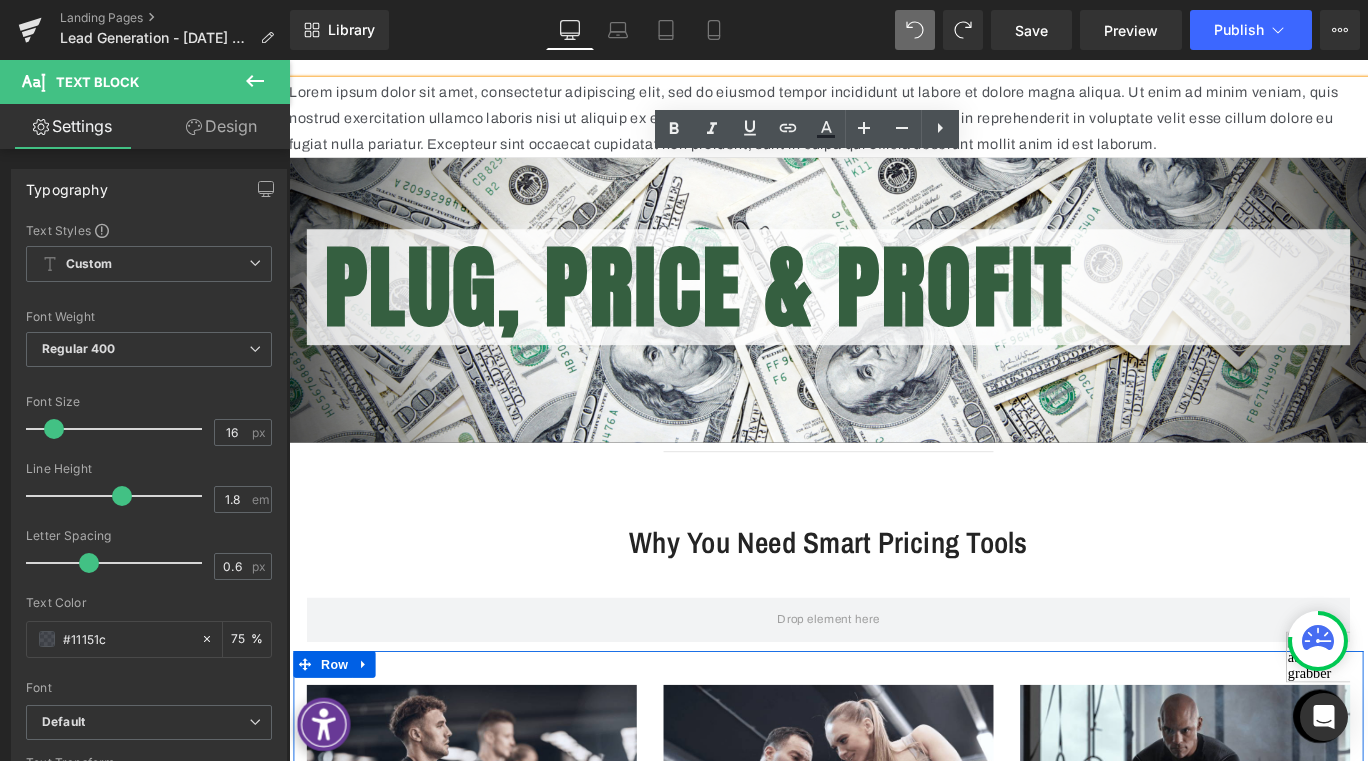 click on "🏠 Home
🛍️ Brands
🚀 Brand Builders
🚀 Brand Builders
🚀 Brand Builders Hub
🔥 Apparel Mockups
💻 The Code Bar
📉 Forecast Revenue Like A Pro" at bounding box center [894, -52] 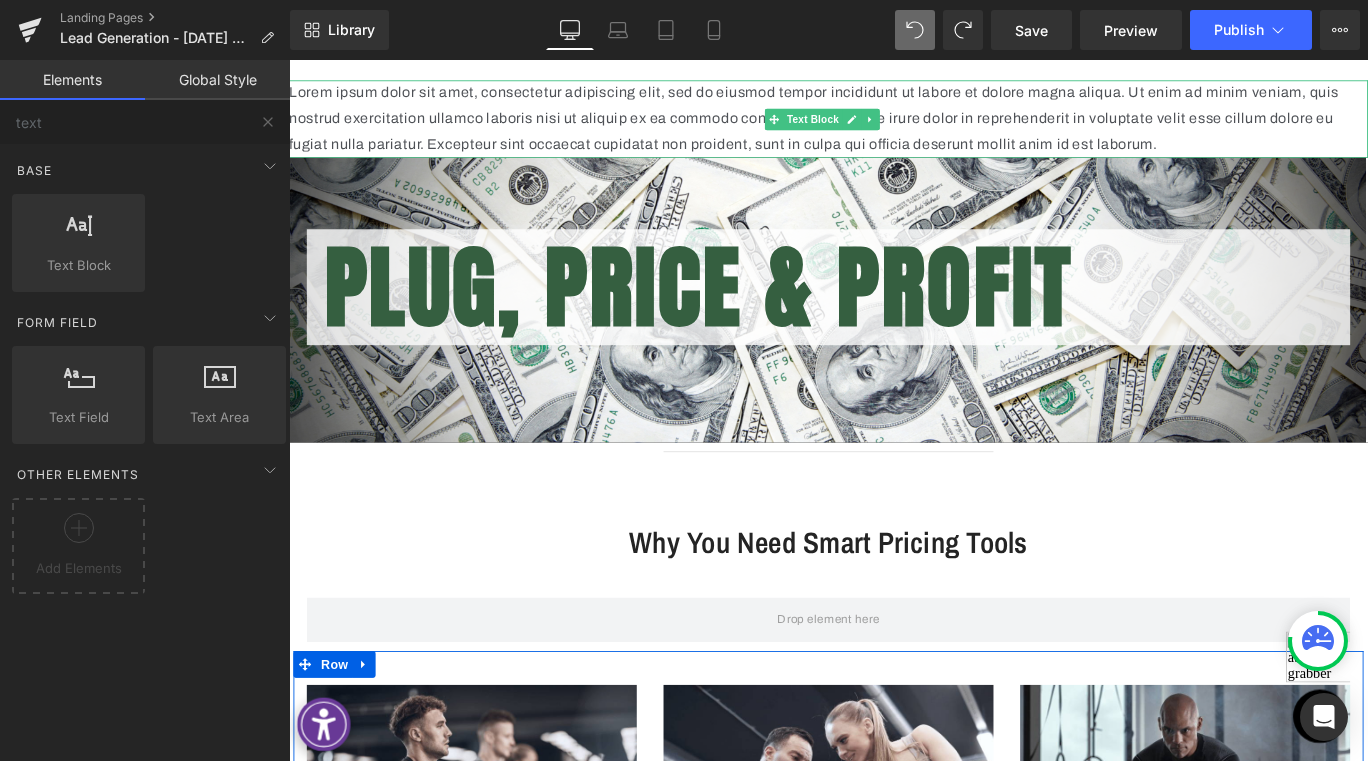 click on "Lorem ipsum dolor sit amet, consectetur adipiscing elit, sed do eiusmod tempor incididunt ut labore et dolore magna aliqua. Ut enim ad minim veniam, quis nostrud exercitation ullamco laboris nisi ut aliquip ex ea commodo consequat. Duis aute irure dolor in reprehenderit in voluptate velit esse cillum dolore eu fugiat nulla pariatur. Excepteur sint occaecat cupidatat non proident, sunt in culpa qui officia deserunt mollit anim id est laborum." at bounding box center (894, 126) 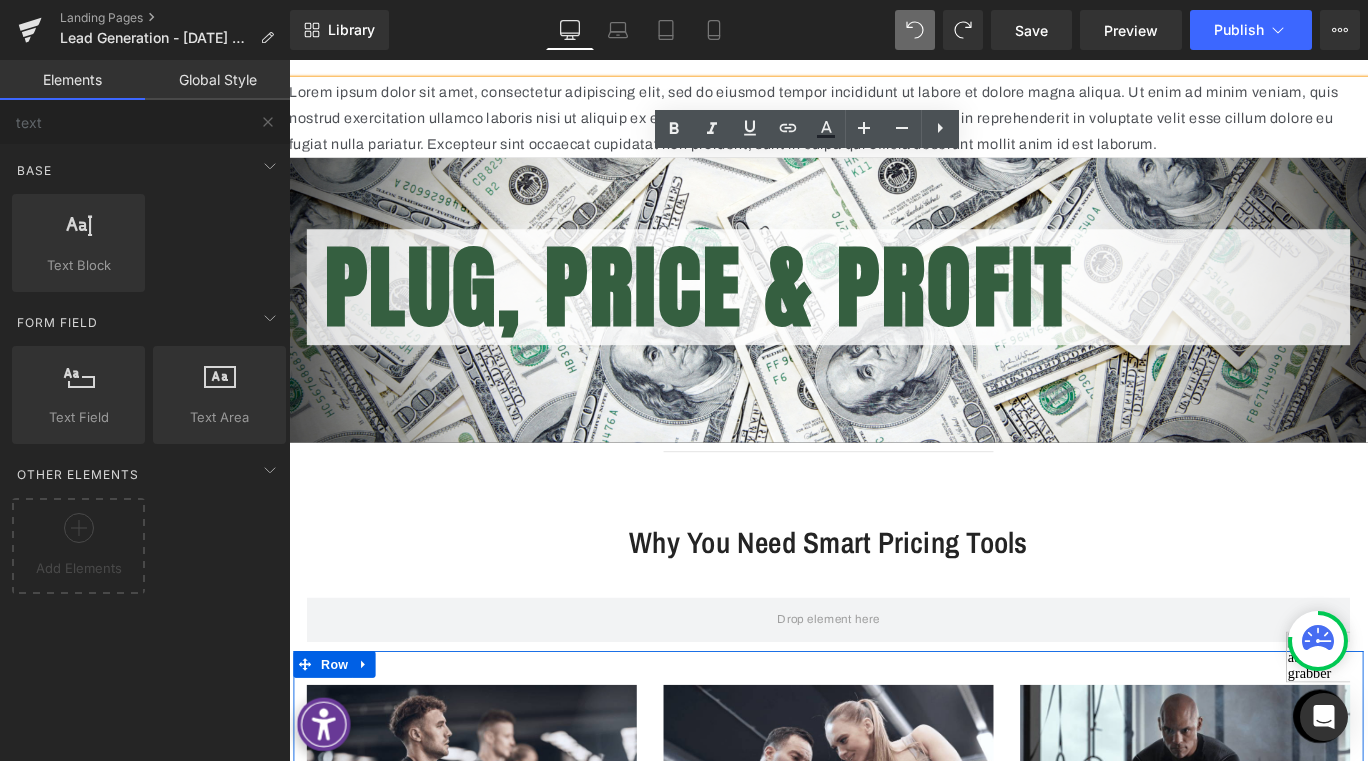 click on "🏠 Home
🛍️ Brands
🚀 Brand Builders
🚀 Brand Builders
🚀 Brand Builders Hub
🔥 Apparel Mockups
💻 The Code Bar
📉 Forecast Revenue Like A Pro" at bounding box center [894, -52] 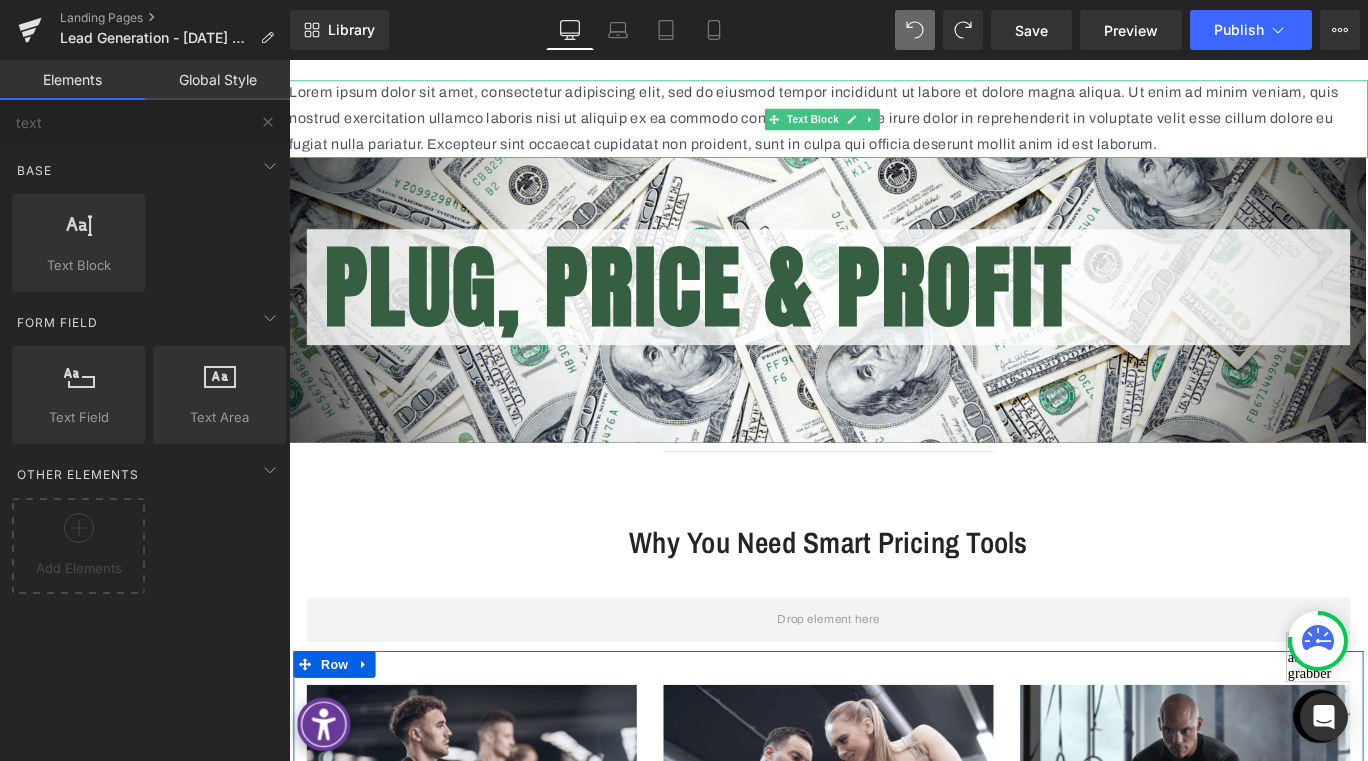 click at bounding box center (894, 85) 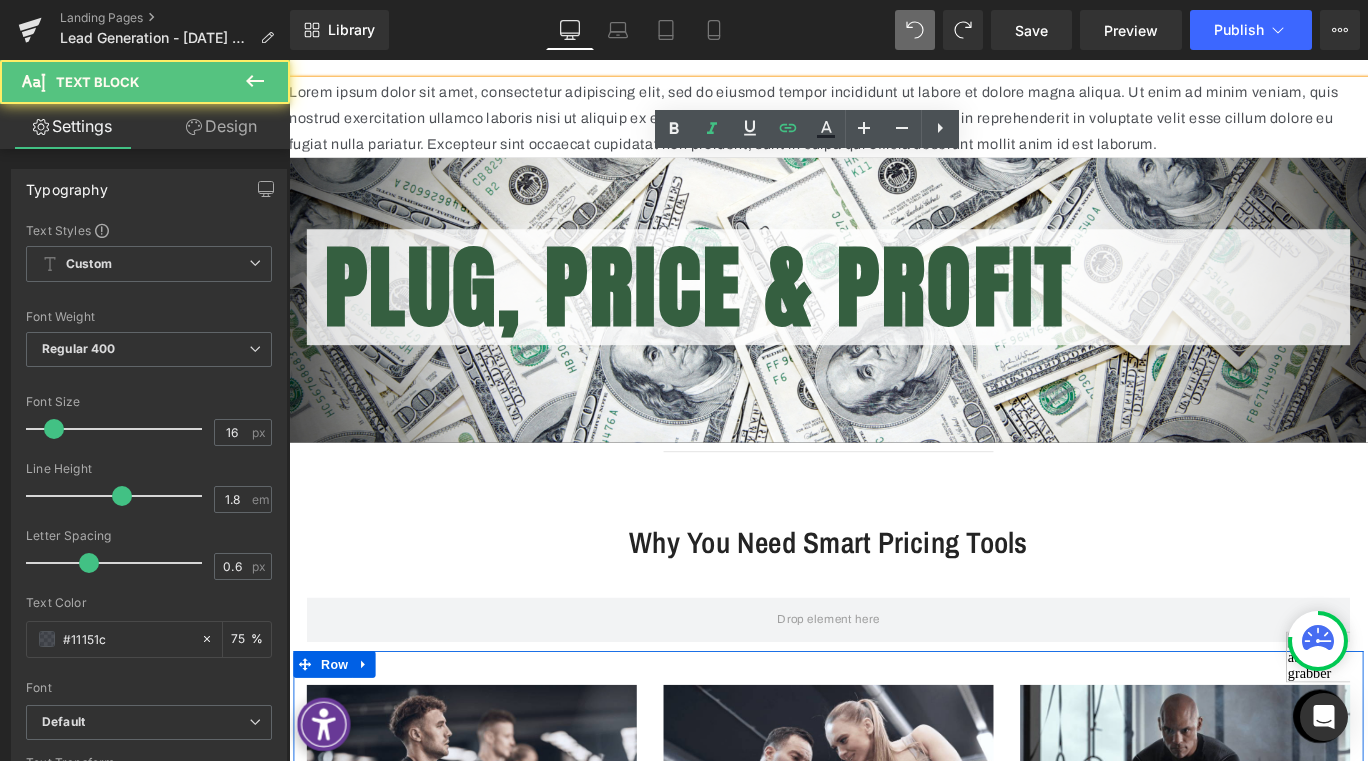 click on "Lorem ipsum dolor sit amet, consectetur adipiscing elit, sed do eiusmod tempor incididunt ut labore et dolore magna aliqua. Ut enim ad minim veniam, quis nostrud exercitation ullamco laboris nisi ut aliquip ex ea commodo consequat. Duis aute irure dolor in reprehenderit in voluptate velit esse cillum dolore eu fugiat nulla pariatur. Excepteur sint occaecat cupidatat non proident, sunt in culpa qui officia deserunt mollit anim id est laborum." at bounding box center (894, 126) 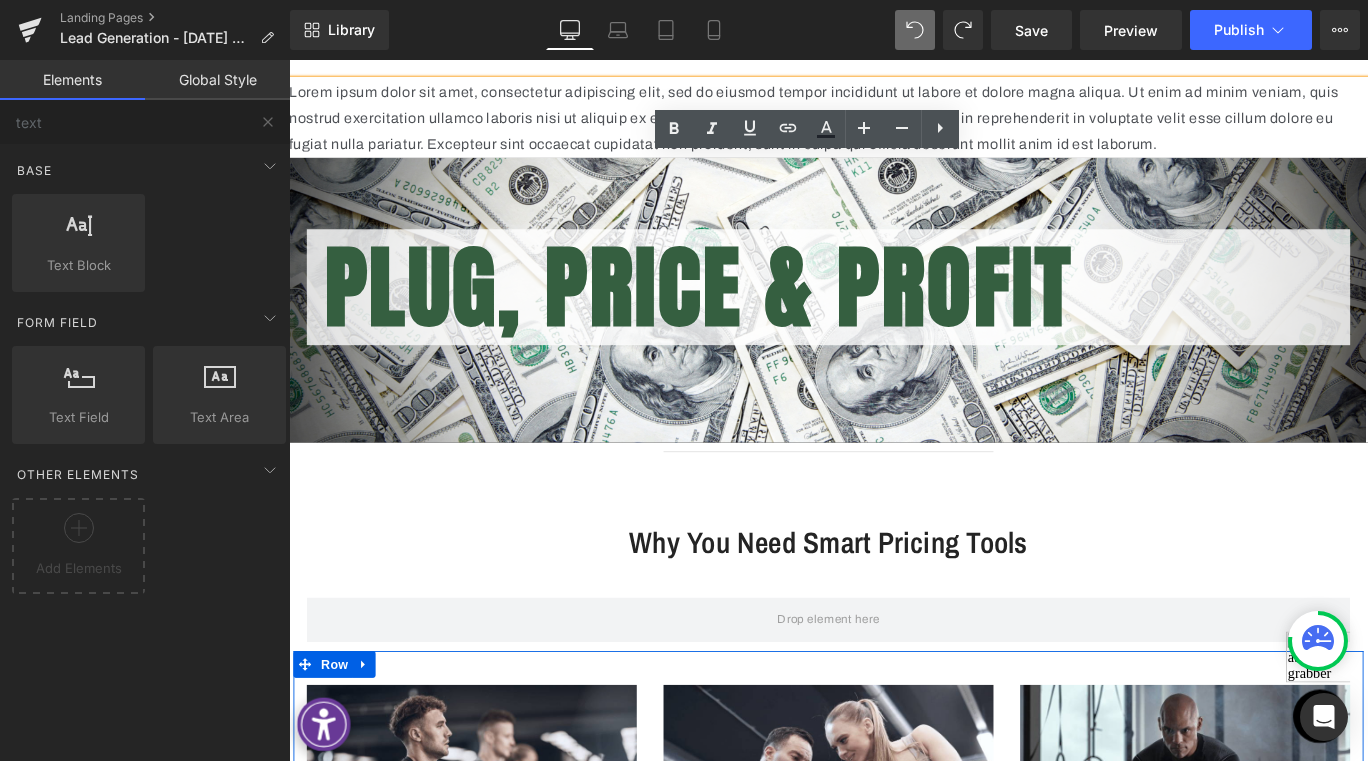 click on "🏠 Home
🛍️ Brands
🚀 Brand Builders
🚀 Brand Builders
🚀 Brand Builders Hub
🔥 Apparel Mockups
💻 The Code Bar
📉 Forecast Revenue Like A Pro" at bounding box center (894, -52) 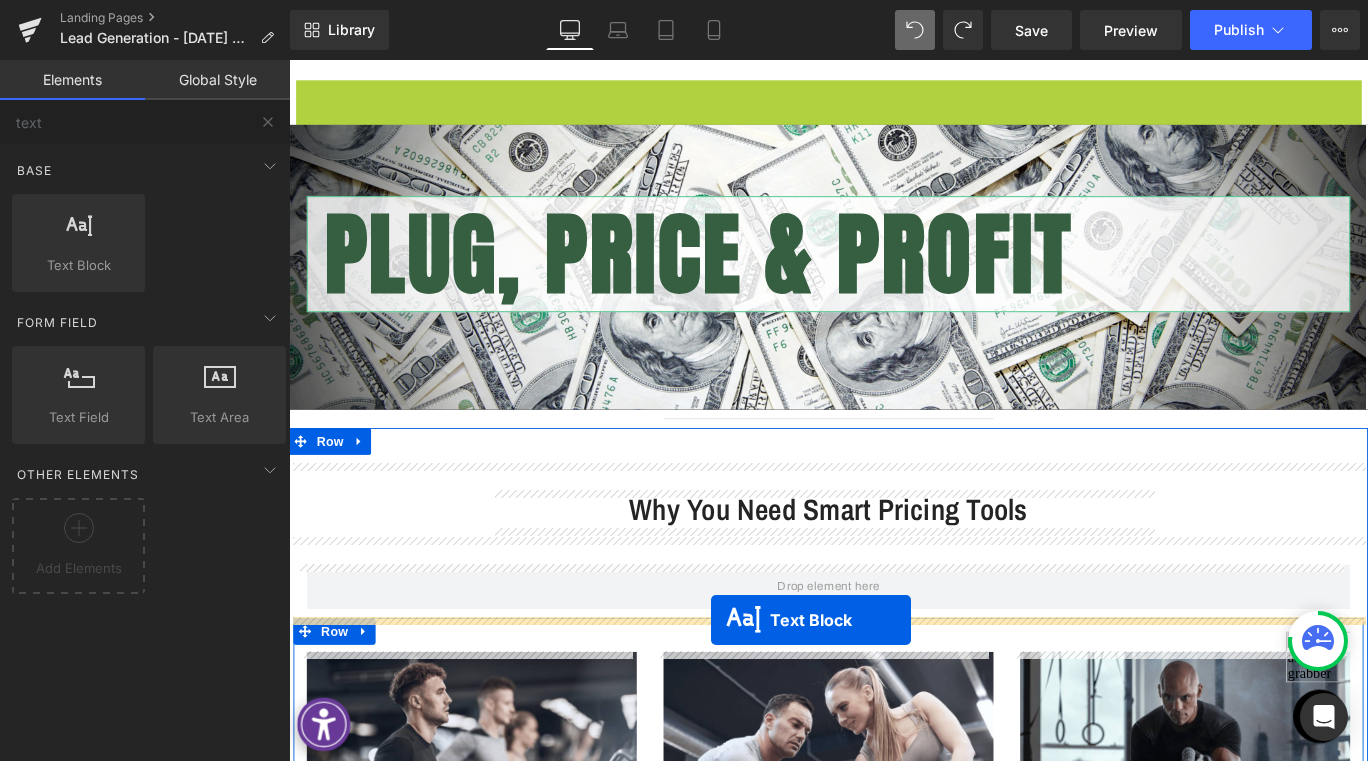drag, startPoint x: 831, startPoint y: 125, endPoint x: 762, endPoint y: 688, distance: 567.21246 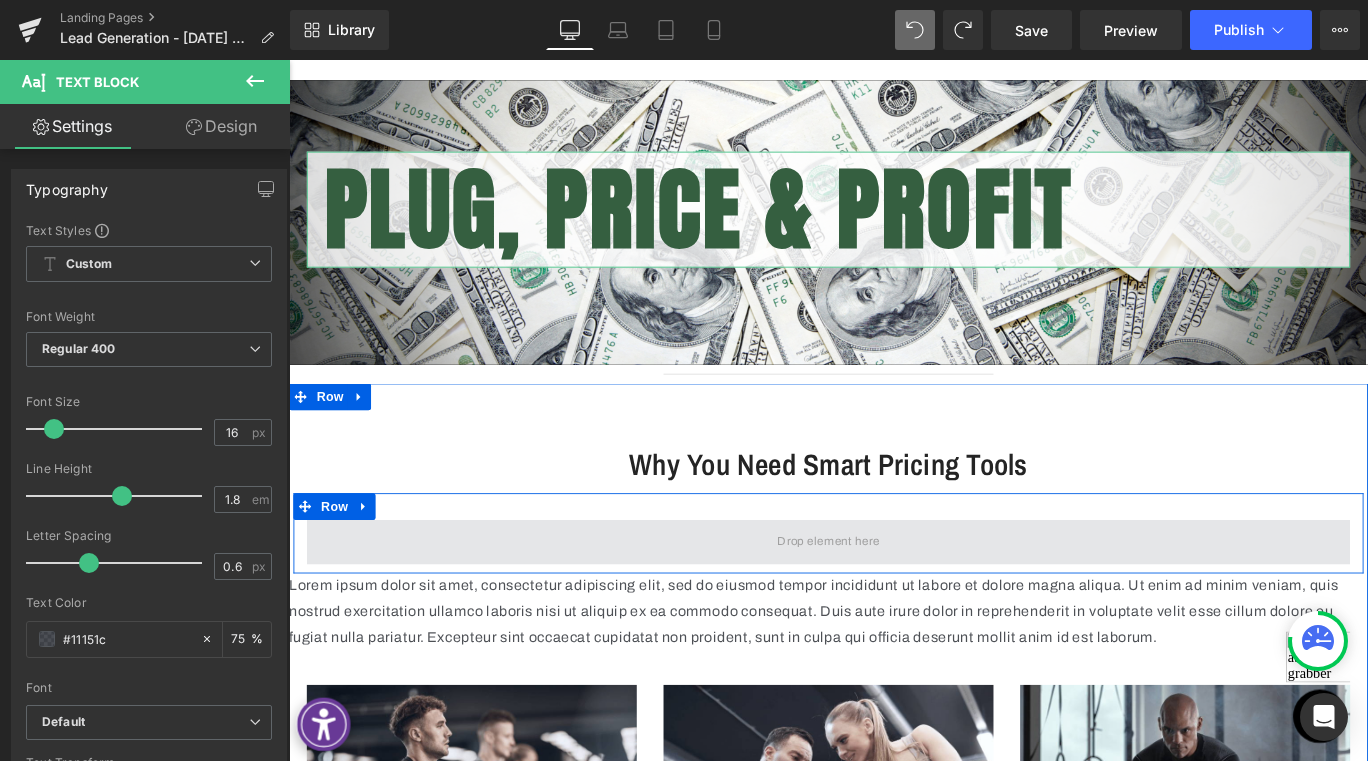 click at bounding box center (894, 601) 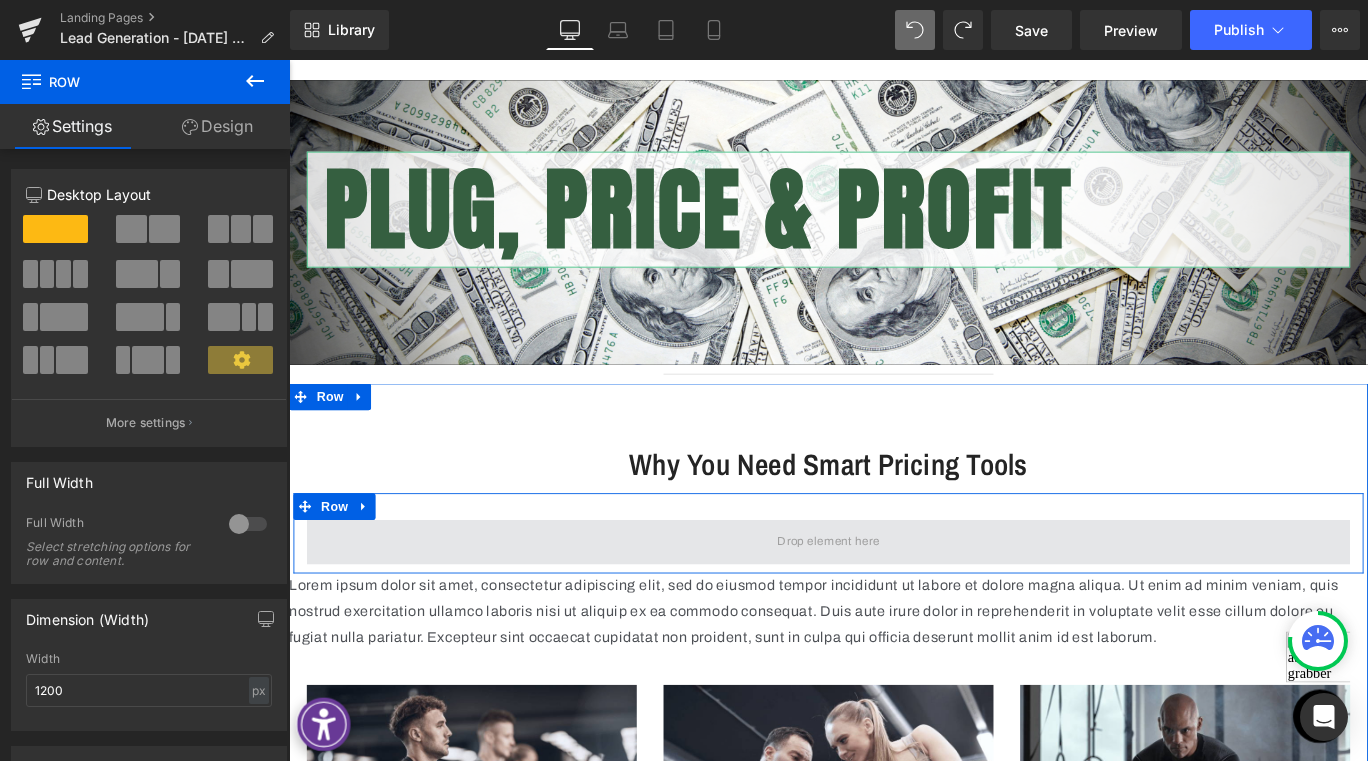 click at bounding box center (894, 601) 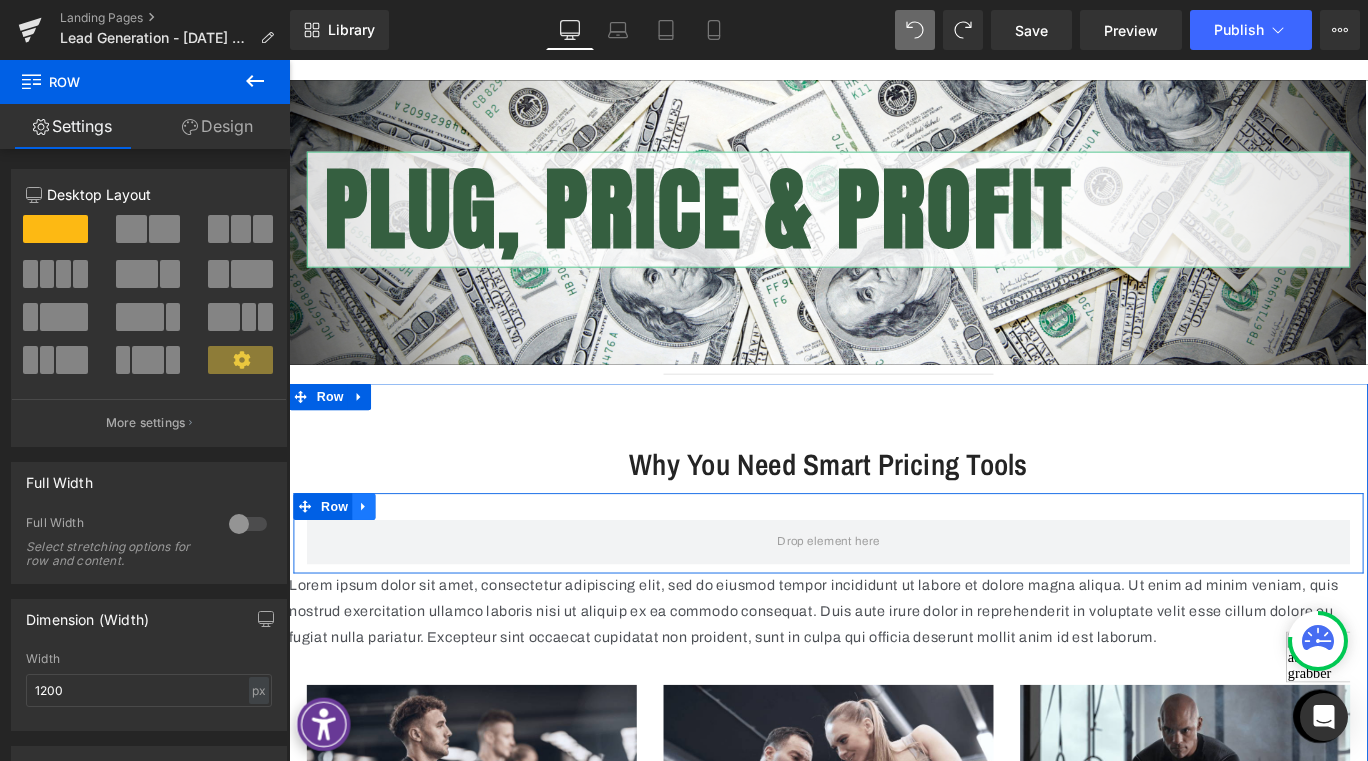 click 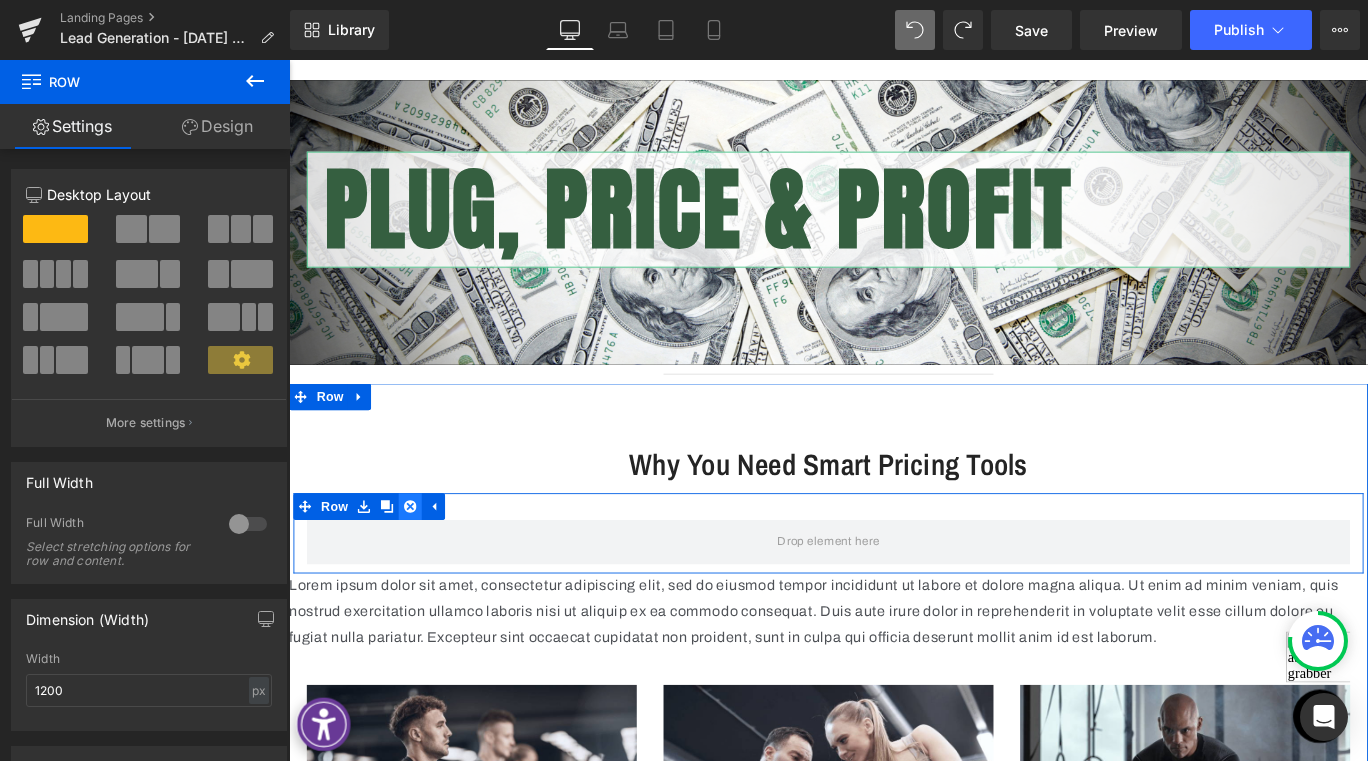 click 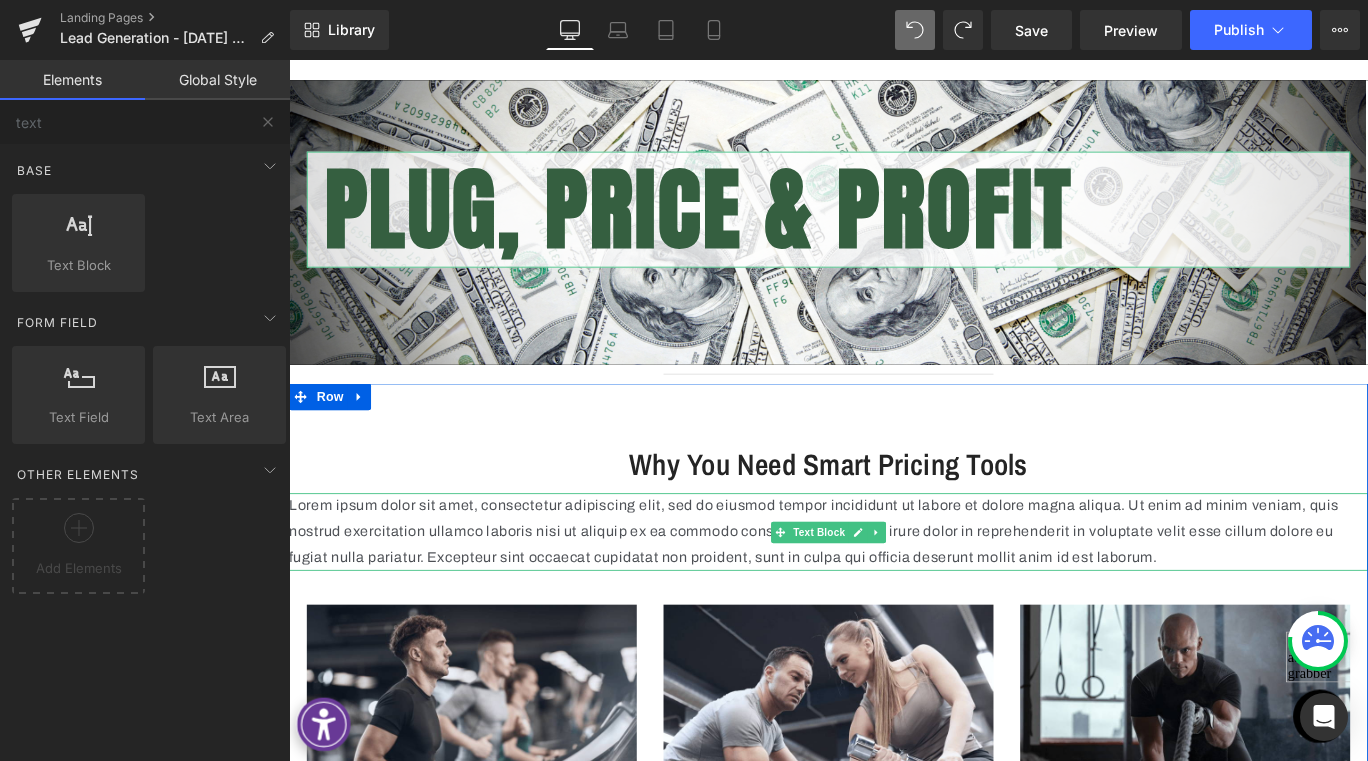 click on "Lorem ipsum dolor sit amet, consectetur adipiscing elit, sed do eiusmod tempor incididunt ut labore et dolore magna aliqua. Ut enim ad minim veniam, quis nostrud exercitation ullamco laboris nisi ut aliquip ex ea commodo consequat. Duis aute irure dolor in reprehenderit in voluptate velit esse cillum dolore eu fugiat nulla pariatur. Excepteur sint occaecat cupidatat non proident, sunt in culpa qui officia deserunt mollit anim id est laborum." at bounding box center [894, 589] 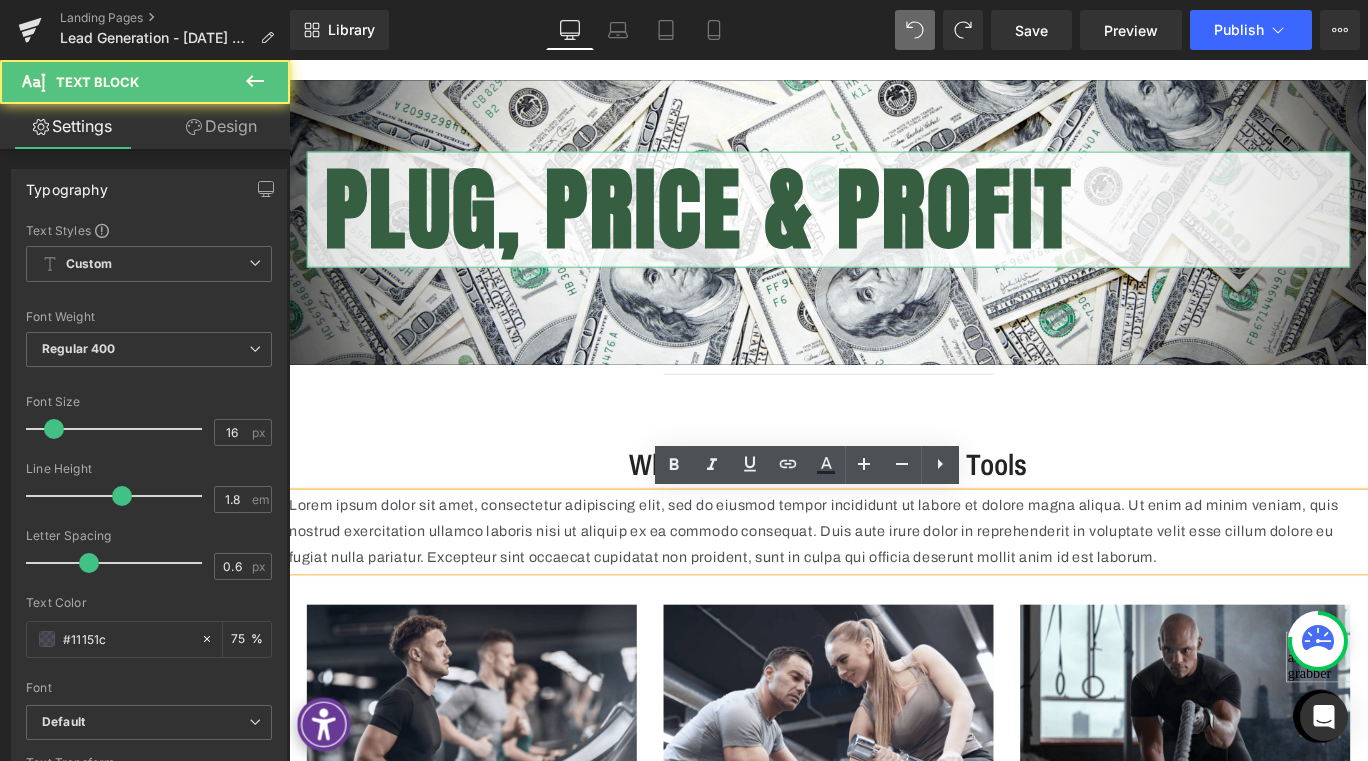 click on "Lorem ipsum dolor sit amet, consectetur adipiscing elit, sed do eiusmod tempor incididunt ut labore et dolore magna aliqua. Ut enim ad minim veniam, quis nostrud exercitation ullamco laboris nisi ut aliquip ex ea commodo consequat. Duis aute irure dolor in reprehenderit in voluptate velit esse cillum dolore eu fugiat nulla pariatur. Excepteur sint occaecat cupidatat non proident, sunt in culpa qui officia deserunt mollit anim id est laborum." at bounding box center [894, 589] 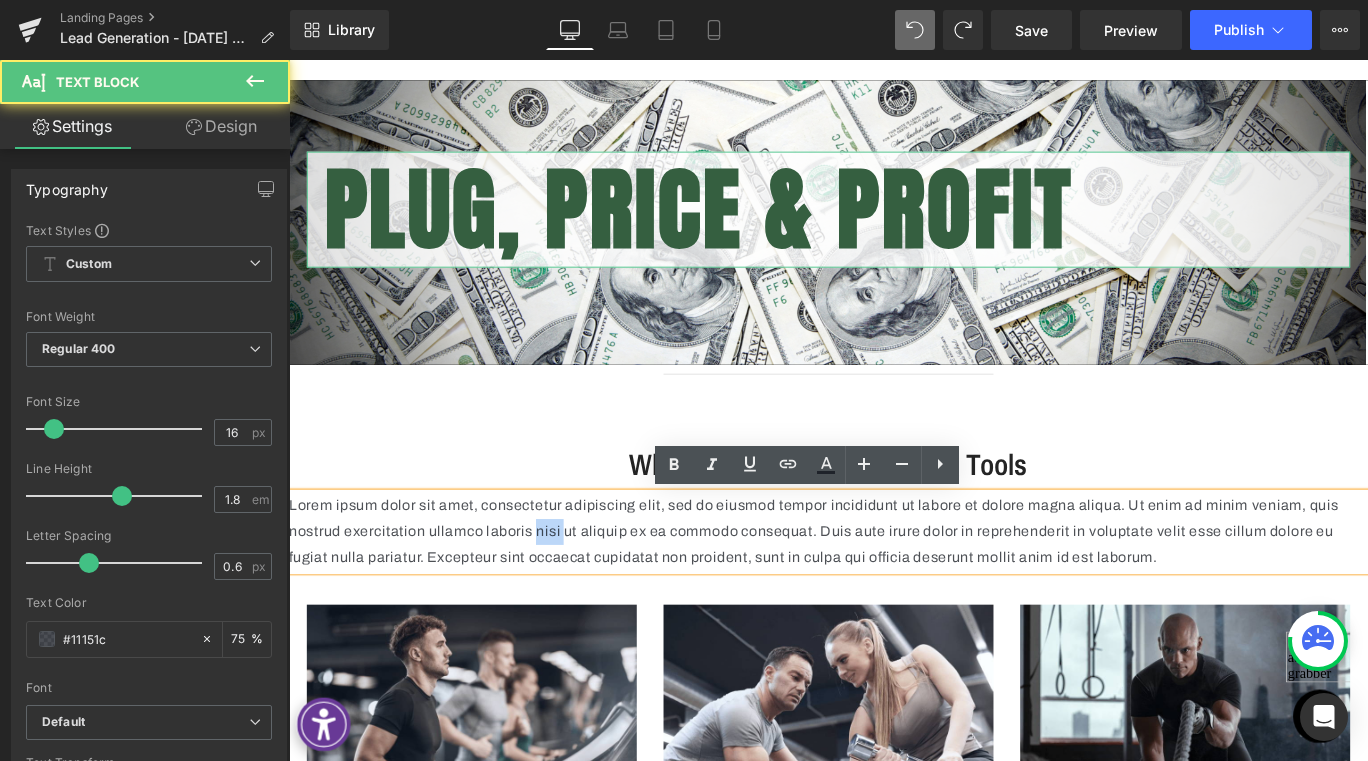 click on "Lorem ipsum dolor sit amet, consectetur adipiscing elit, sed do eiusmod tempor incididunt ut labore et dolore magna aliqua. Ut enim ad minim veniam, quis nostrud exercitation ullamco laboris nisi ut aliquip ex ea commodo consequat. Duis aute irure dolor in reprehenderit in voluptate velit esse cillum dolore eu fugiat nulla pariatur. Excepteur sint occaecat cupidatat non proident, sunt in culpa qui officia deserunt mollit anim id est laborum." at bounding box center [894, 589] 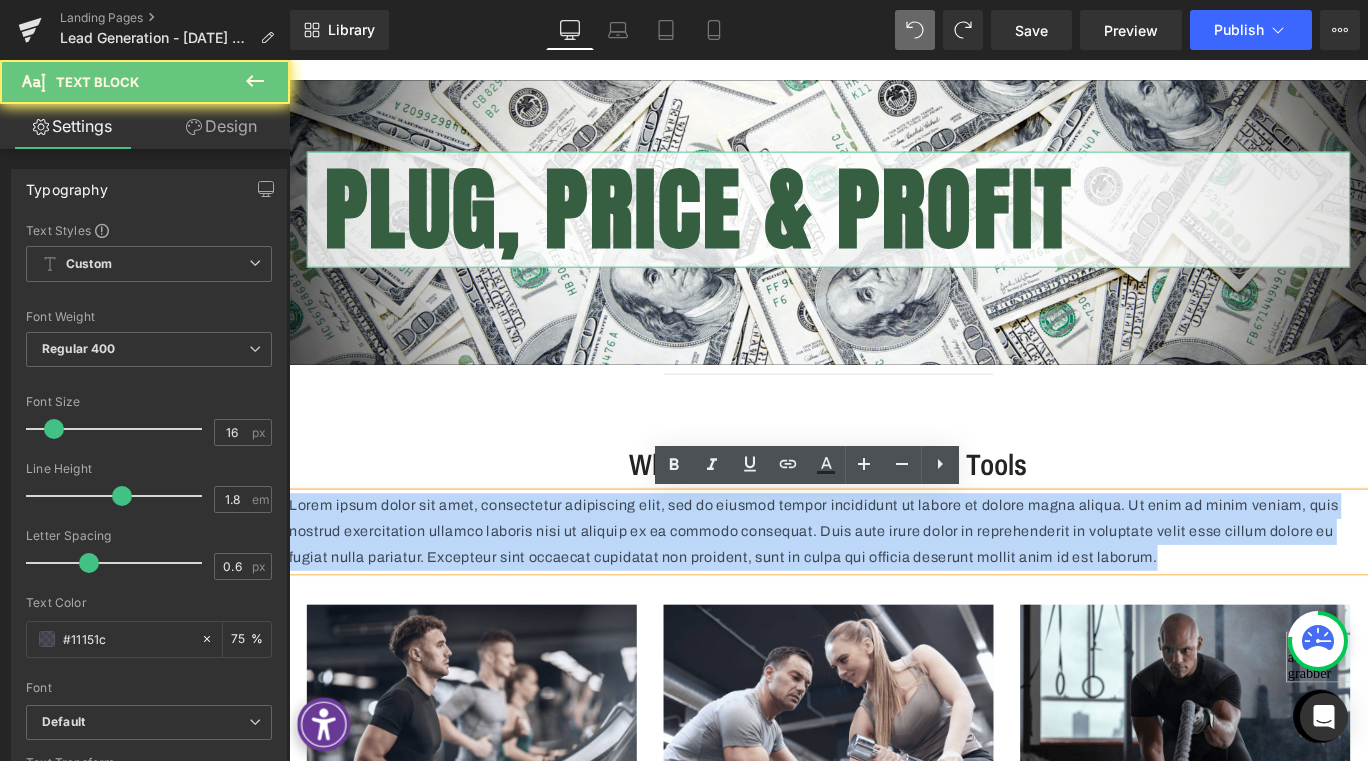 click on "Lorem ipsum dolor sit amet, consectetur adipiscing elit, sed do eiusmod tempor incididunt ut labore et dolore magna aliqua. Ut enim ad minim veniam, quis nostrud exercitation ullamco laboris nisi ut aliquip ex ea commodo consequat. Duis aute irure dolor in reprehenderit in voluptate velit esse cillum dolore eu fugiat nulla pariatur. Excepteur sint occaecat cupidatat non proident, sunt in culpa qui officia deserunt mollit anim id est laborum." at bounding box center (894, 589) 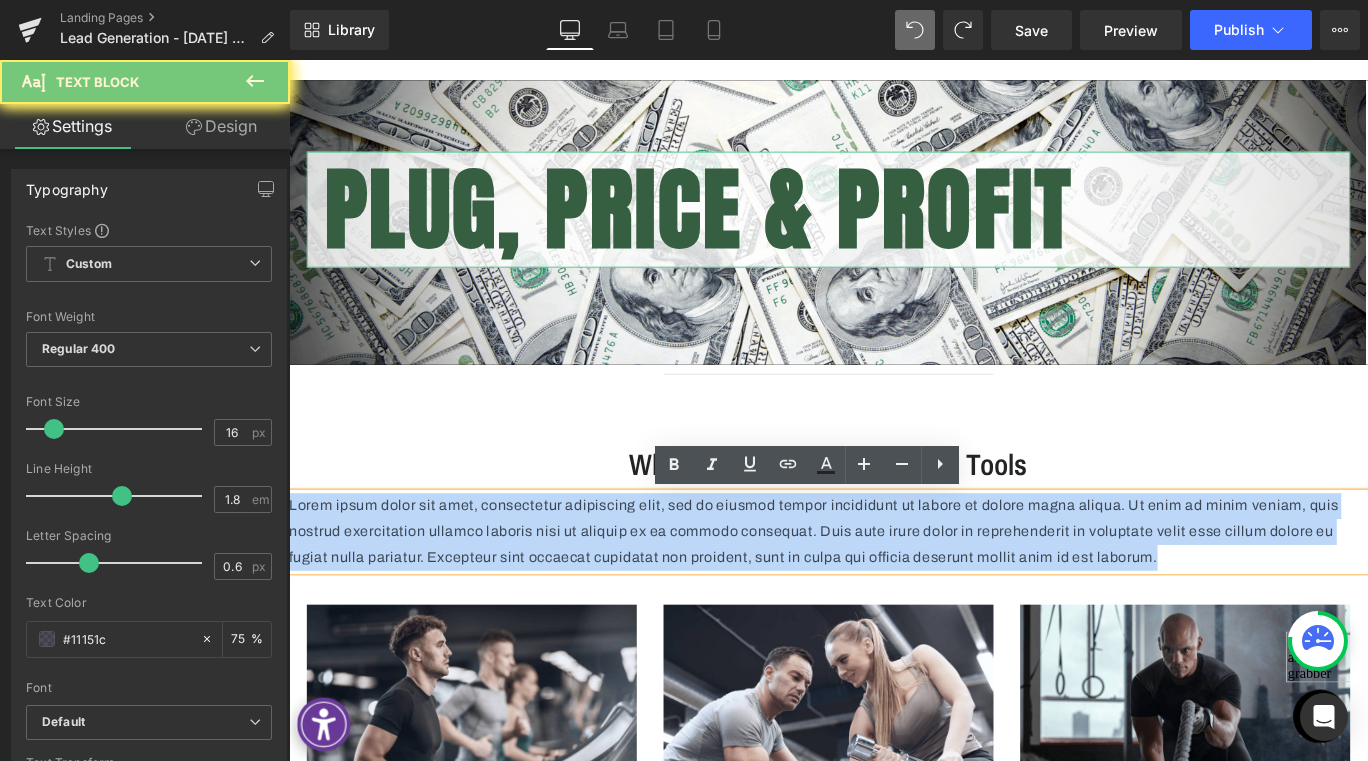 click on "Lorem ipsum dolor sit amet, consectetur adipiscing elit, sed do eiusmod tempor incididunt ut labore et dolore magna aliqua. Ut enim ad minim veniam, quis nostrud exercitation ullamco laboris nisi ut aliquip ex ea commodo consequat. Duis aute irure dolor in reprehenderit in voluptate velit esse cillum dolore eu fugiat nulla pariatur. Excepteur sint occaecat cupidatat non proident, sunt in culpa qui officia deserunt mollit anim id est laborum." at bounding box center (894, 589) 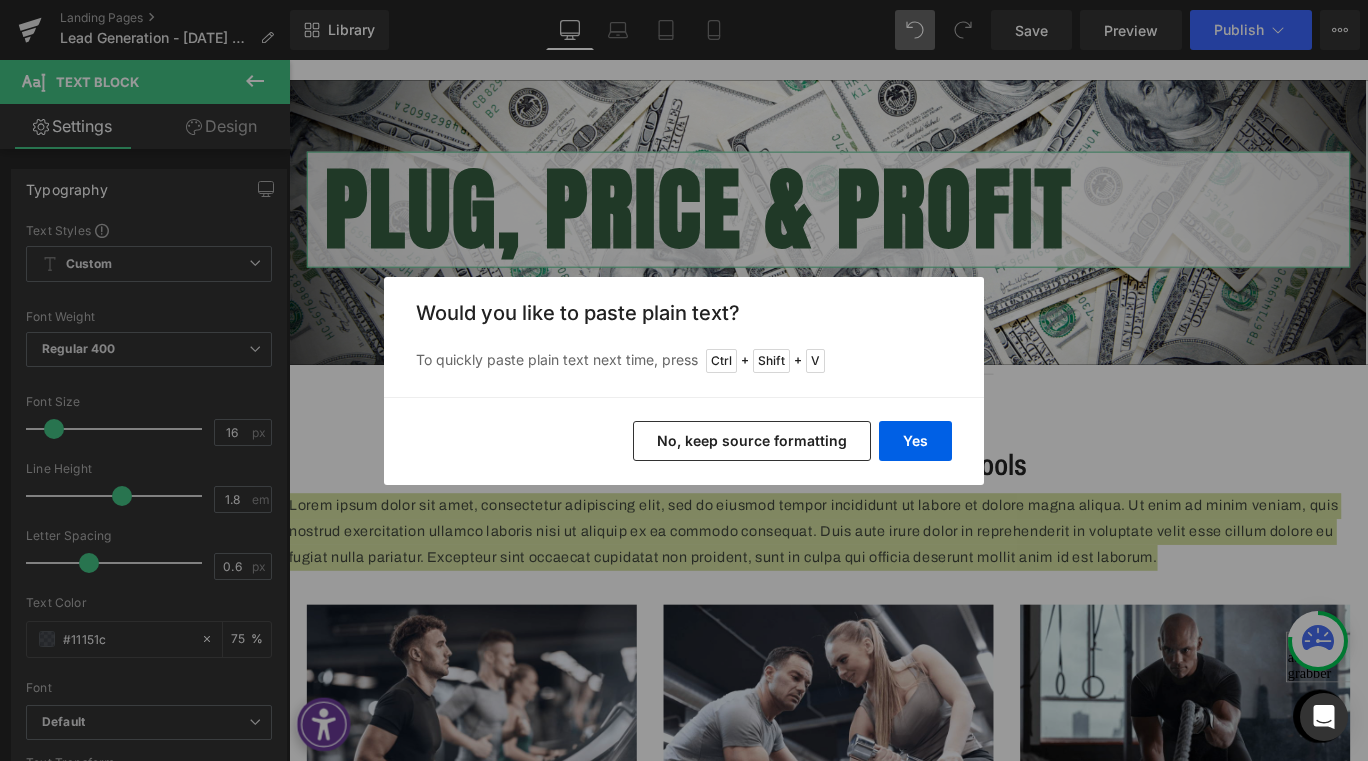 click on "No, keep source formatting" at bounding box center [752, 441] 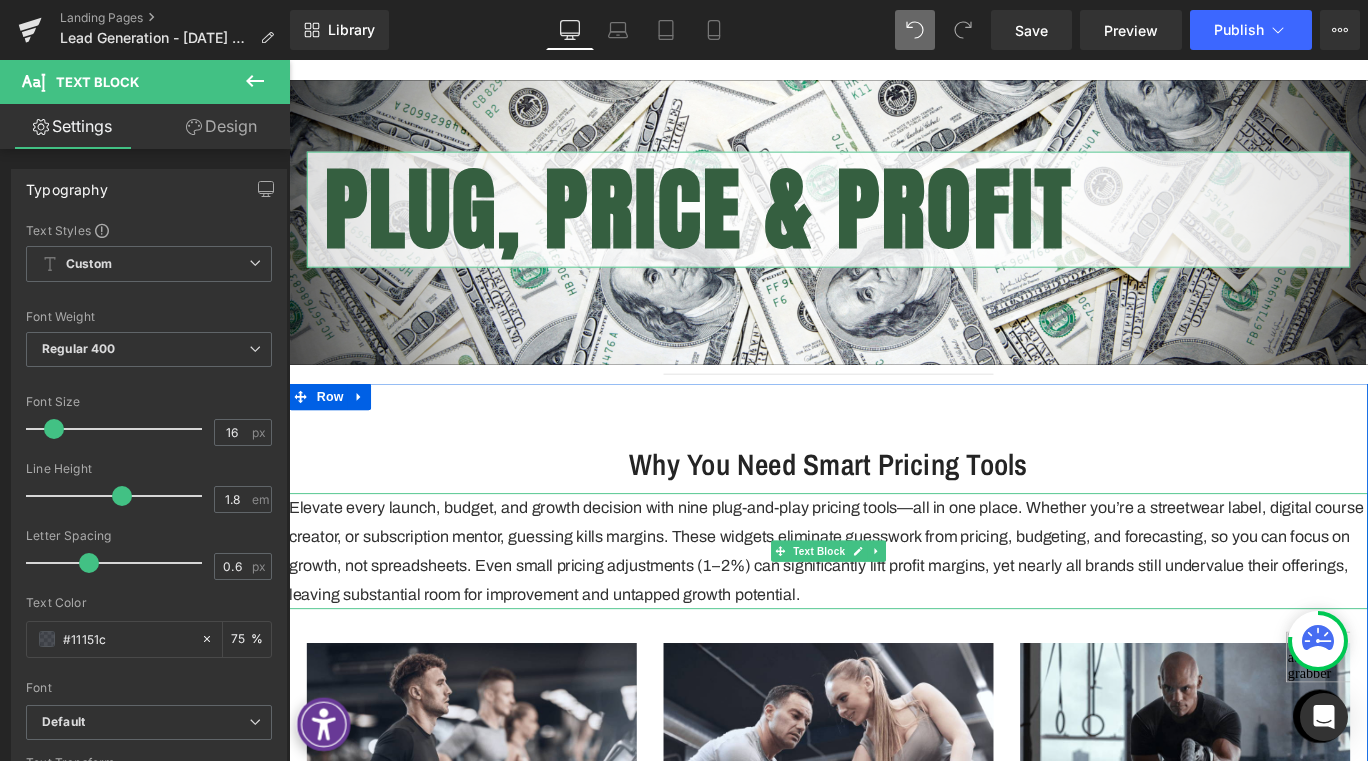 click on "Elevate every launch, budget, and growth decision with nine plug-and-play pricing tools—all in one place. Whether you’re a streetwear label, digital course creator, or subscription mentor, guessing kills margins. These widgets eliminate guesswork from pricing, budgeting, and forecasting, so you can focus on growth, not spreadsheets. Even small pricing adjustments (1–2%) can significantly lift profit margins, yet nearly all brands still undervalue their offerings, leaving substantial room for improvement and untapped growth potential." at bounding box center [891, 610] 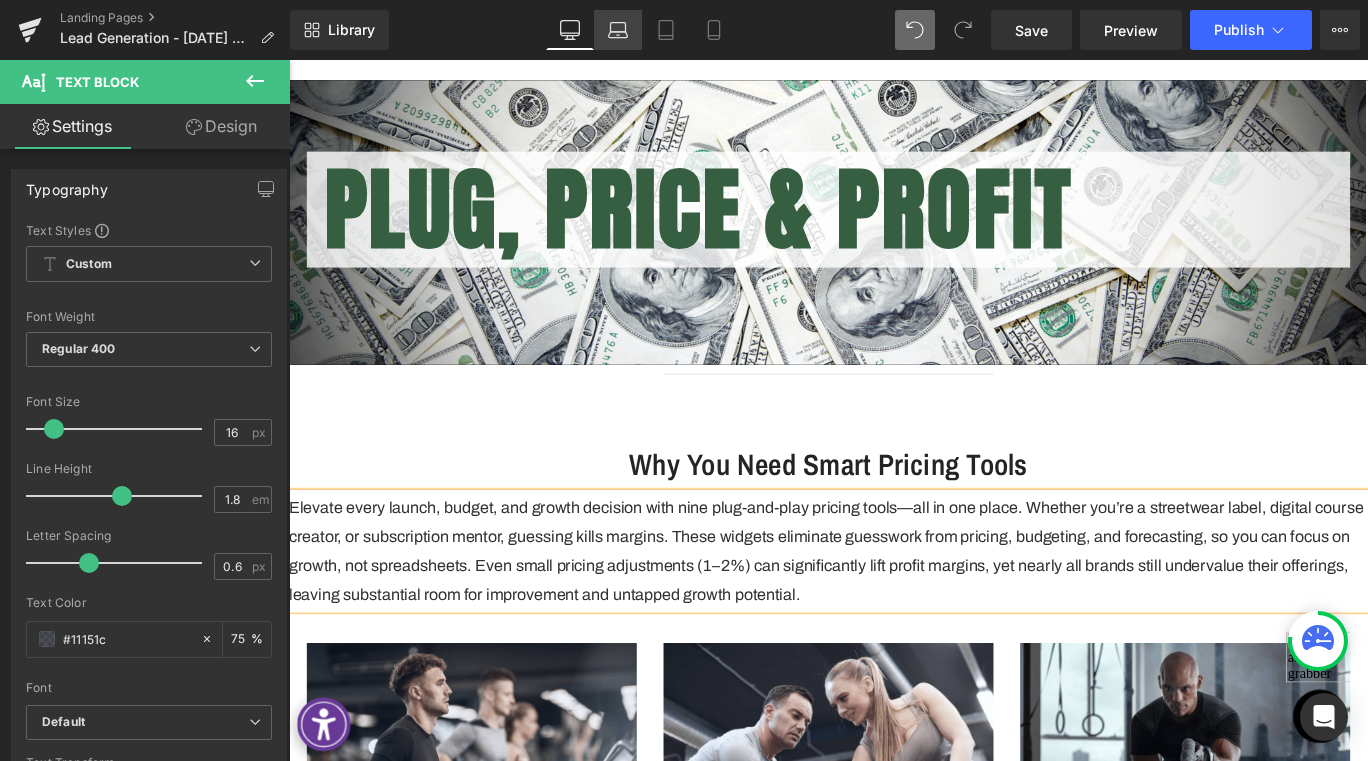 click on "Laptop" at bounding box center [618, 30] 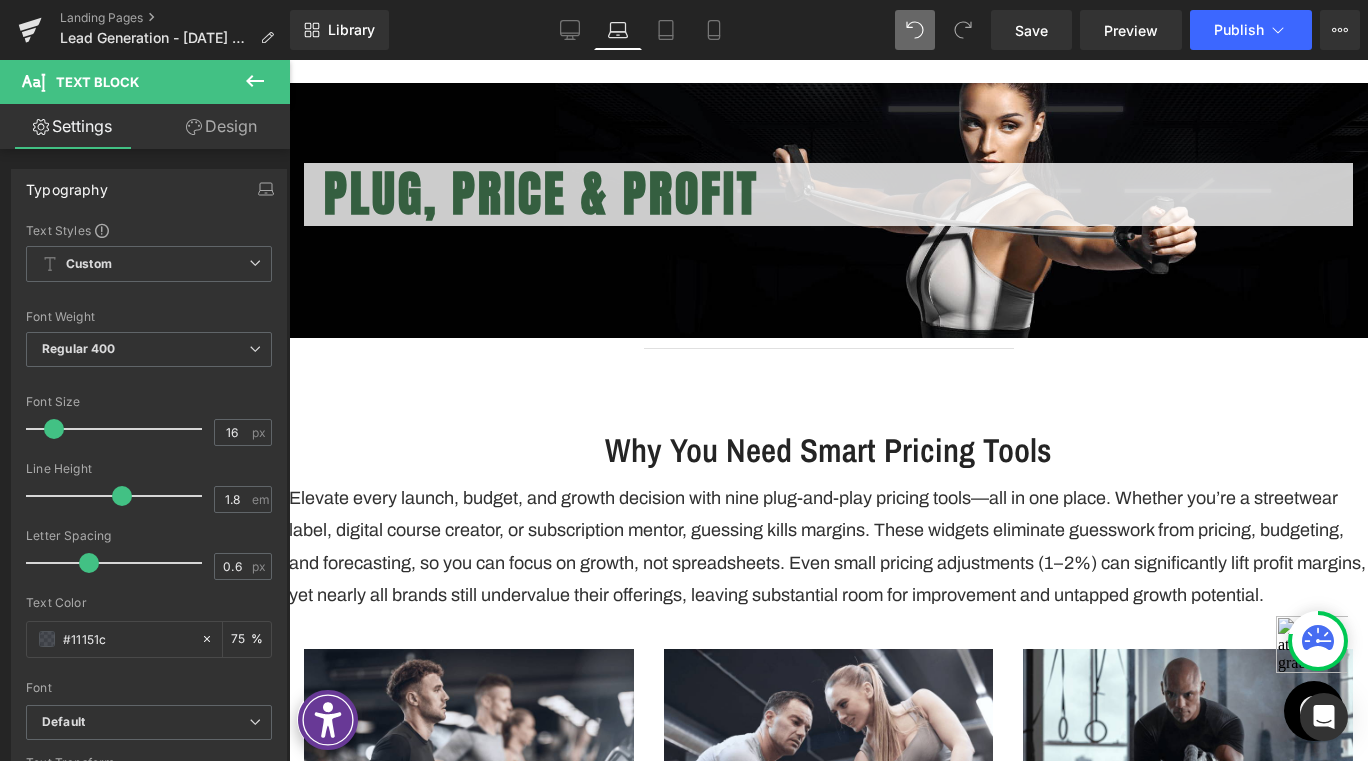 scroll, scrollTop: 223, scrollLeft: 0, axis: vertical 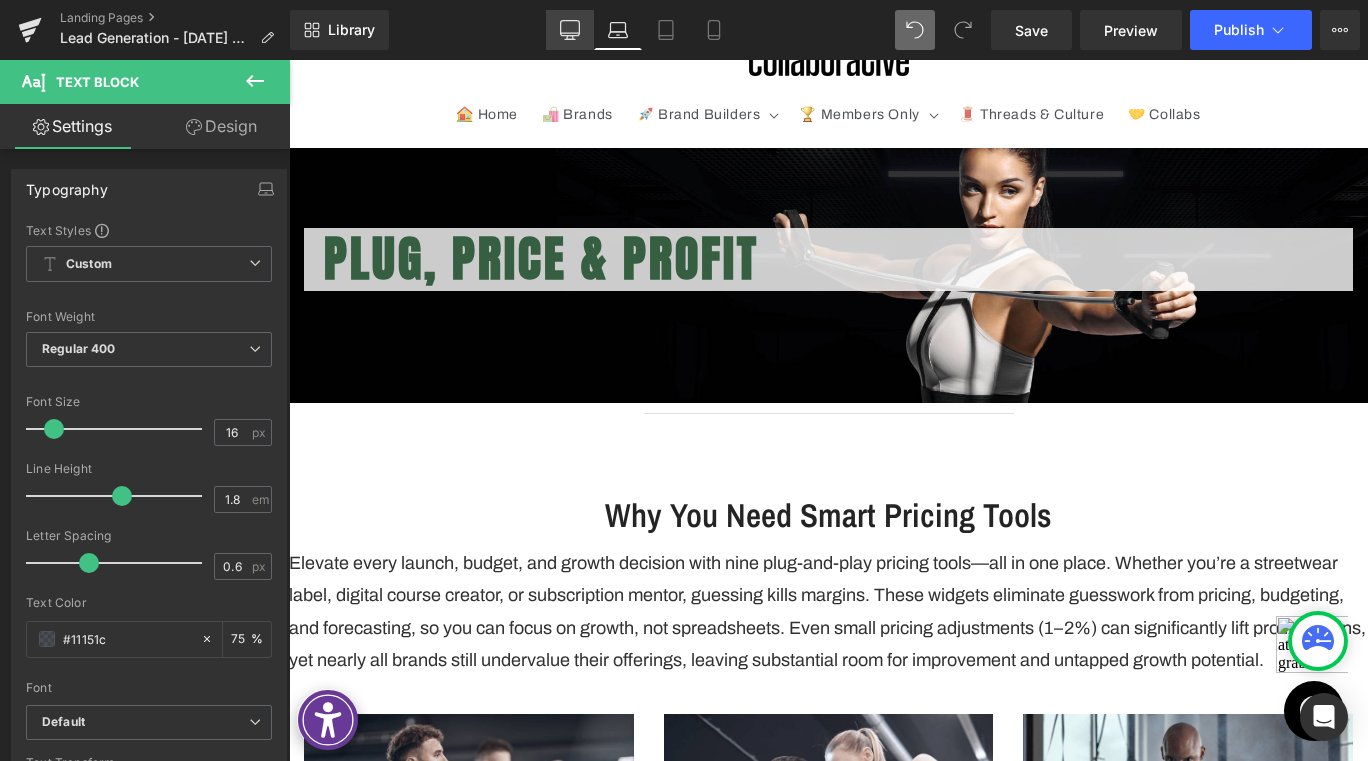click 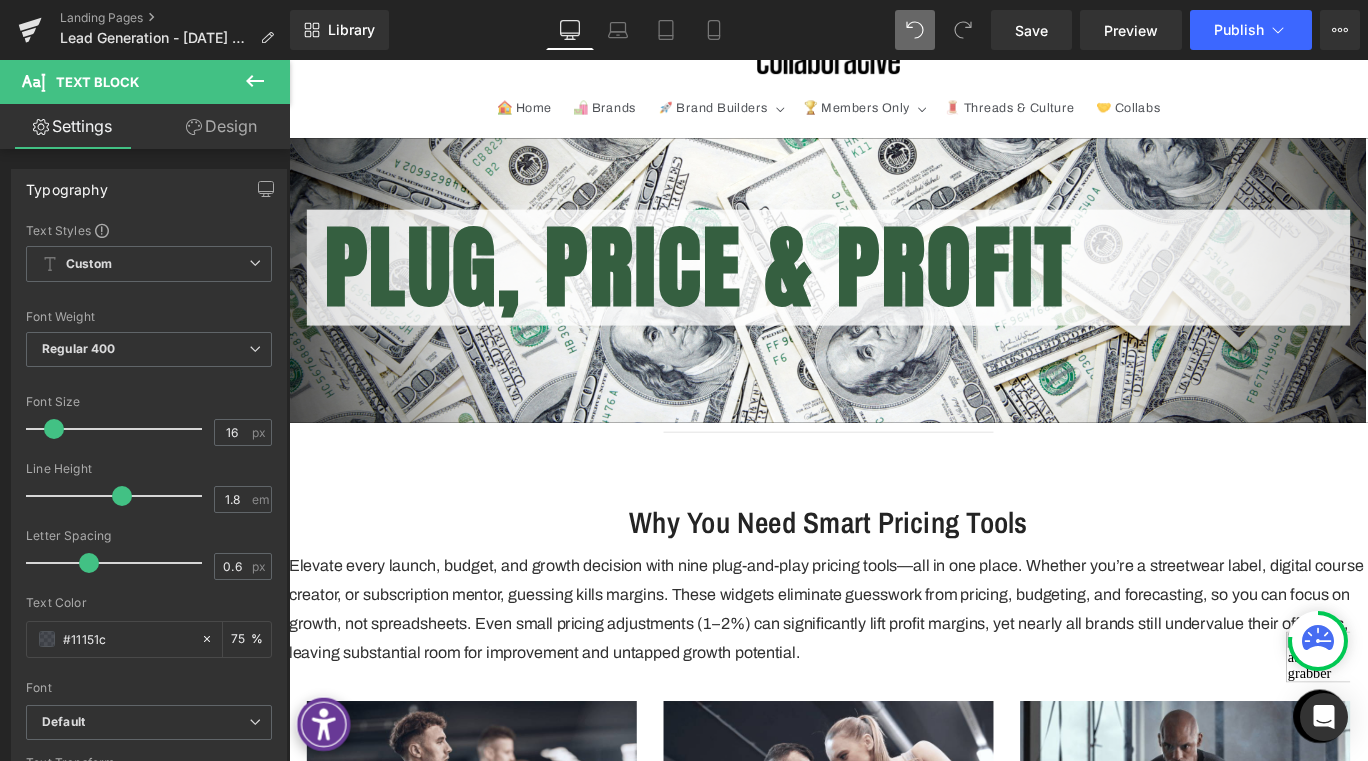 scroll, scrollTop: 288, scrollLeft: 0, axis: vertical 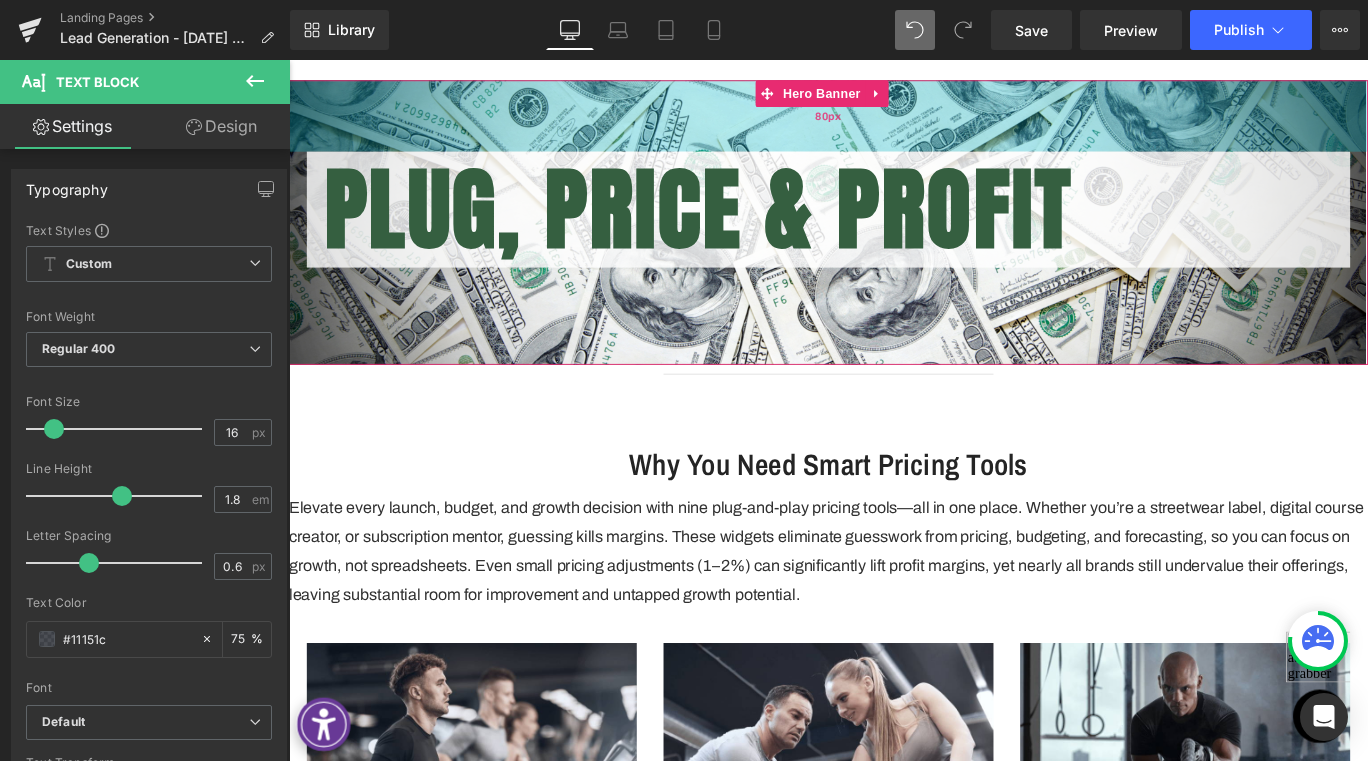 click on "80px" at bounding box center (894, 123) 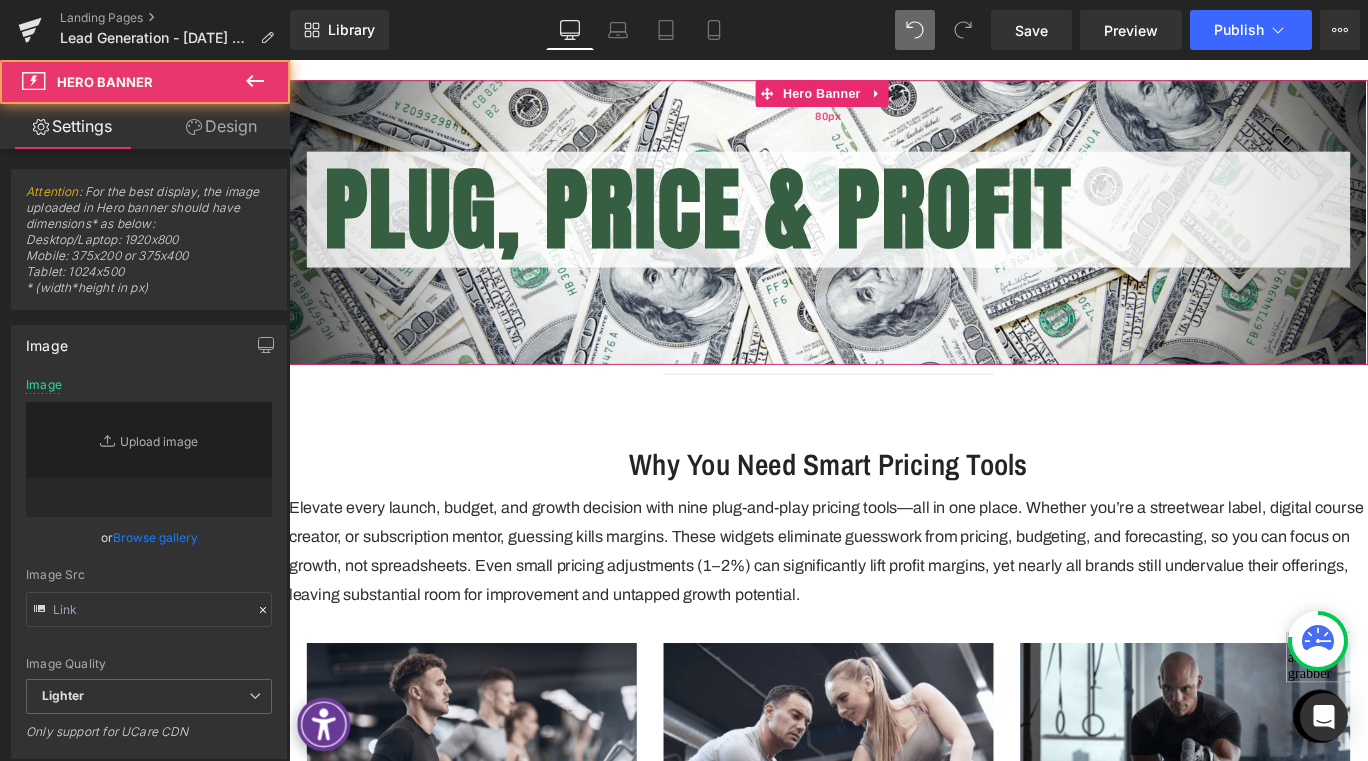 type on "https://cdn.shopify.com/s/files/1/0698/2706/8185/files/Turn_Key_MRR_Page.png?v=1752795646" 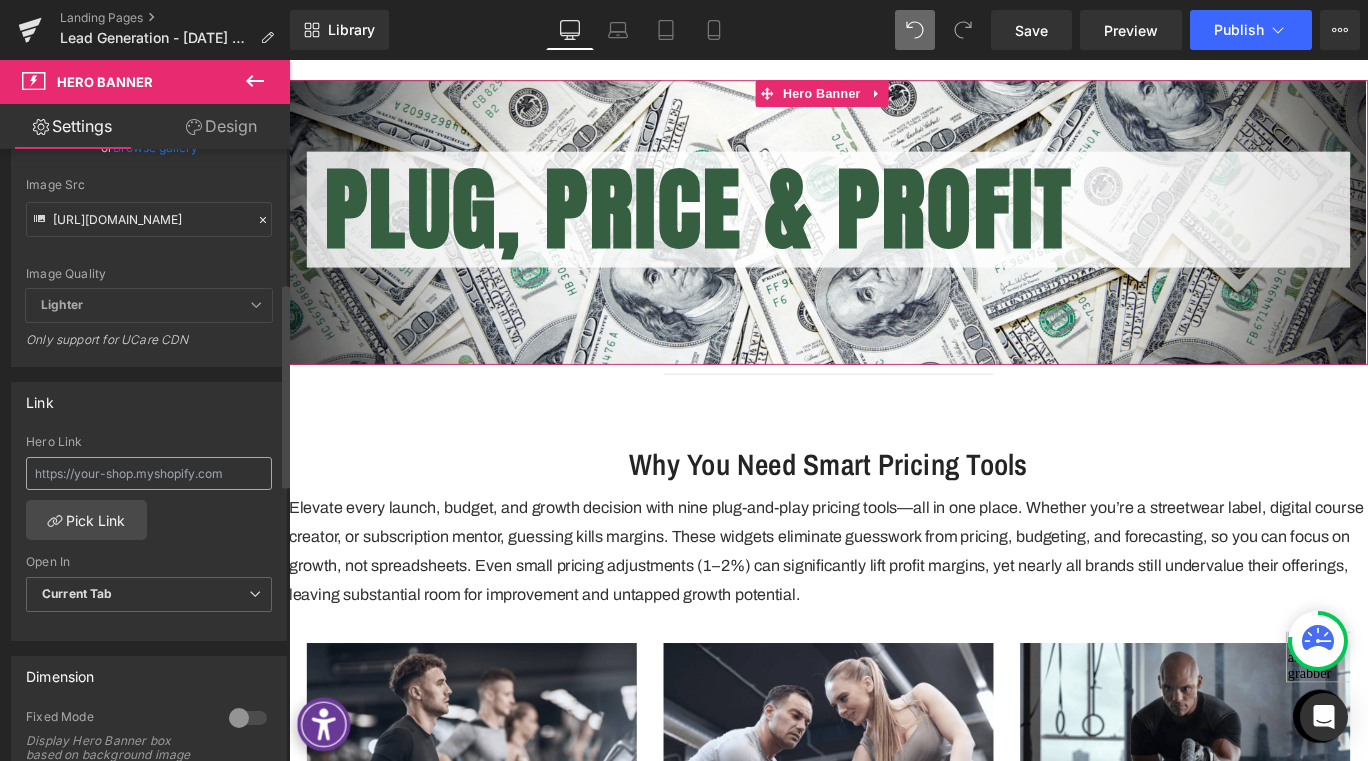 scroll, scrollTop: 400, scrollLeft: 0, axis: vertical 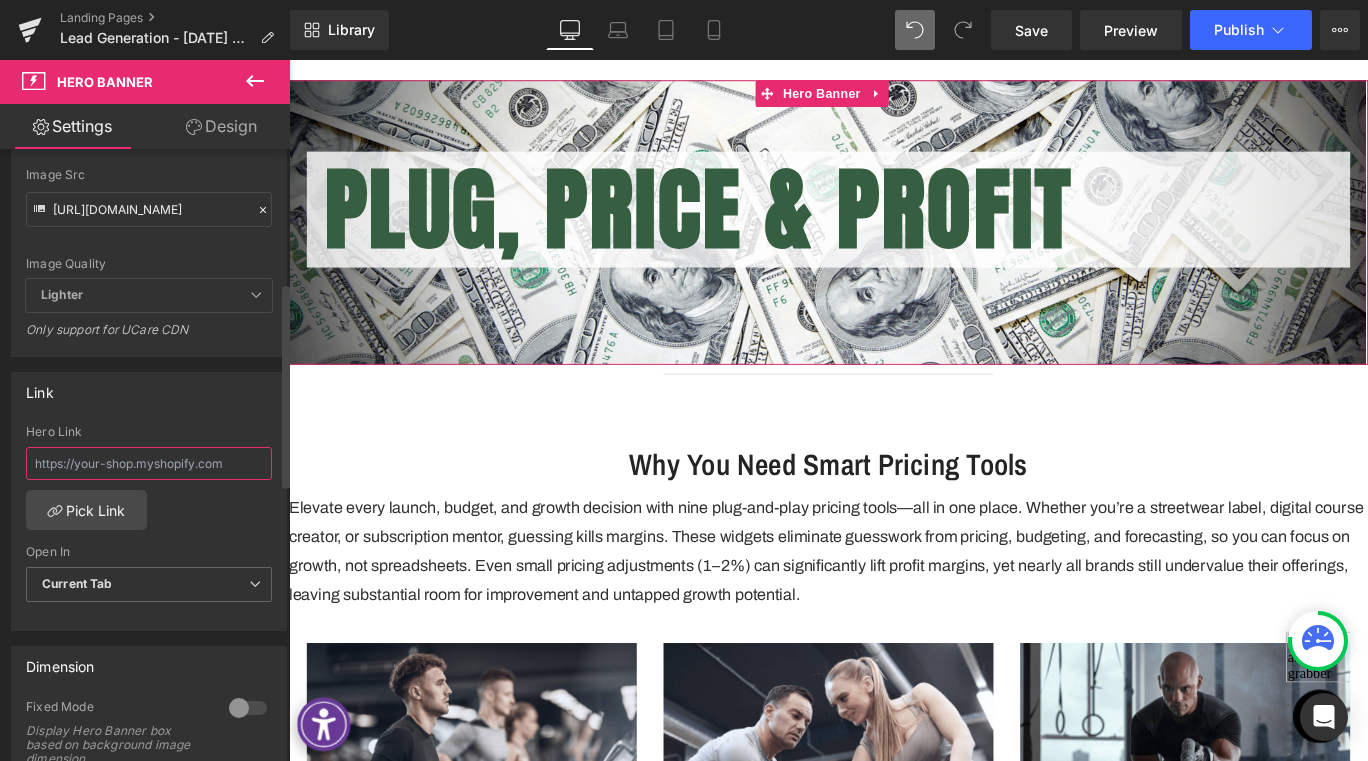 click at bounding box center (149, 463) 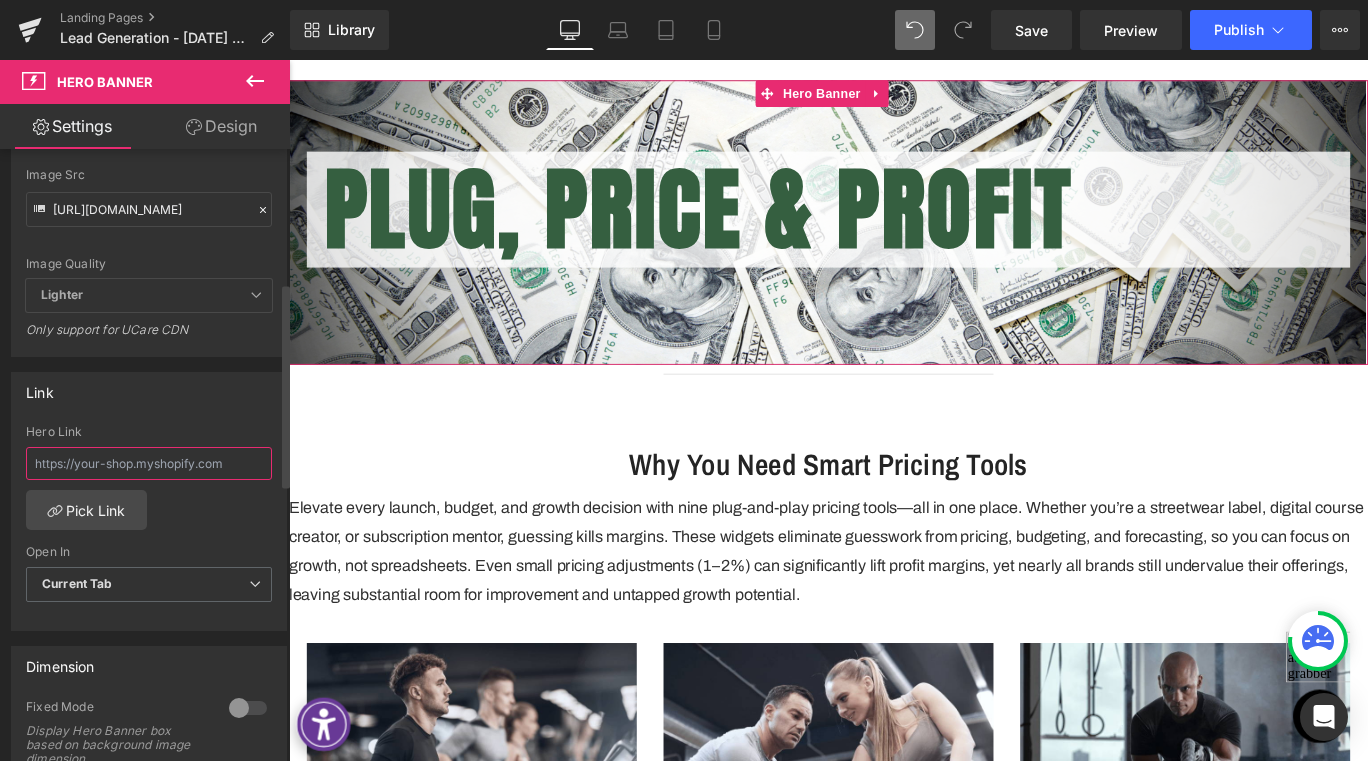 click at bounding box center (149, 463) 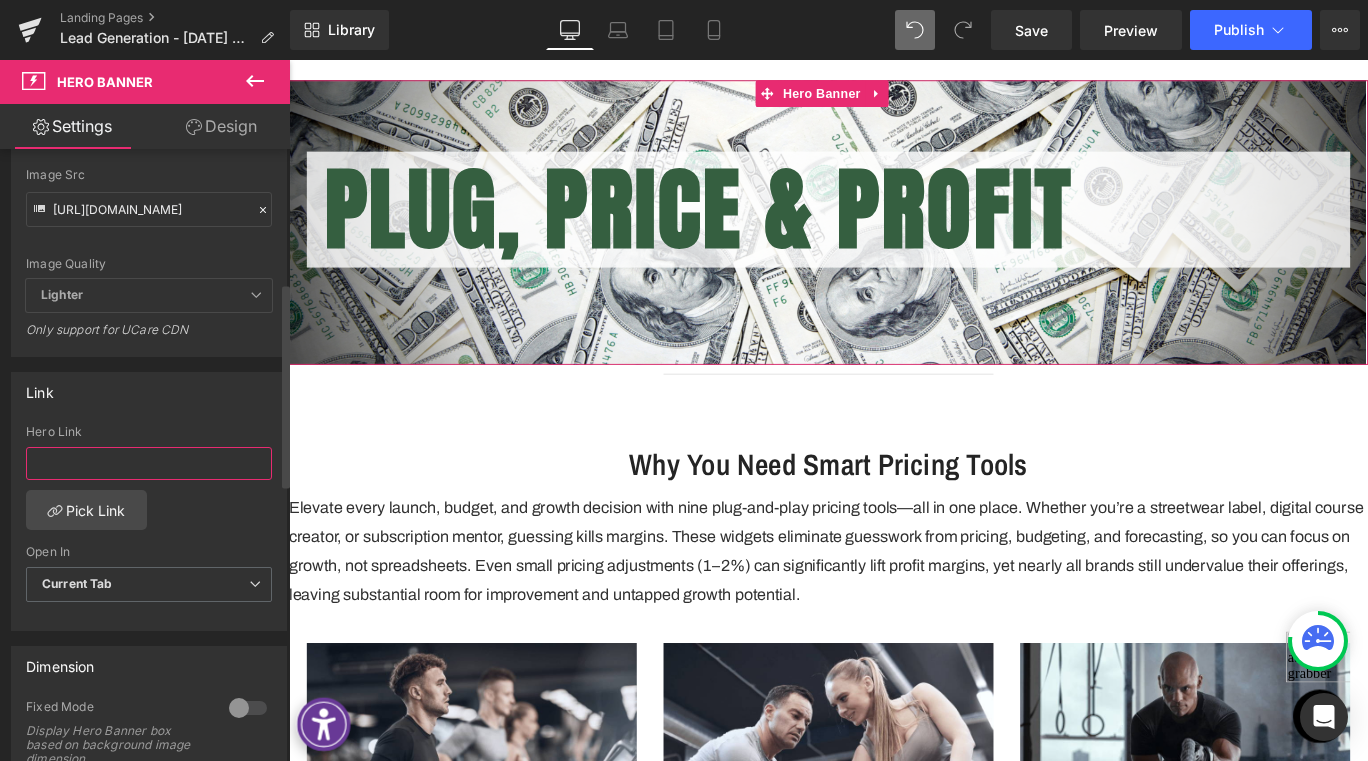 type 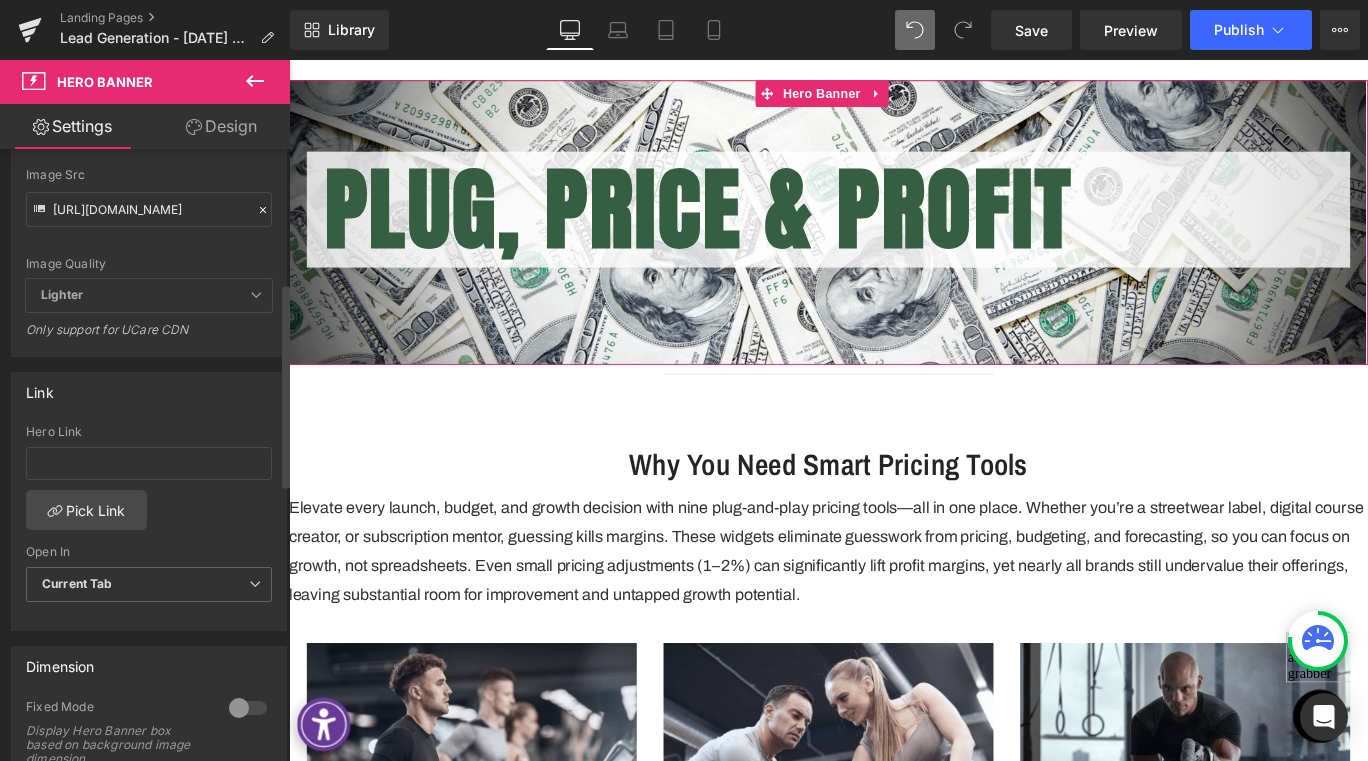 click on "Link Hero Link  Pick Link Current Tab New Tab Open In
Current Tab
Current Tab New Tab" at bounding box center (149, 501) 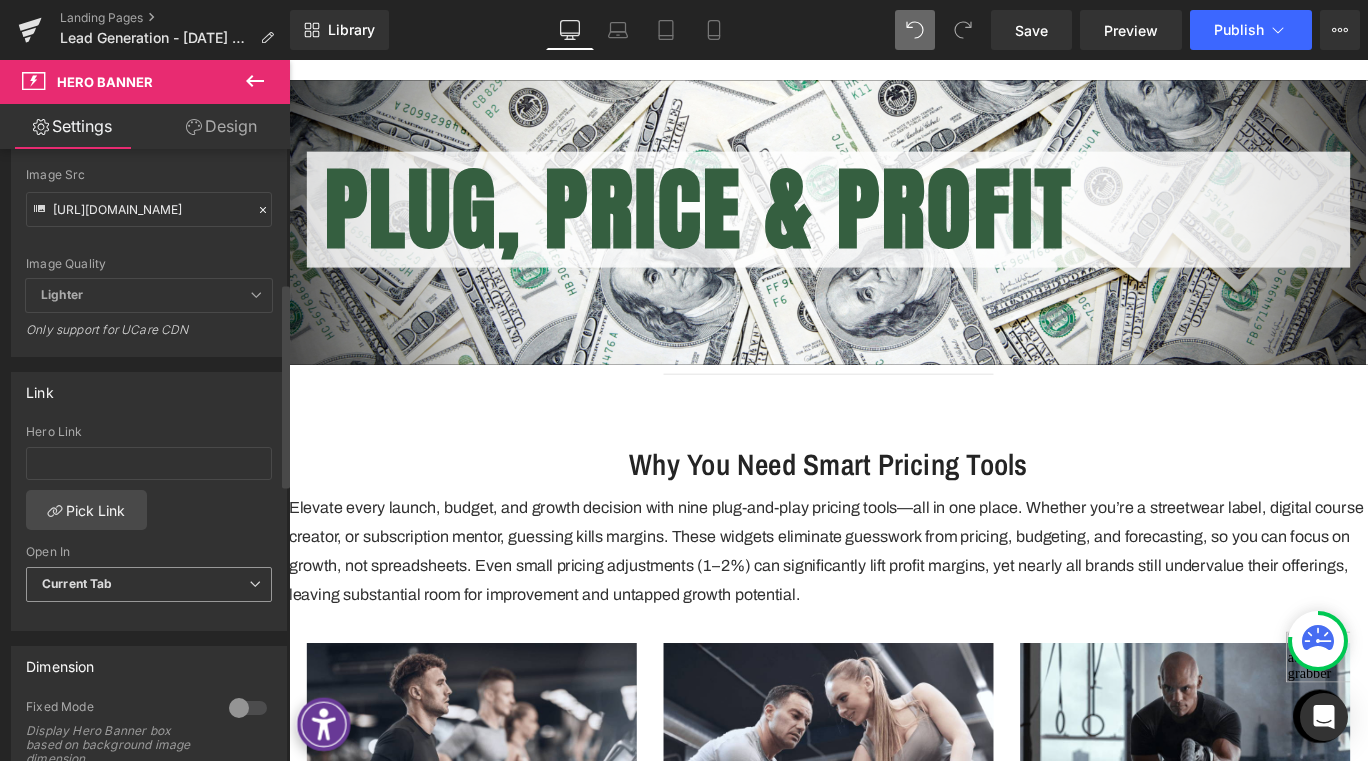 click on "Current Tab
Current Tab New Tab" at bounding box center [149, 589] 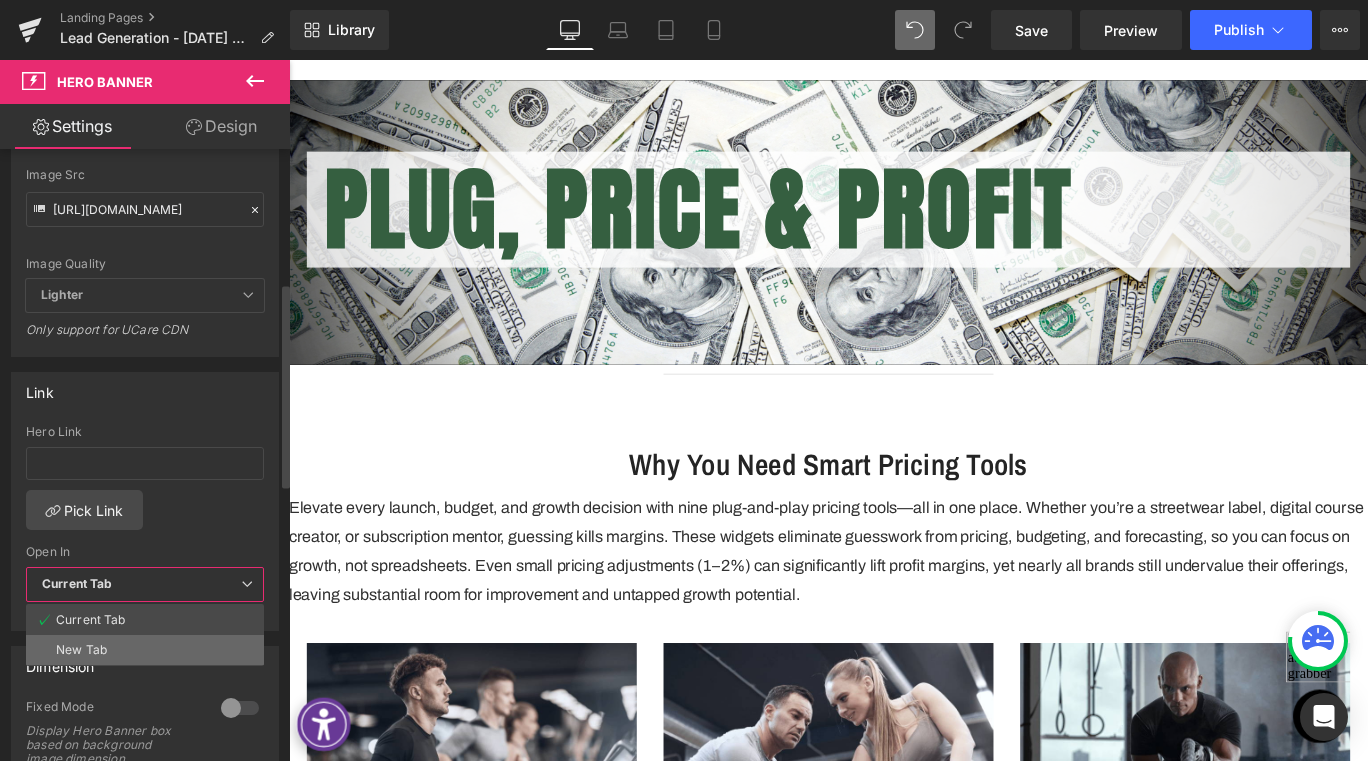click on "New Tab" at bounding box center [145, 650] 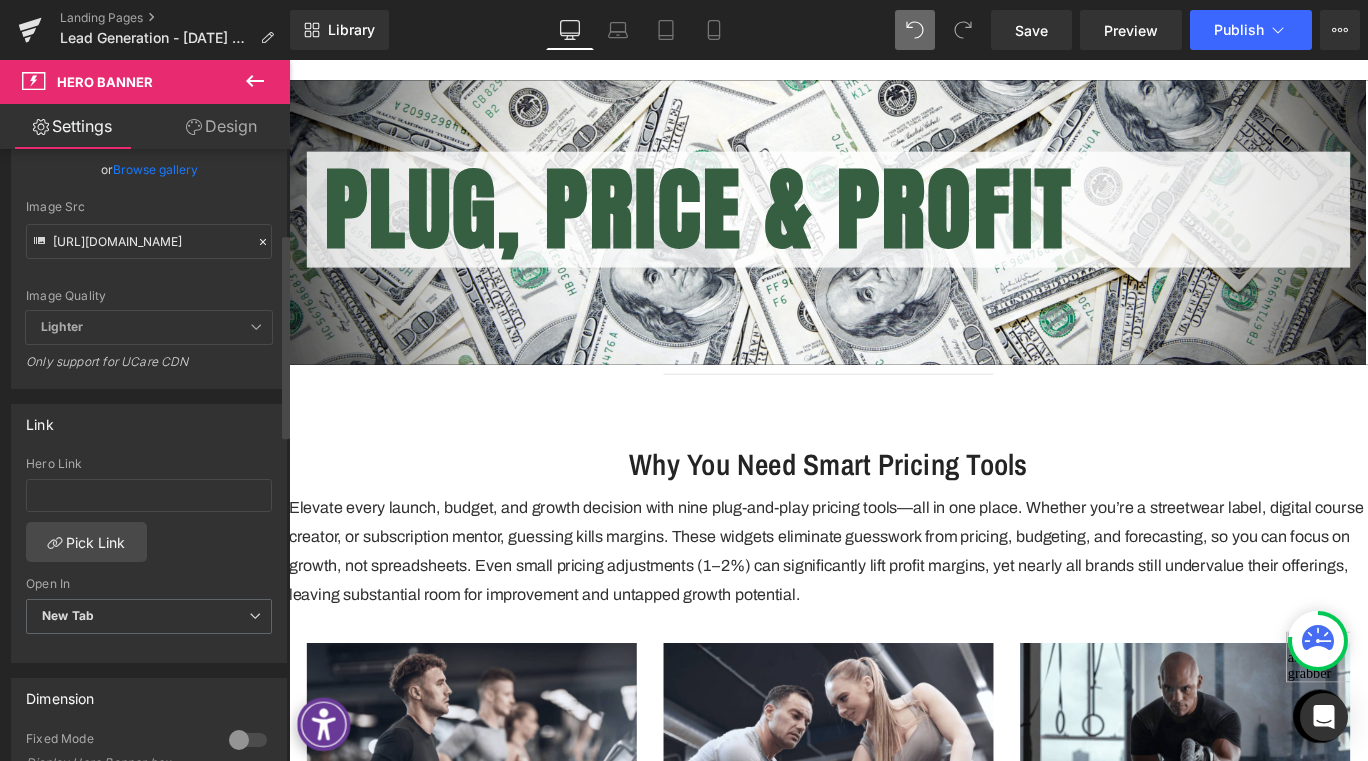 scroll, scrollTop: 0, scrollLeft: 0, axis: both 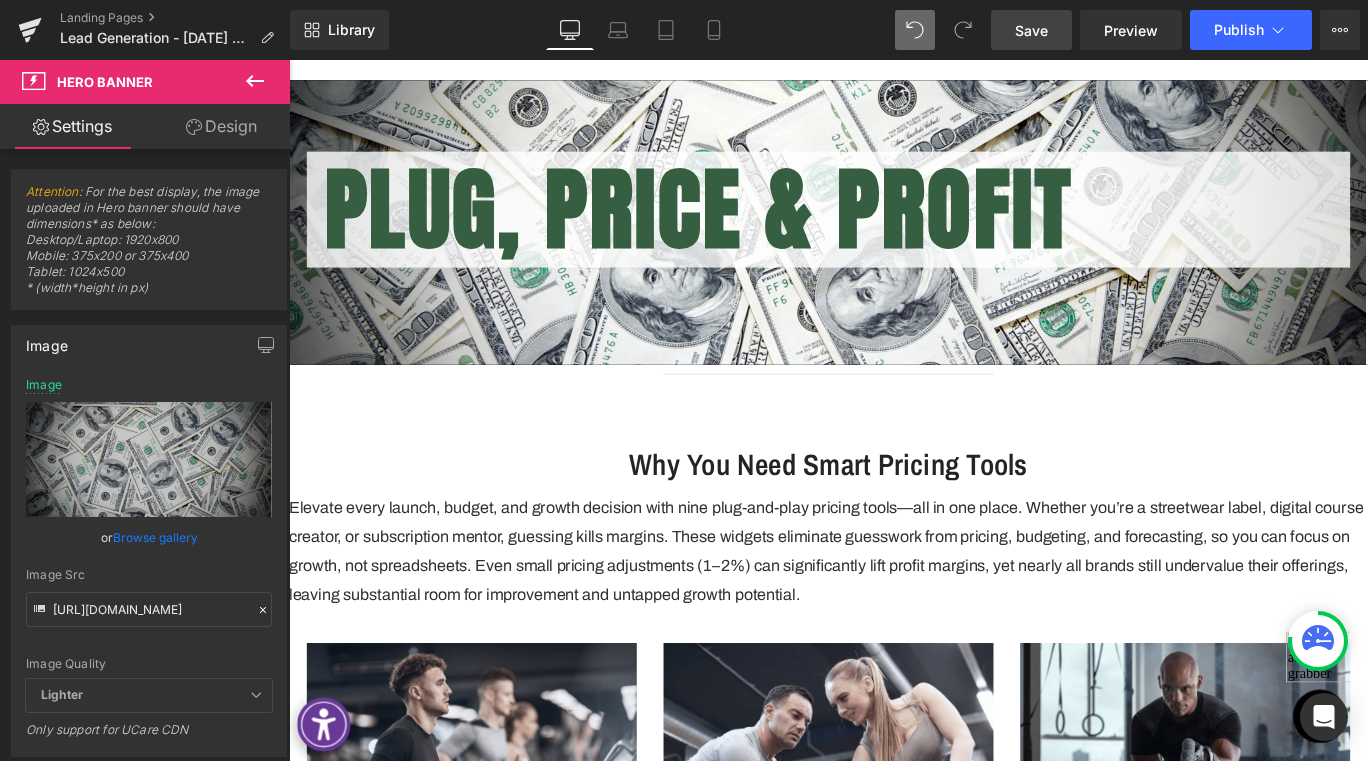 click on "Save" at bounding box center (1031, 30) 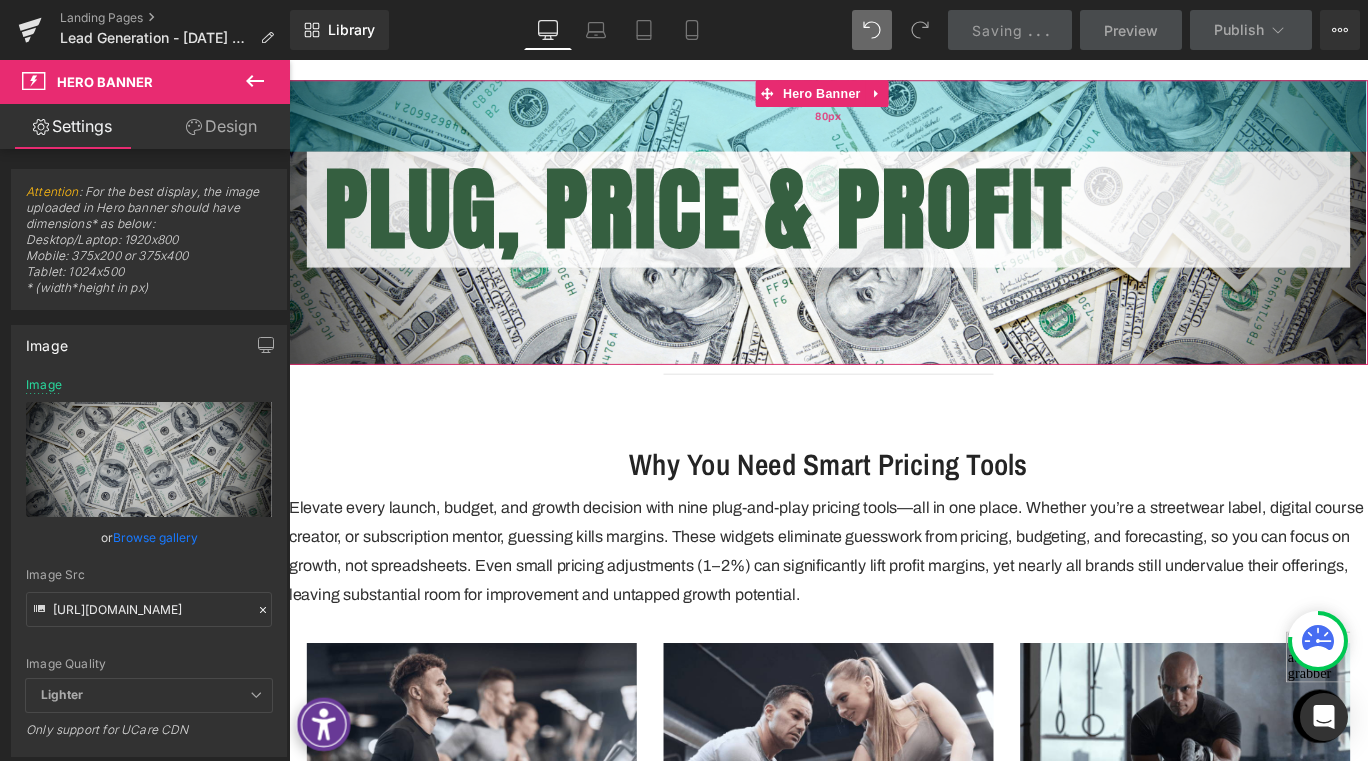 click on "80px" at bounding box center [894, 123] 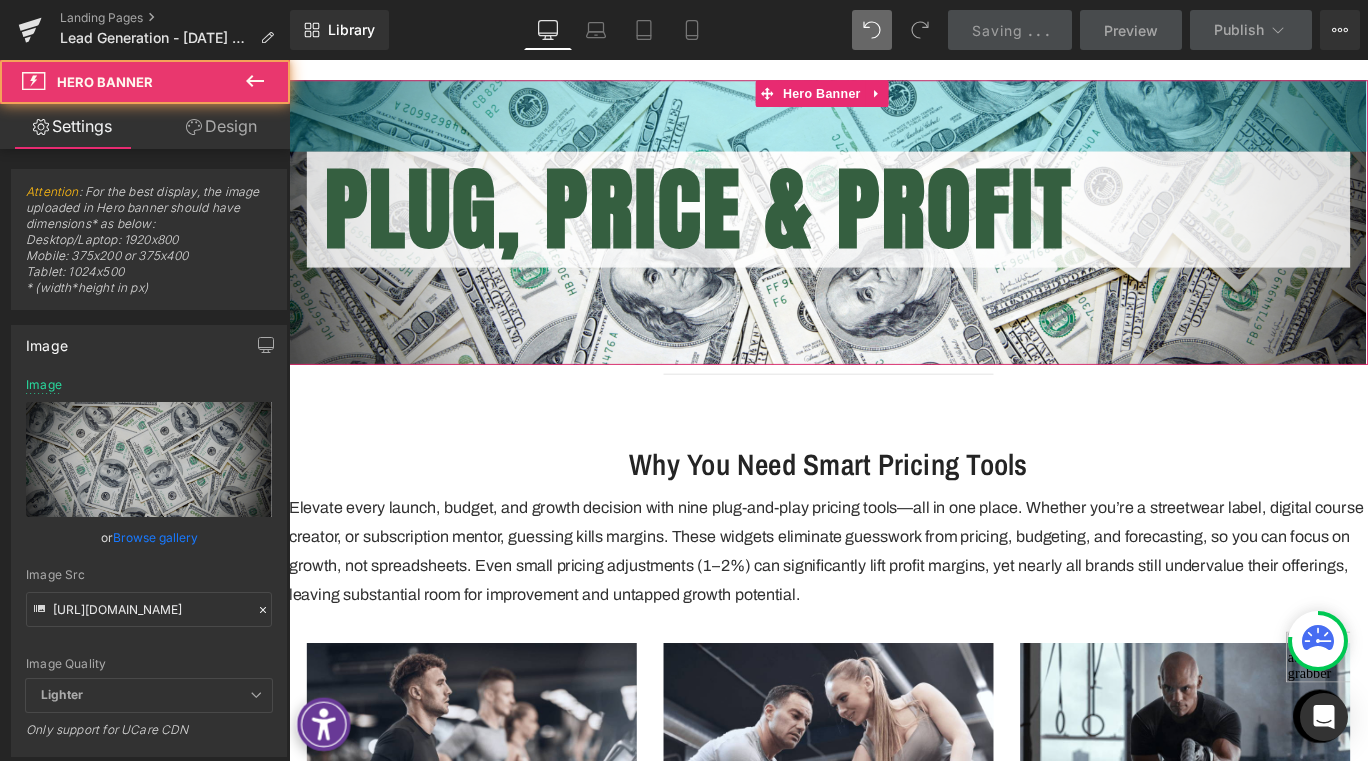 click on "Plug, Price & Profit
Heading
Text Block
Row
Hero Banner   80px   80px" at bounding box center [894, 242] 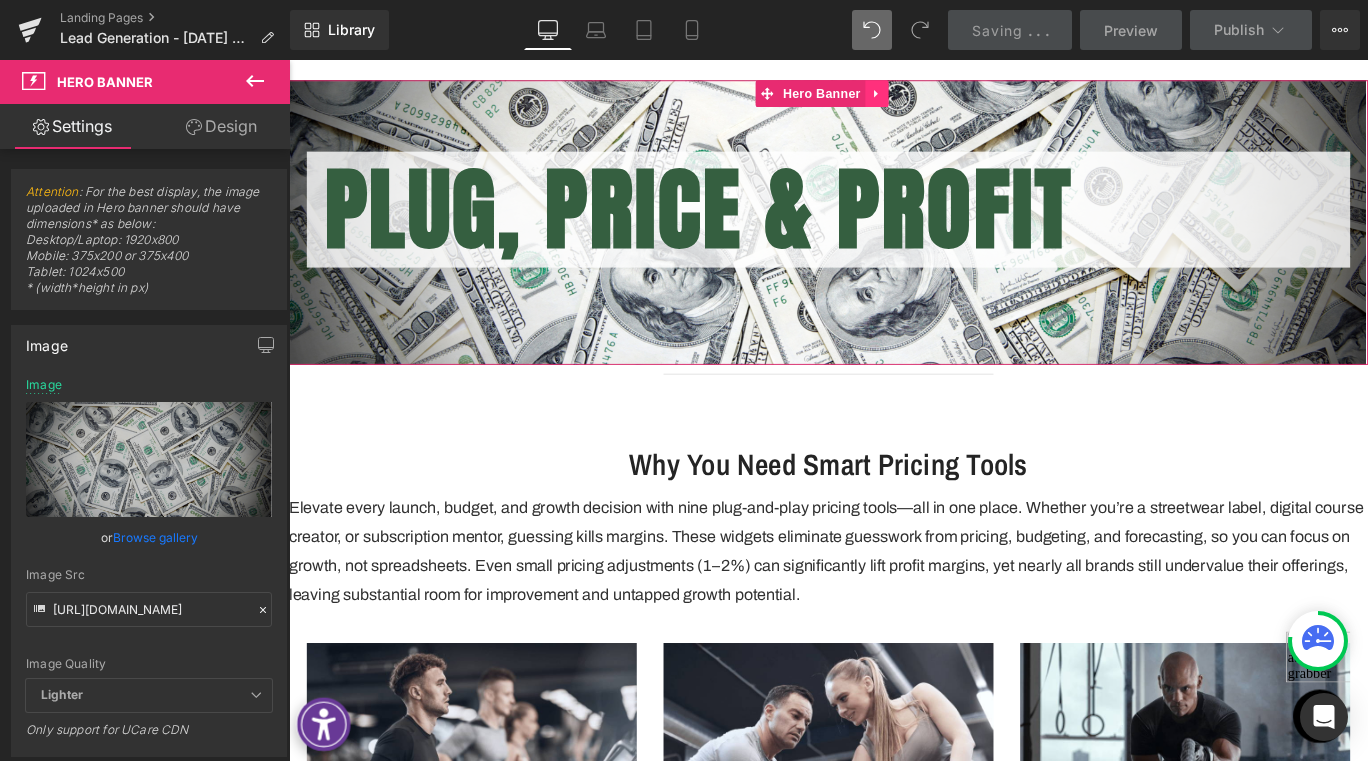 click 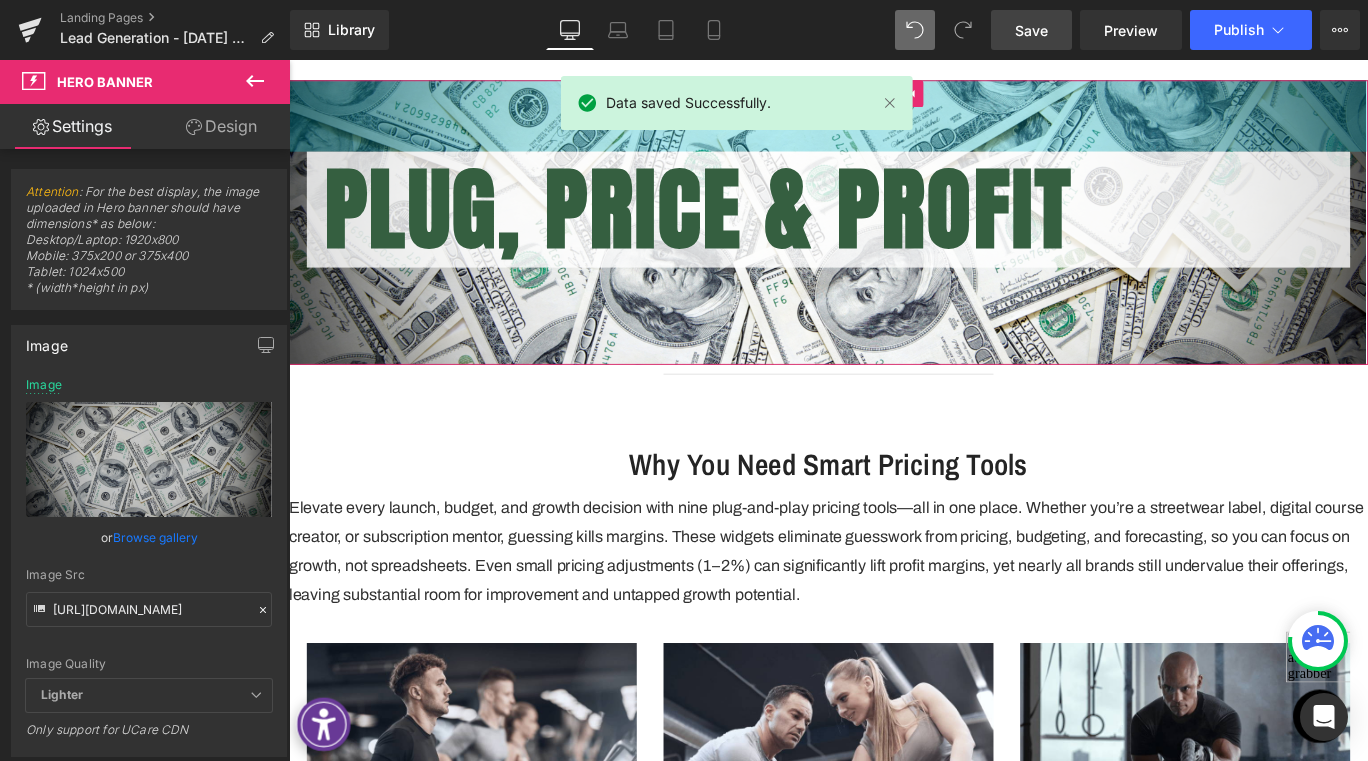 click on "80px" at bounding box center (894, 123) 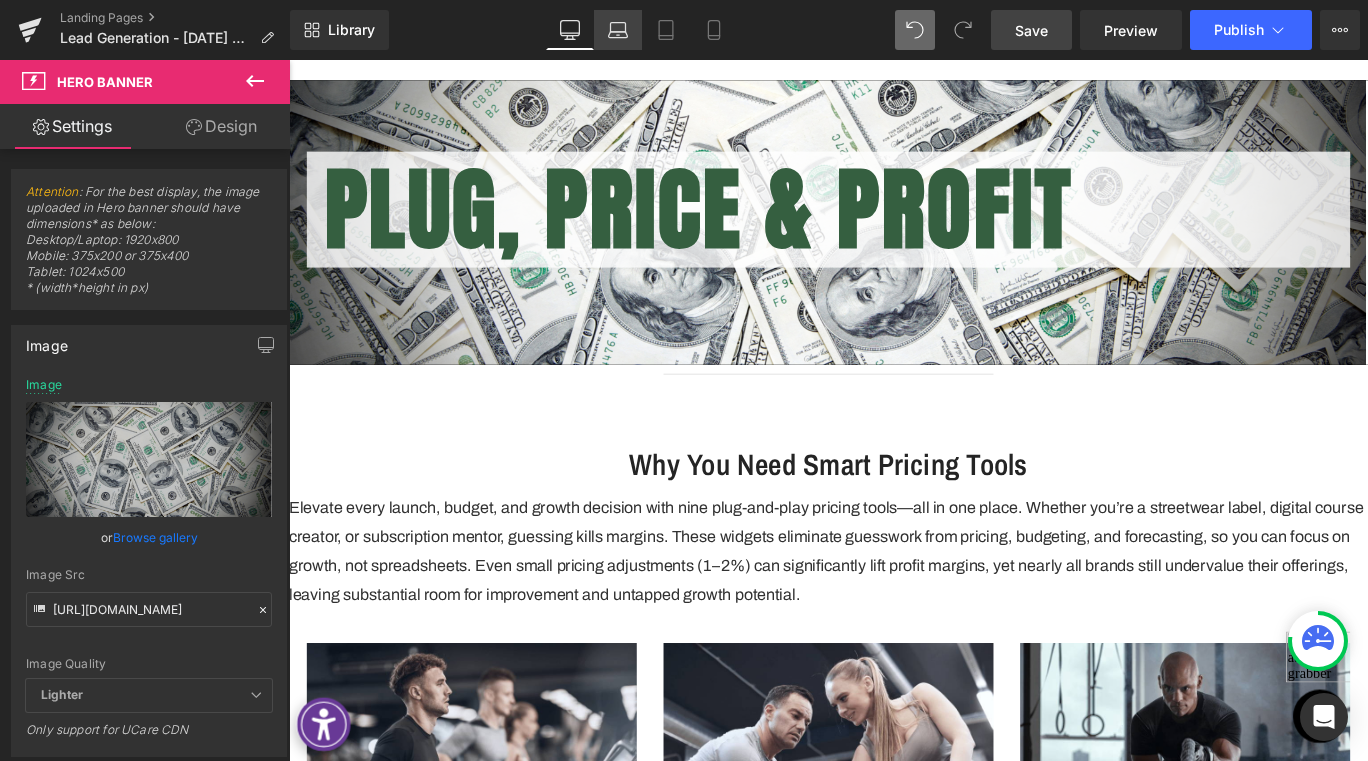 click 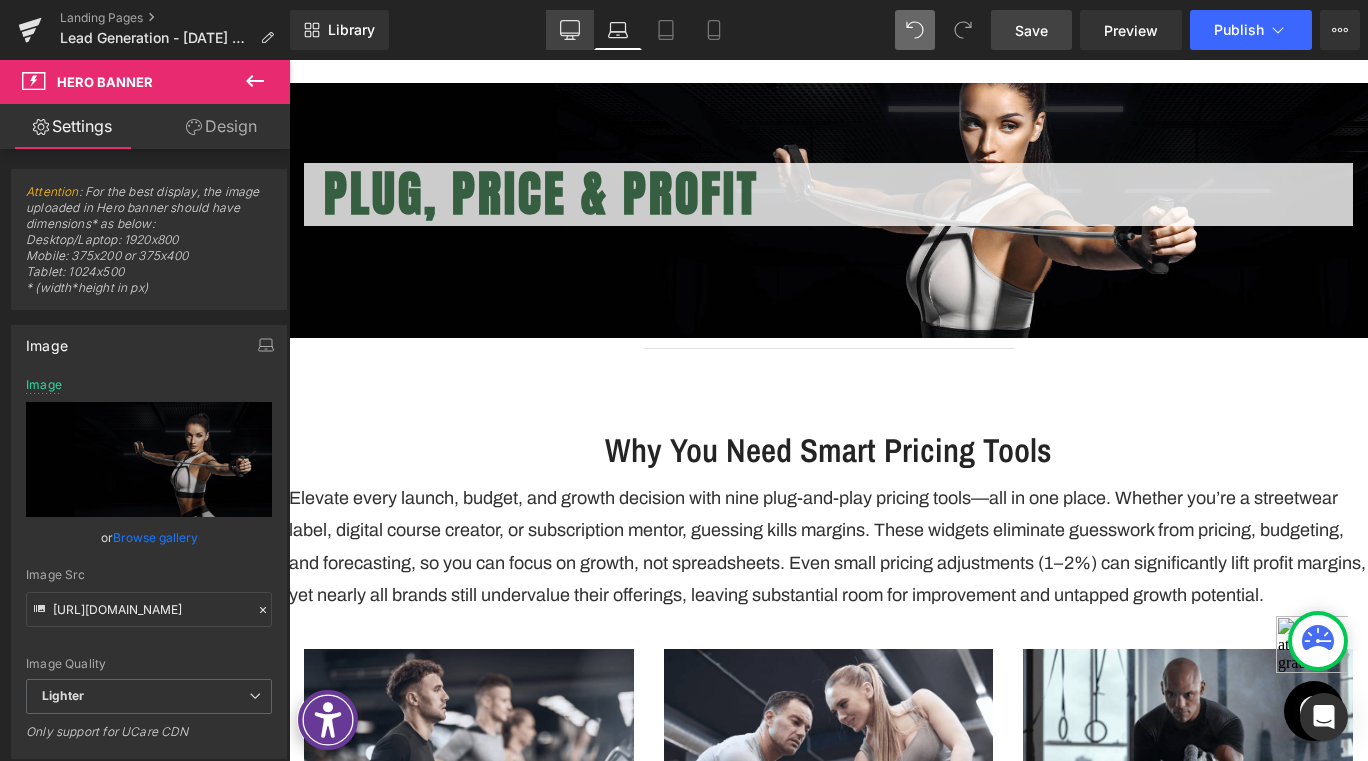 click 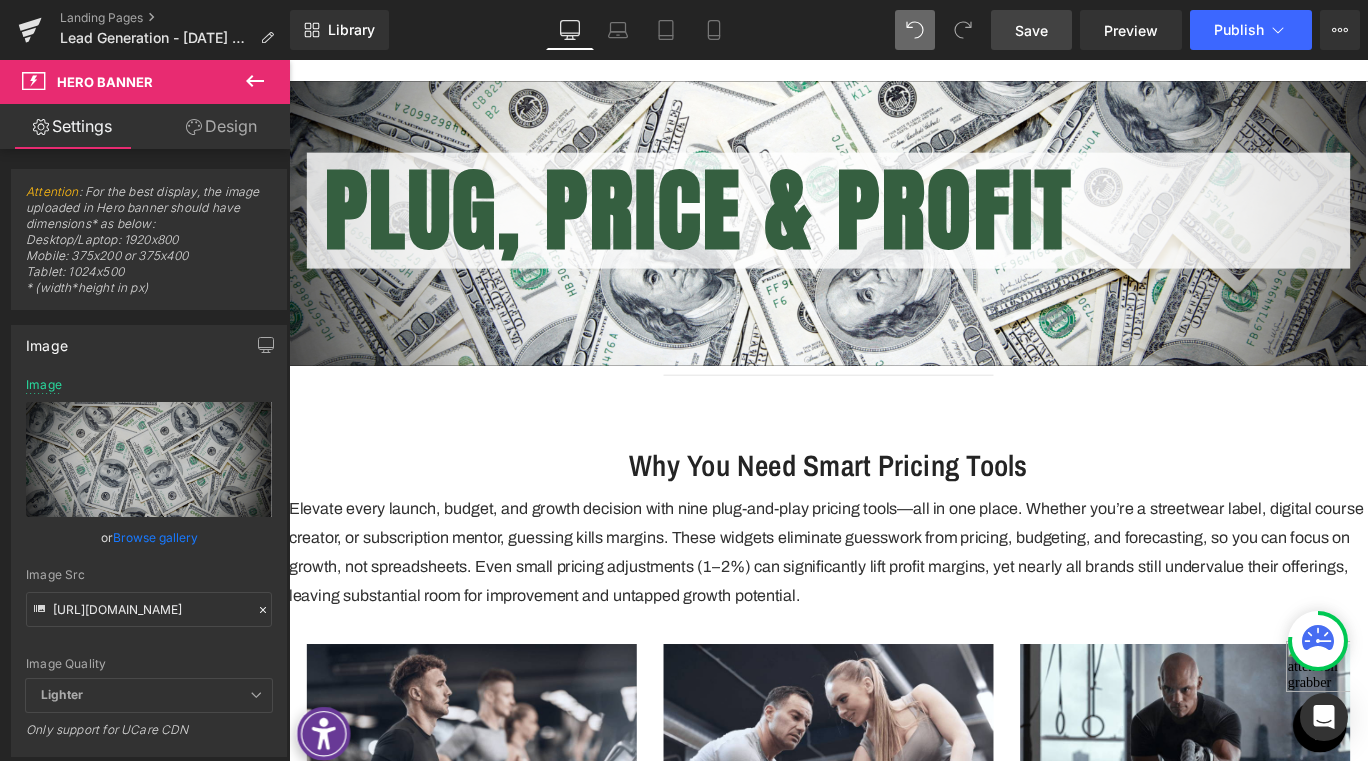 type on "https://cdn.shopify.com/s/files/1/0698/2706/8185/files/Turn_Key_MRR_Page.png?v=1752795646" 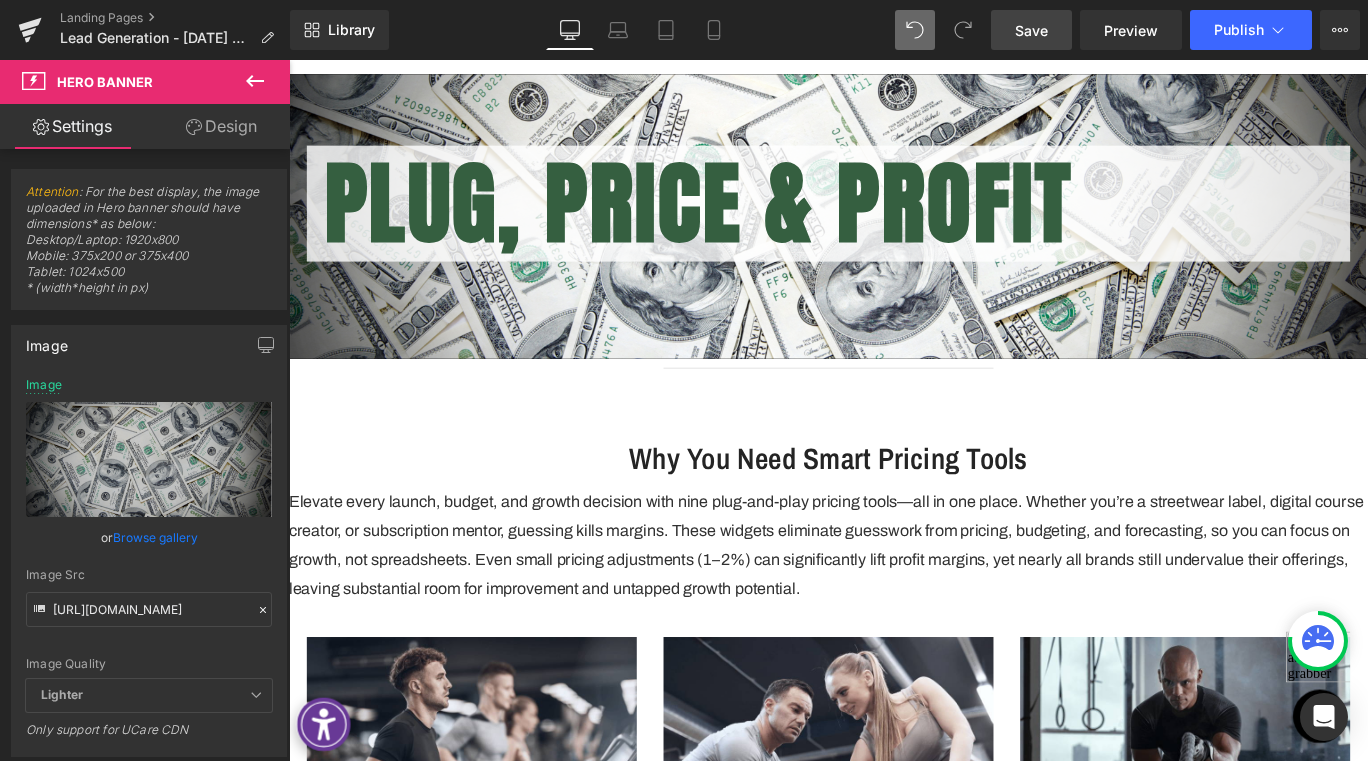 scroll, scrollTop: 488, scrollLeft: 0, axis: vertical 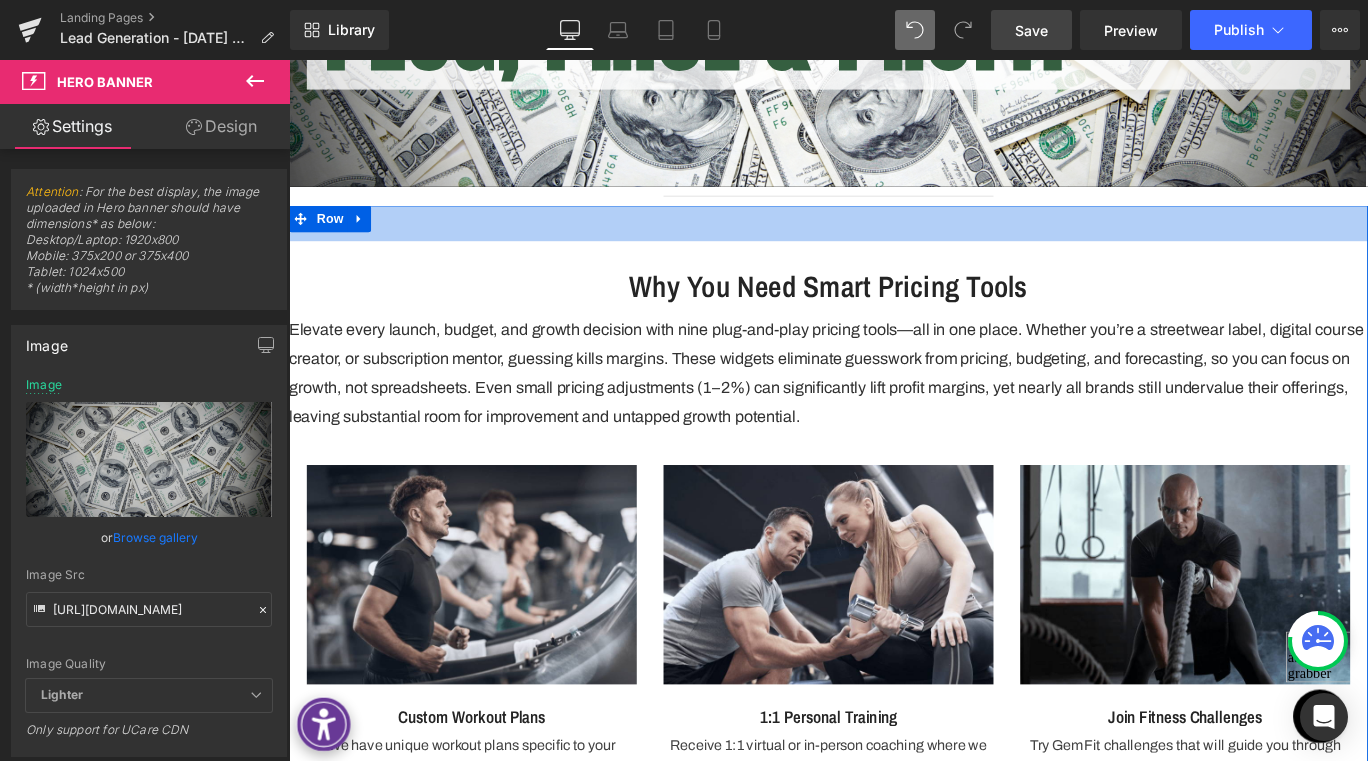click on "Why You Need Smart Pricing Tools" at bounding box center (894, 314) 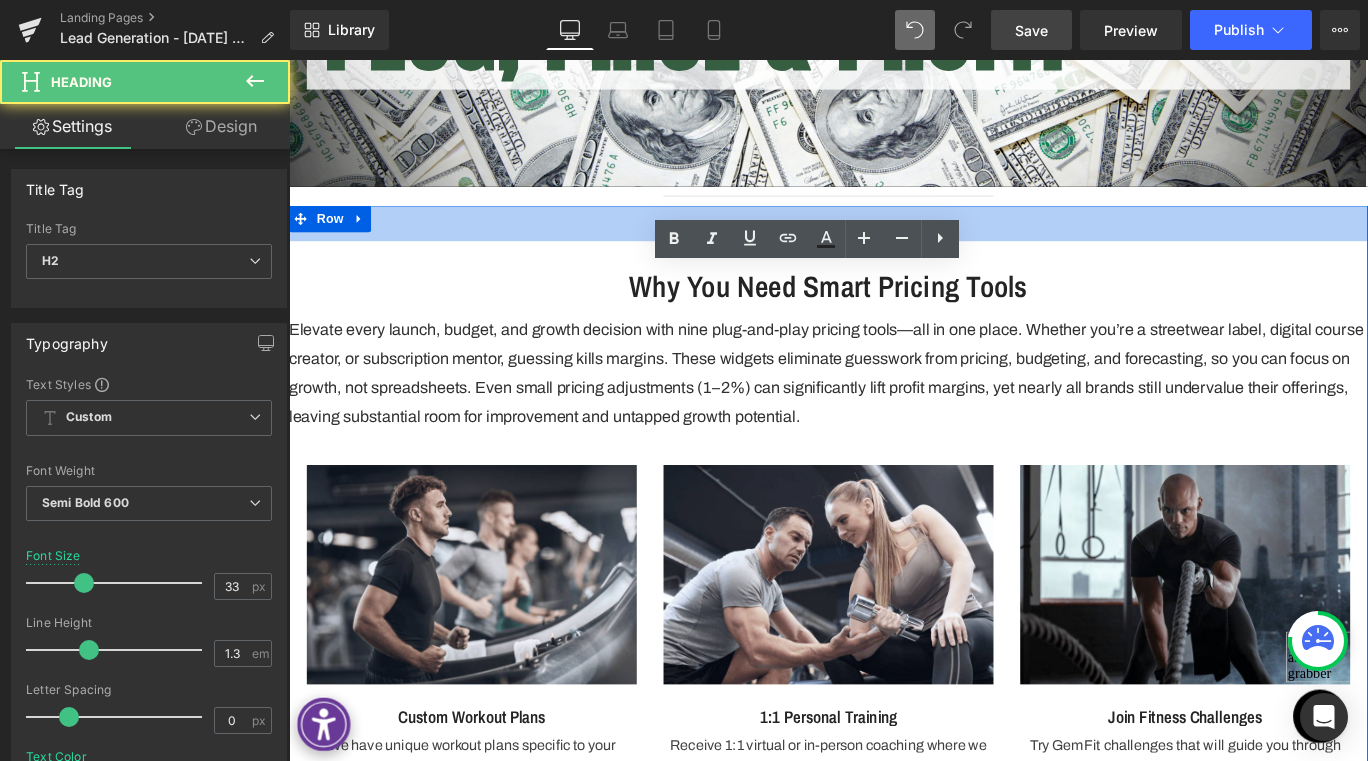 click on "Why You Need Smart Pricing Tools" at bounding box center (894, 314) 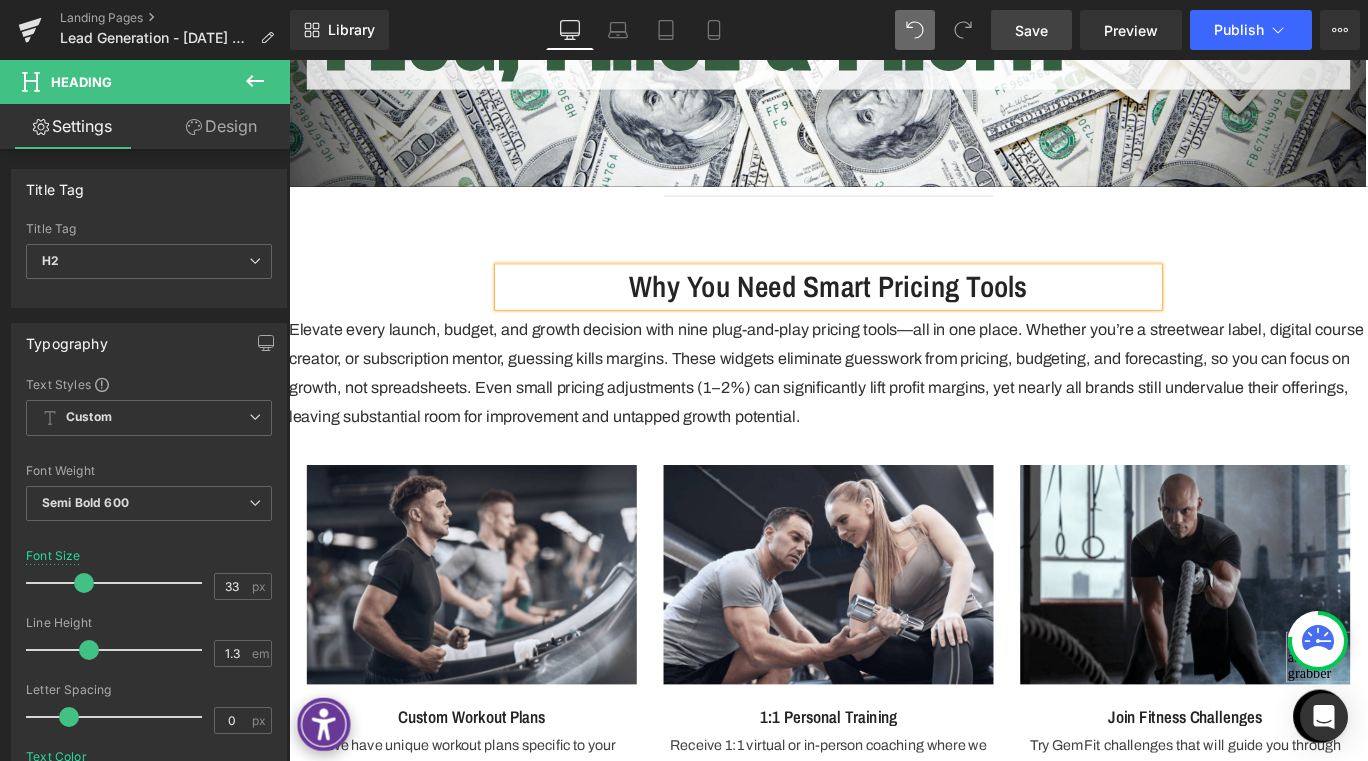 click on "Why You Need Smart Pricing Tools Heading         Row
Elevate every launch, budget, and growth decision with nine plug-and-play pricing tools—all in one place. Whether you’re a streetwear label, digital course creator, or subscription mentor, guessing kills margins. These widgets eliminate guesswork from pricing, budgeting, and forecasting, so you can focus on growth, not spreadsheets. Even small pricing adjustments (1–2%) can significantly lift profit margins, yet nearly all brands still undervalue their offerings, leaving substantial room for improvement and untapped growth potential.
Text Block         Image         Custom Workout Plans Heading         We have unique workout plans specific to your capabilities and dream body goals. Text Block         Image         1:1 Personal Training Heading         Receive 1:1 virtual or in-person coaching where we will strengthen your mind & body. Text Block         Image         Join Fitness Challenges Heading         Text Block" at bounding box center [894, 568] 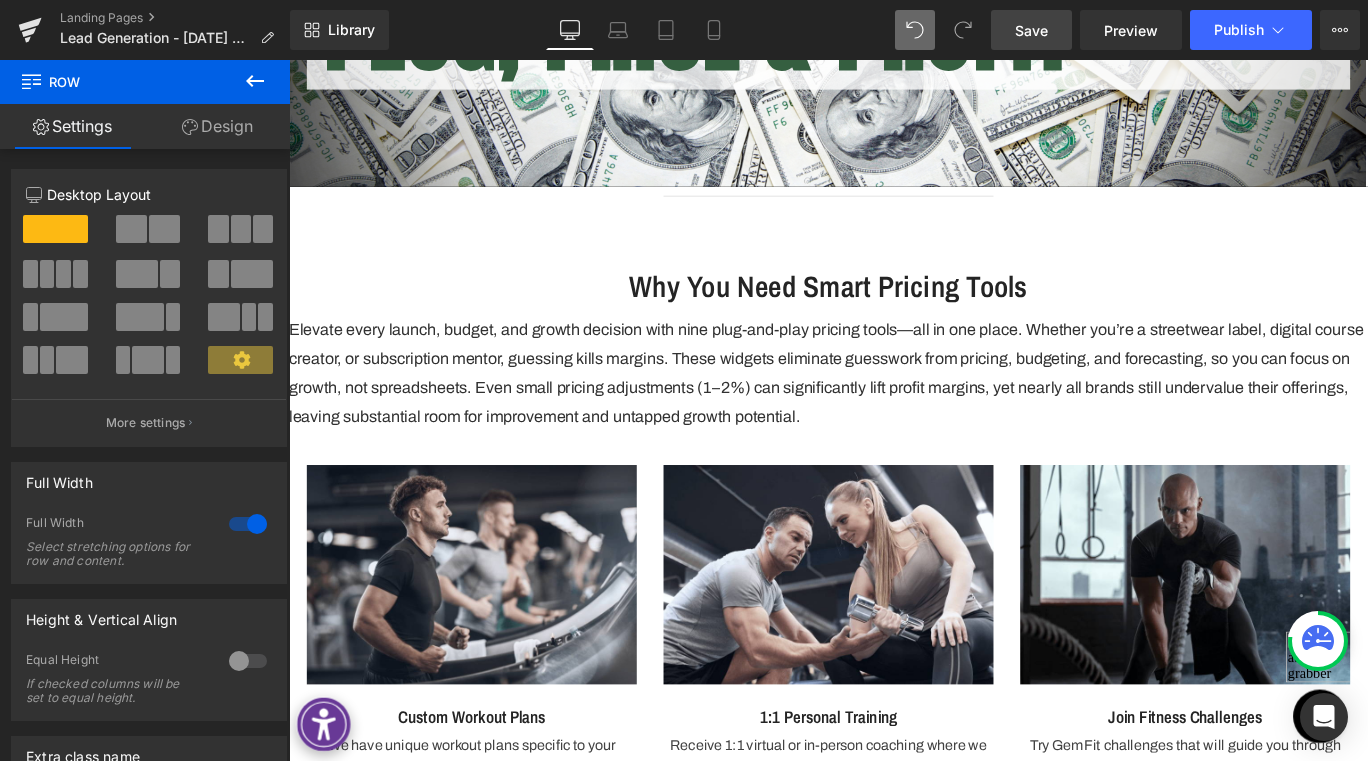 click at bounding box center (255, 82) 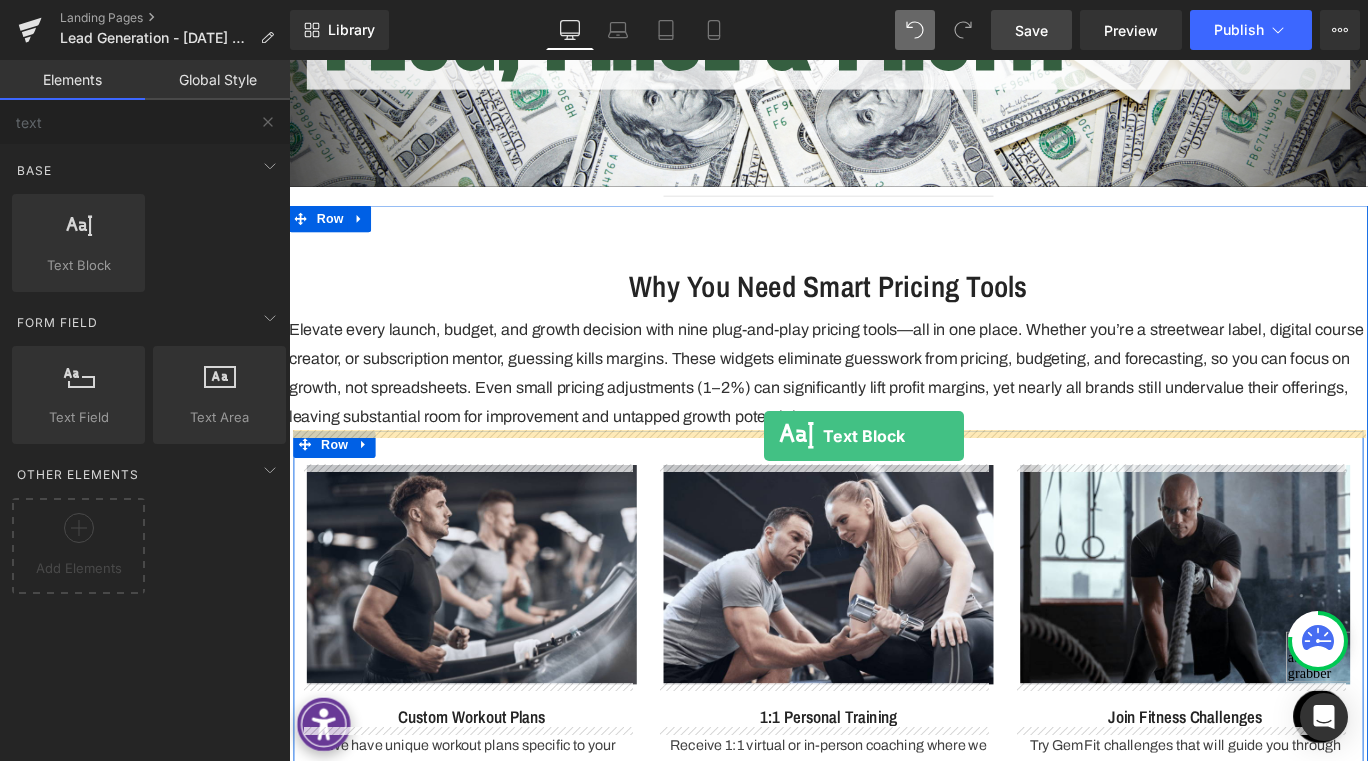 drag, startPoint x: 353, startPoint y: 286, endPoint x: 822, endPoint y: 482, distance: 508.30798 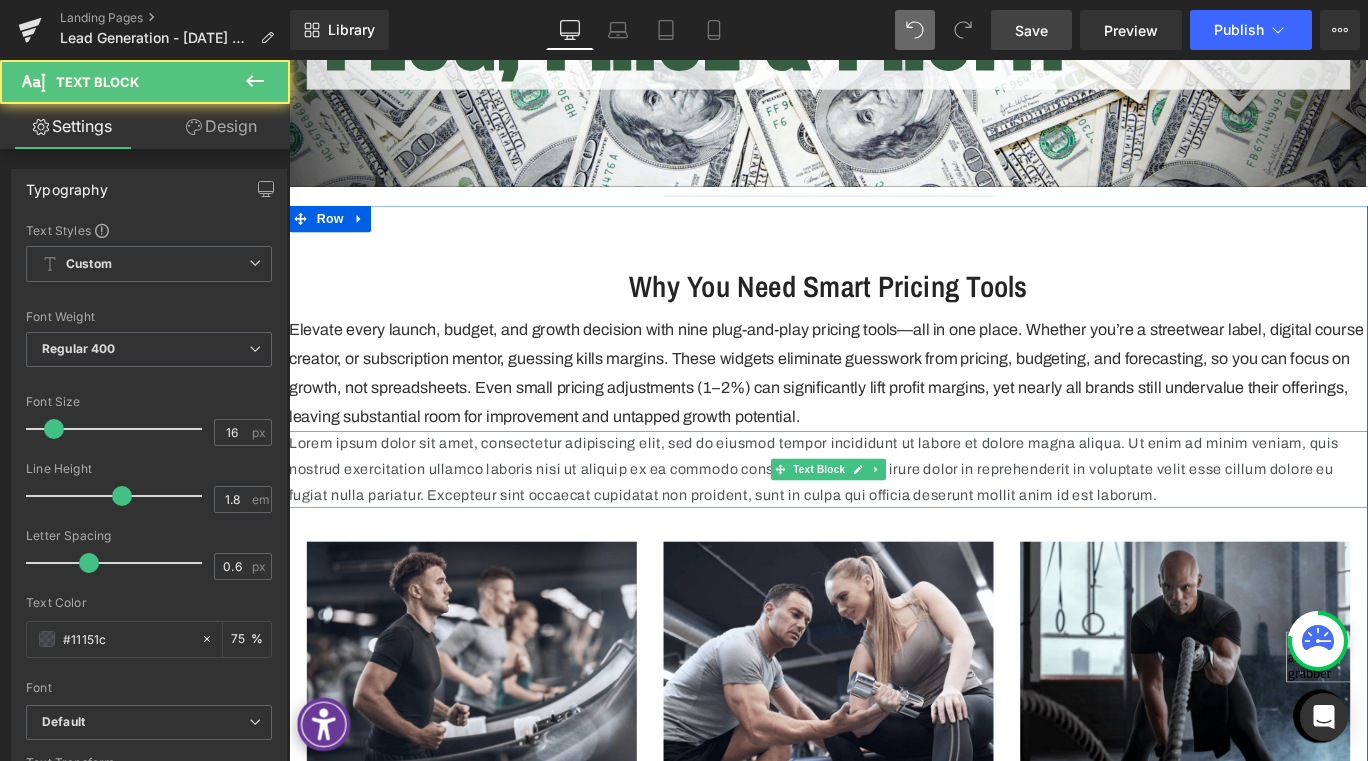 click on "Lorem ipsum dolor sit amet, consectetur adipiscing elit, sed do eiusmod tempor incididunt ut labore et dolore magna aliqua. Ut enim ad minim veniam, quis nostrud exercitation ullamco laboris nisi ut aliquip ex ea commodo consequat. Duis aute irure dolor in reprehenderit in voluptate velit esse cillum dolore eu fugiat nulla pariatur. Excepteur sint occaecat cupidatat non proident, sunt in culpa qui officia deserunt mollit anim id est laborum." at bounding box center [894, 519] 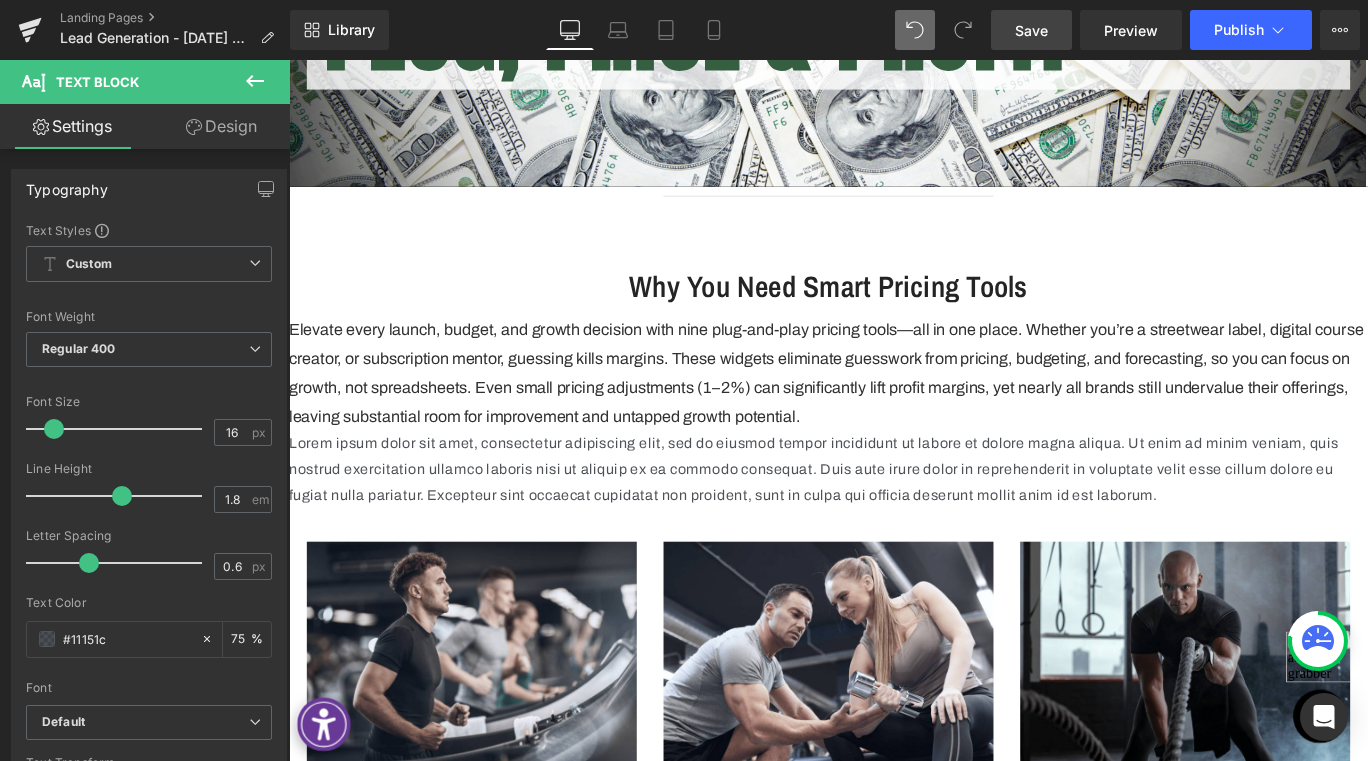 click on "Lorem ipsum dolor sit amet, consectetur adipiscing elit, sed do eiusmod tempor incididunt ut labore et dolore magna aliqua. Ut enim ad minim veniam, quis nostrud exercitation ullamco laboris nisi ut aliquip ex ea commodo consequat. Duis aute irure dolor in reprehenderit in voluptate velit esse cillum dolore eu fugiat nulla pariatur. Excepteur sint occaecat cupidatat non proident, sunt in culpa qui officia deserunt mollit anim id est laborum." at bounding box center [894, 519] 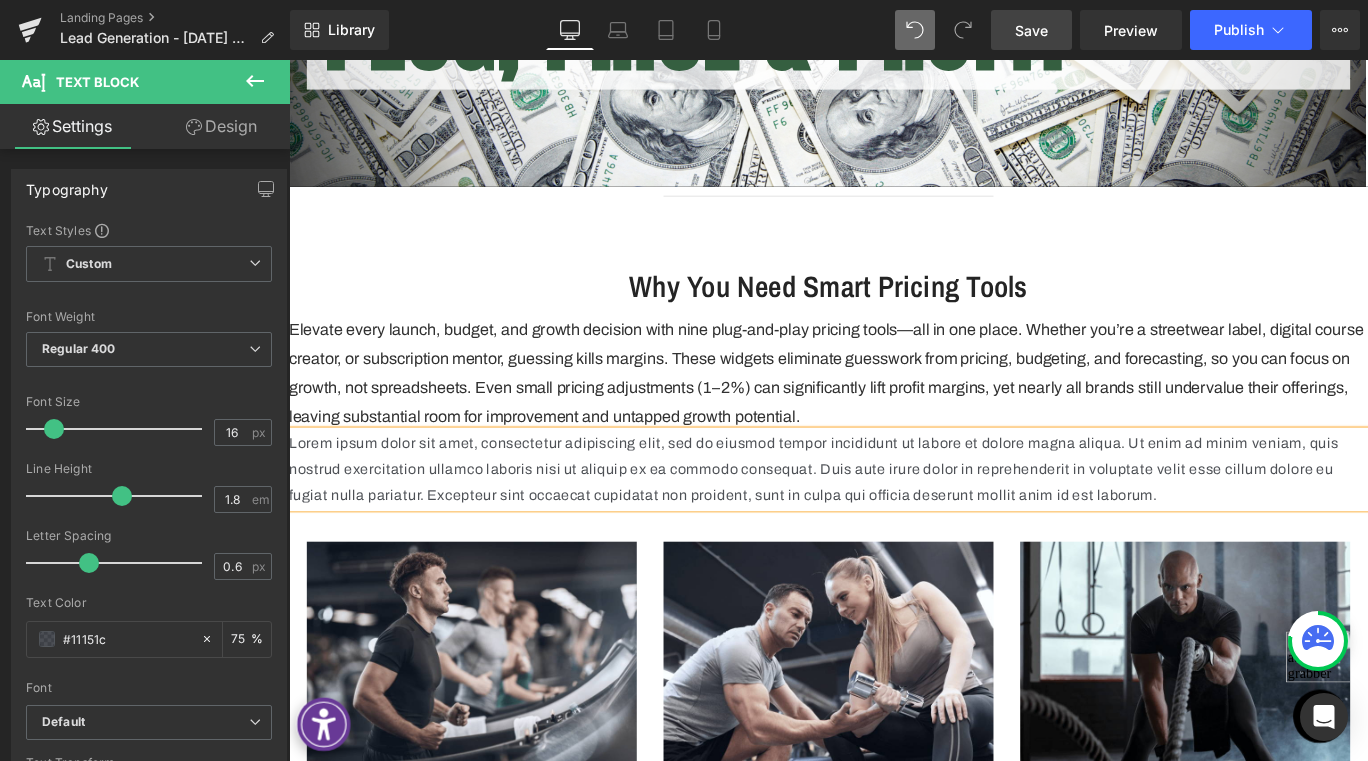 click on "Lorem ipsum dolor sit amet, consectetur adipiscing elit, sed do eiusmod tempor incididunt ut labore et dolore magna aliqua. Ut enim ad minim veniam, quis nostrud exercitation ullamco laboris nisi ut aliquip ex ea commodo consequat. Duis aute irure dolor in reprehenderit in voluptate velit esse cillum dolore eu fugiat nulla pariatur. Excepteur sint occaecat cupidatat non proident, sunt in culpa qui officia deserunt mollit anim id est laborum." at bounding box center [894, 519] 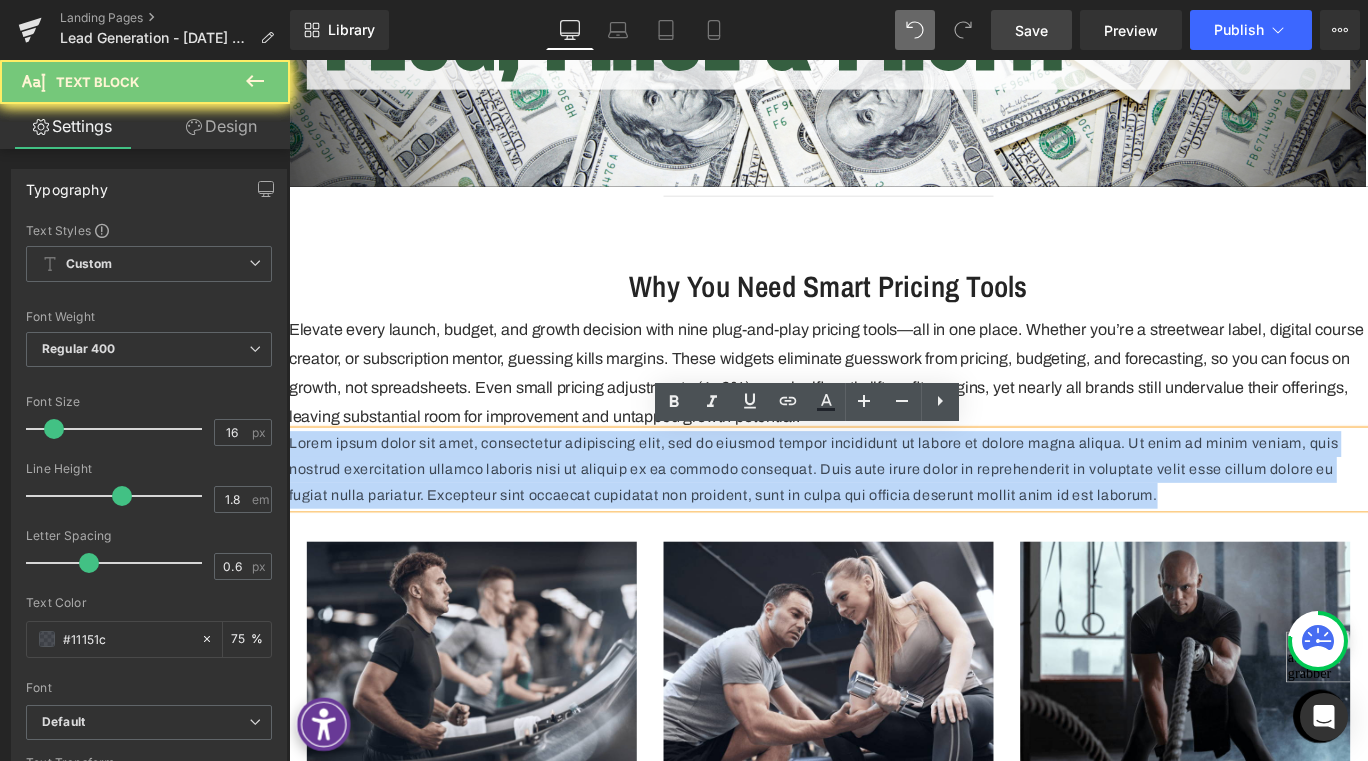 click on "Lorem ipsum dolor sit amet, consectetur adipiscing elit, sed do eiusmod tempor incididunt ut labore et dolore magna aliqua. Ut enim ad minim veniam, quis nostrud exercitation ullamco laboris nisi ut aliquip ex ea commodo consequat. Duis aute irure dolor in reprehenderit in voluptate velit esse cillum dolore eu fugiat nulla pariatur. Excepteur sint occaecat cupidatat non proident, sunt in culpa qui officia deserunt mollit anim id est laborum." at bounding box center [894, 519] 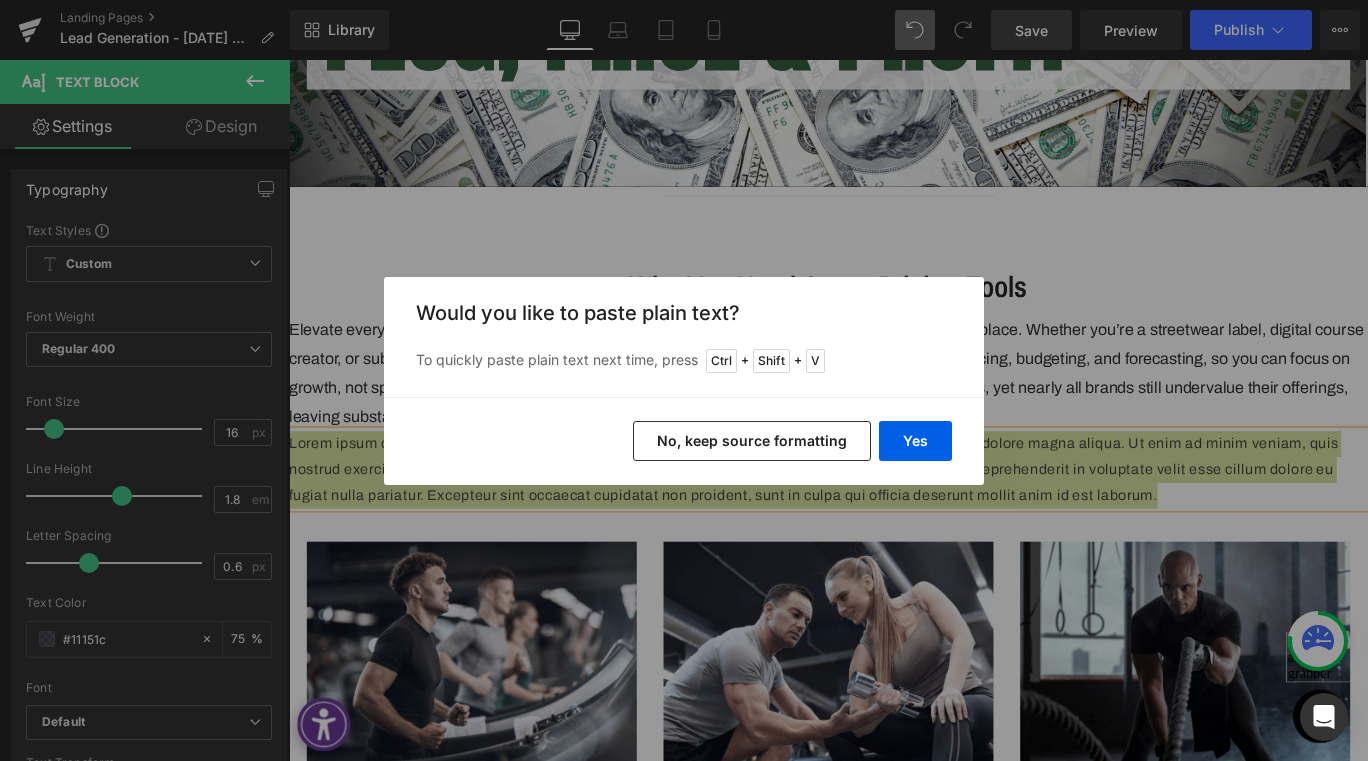click on "No, keep source formatting" at bounding box center [752, 441] 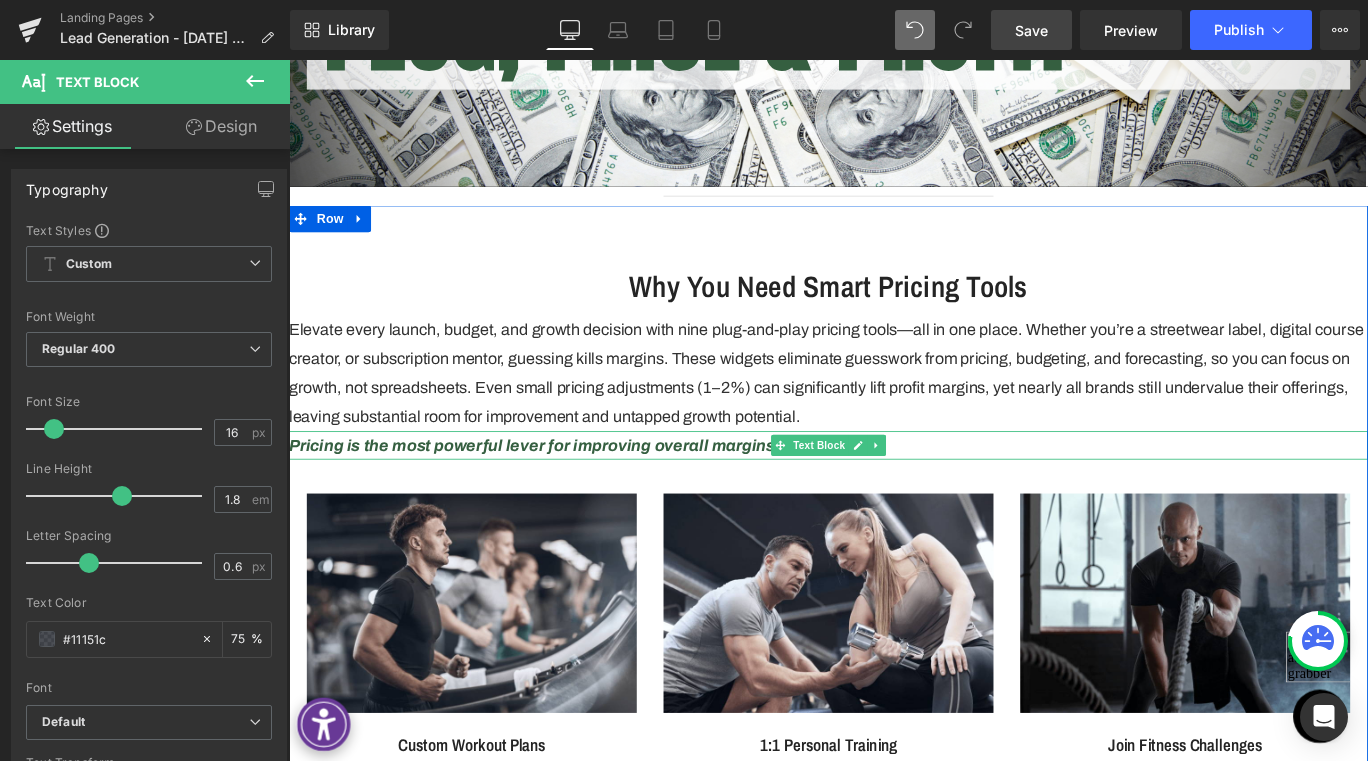 click on "Pricing is the most powerful lever for improving overall margins" at bounding box center (561, 492) 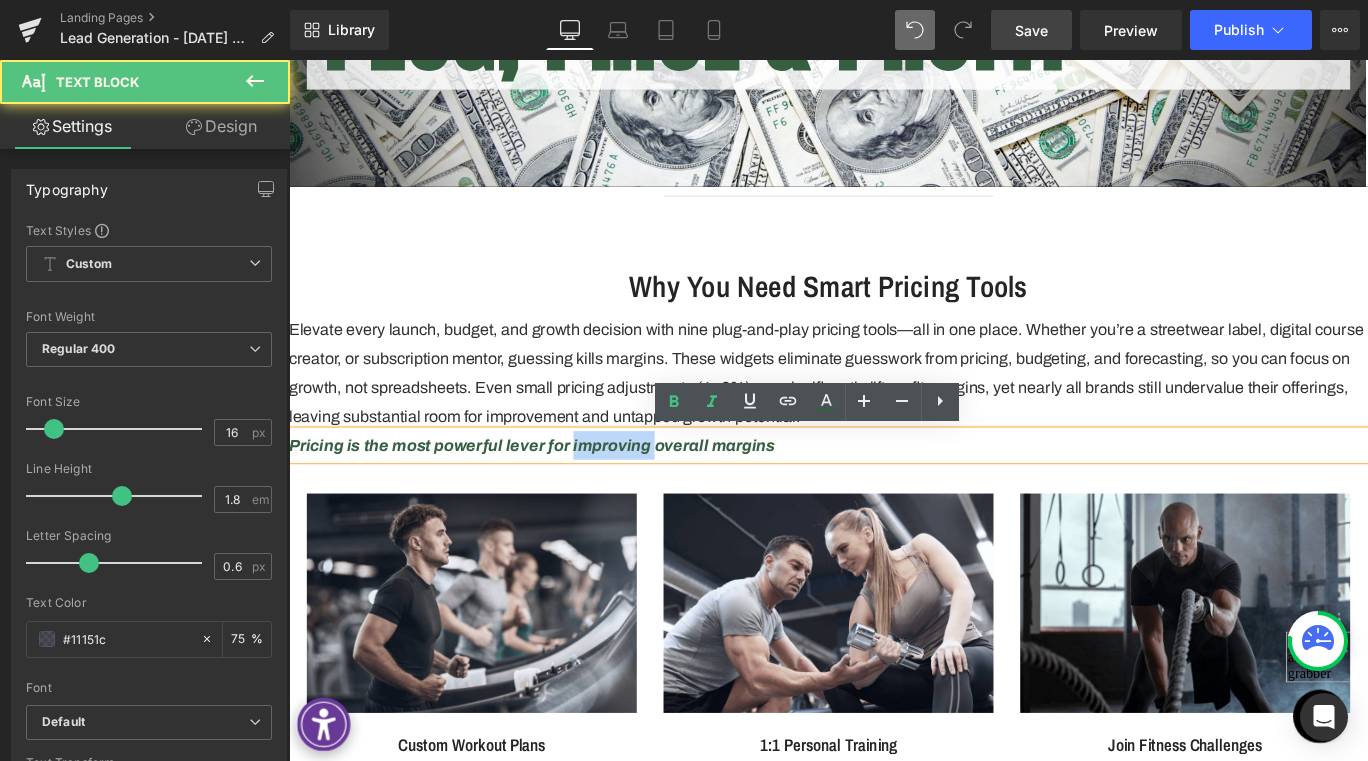 click on "Pricing is the most powerful lever for improving overall margins" at bounding box center (561, 492) 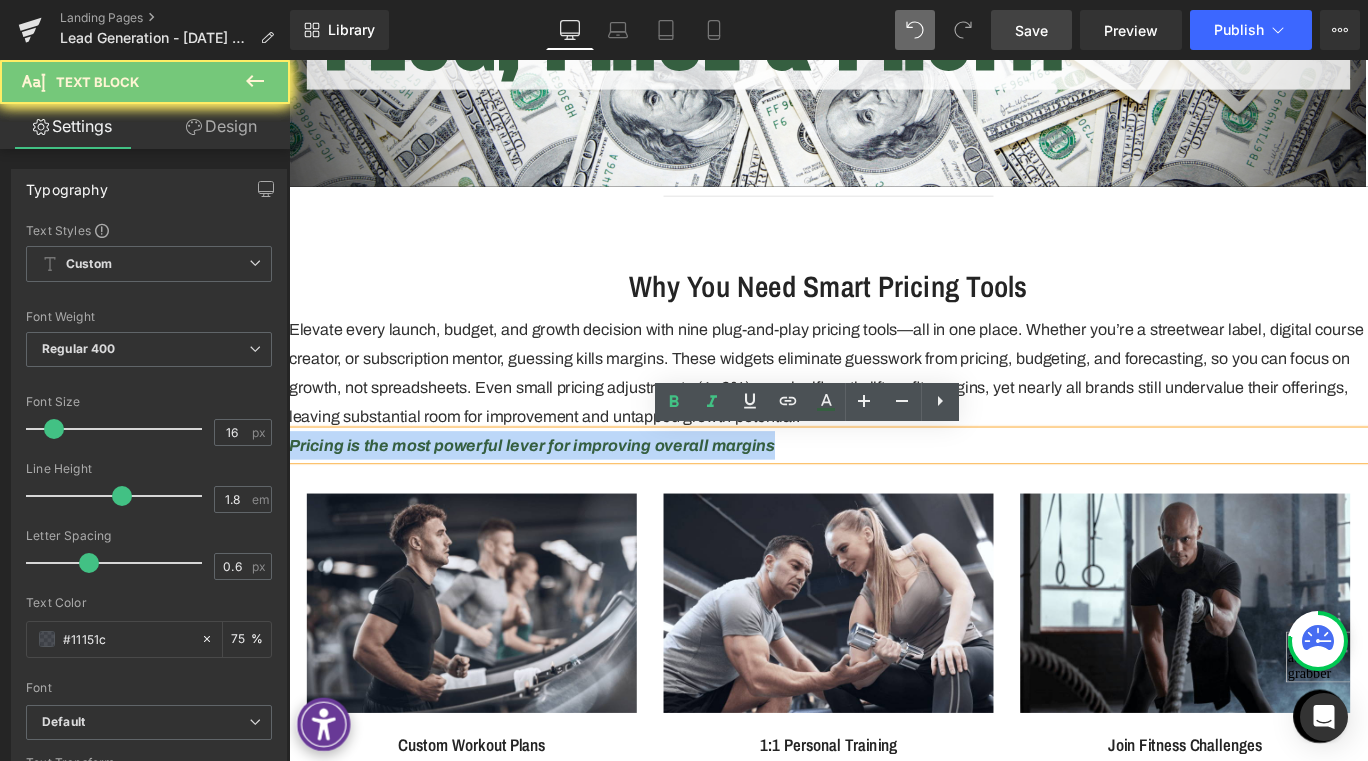 click on "Pricing is the most powerful lever for improving overall margins" at bounding box center [561, 492] 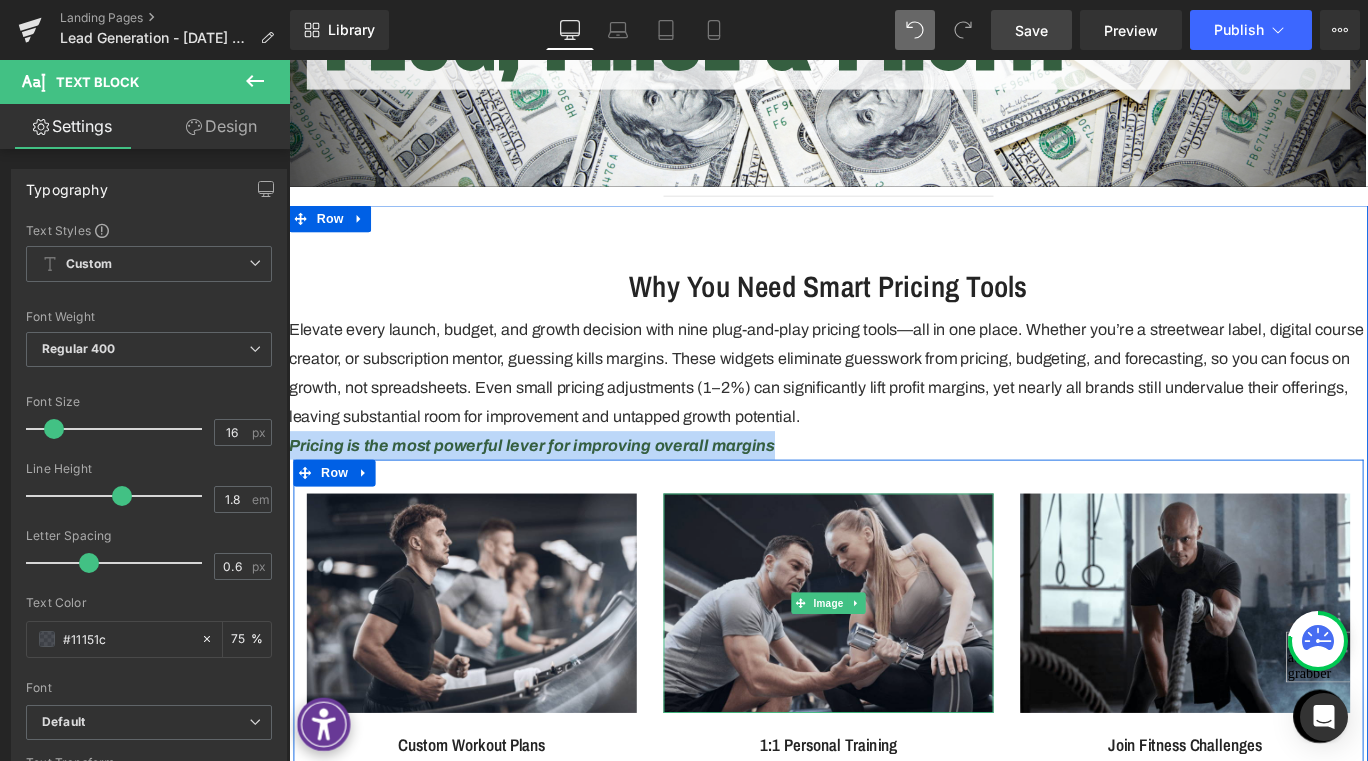 scroll, scrollTop: 688, scrollLeft: 0, axis: vertical 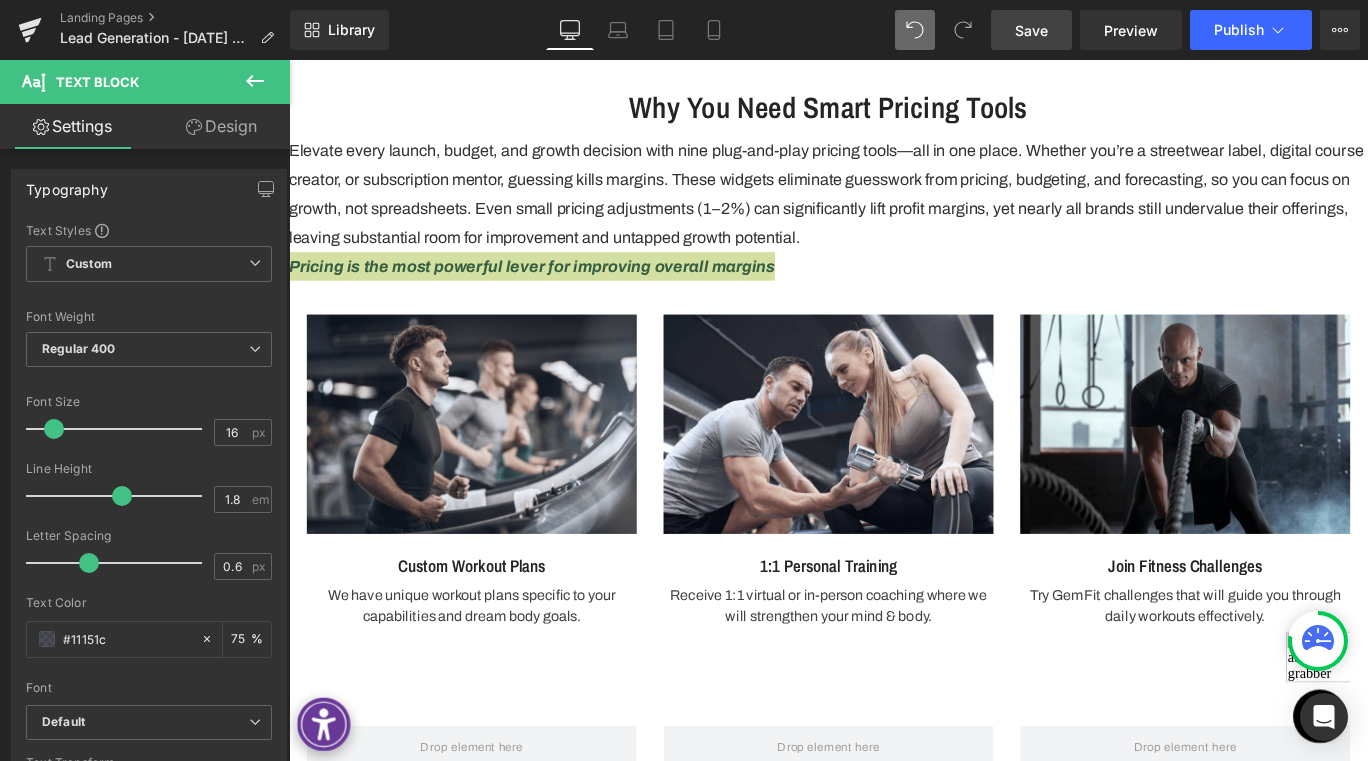 click 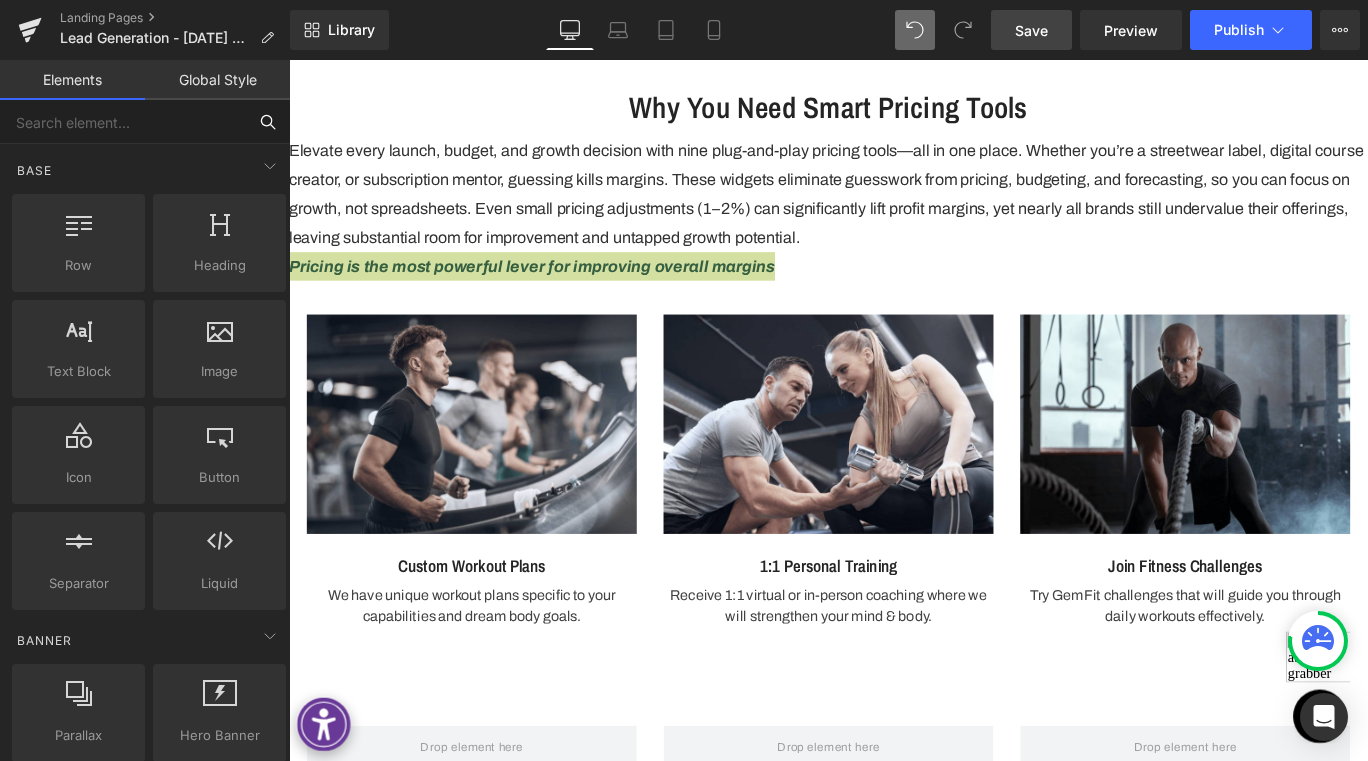 click at bounding box center [123, 122] 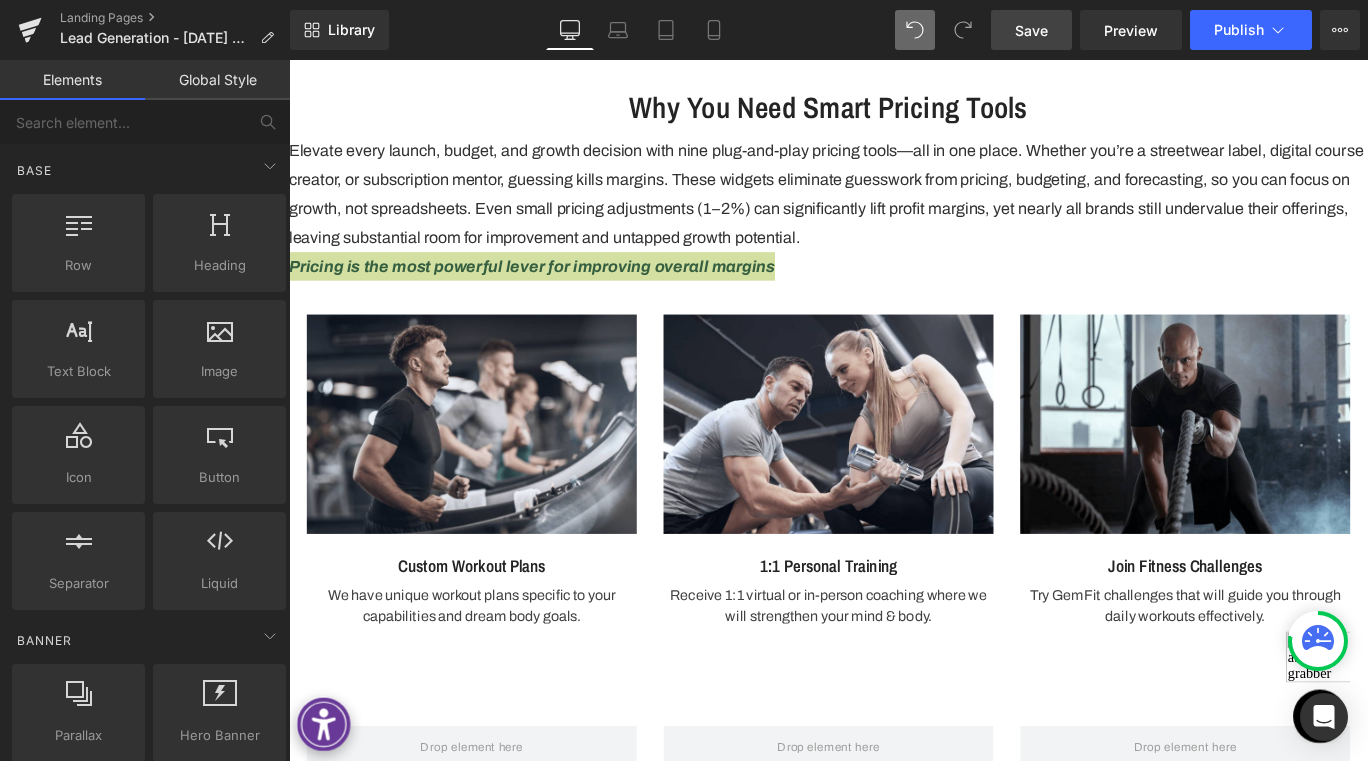 click on "Elements" at bounding box center (72, 80) 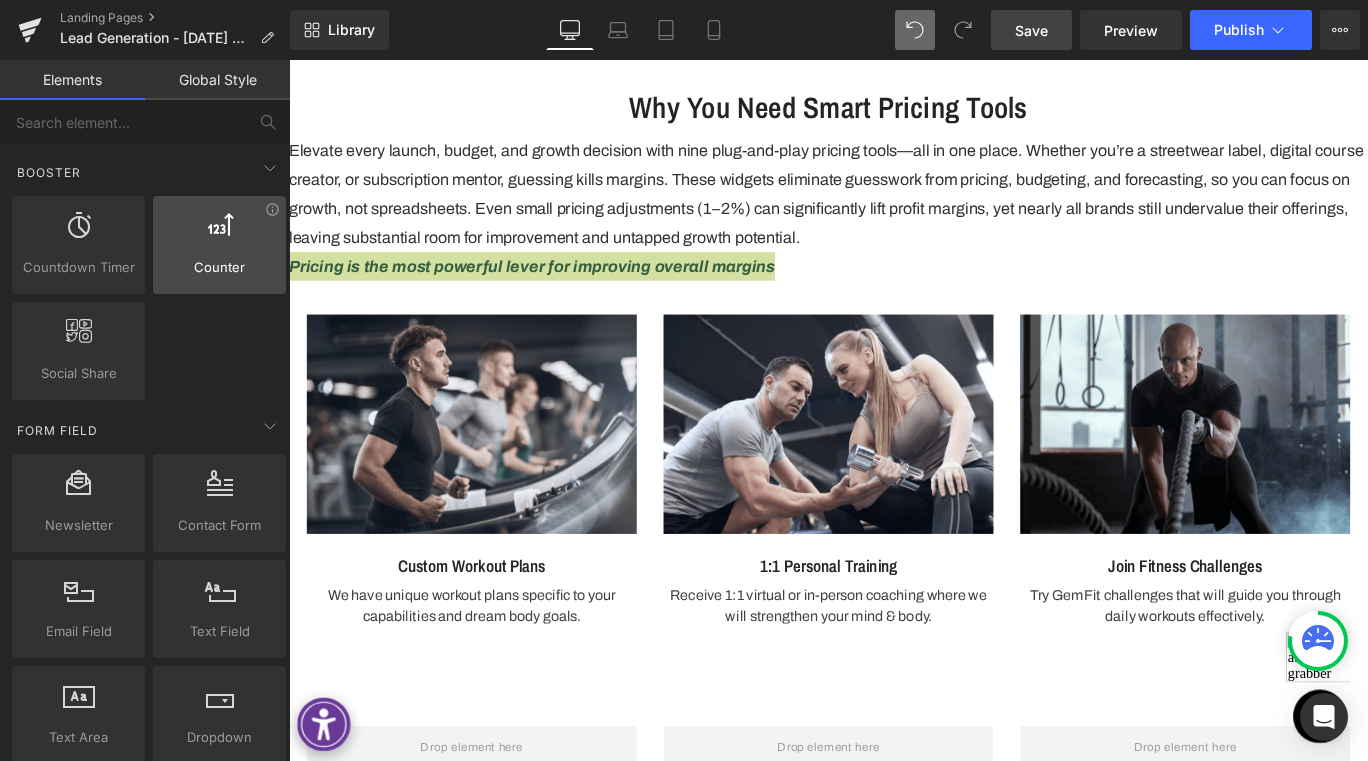 scroll, scrollTop: 2700, scrollLeft: 0, axis: vertical 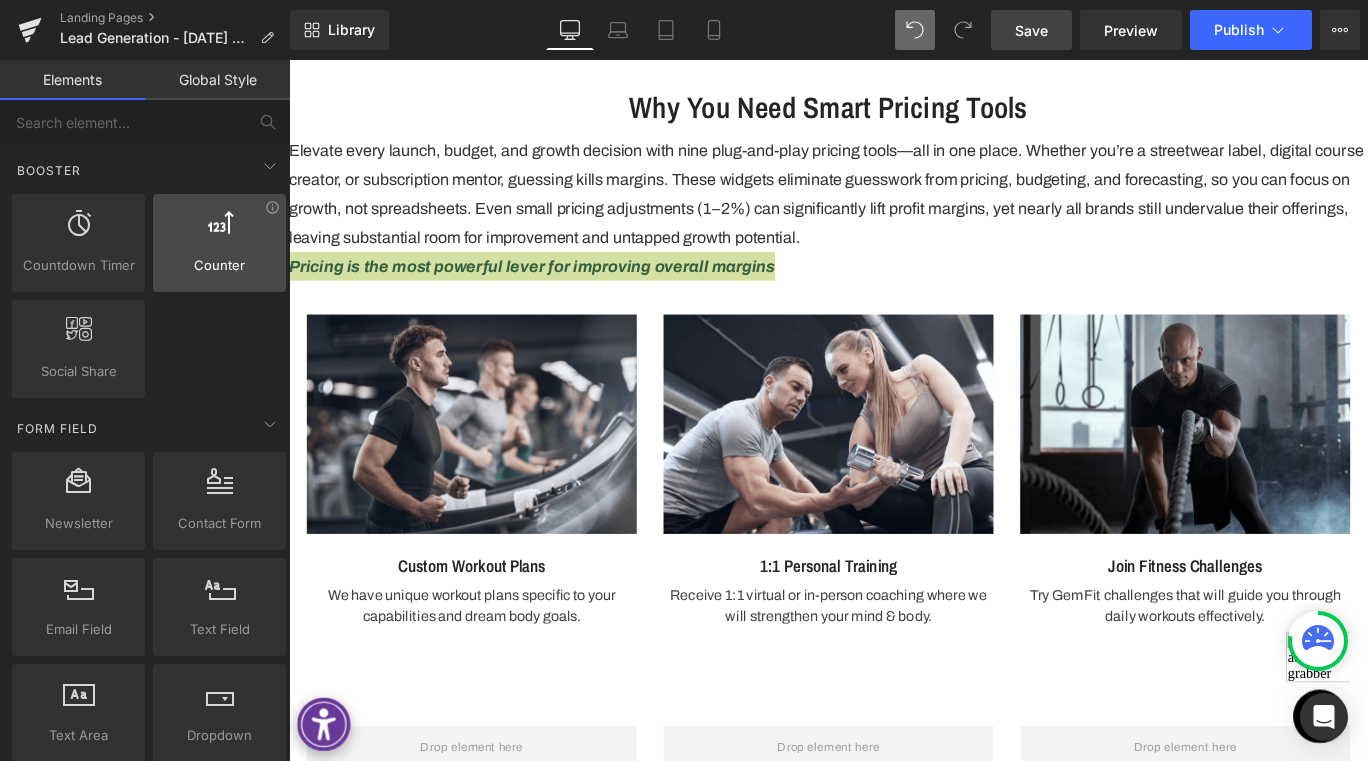 click on "Counter" at bounding box center [219, 265] 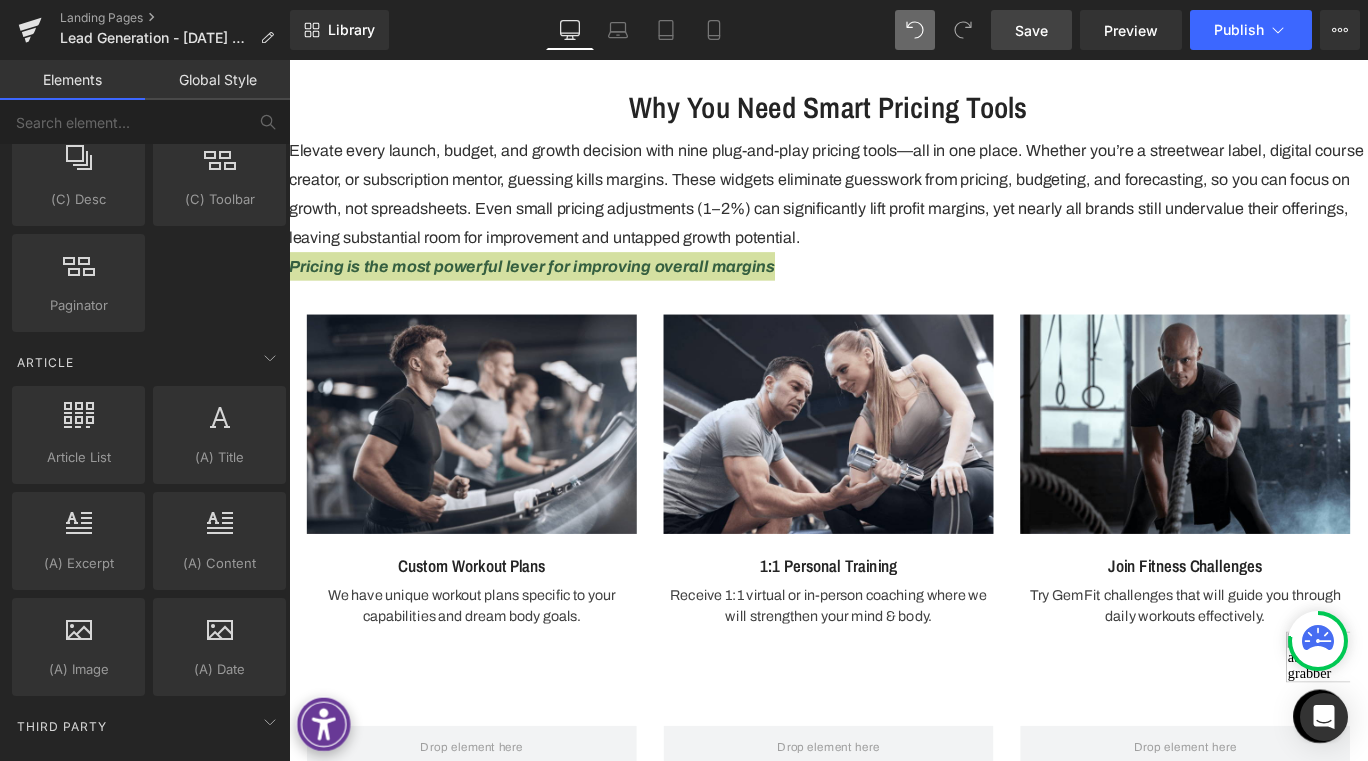 scroll, scrollTop: 3794, scrollLeft: 0, axis: vertical 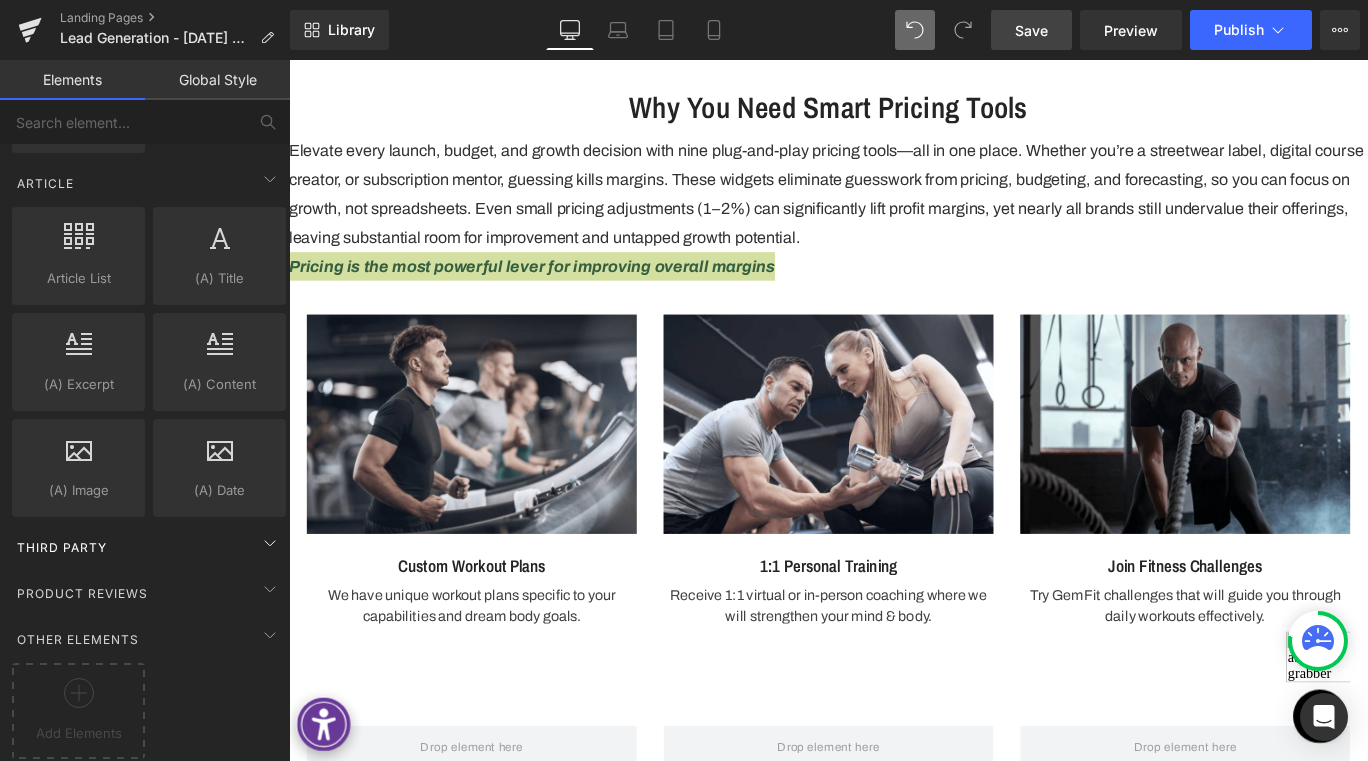 click on "Third Party" at bounding box center (149, 547) 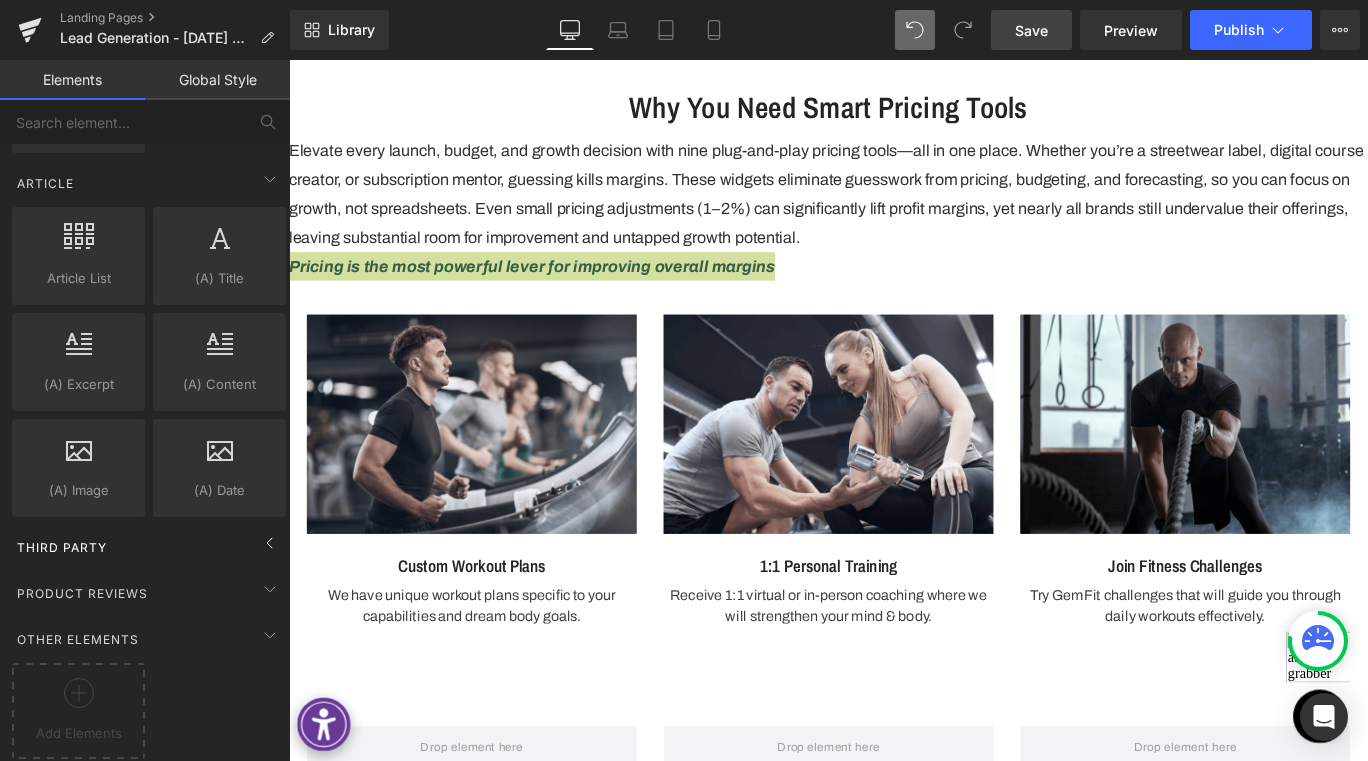 click on "Third Party" at bounding box center [62, 547] 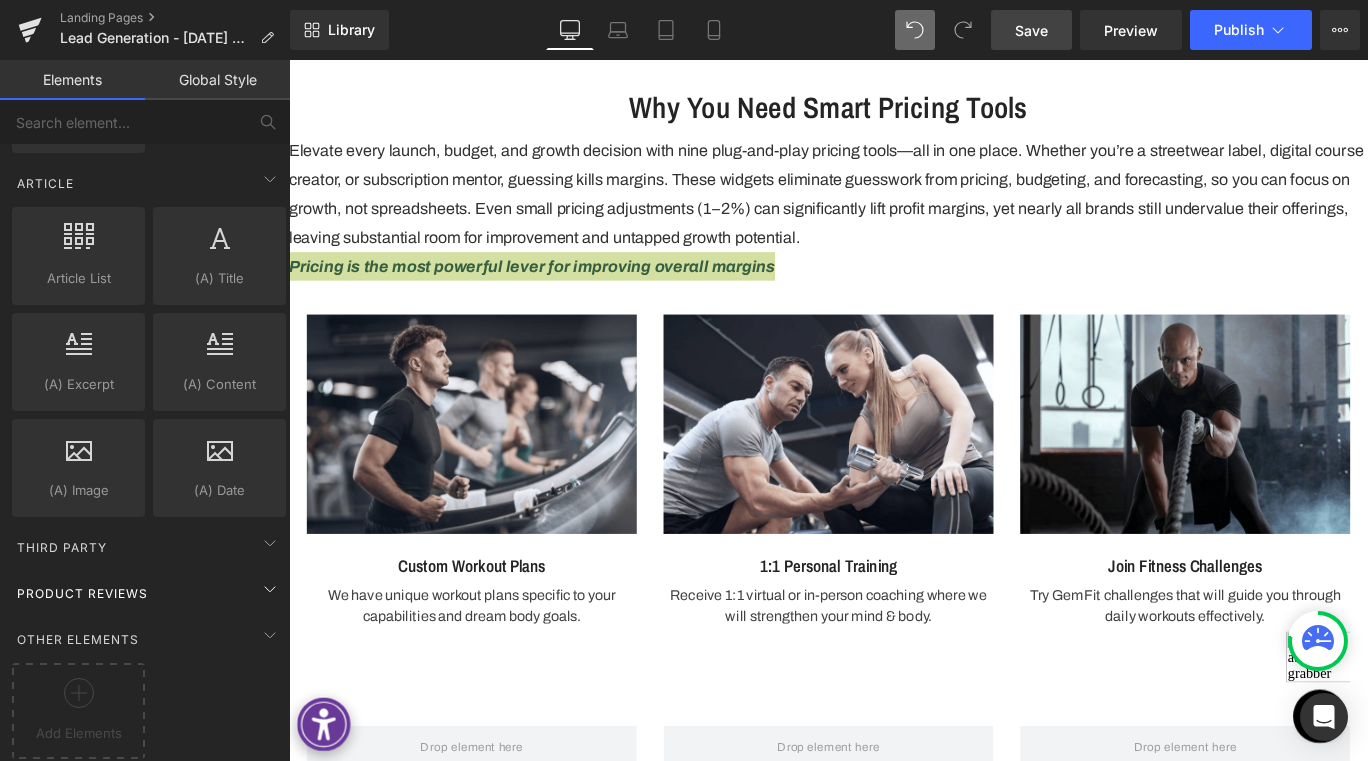 click on "Product Reviews" at bounding box center [82, 593] 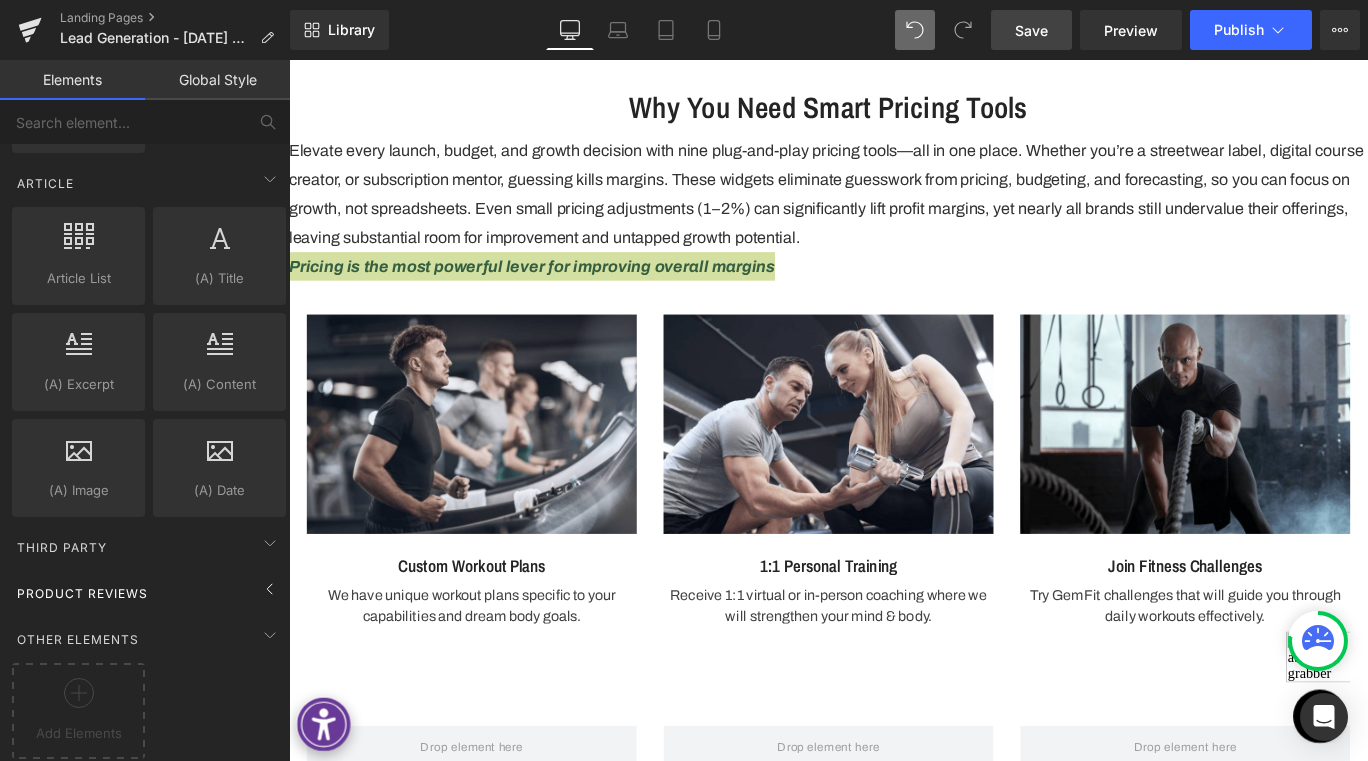 click on "Product Reviews" at bounding box center (82, 593) 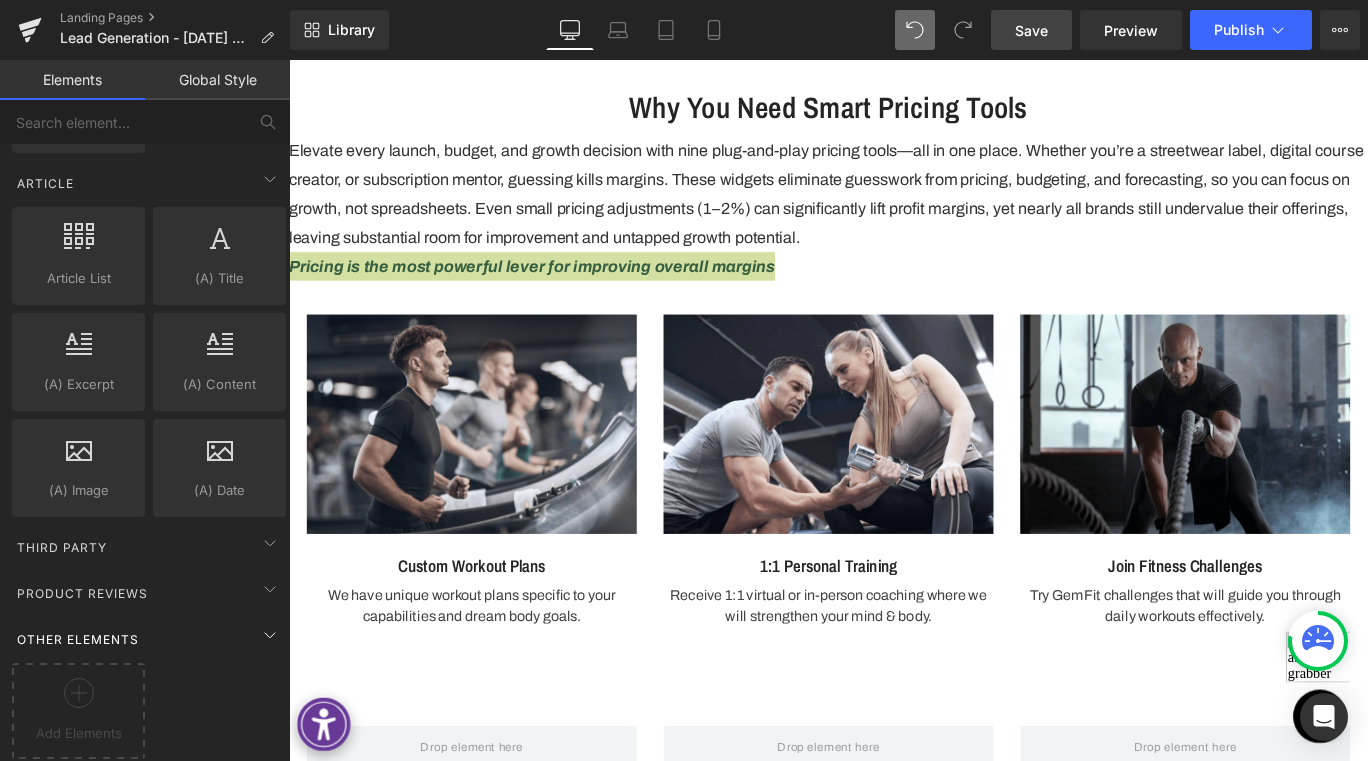 click on "Other Elements" at bounding box center (78, 639) 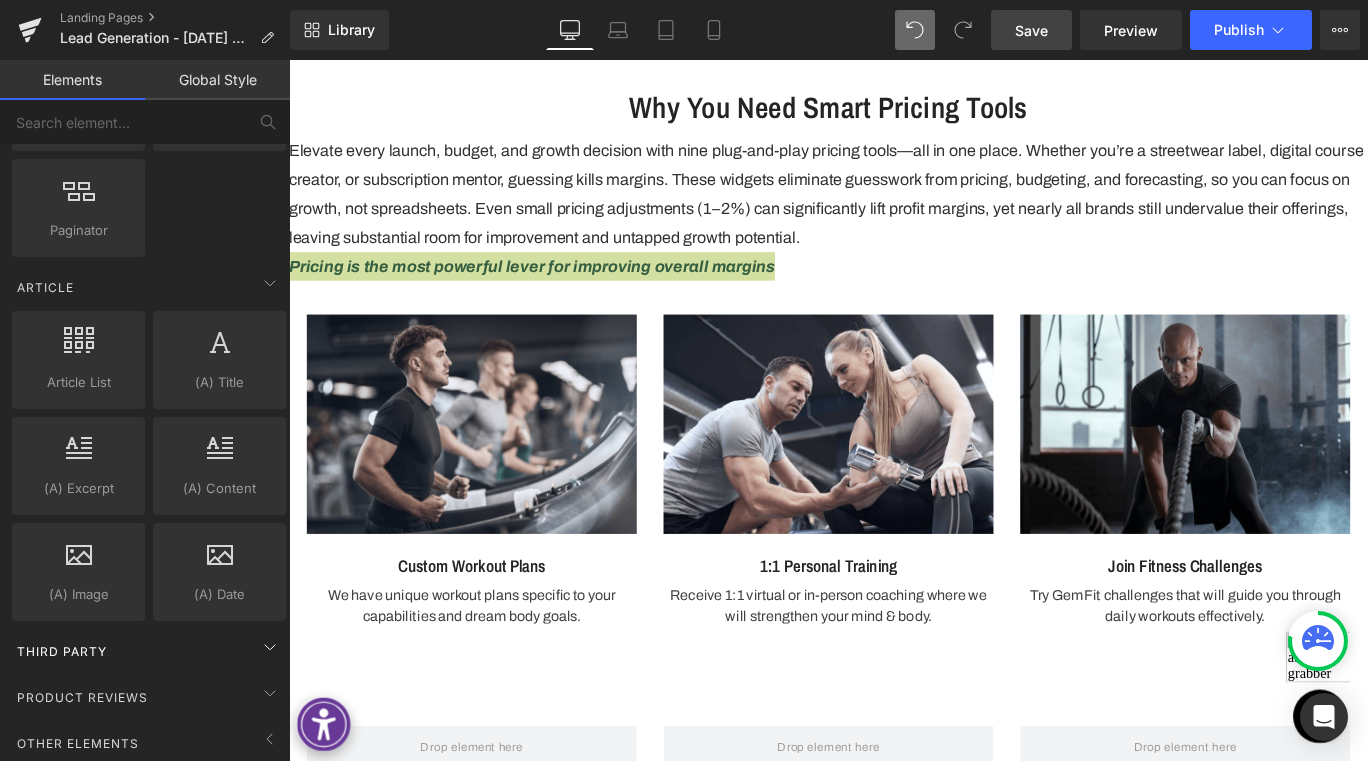 scroll, scrollTop: 3690, scrollLeft: 0, axis: vertical 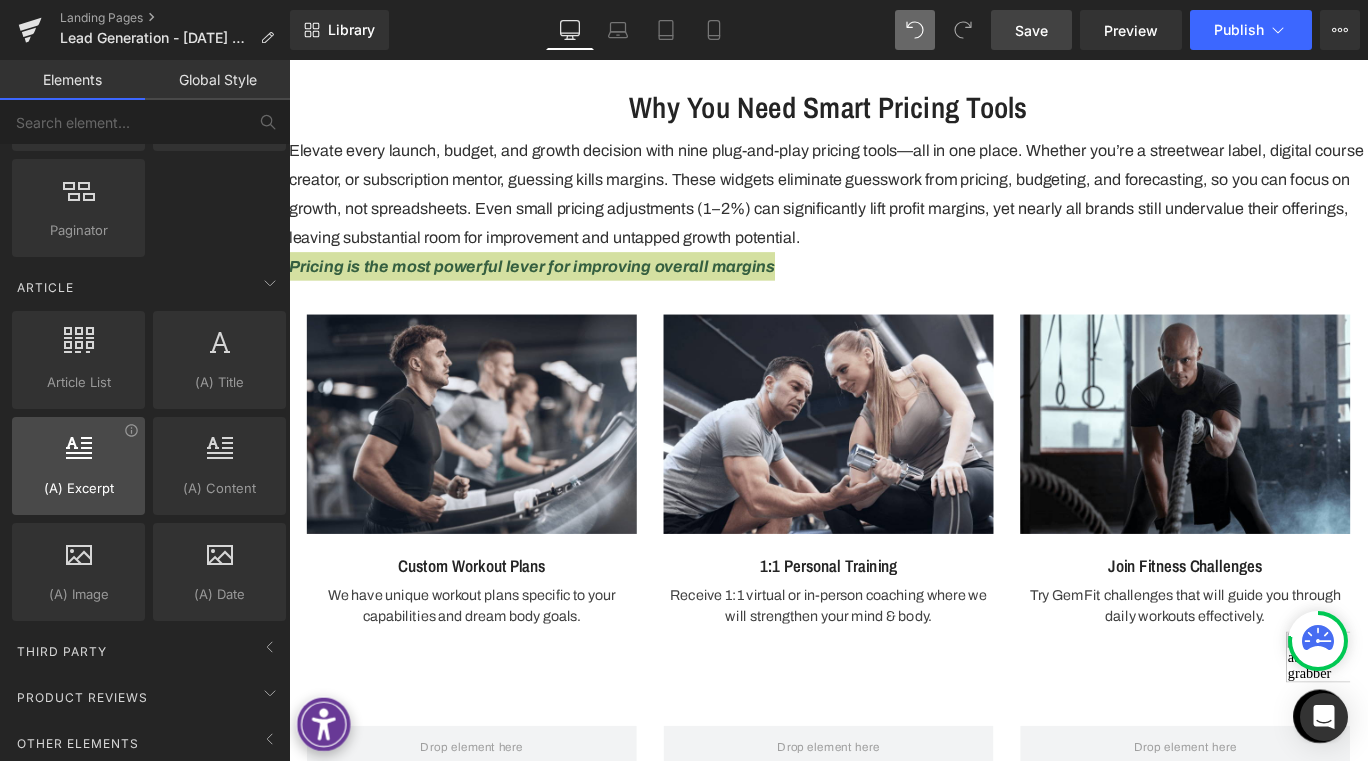 click on "(A) Excerpt  articles, excerpts, descriptions" at bounding box center (78, 466) 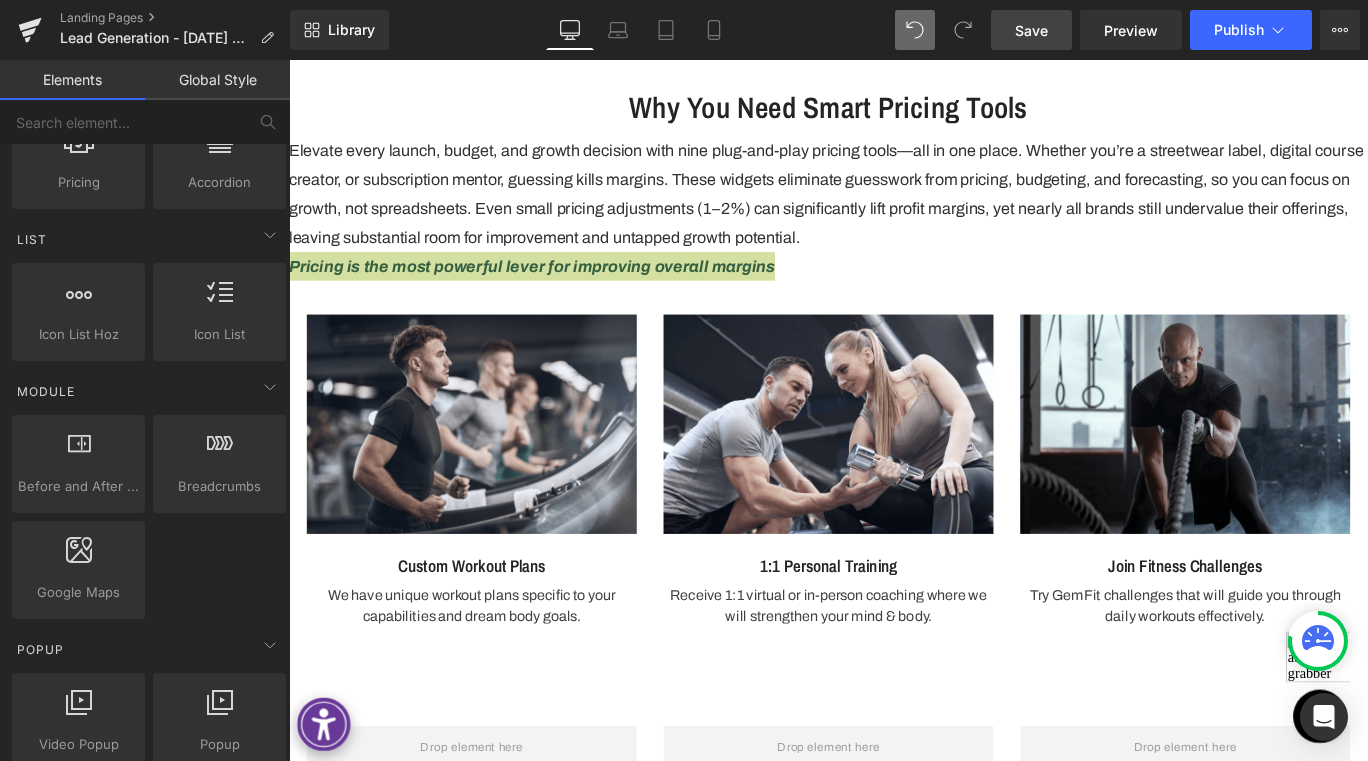 scroll, scrollTop: 0, scrollLeft: 0, axis: both 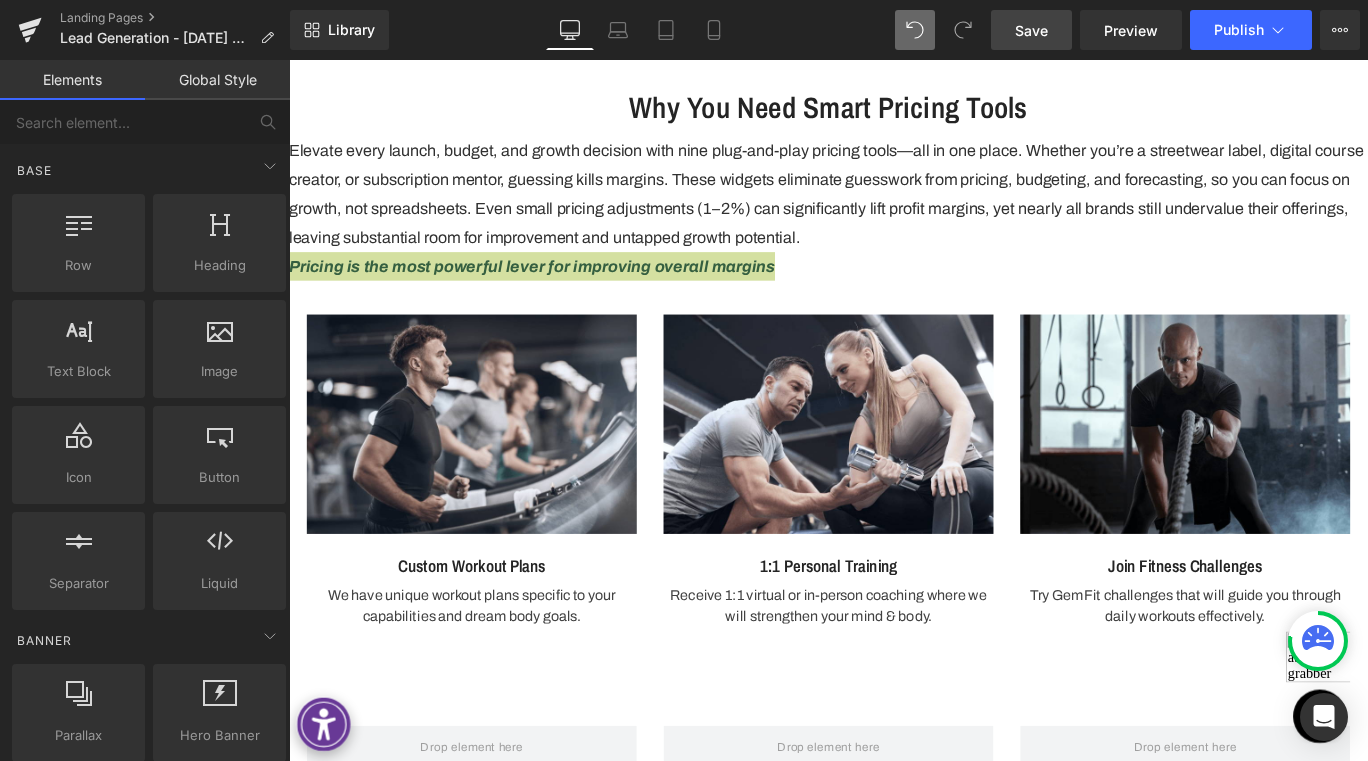 click on "Global Style" at bounding box center (217, 80) 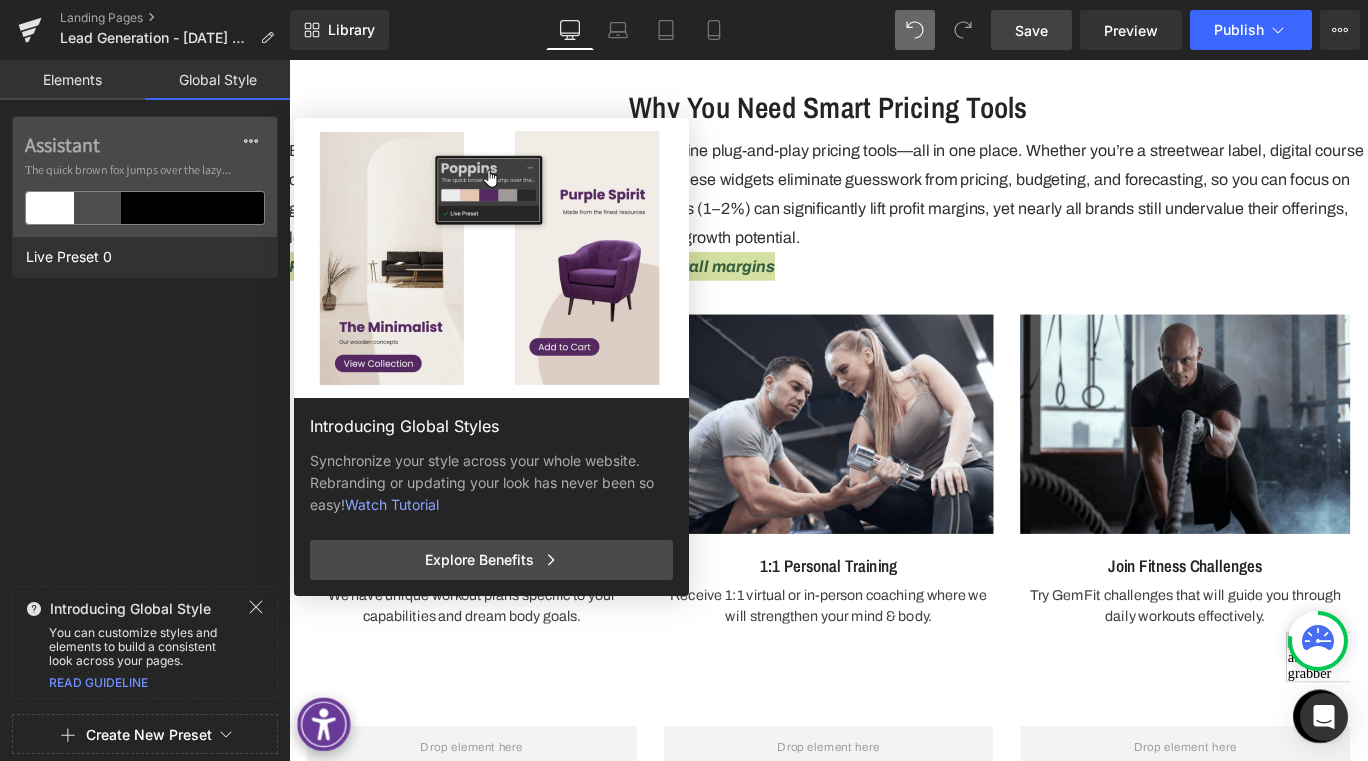click on "Elements" at bounding box center (72, 80) 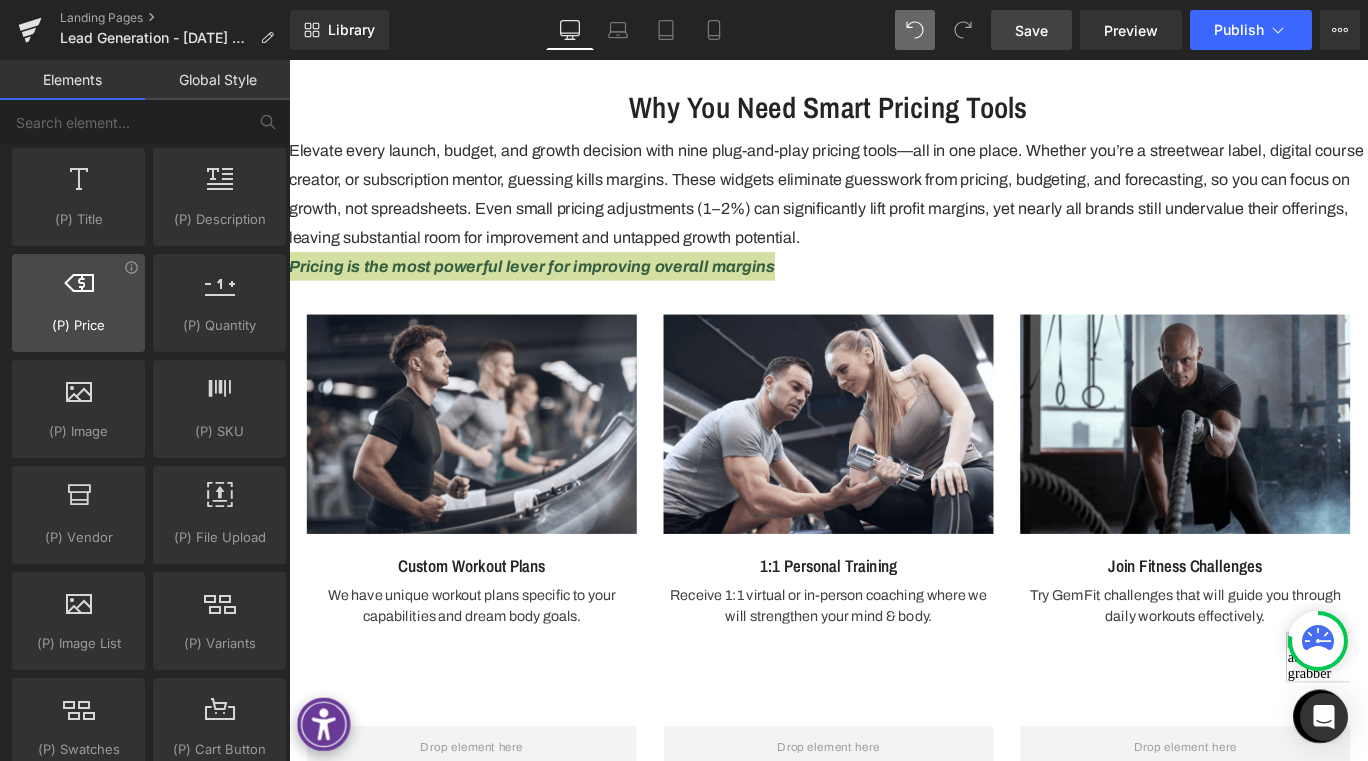 scroll, scrollTop: 2000, scrollLeft: 0, axis: vertical 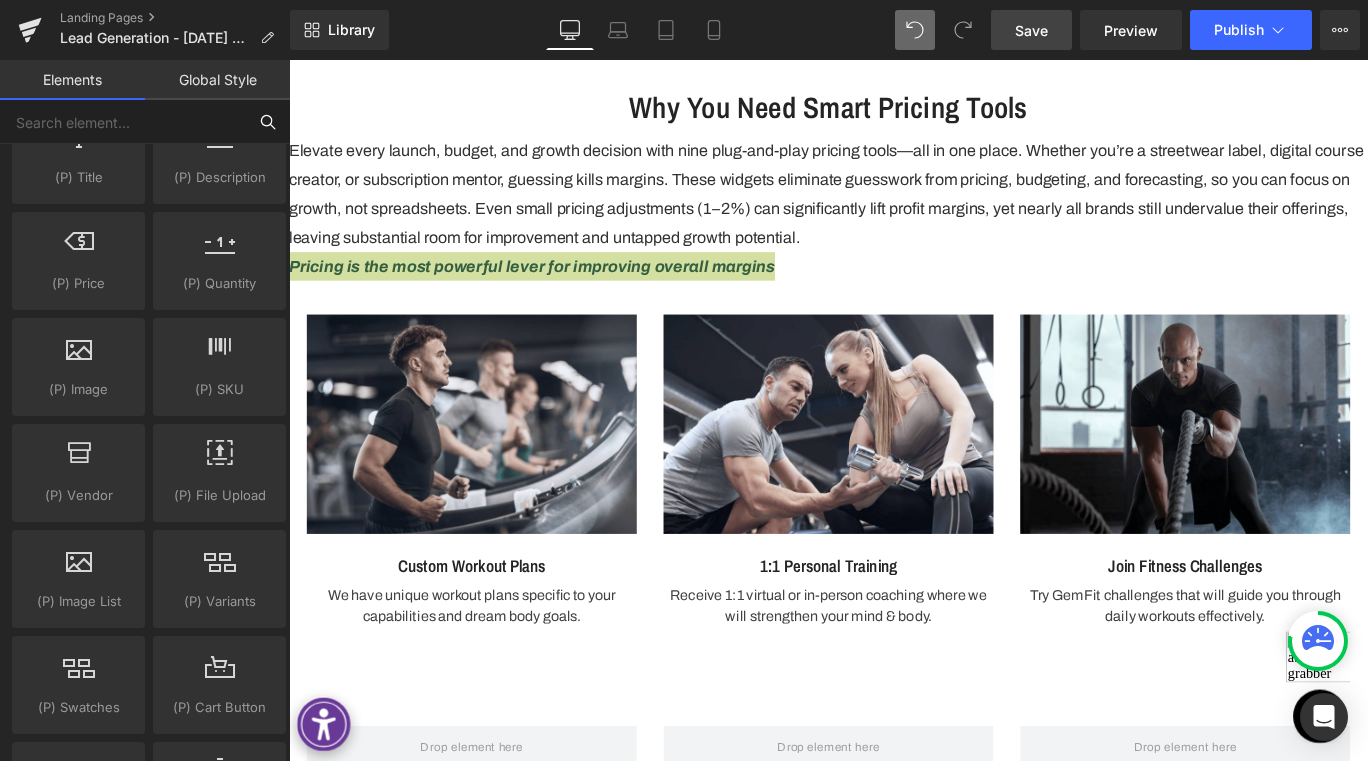 click at bounding box center (123, 122) 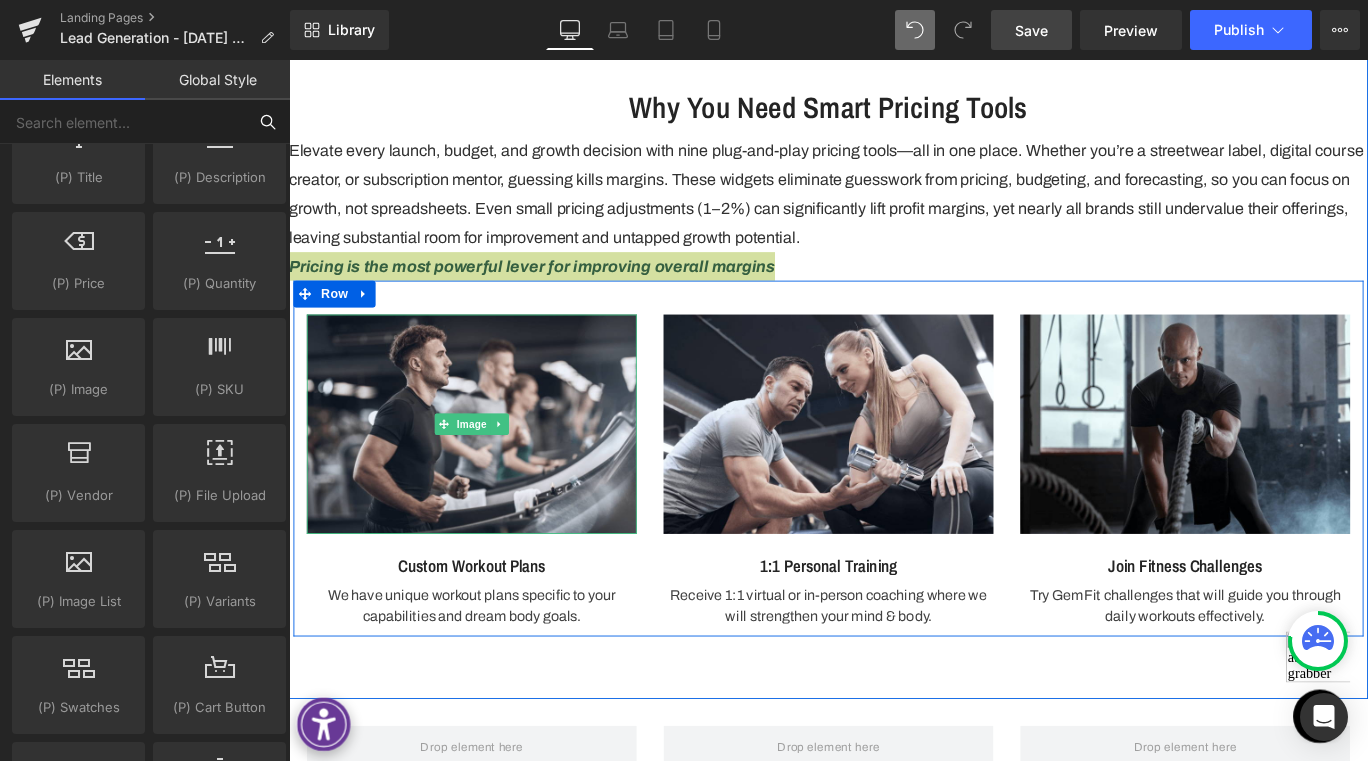 click at bounding box center (123, 122) 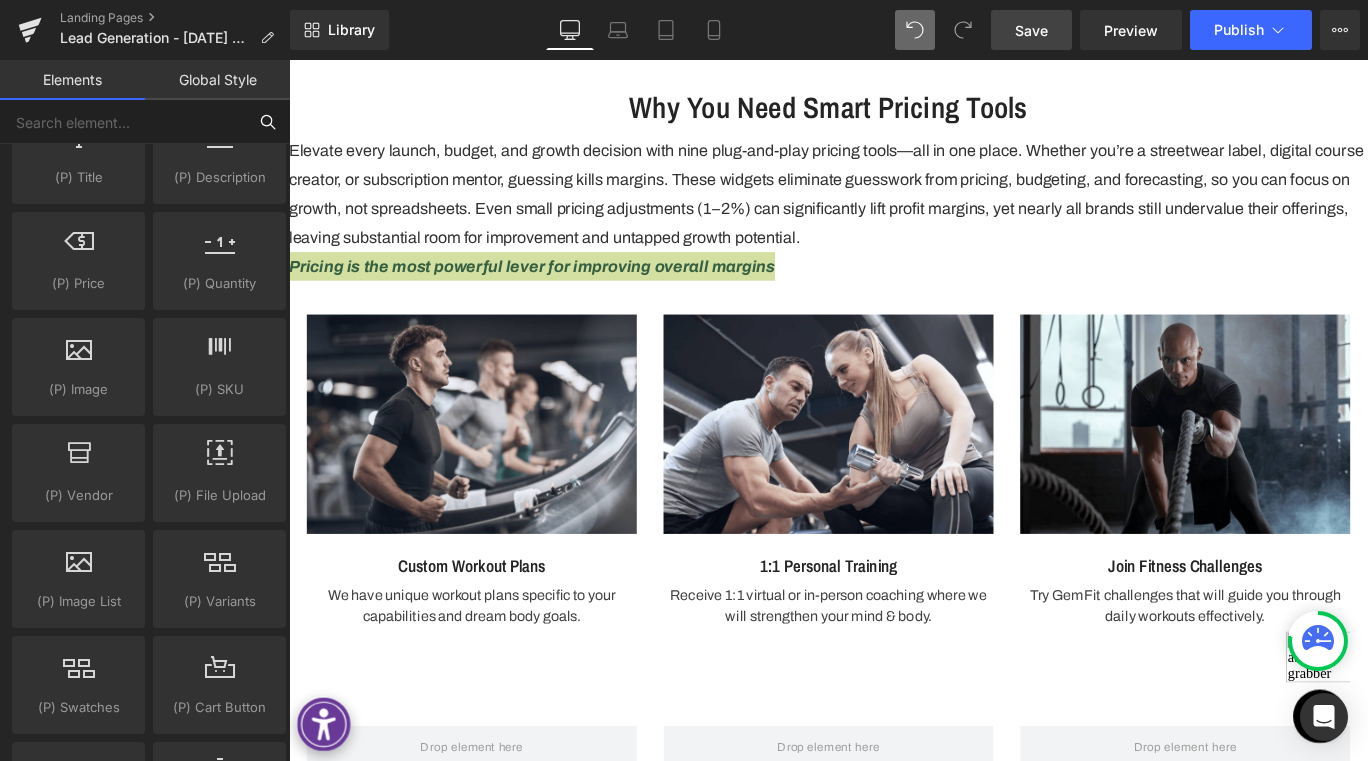 click at bounding box center (123, 122) 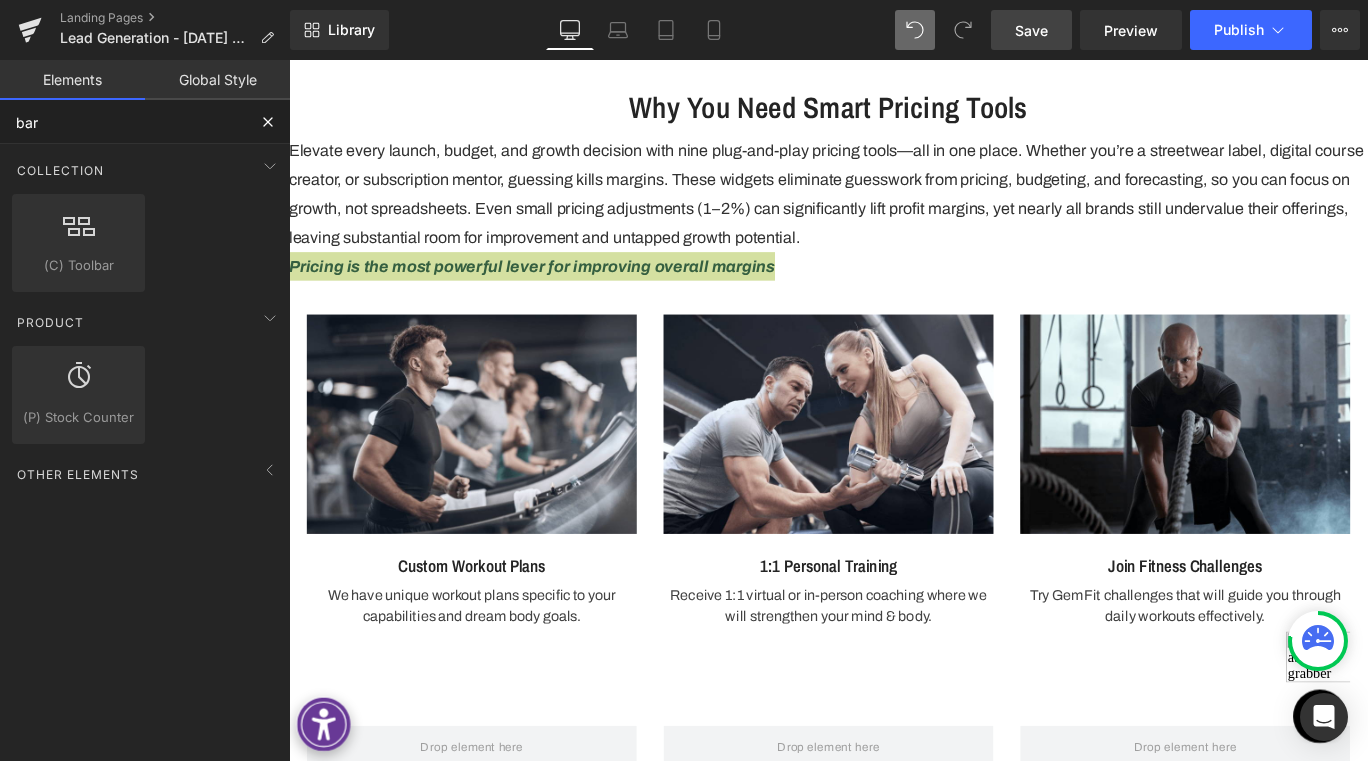 scroll, scrollTop: 0, scrollLeft: 0, axis: both 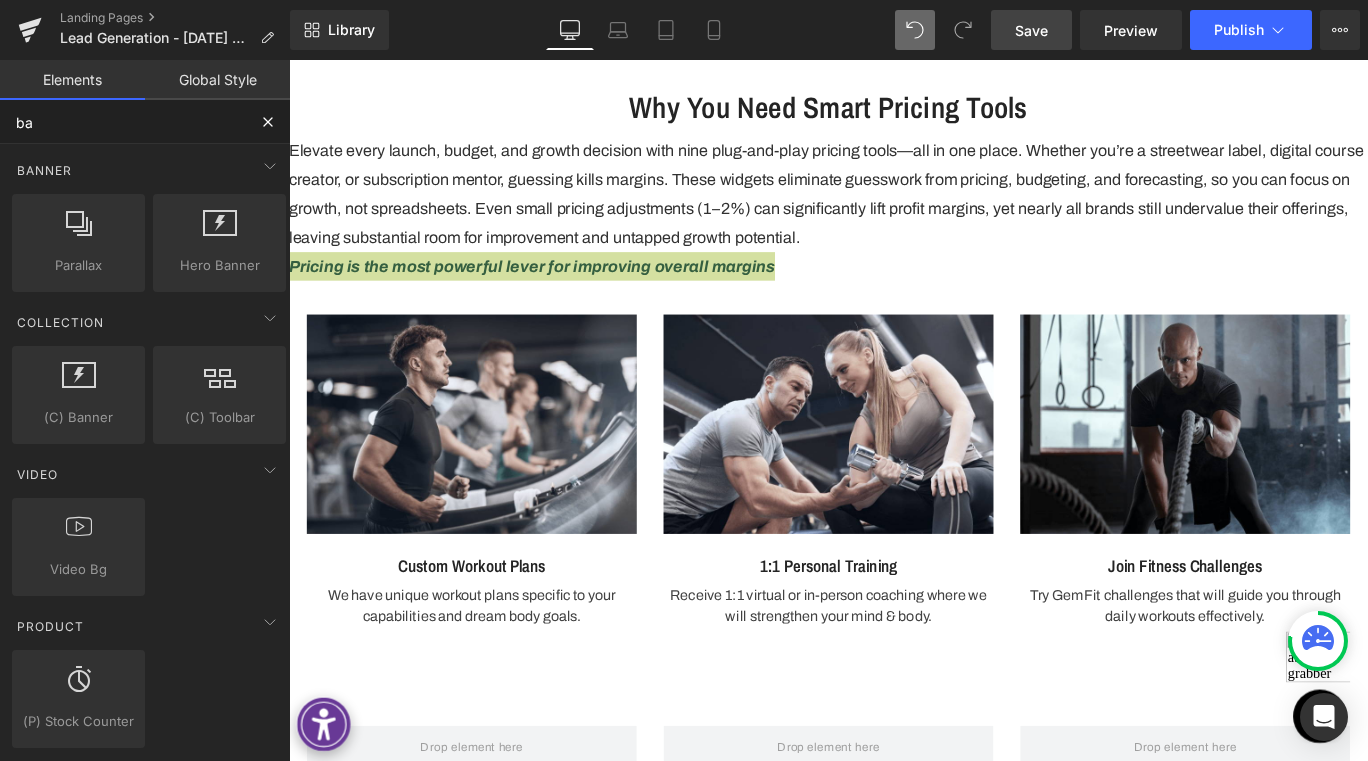 type on "b" 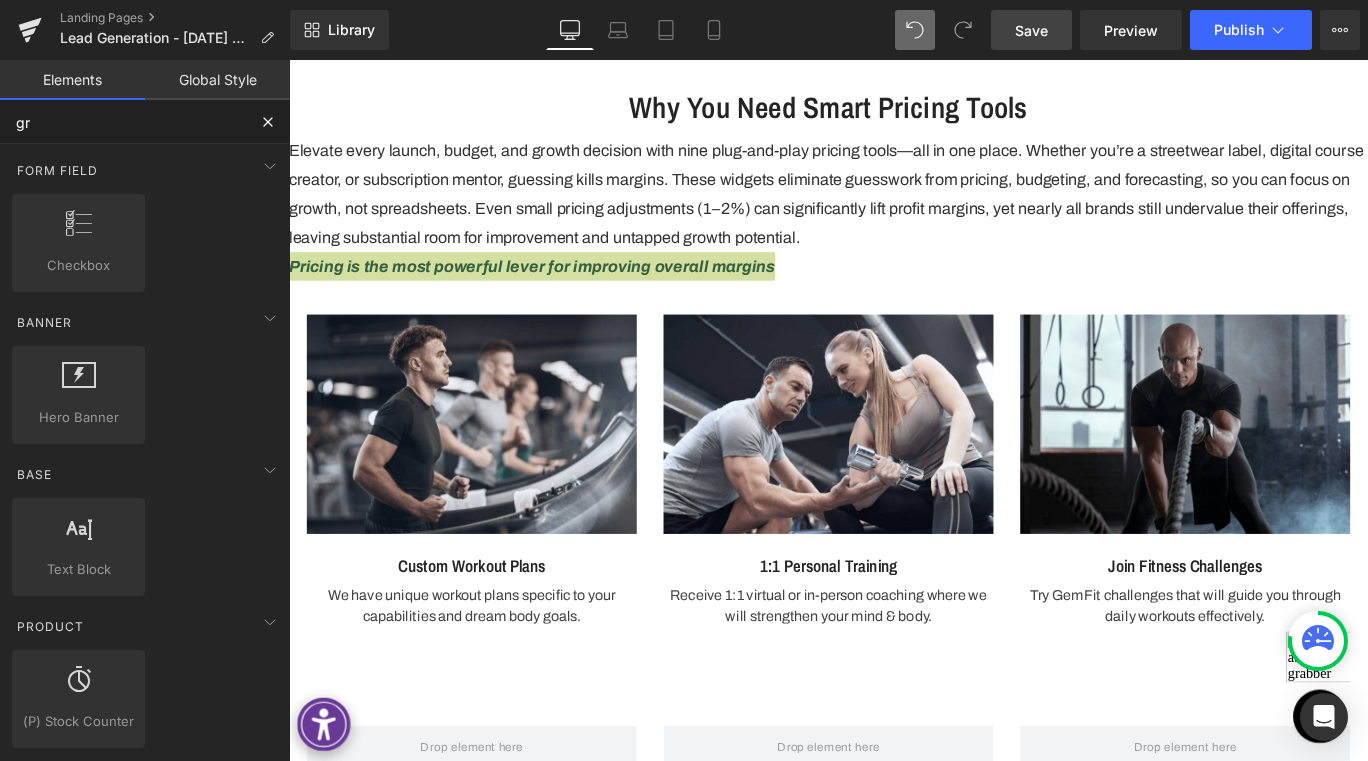 type on "g" 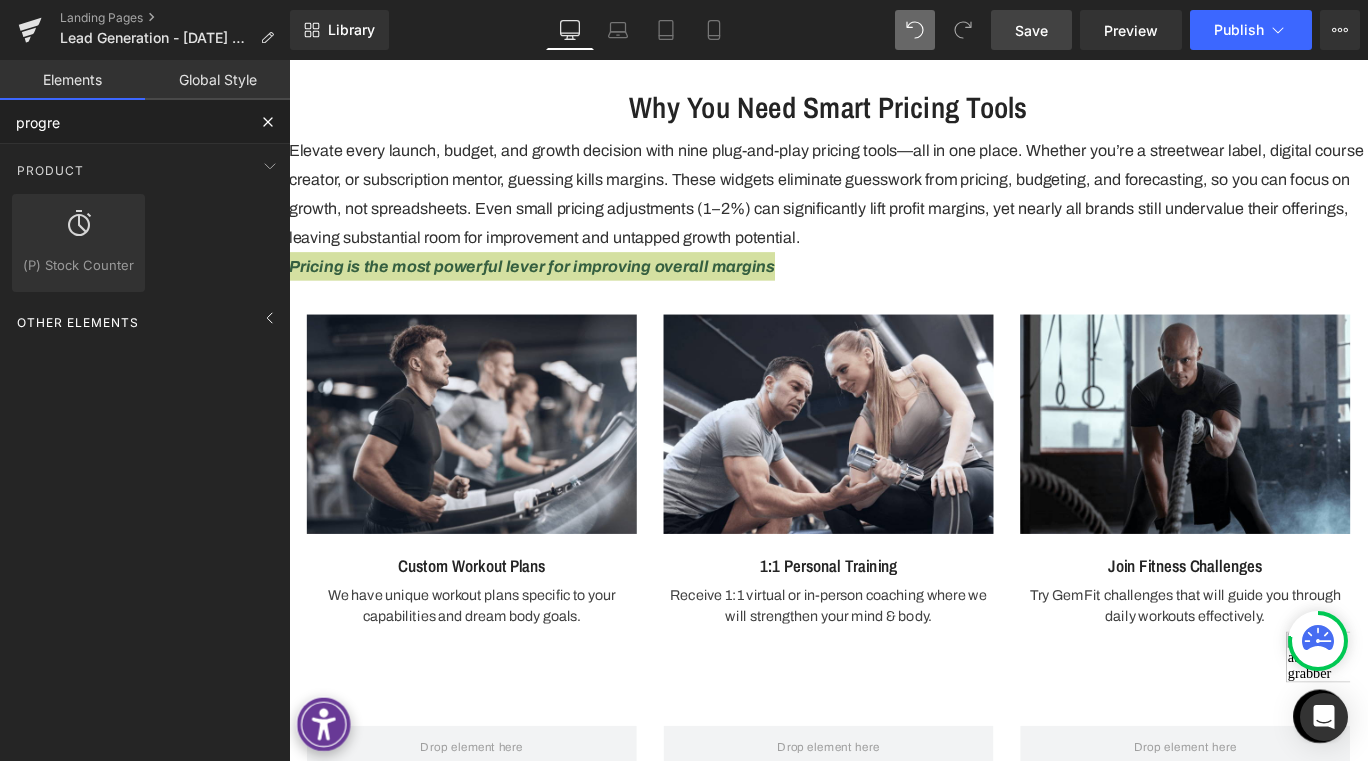 type on "progre" 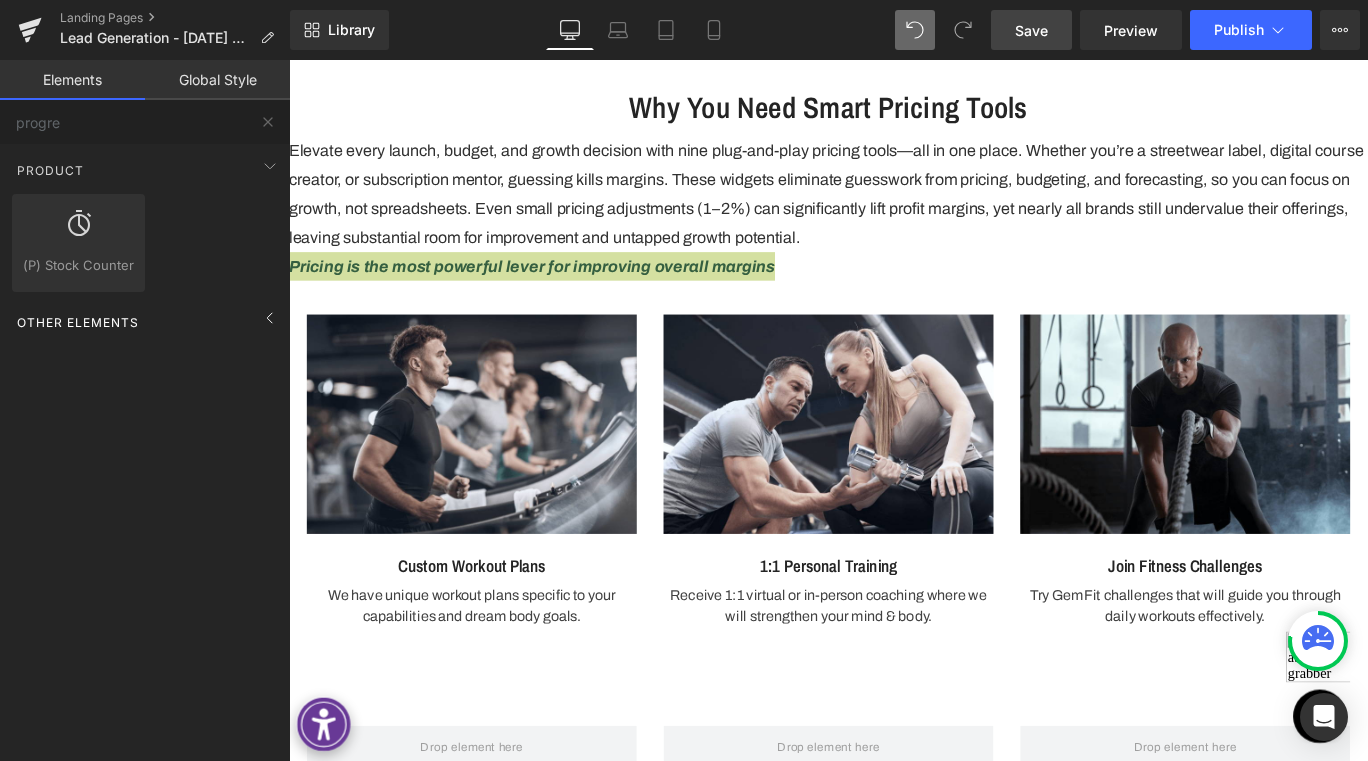 click on "Other Elements" at bounding box center [78, 322] 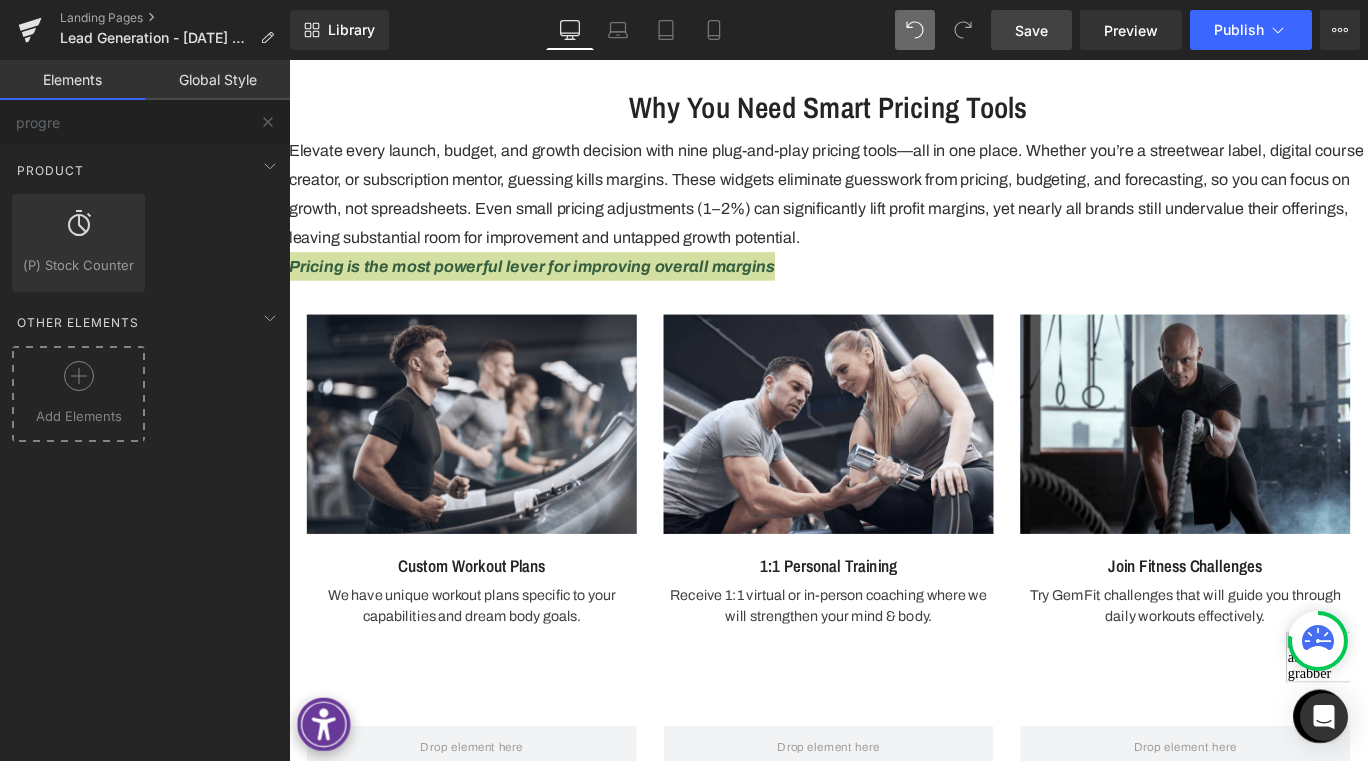 click at bounding box center [78, 383] 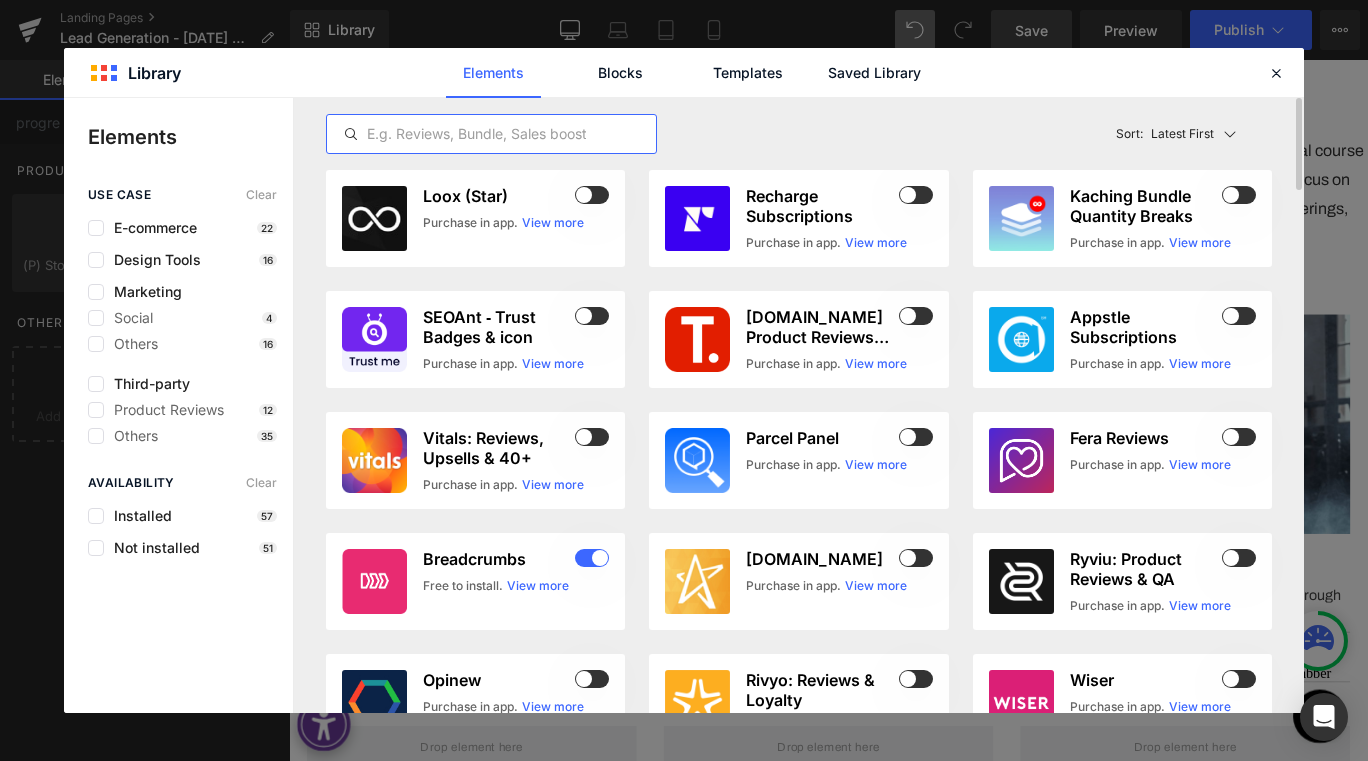 click at bounding box center (491, 134) 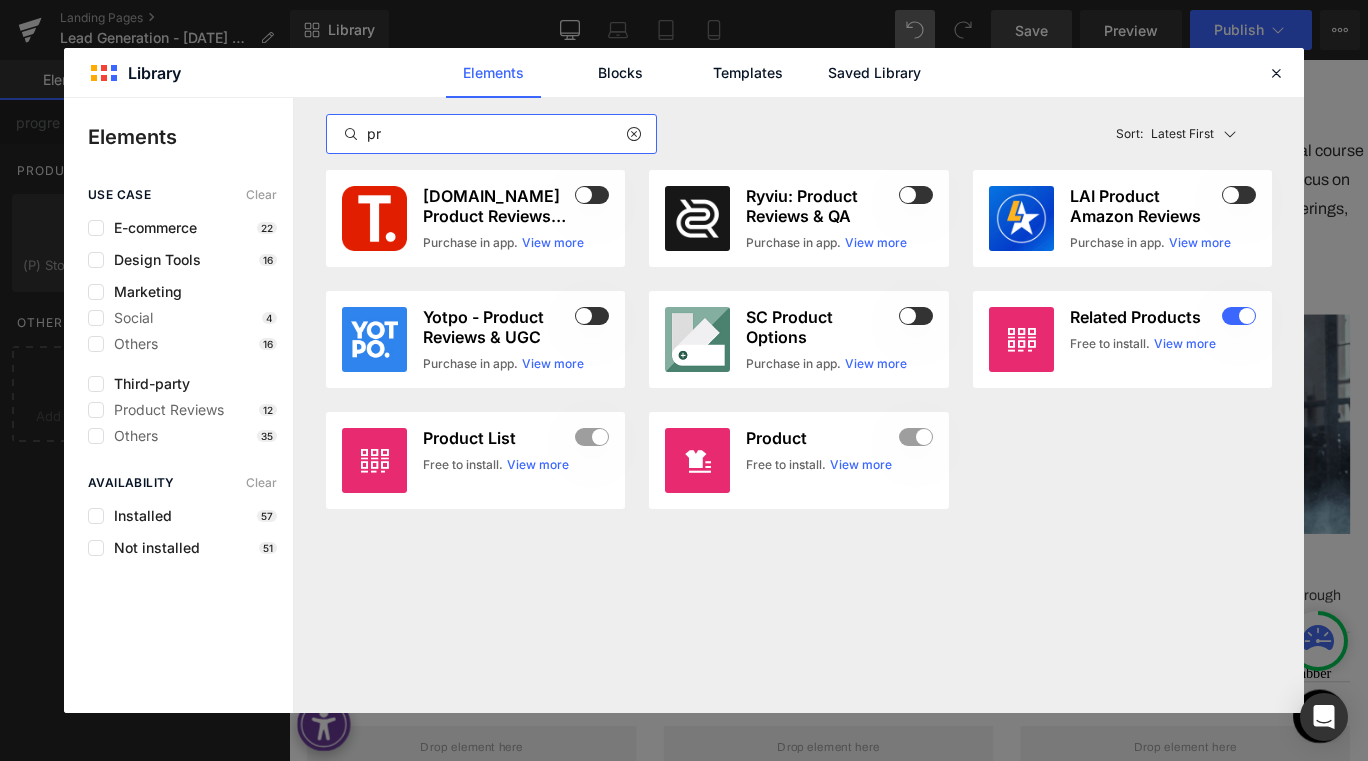 type on "p" 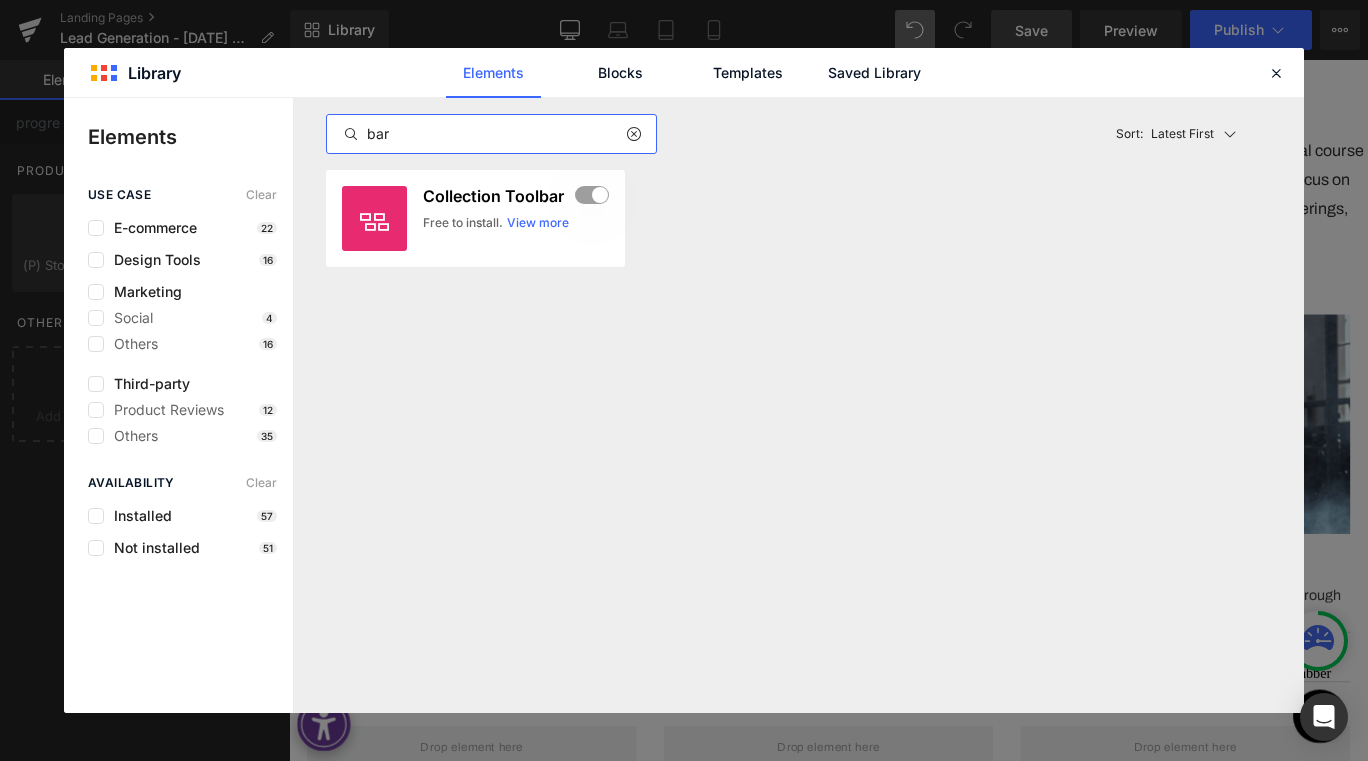 type on "bar" 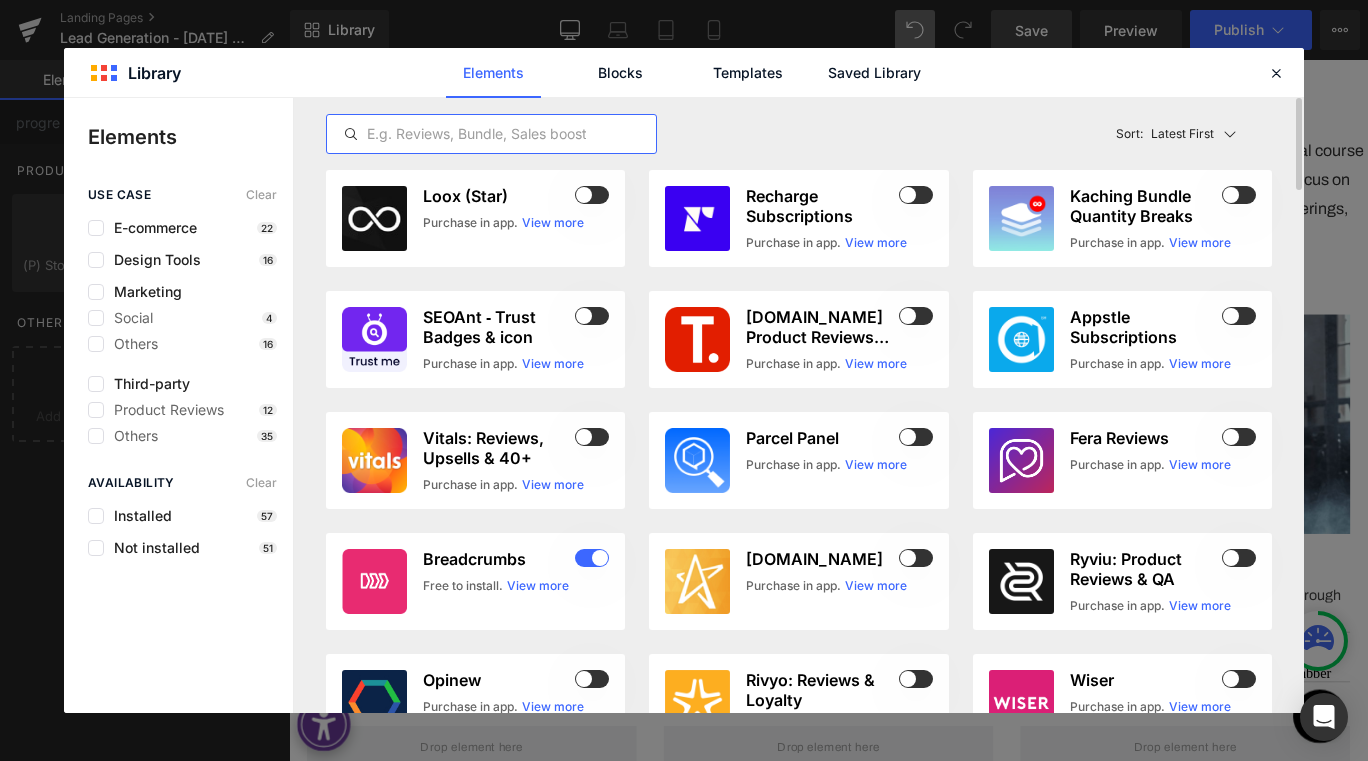 click at bounding box center (491, 134) 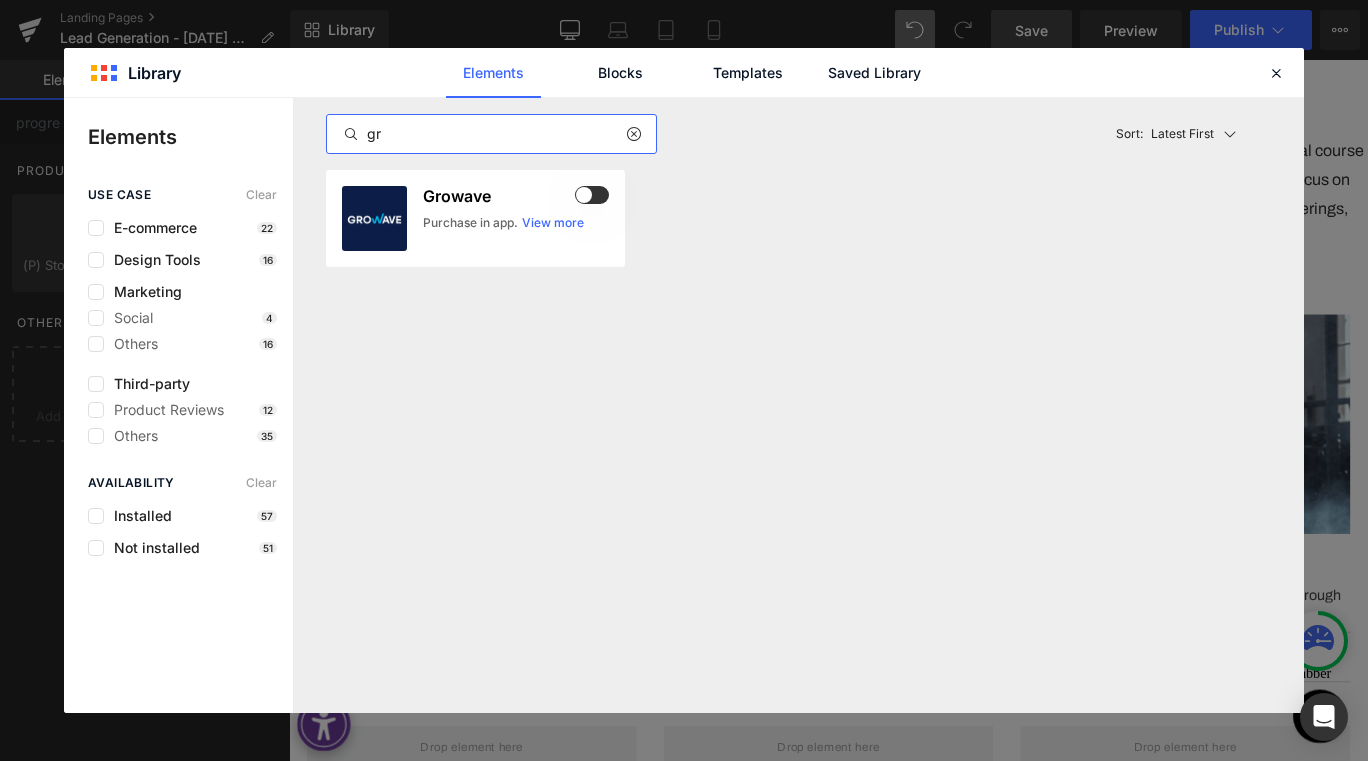 type on "g" 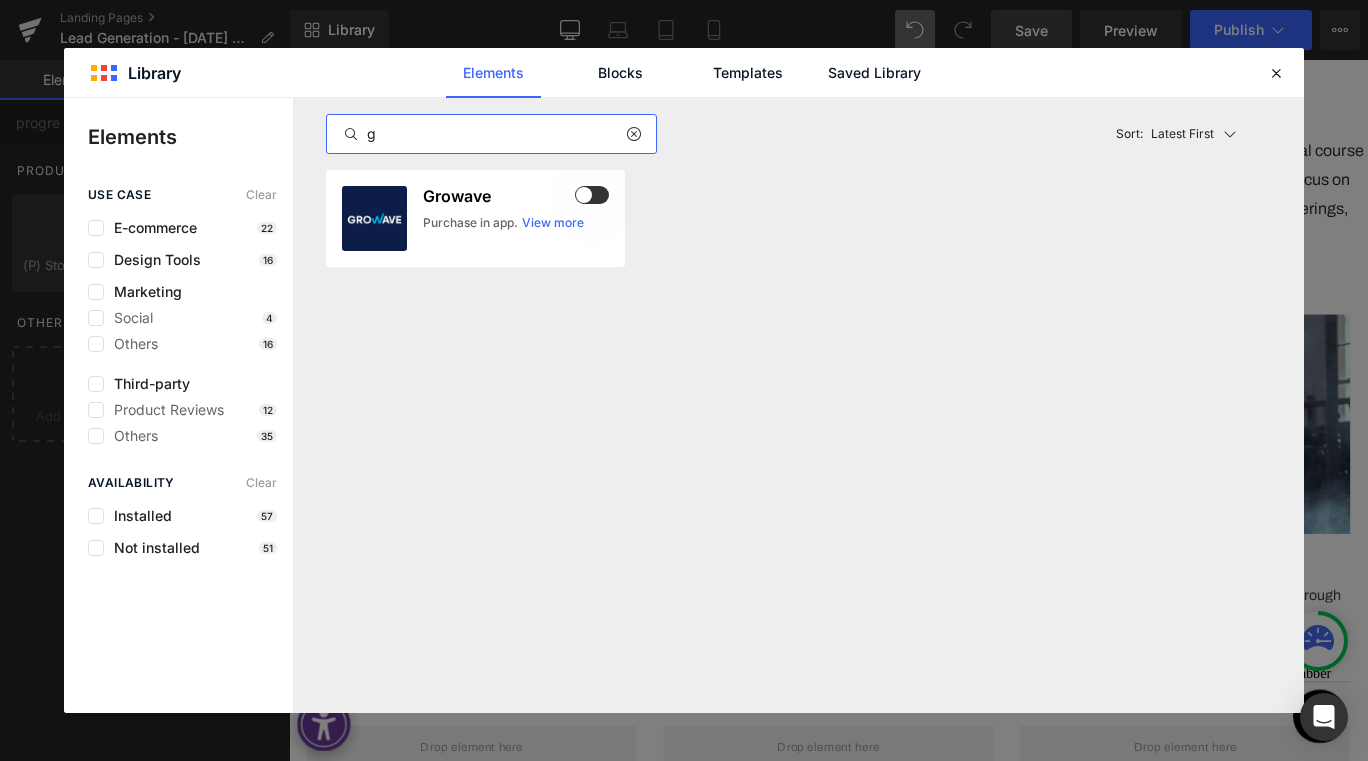 type 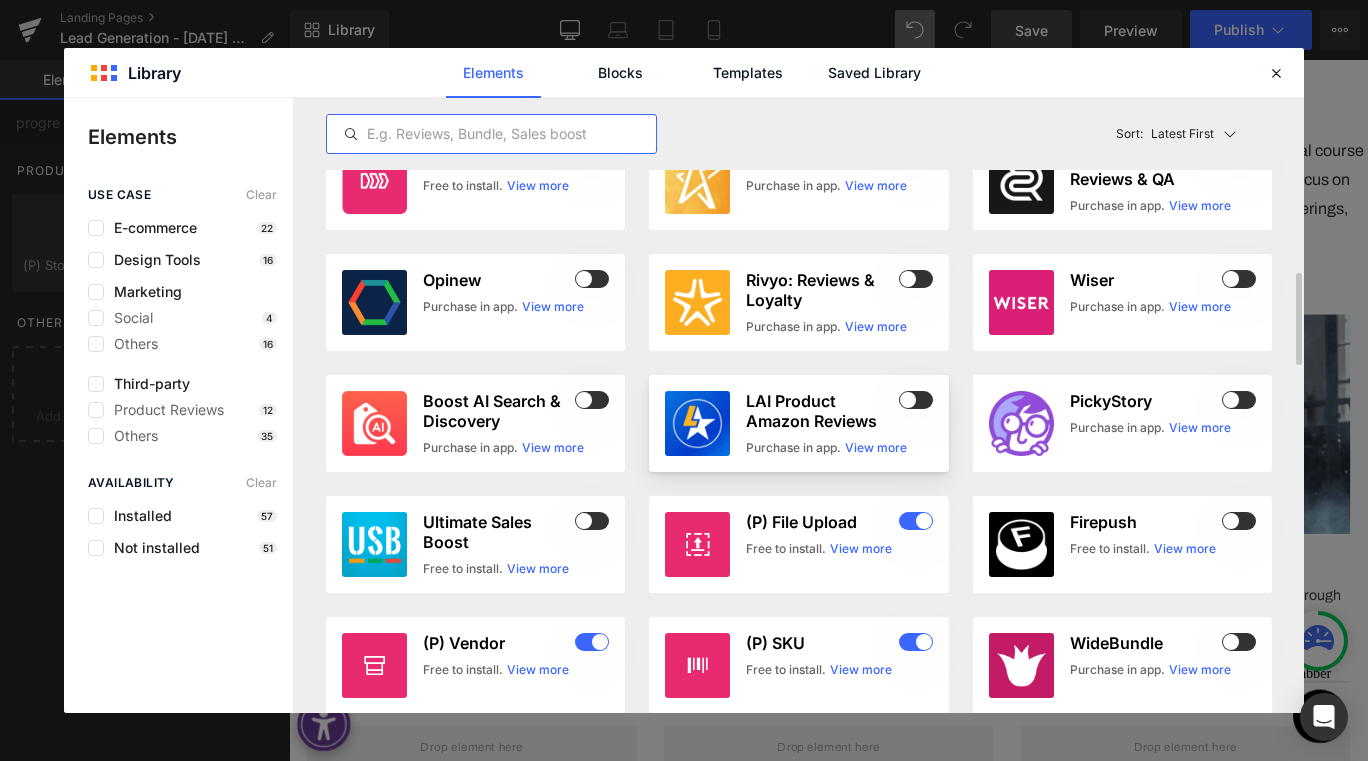scroll, scrollTop: 900, scrollLeft: 0, axis: vertical 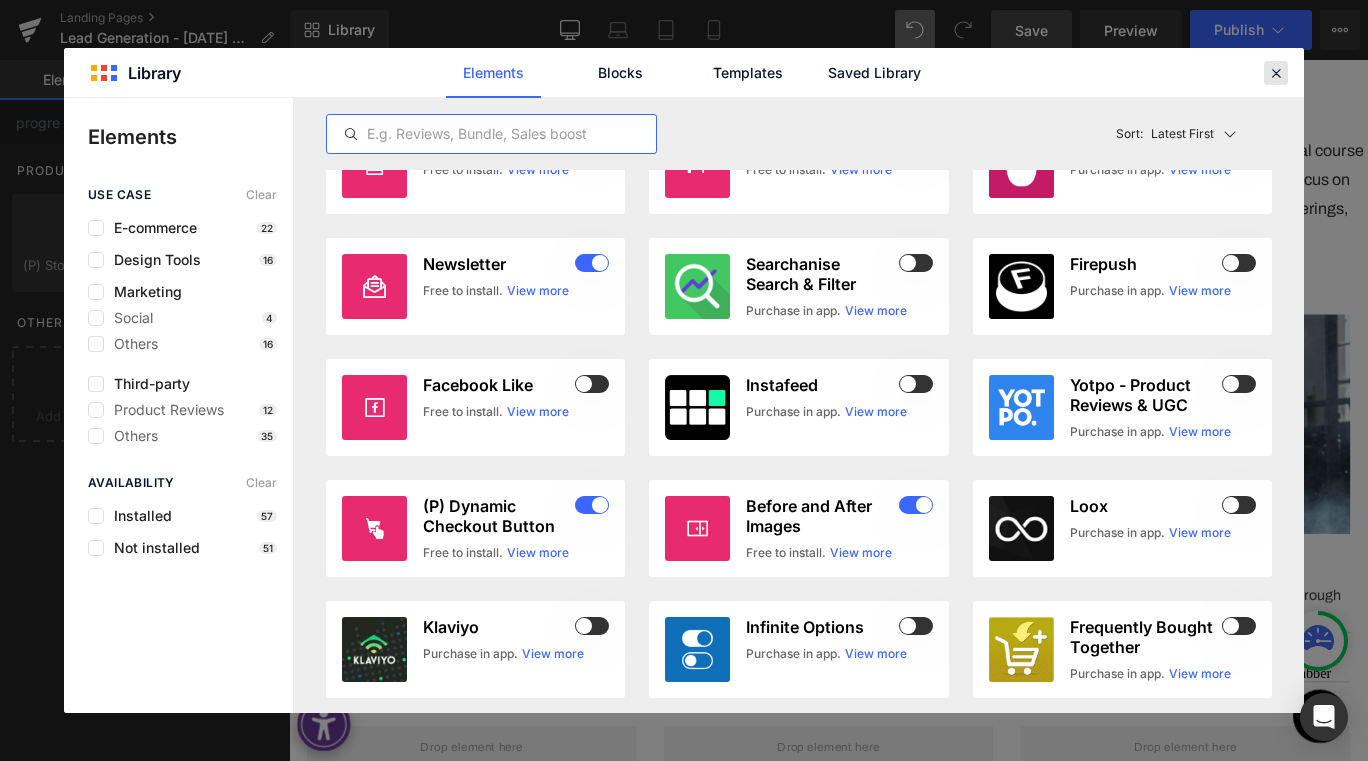 click at bounding box center (1276, 73) 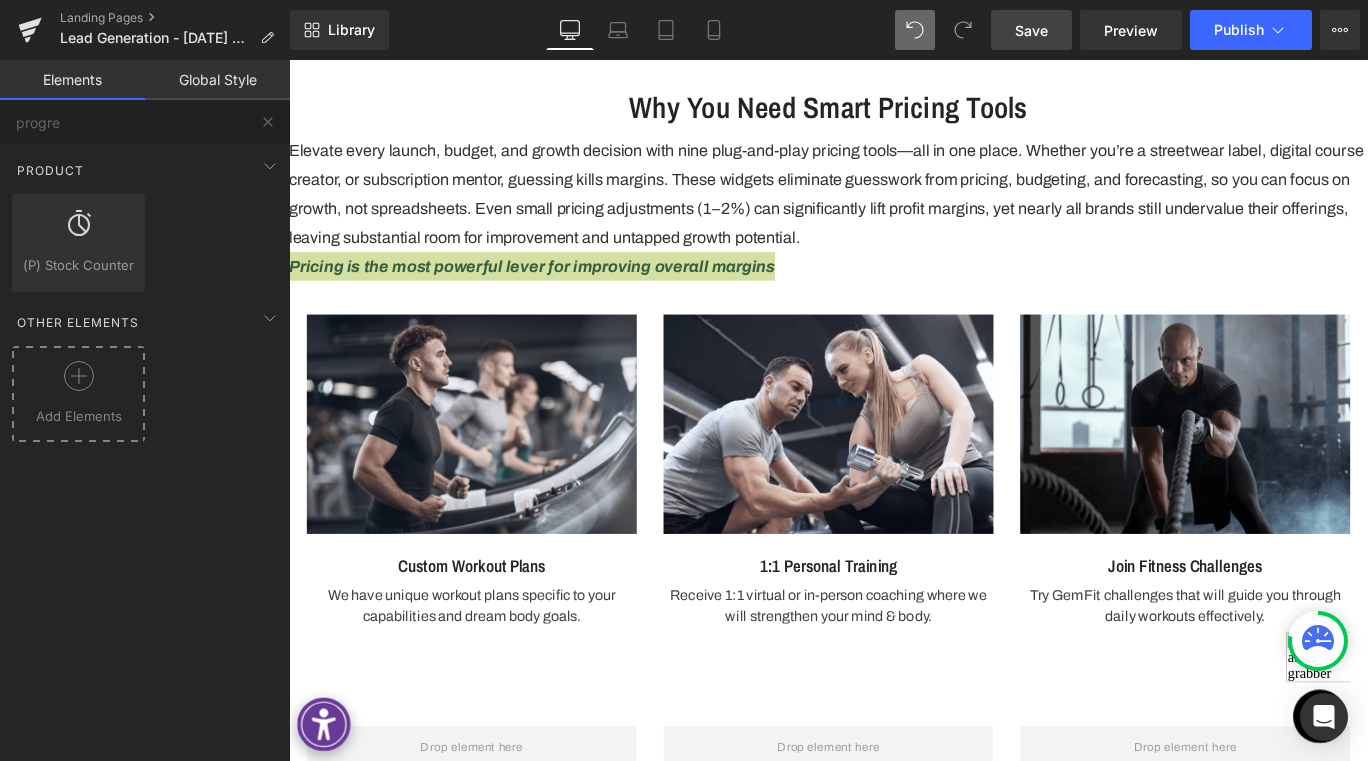 click 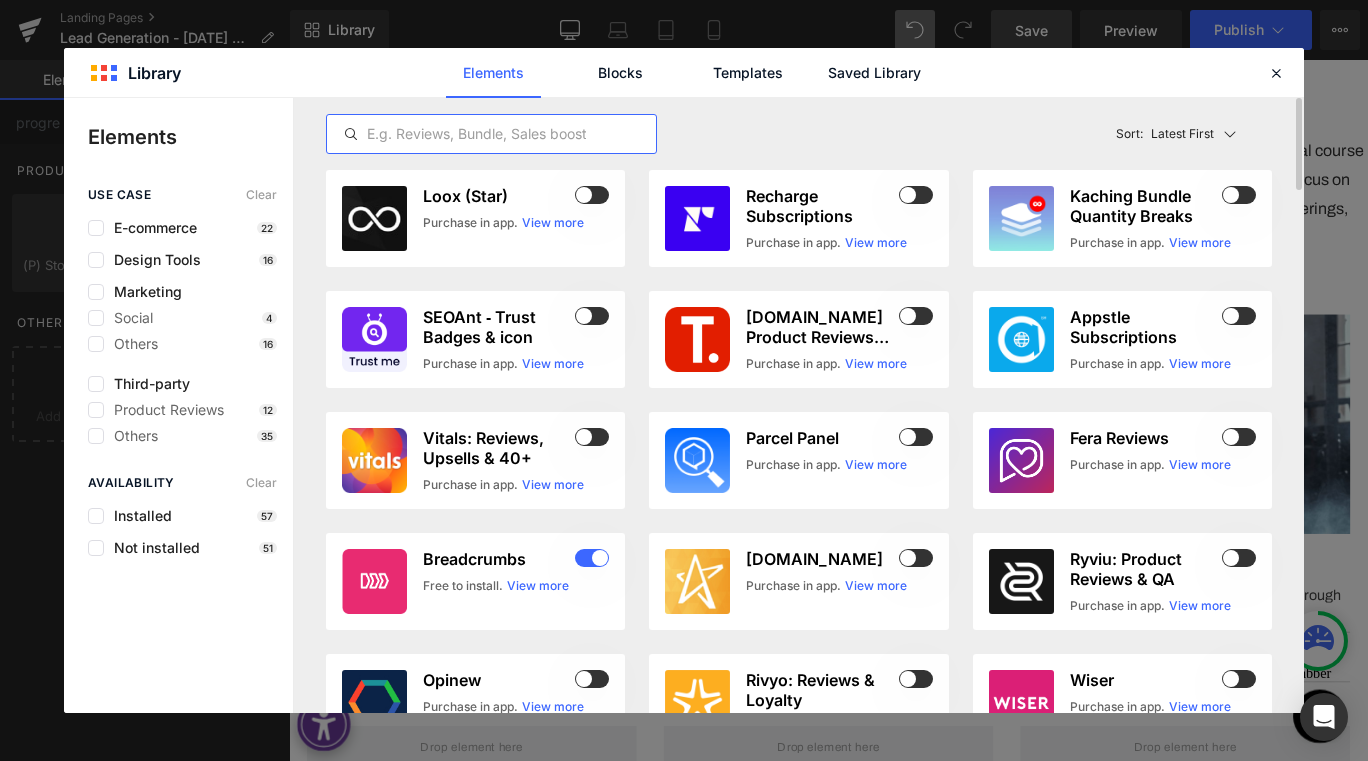 click at bounding box center [491, 134] 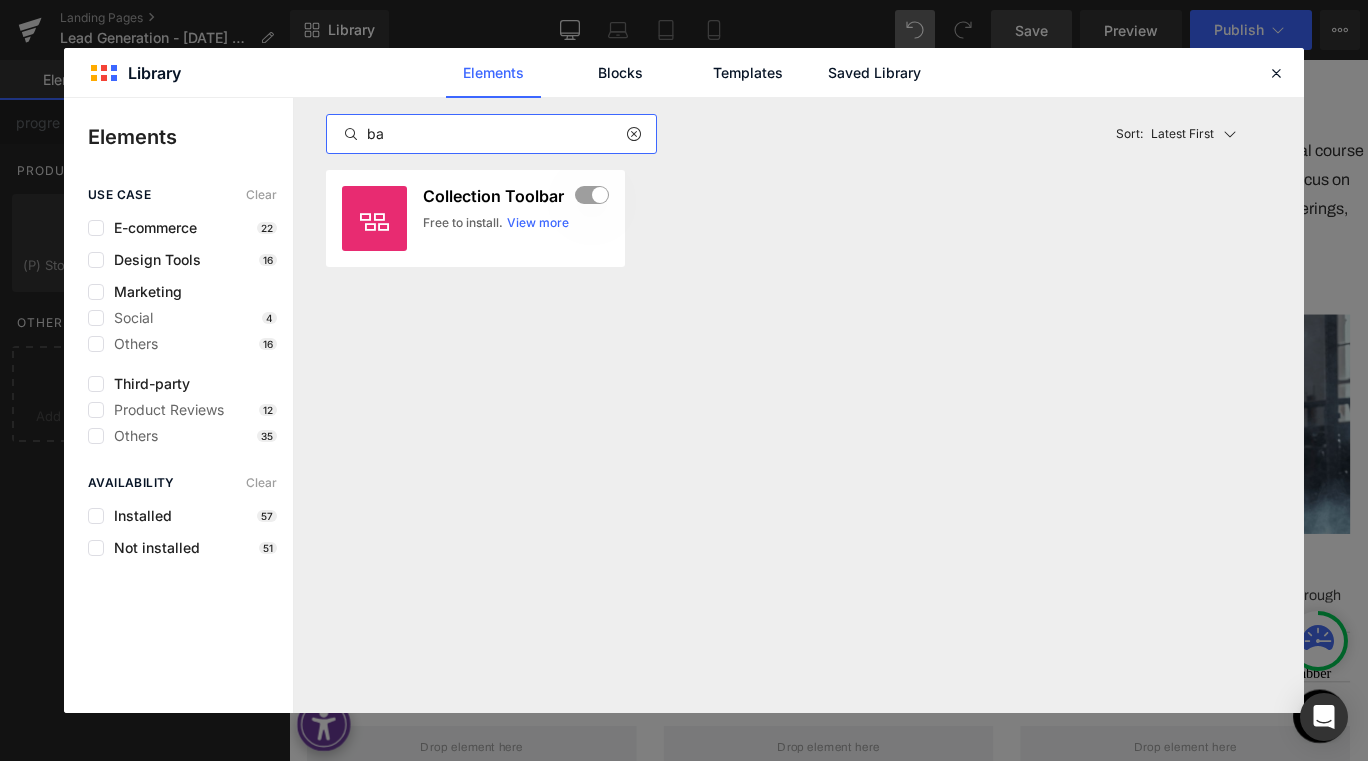 type on "b" 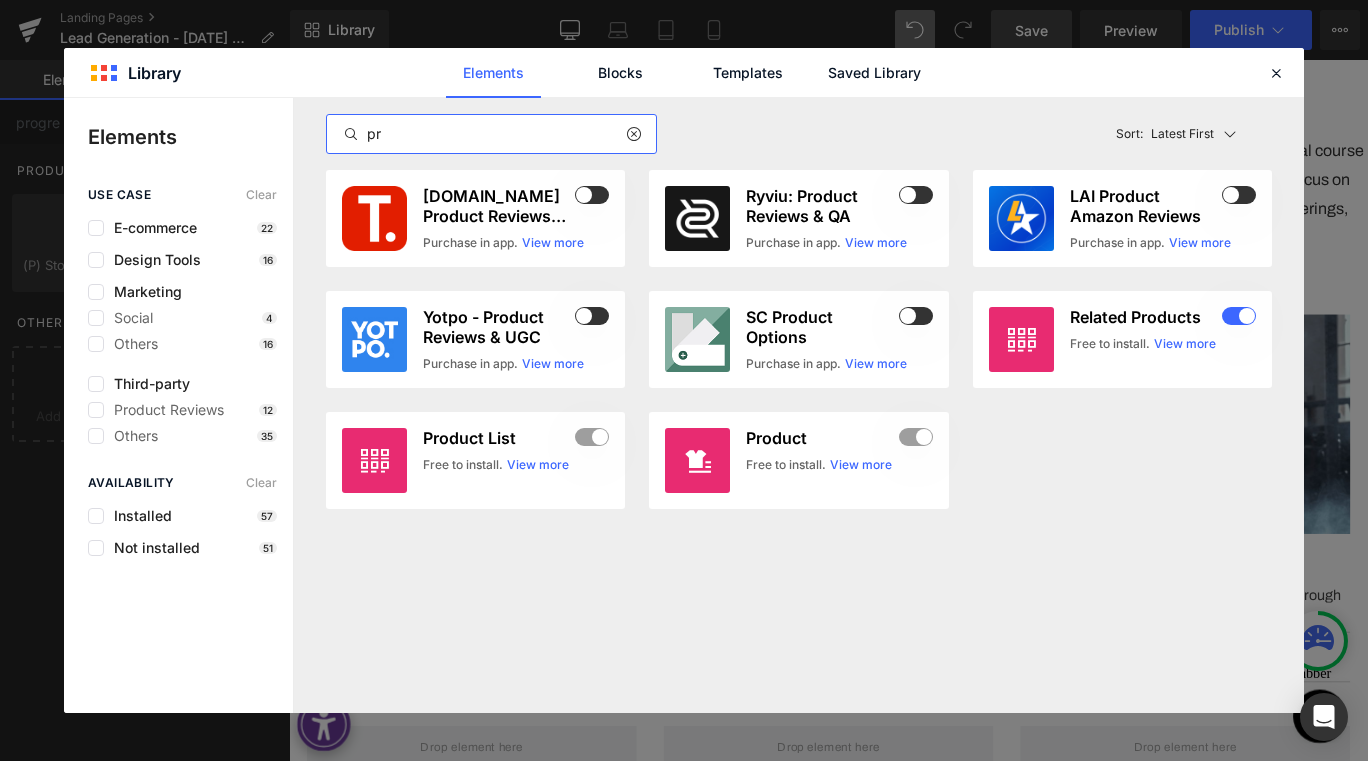 type on "p" 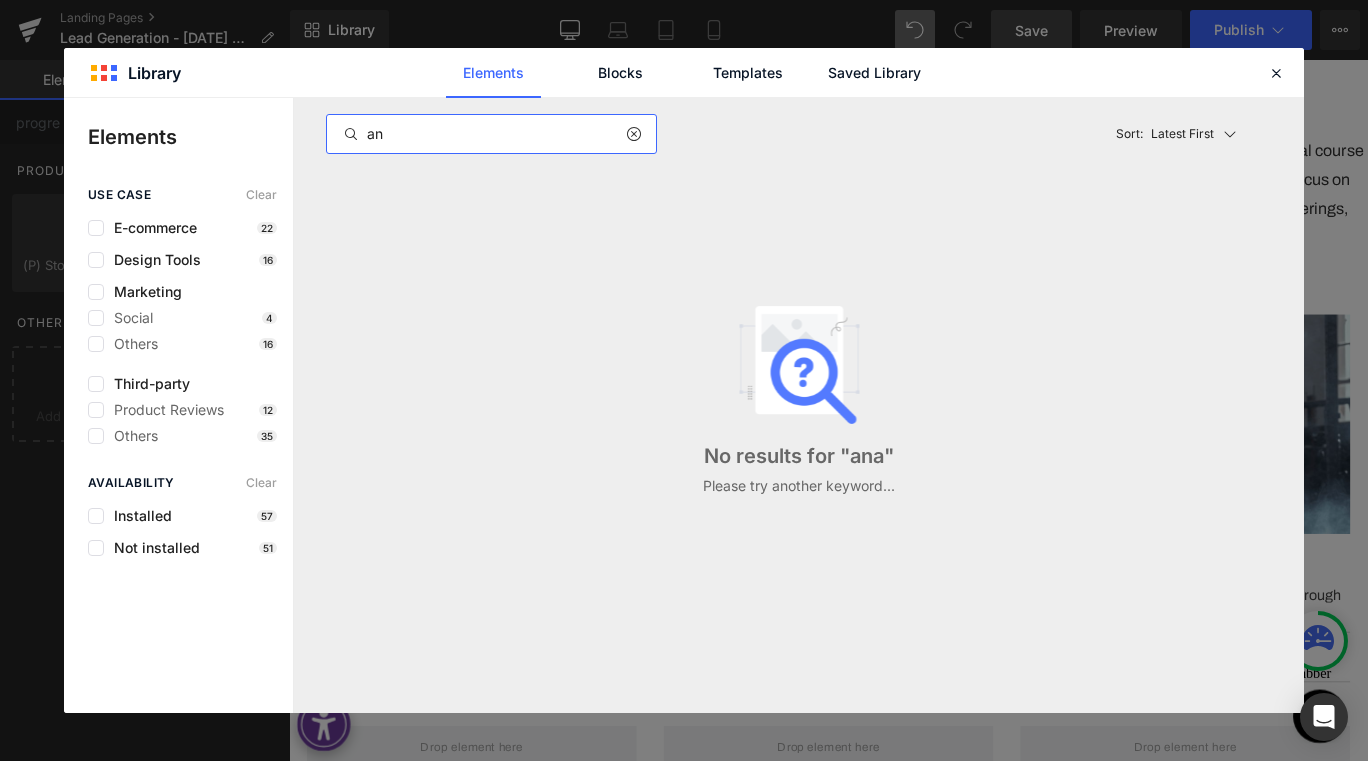 type on "a" 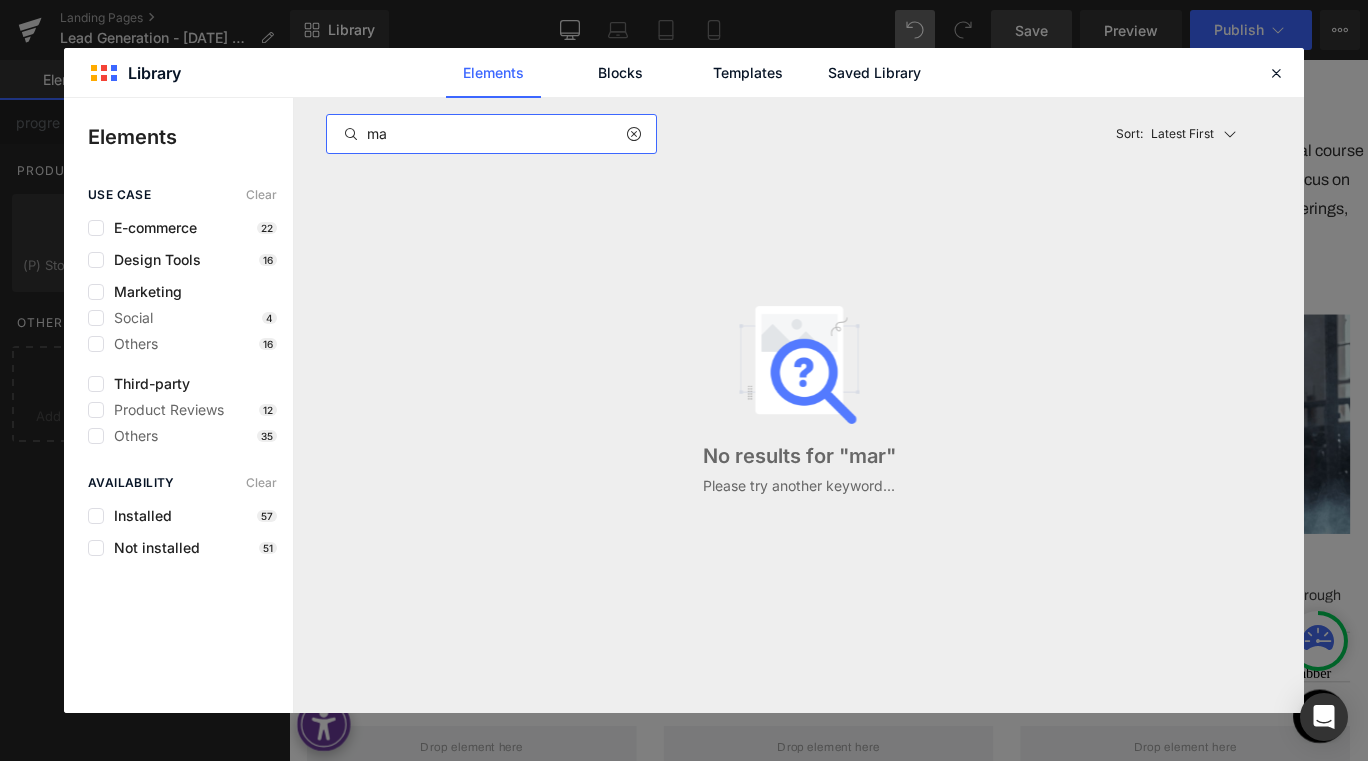 type on "m" 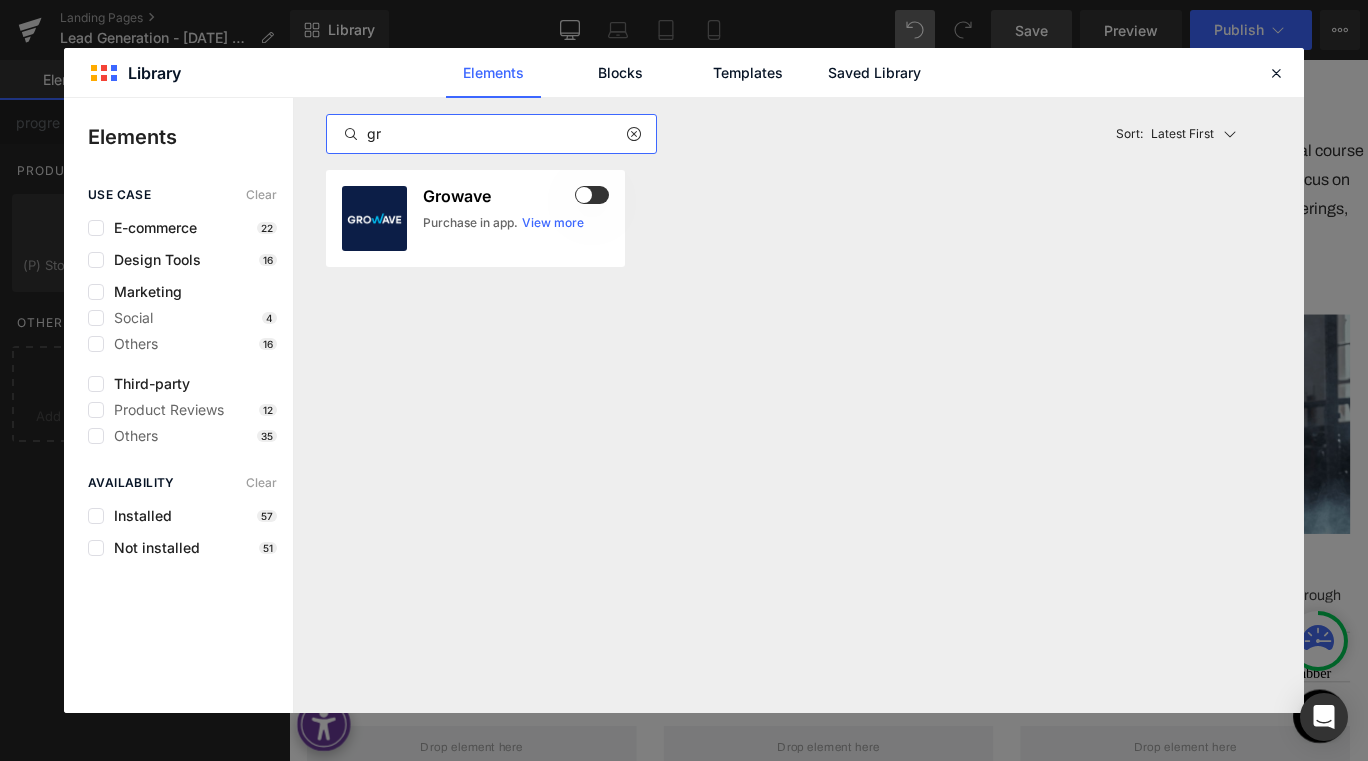 type on "g" 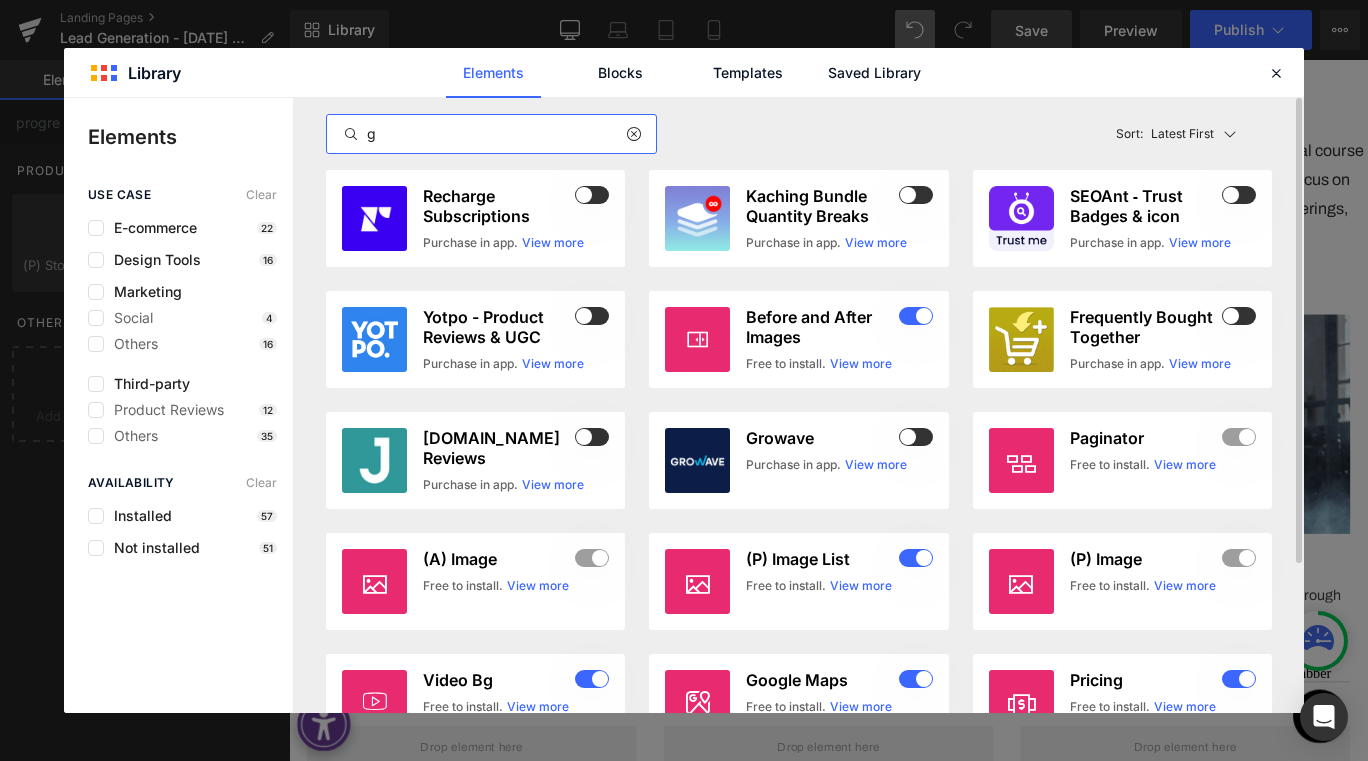 type 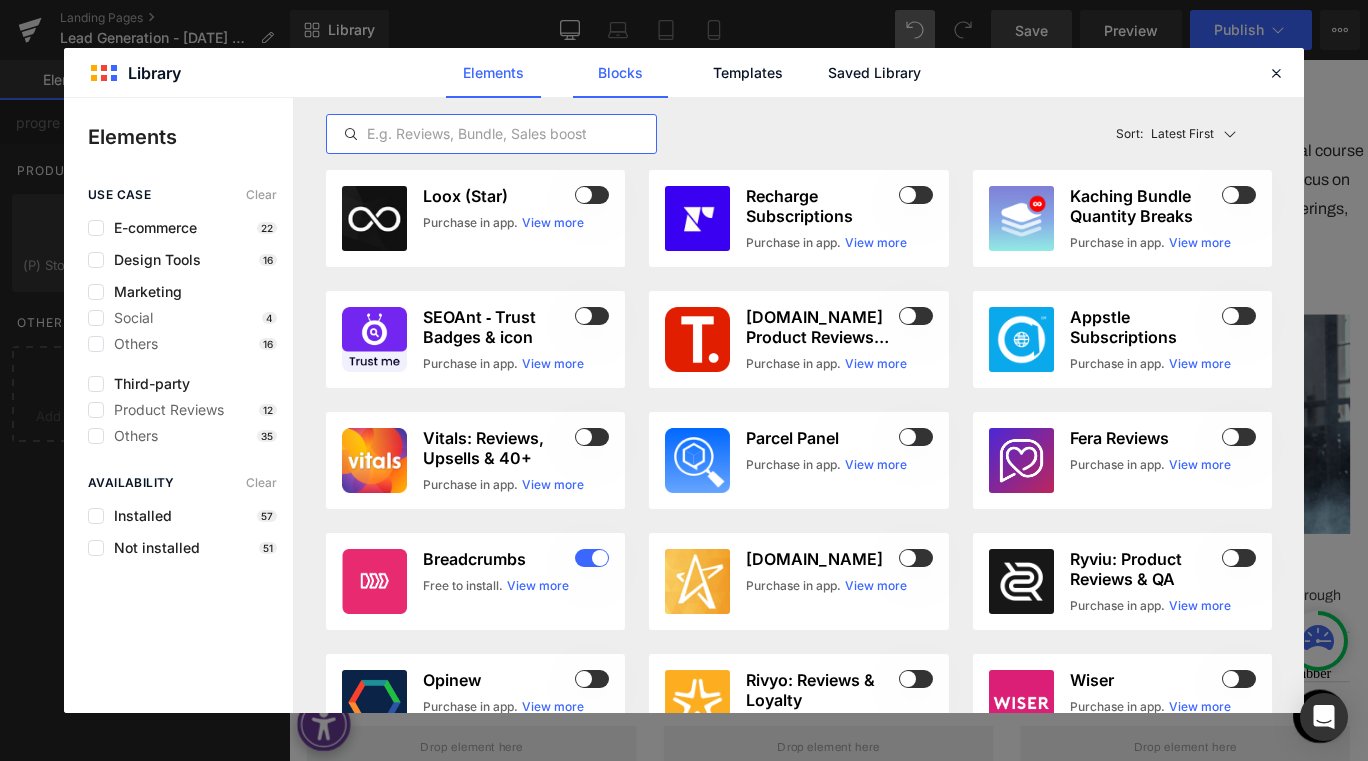 click on "Blocks" 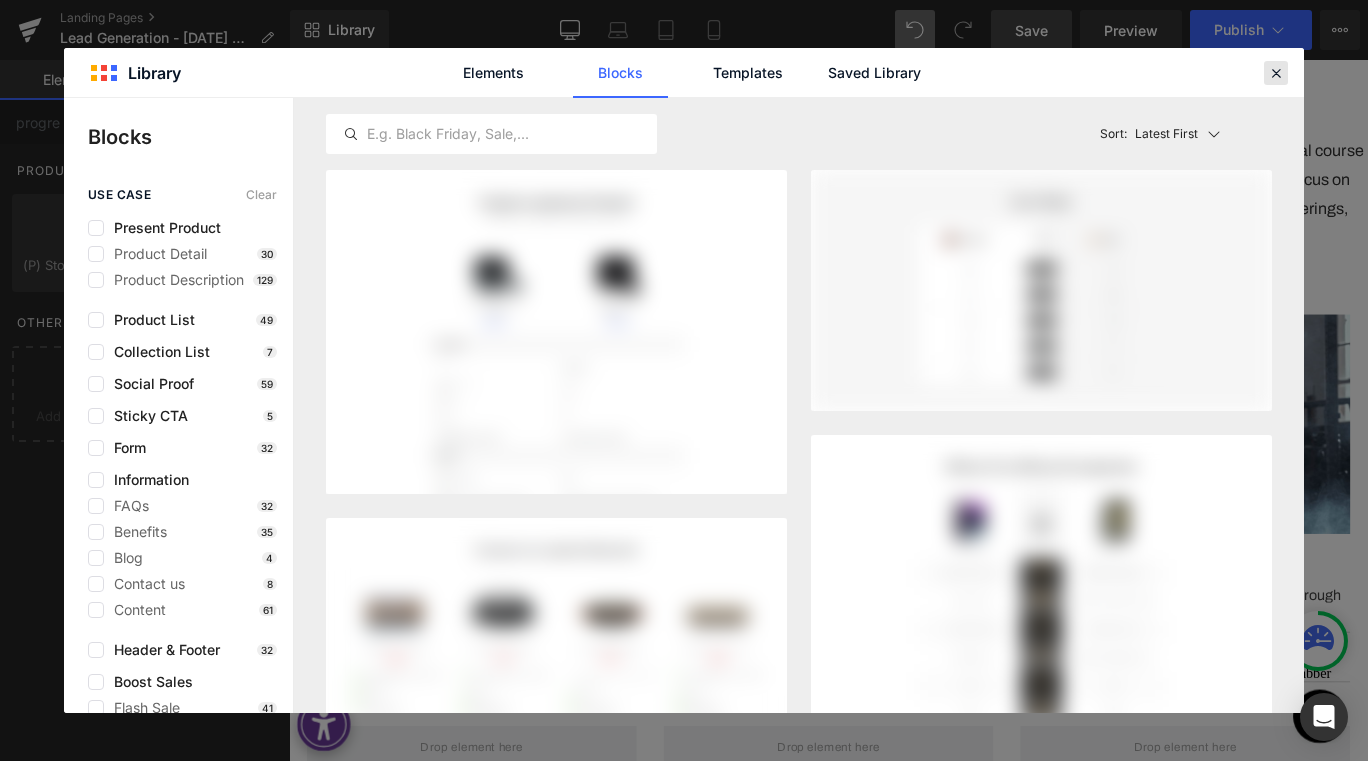 drag, startPoint x: 1279, startPoint y: 77, endPoint x: 556, endPoint y: 54, distance: 723.3657 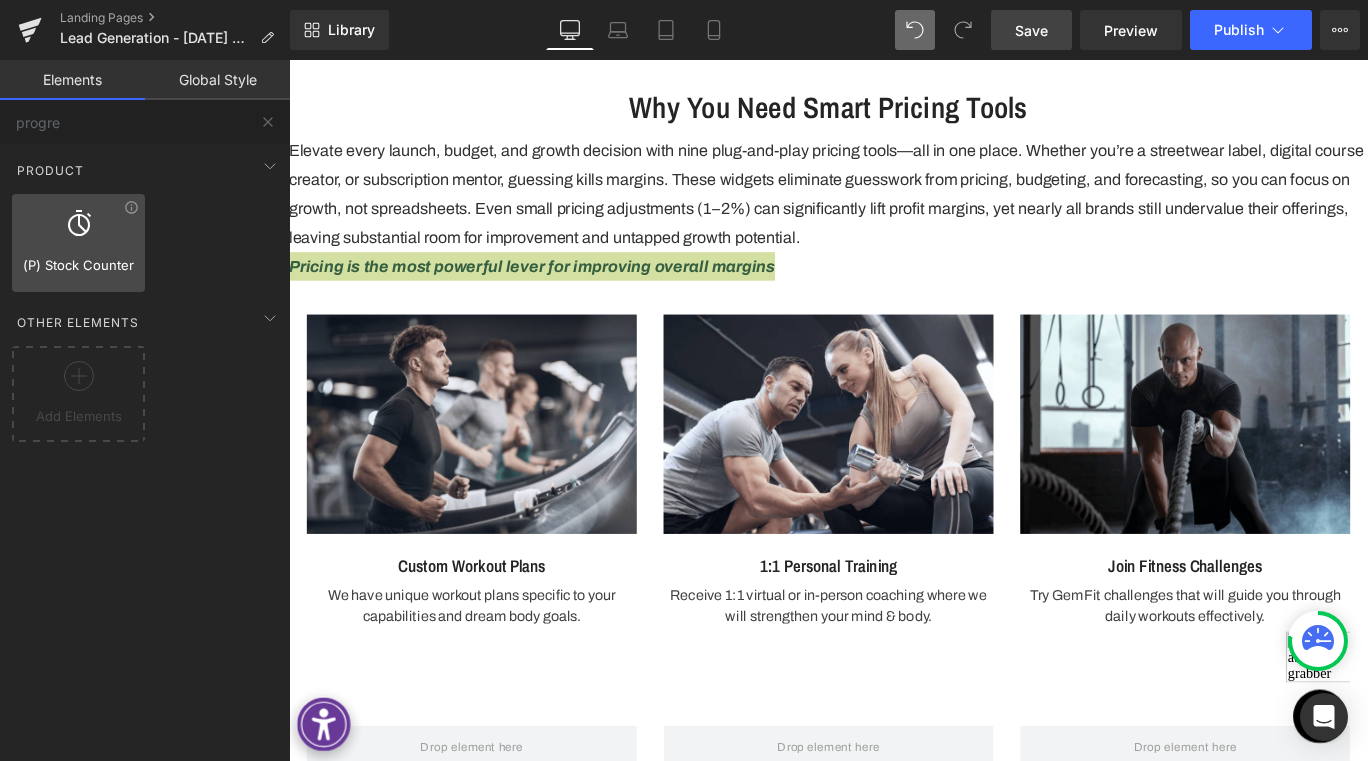 click at bounding box center (78, 232) 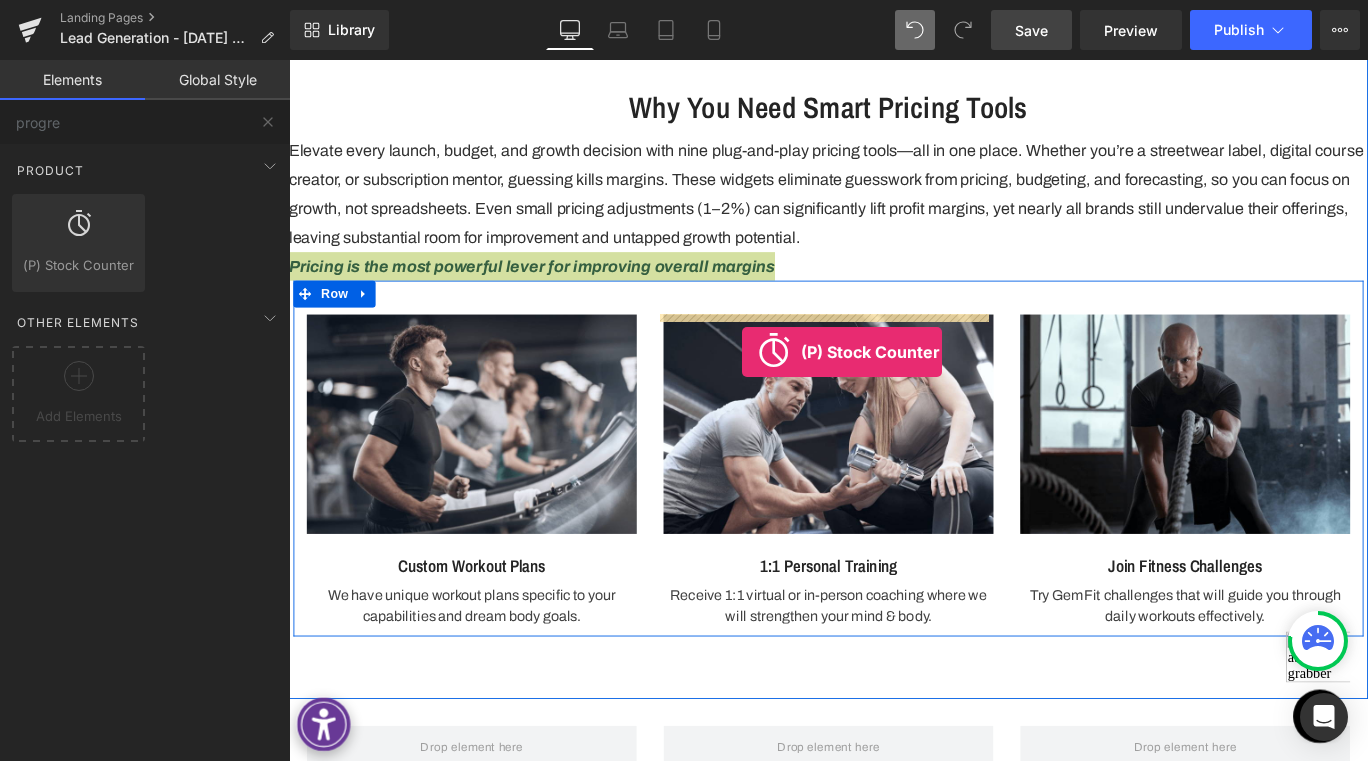 drag, startPoint x: 368, startPoint y: 293, endPoint x: 599, endPoint y: 738, distance: 501.3841 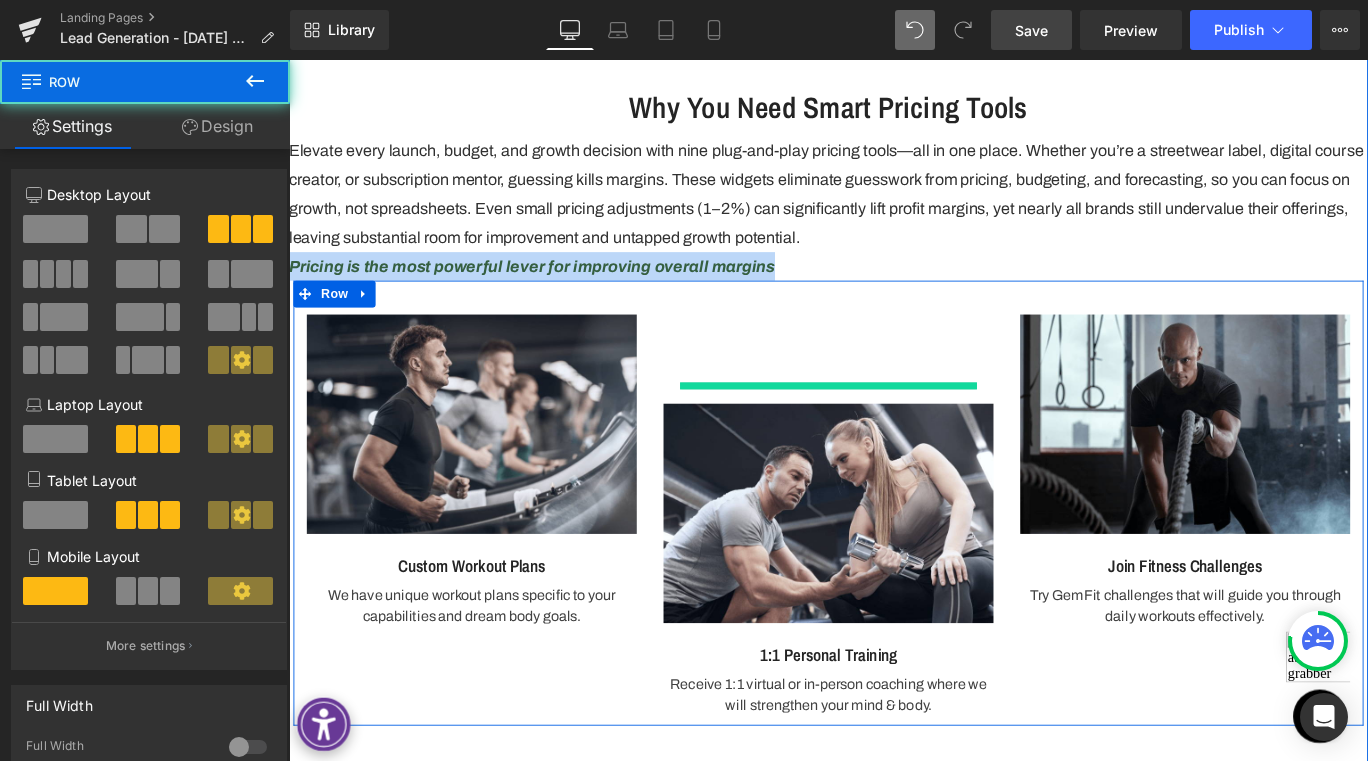 click at bounding box center [894, 396] 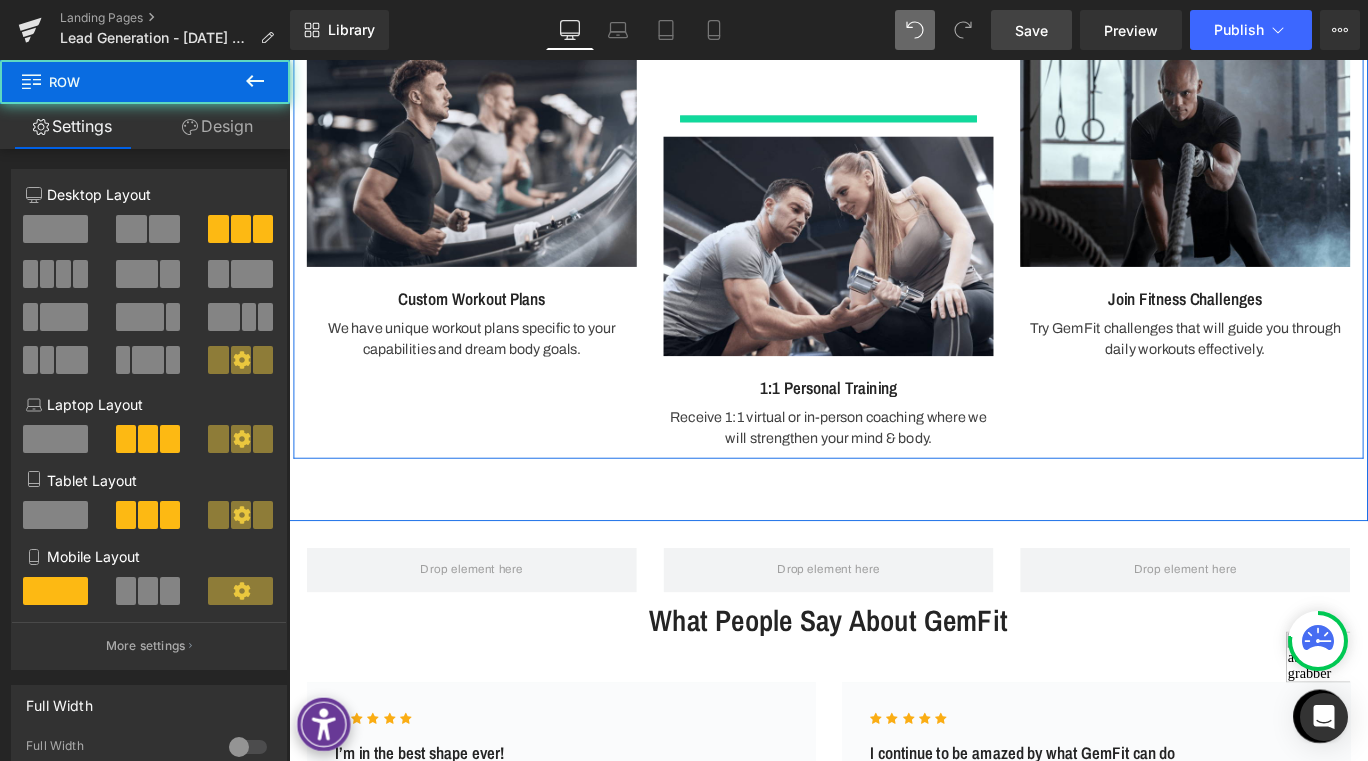 click at bounding box center (893, 126) 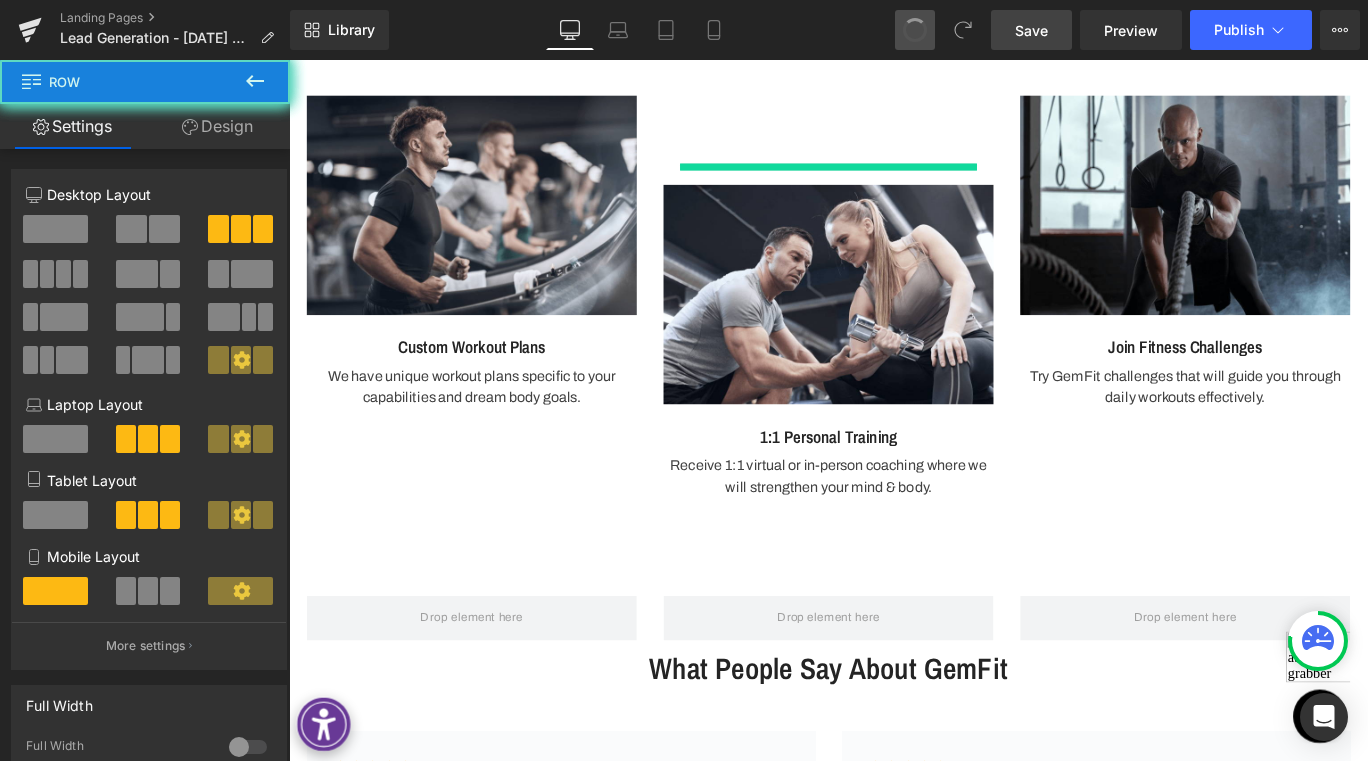 drag, startPoint x: 908, startPoint y: 31, endPoint x: 612, endPoint y: 1, distance: 297.5164 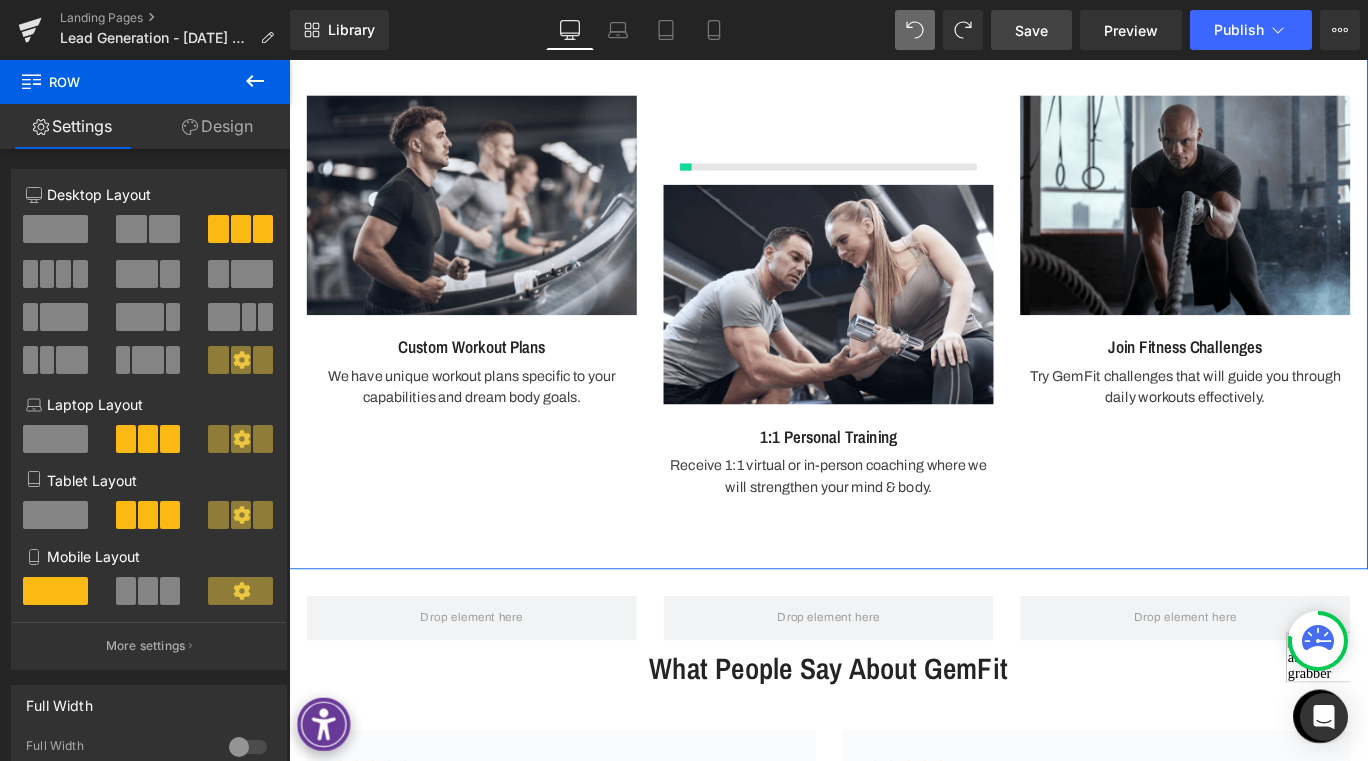 scroll, scrollTop: 753, scrollLeft: 0, axis: vertical 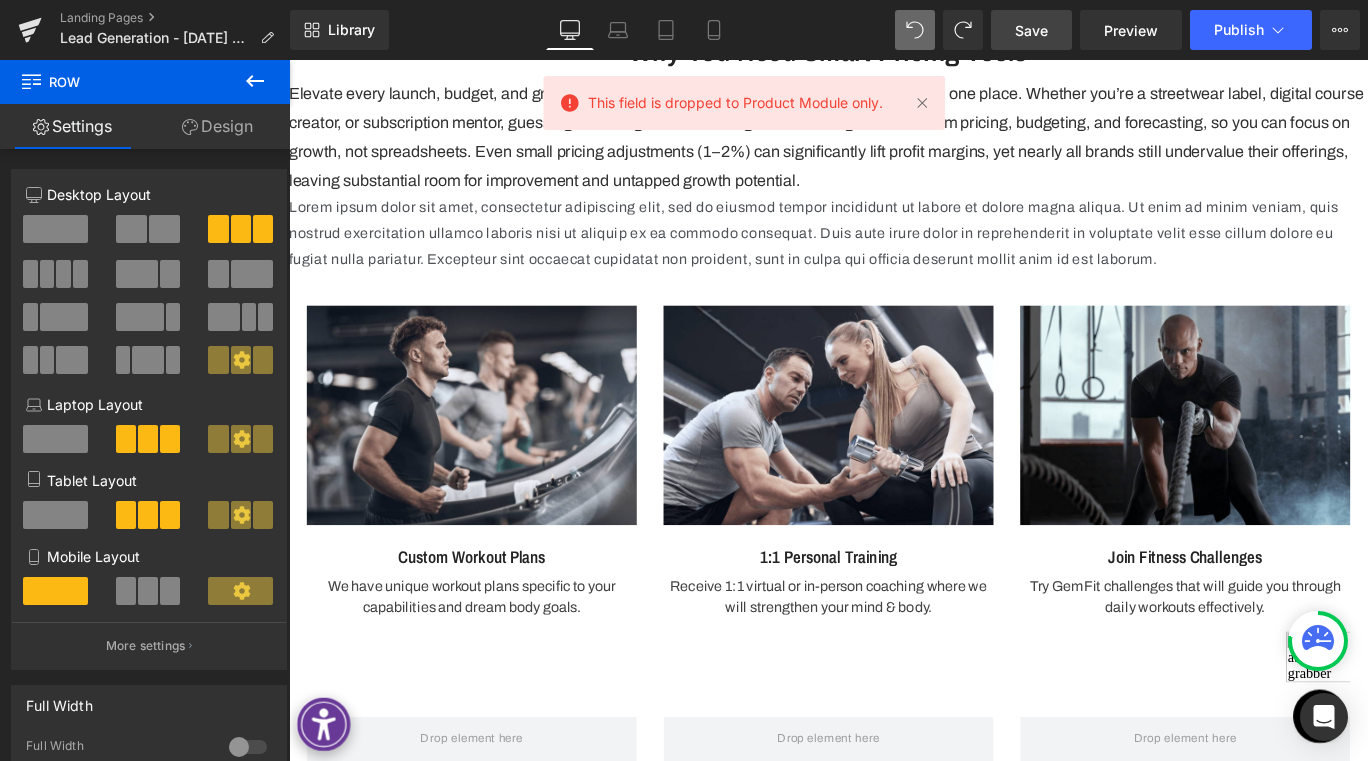 click 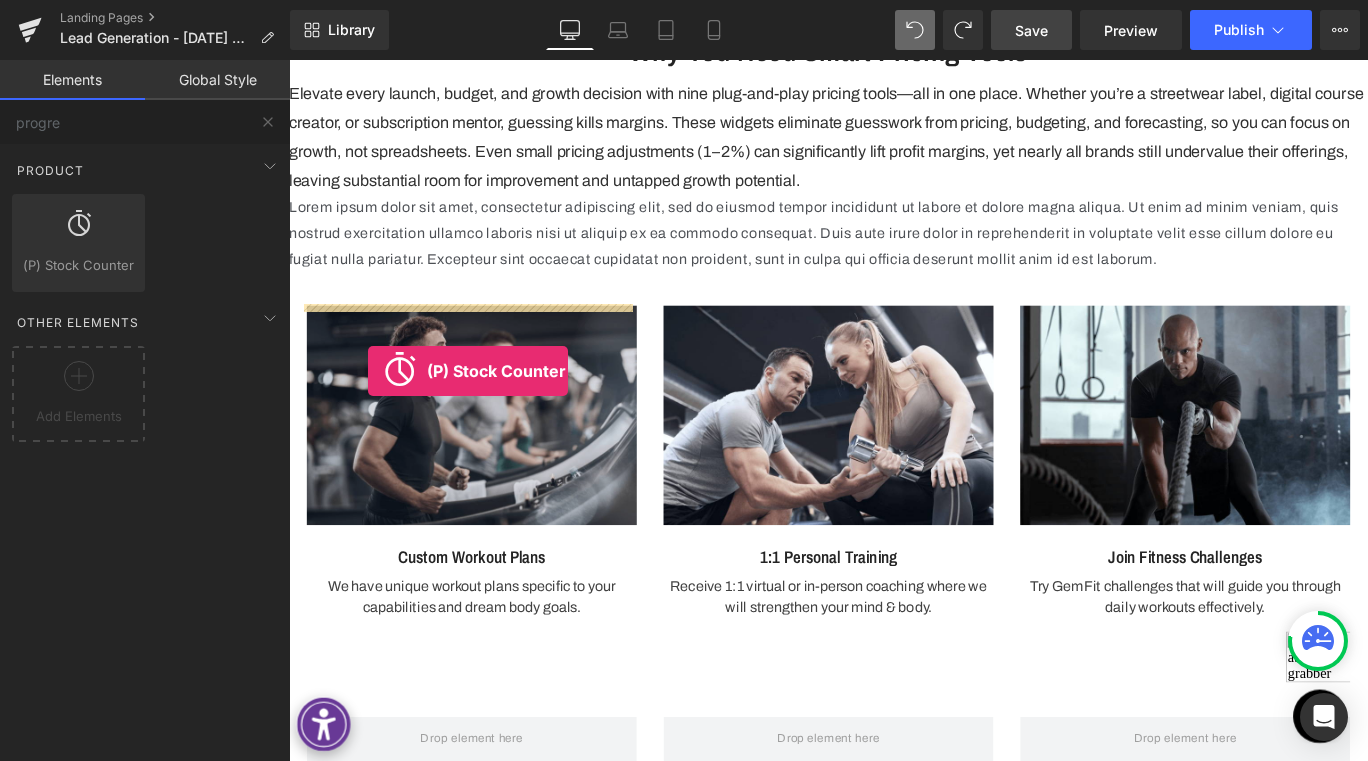 drag, startPoint x: 365, startPoint y: 297, endPoint x: 378, endPoint y: 408, distance: 111.75867 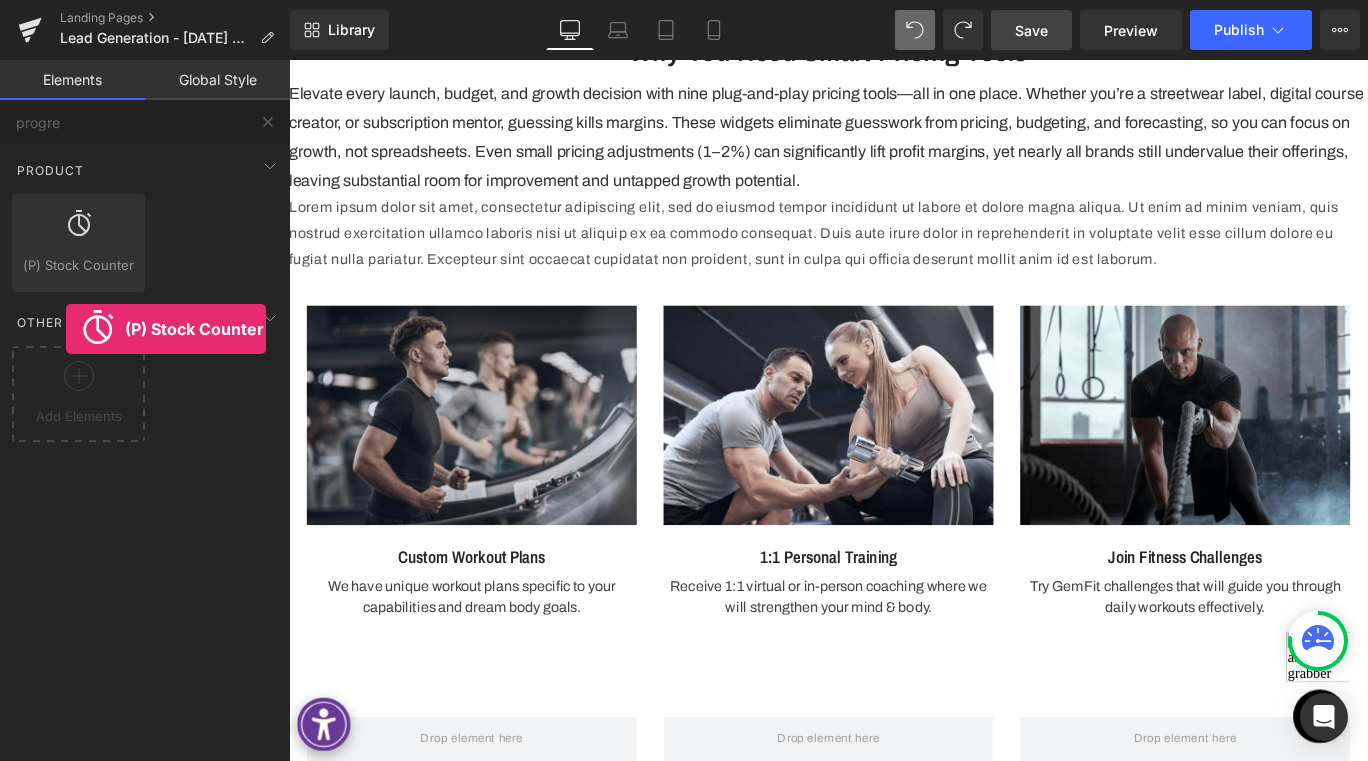 drag, startPoint x: 352, startPoint y: 306, endPoint x: 438, endPoint y: 576, distance: 283.36548 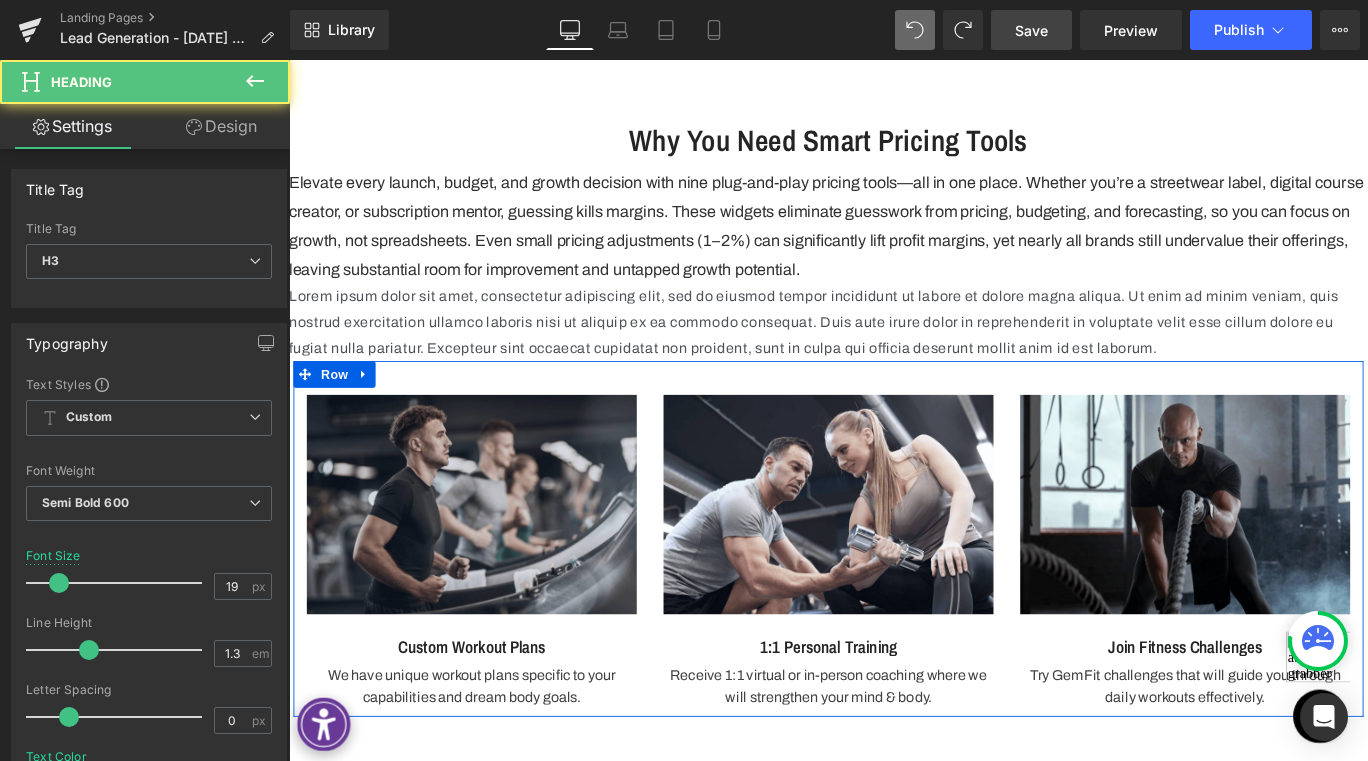 drag, startPoint x: 438, startPoint y: 576, endPoint x: 406, endPoint y: 502, distance: 80.622574 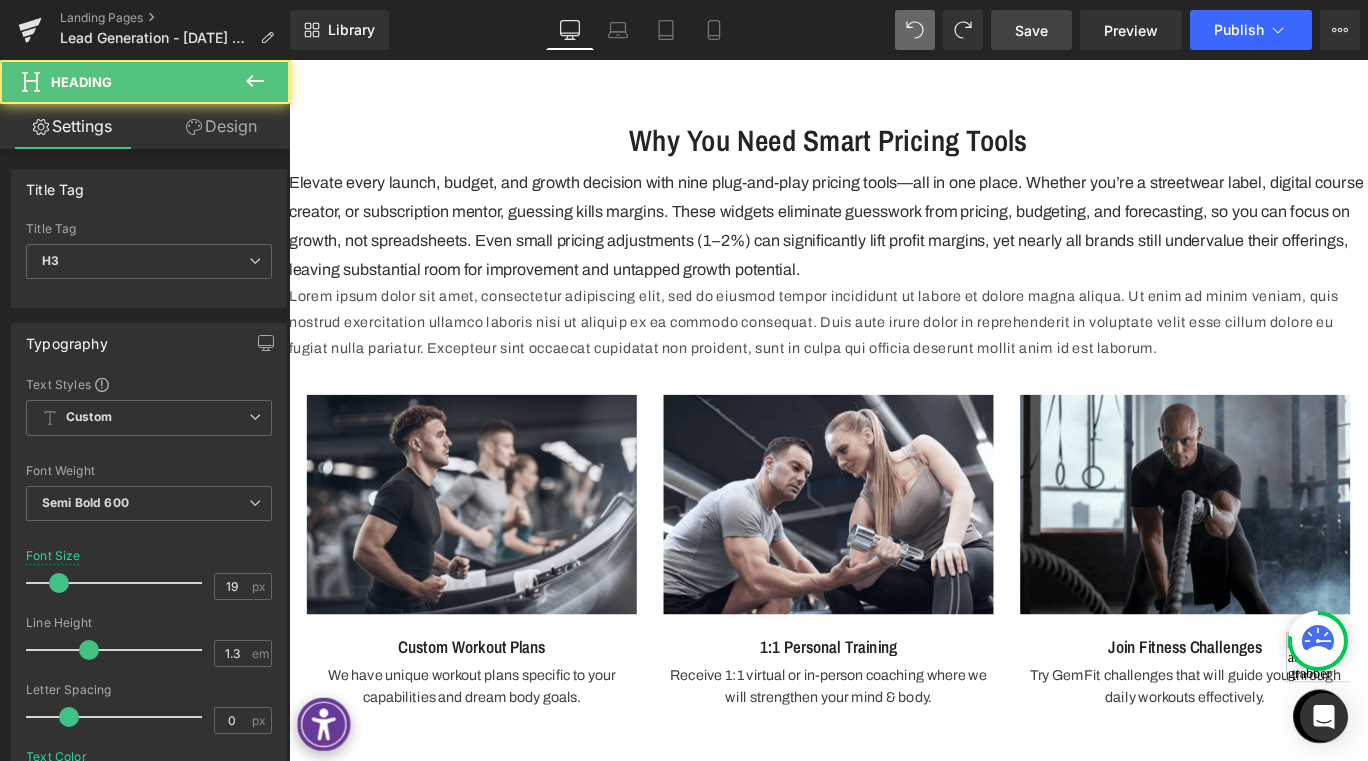 click 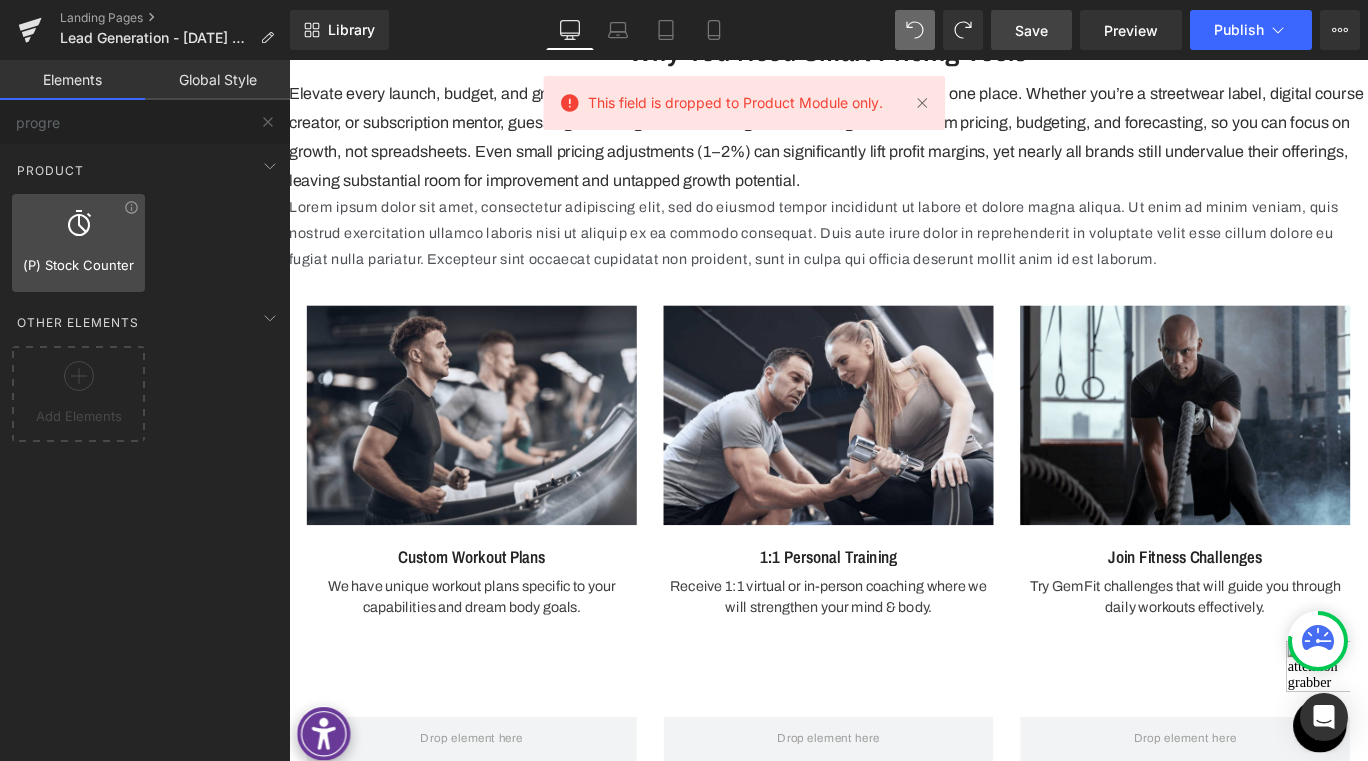click on "Product  products, goods, sells Product List  products, lists, collections, goods, sells Related Products  related, products, crosssell, cross-sell, cross sell, similar, lists, goods, sells (P) Dynamic Checkout Button  button, call to action, cta, payment, dynamic (P) Title  products, goods, sells, titles, heading, titles (P) Description  products, goods, sells, descriptions, details (P) Price  product price, currency (P) Quantity  products, goods, sells, quantity, quantities, numbers (P) Image  products, goods, sells, images, photos, thumbnails (P) SKU  products, code, SKU (P) Vendor  products, vendor (P) File Upload  products, vendor (P) Image List  products, goods, sells, images, photos, thumbnails, lists (P) Variants  products, goods, sells, variants, dropdowns, selects, options (P) Swatches  product swatches, color, option (P) Cart Button  products, goods, sells, carts, add to carts, add-to-carts, purchases, buy now, buys, buttons (P) View More  products, goods, sells, views, mores, details, buttons" at bounding box center (149, 243) 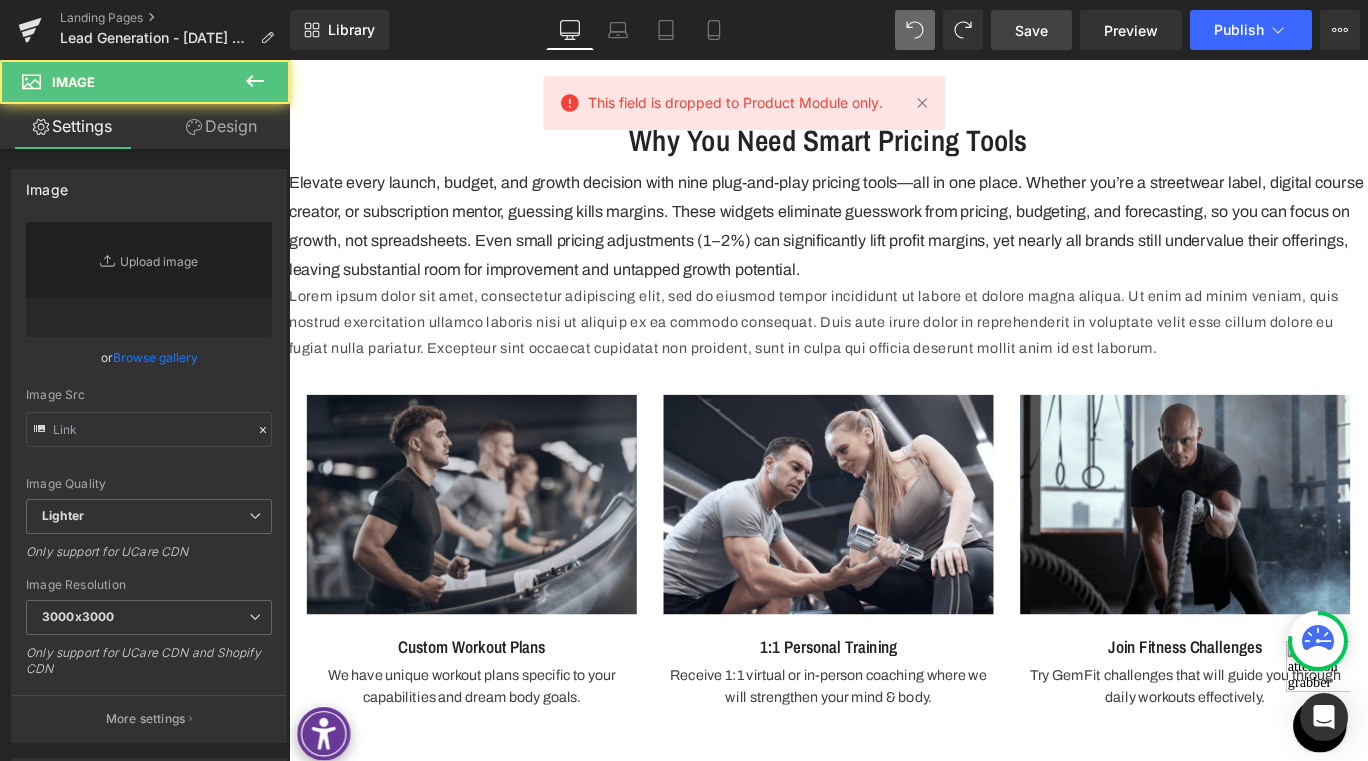 click at bounding box center [494, 558] 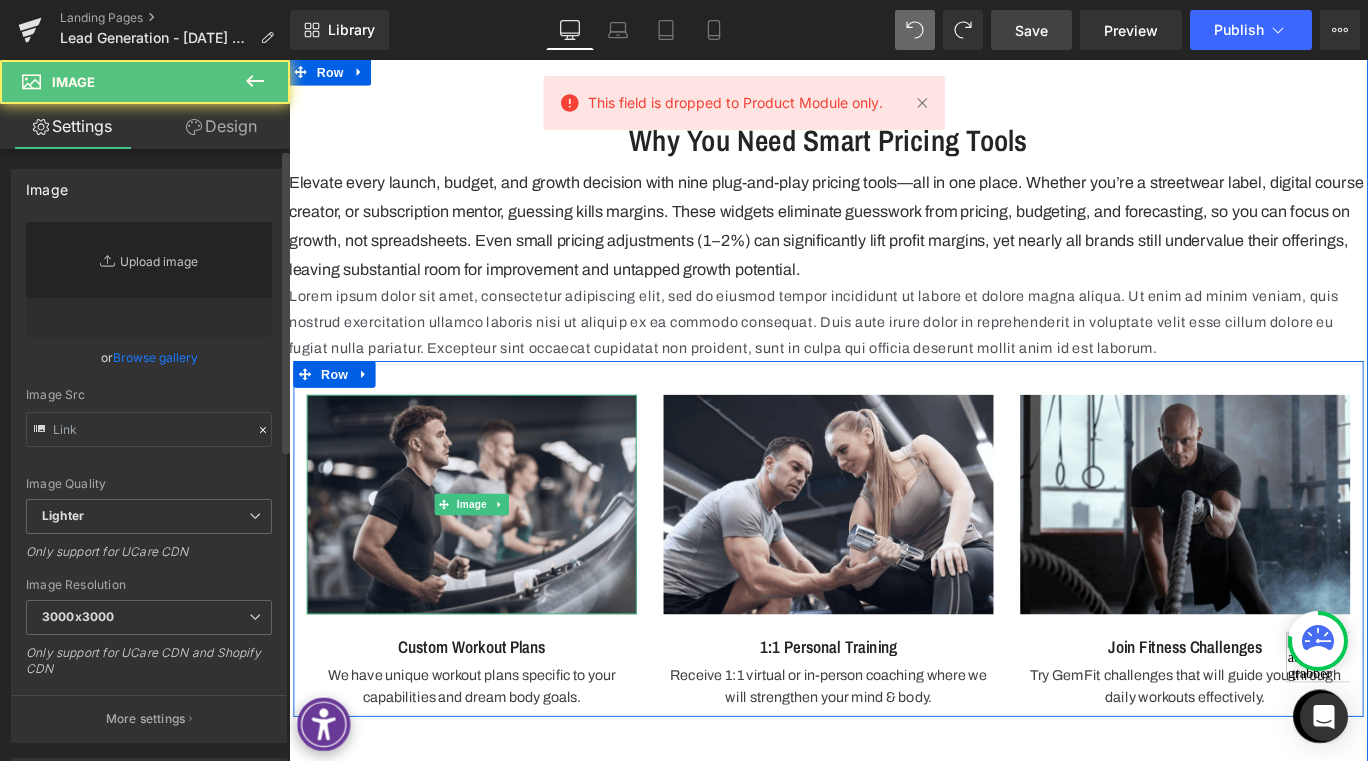 scroll, scrollTop: 953, scrollLeft: 0, axis: vertical 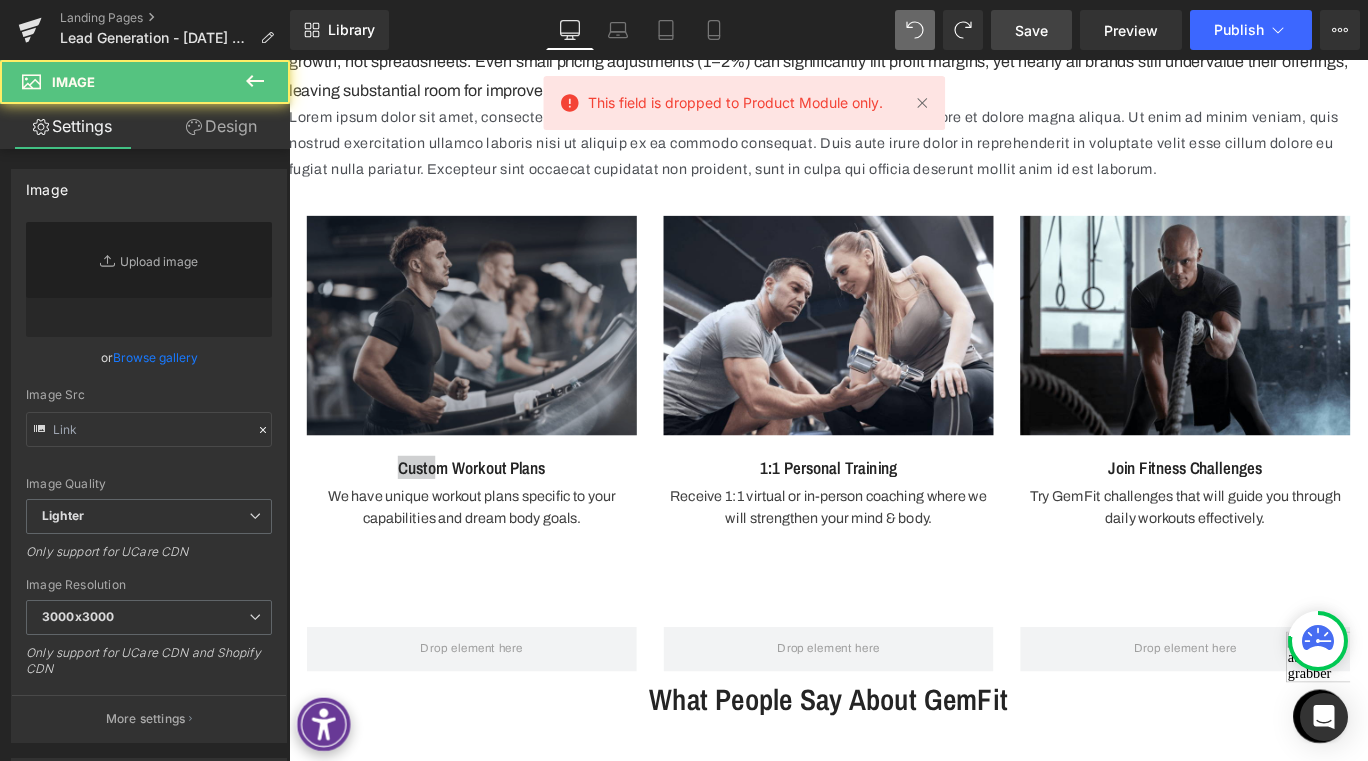 click 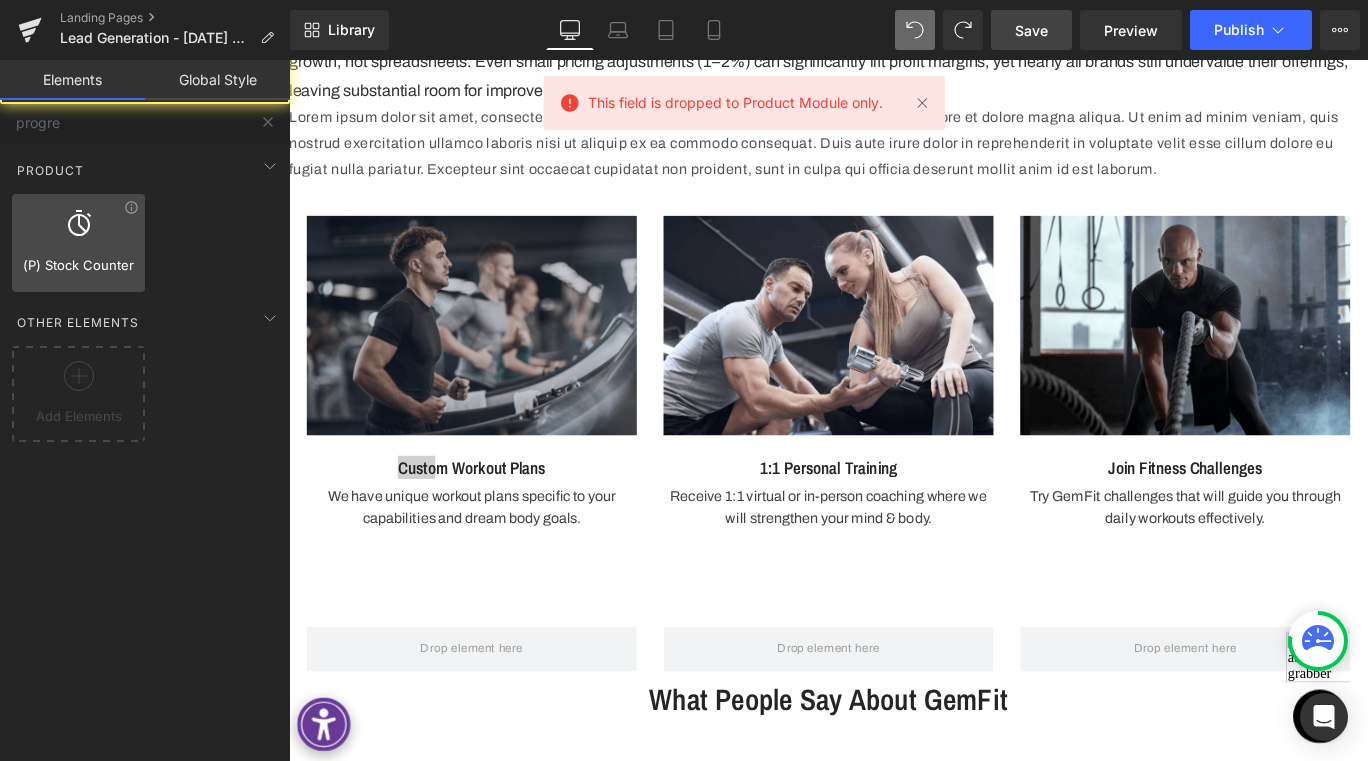 click at bounding box center [78, 232] 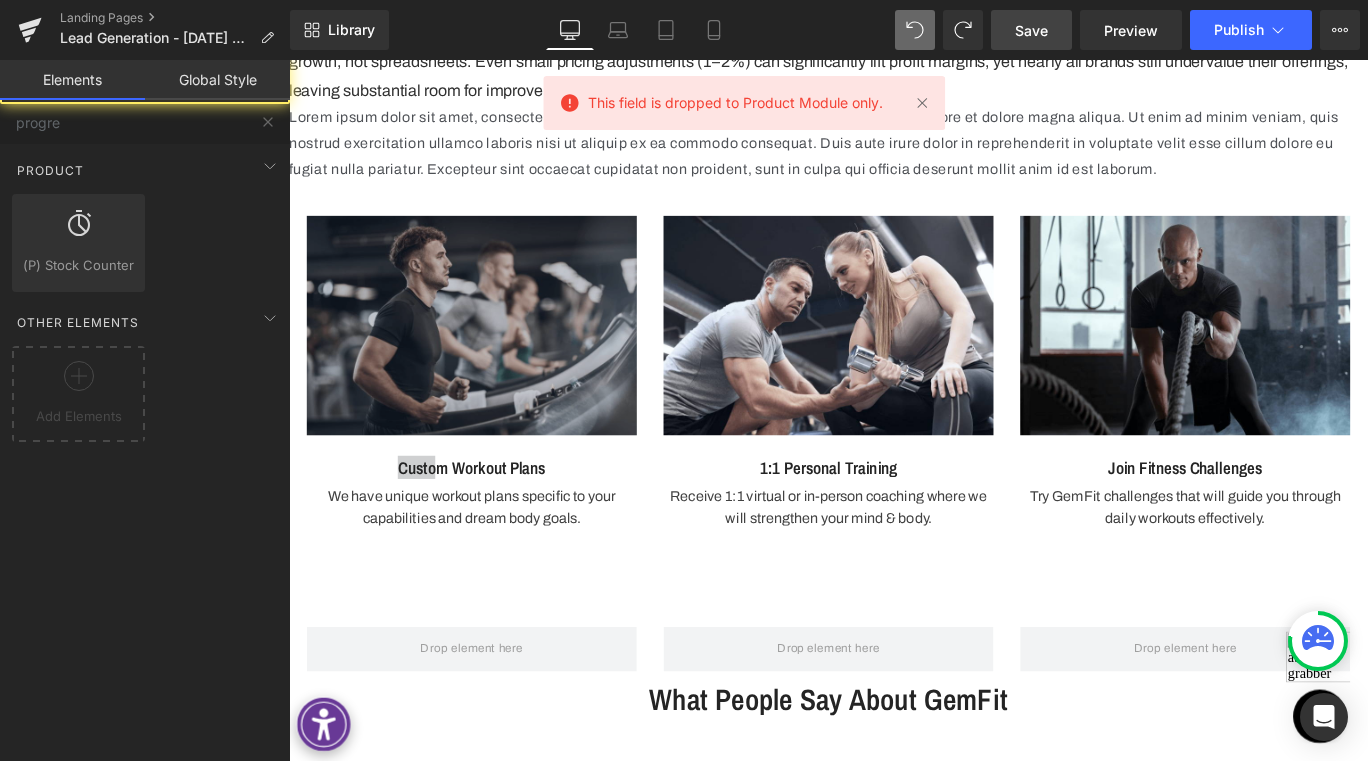 drag, startPoint x: 364, startPoint y: 287, endPoint x: 450, endPoint y: 487, distance: 217.70622 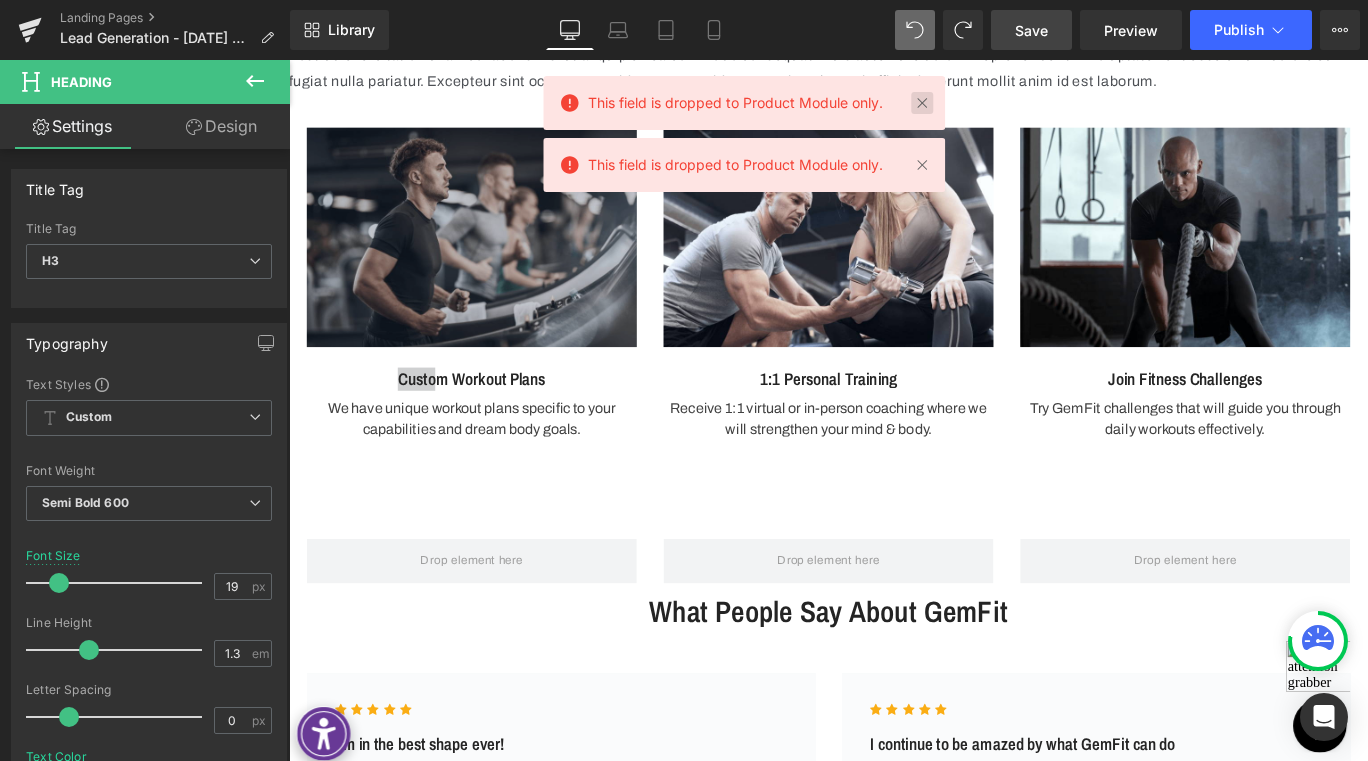 click at bounding box center [922, 103] 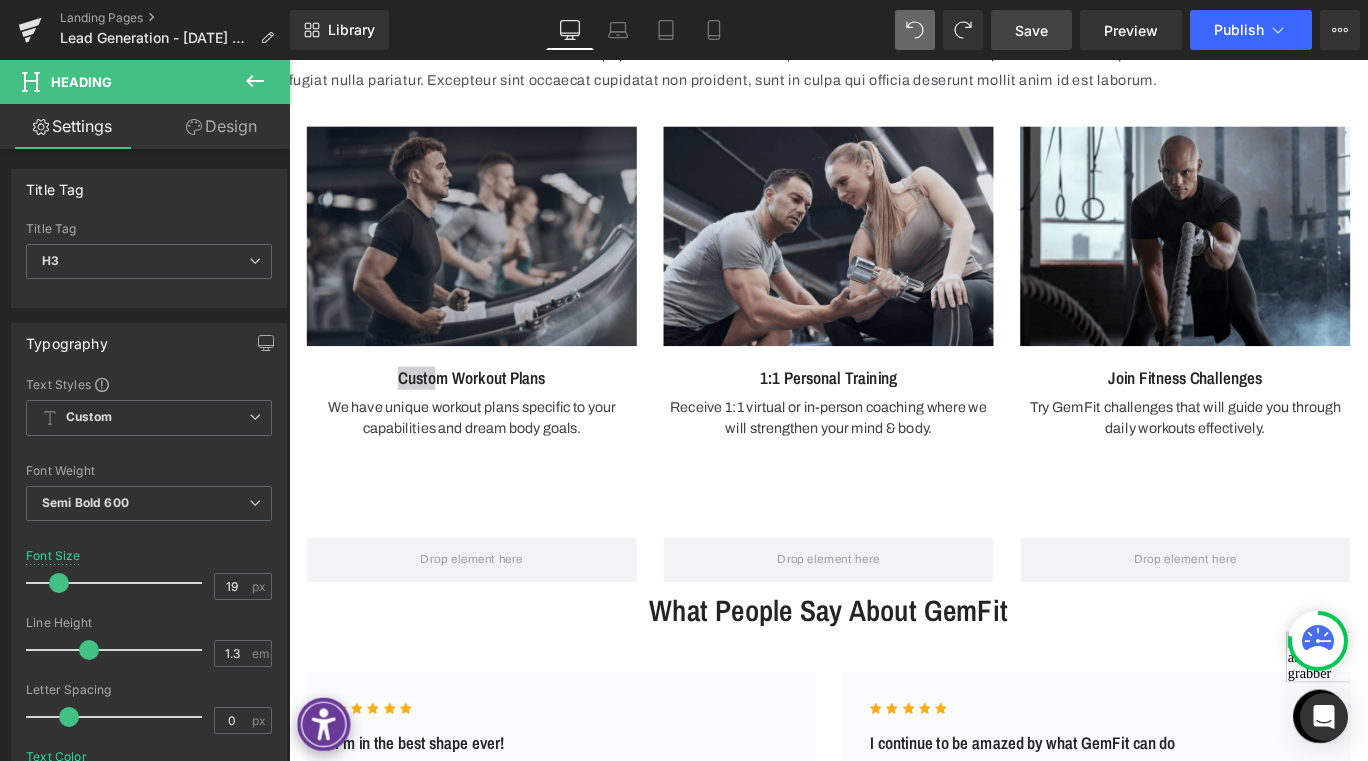 scroll, scrollTop: 1153, scrollLeft: 0, axis: vertical 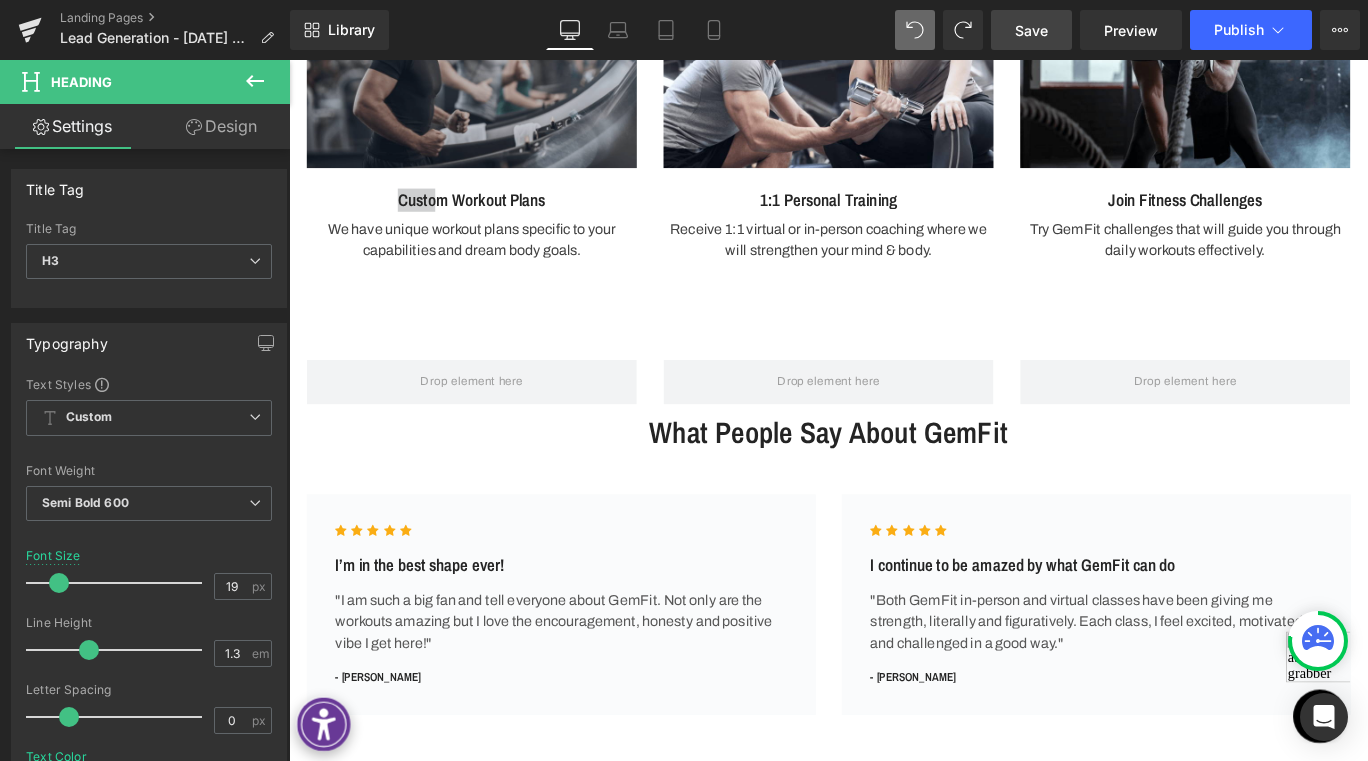 click 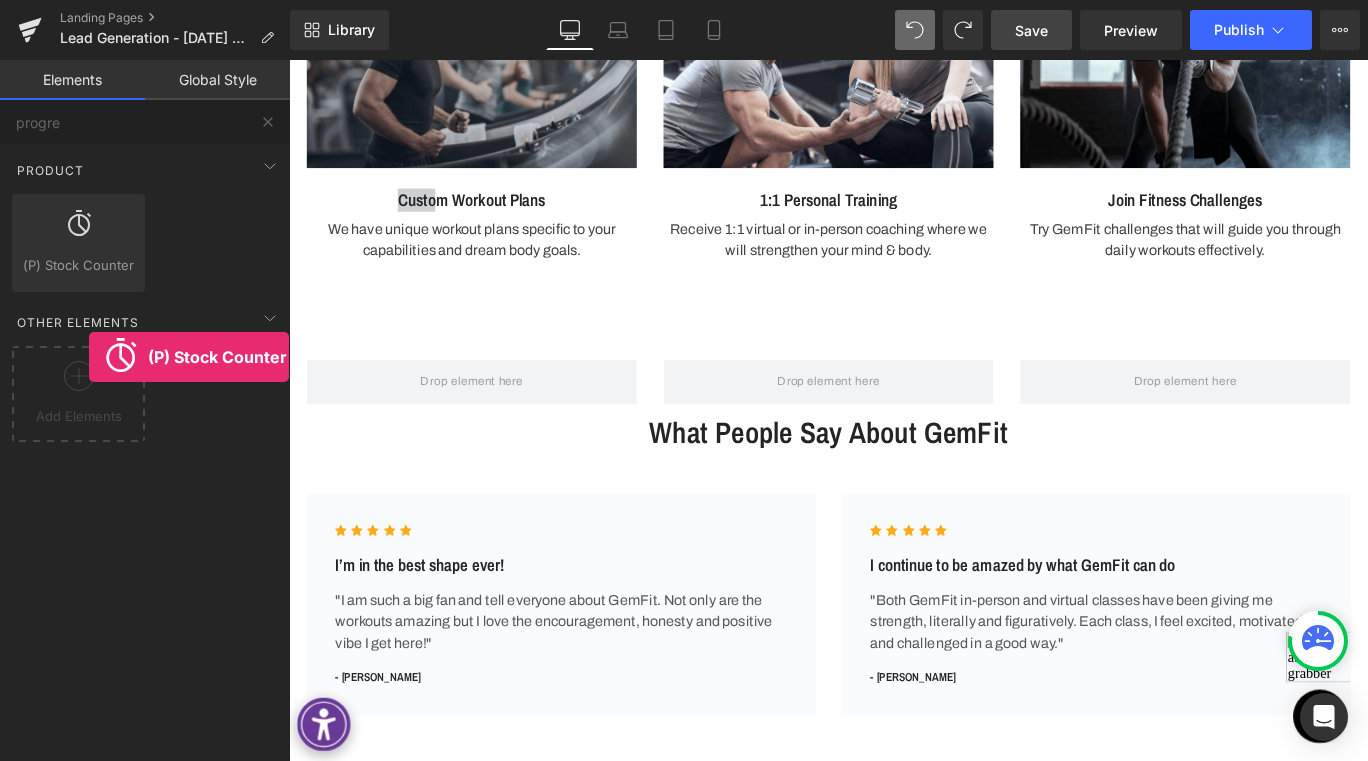 drag, startPoint x: 89, startPoint y: 232, endPoint x: 286, endPoint y: 250, distance: 197.82063 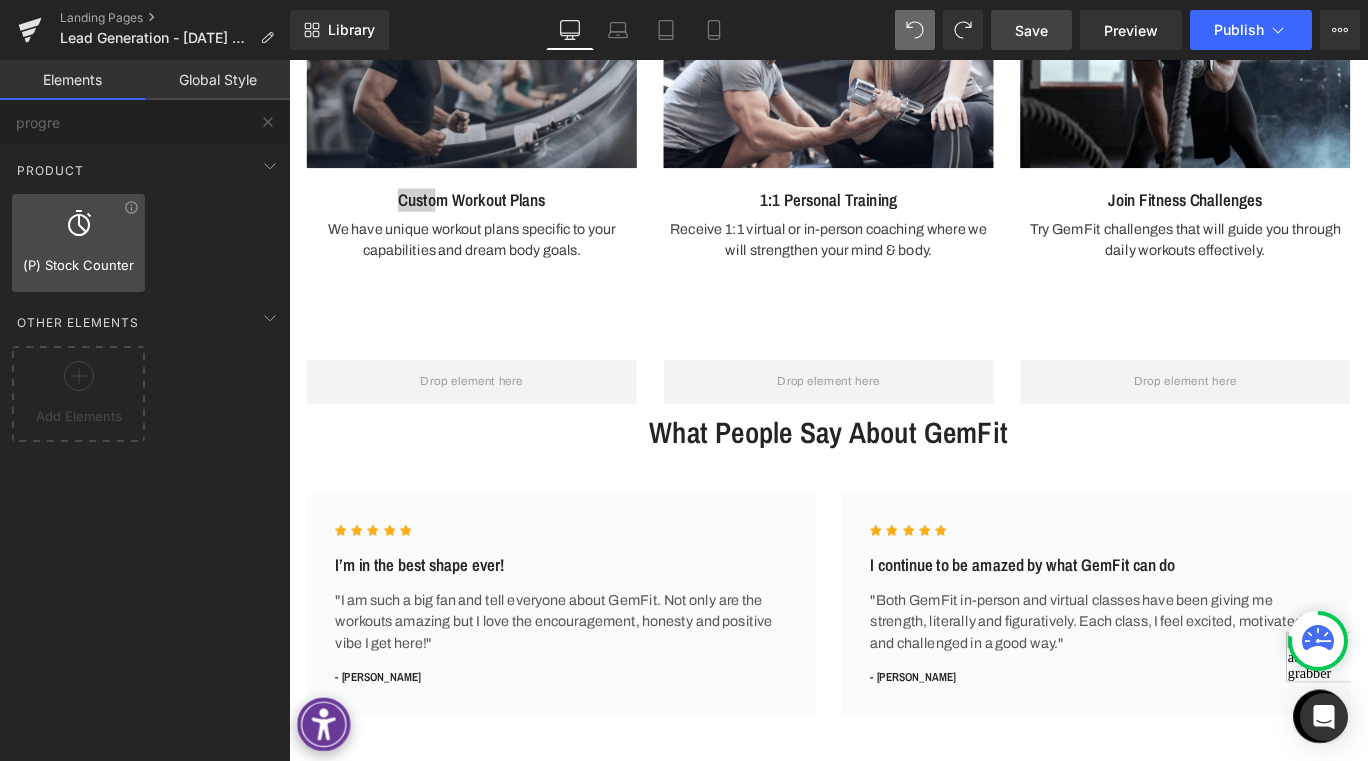 drag, startPoint x: 286, startPoint y: 250, endPoint x: 91, endPoint y: 240, distance: 195.25624 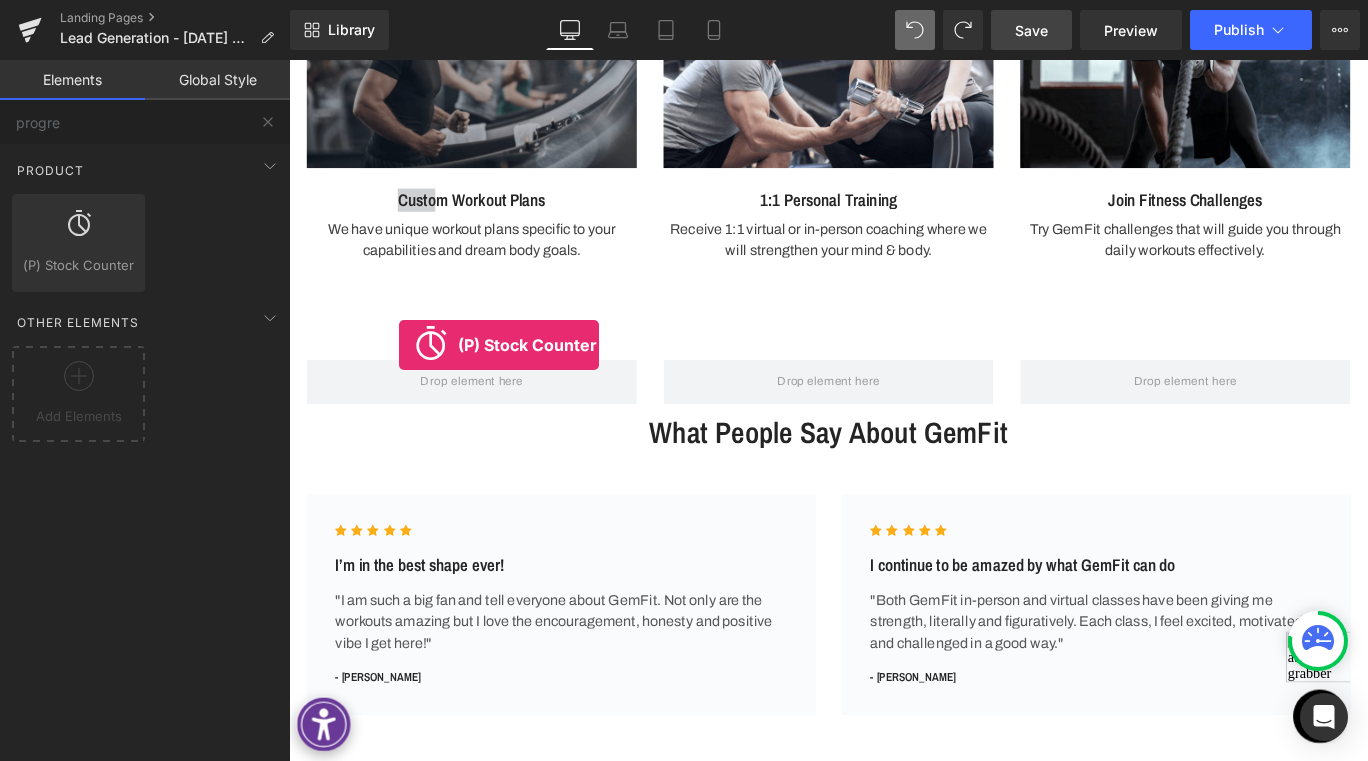 drag, startPoint x: 362, startPoint y: 298, endPoint x: 391, endPoint y: 248, distance: 57.801384 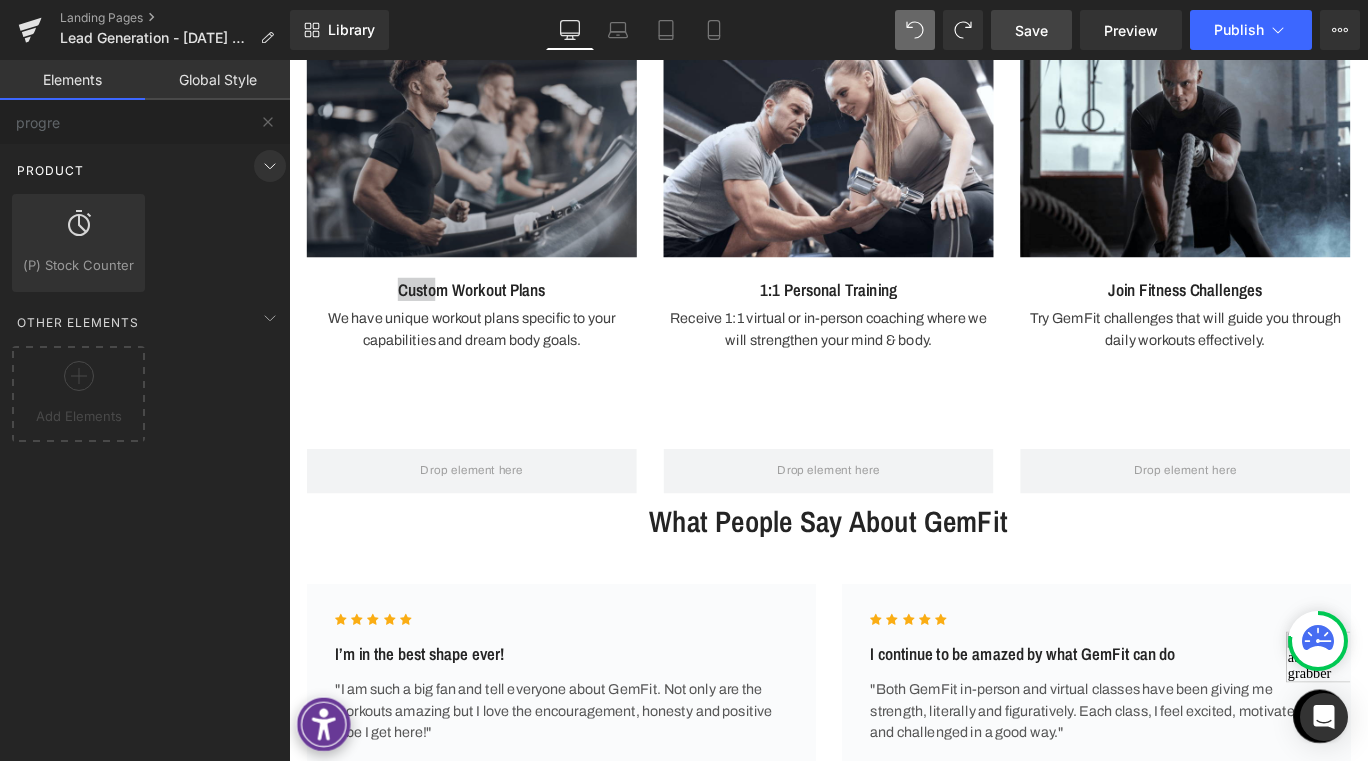 click 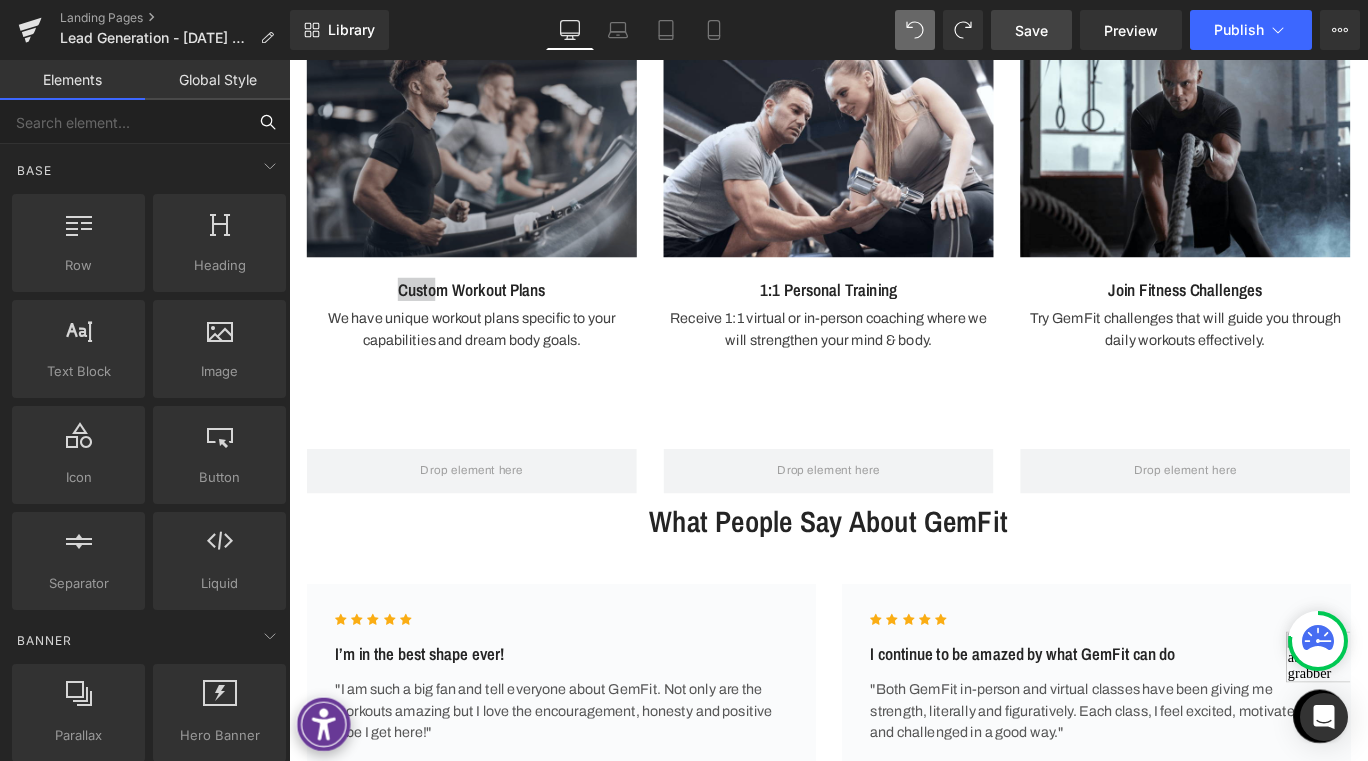 click at bounding box center [123, 122] 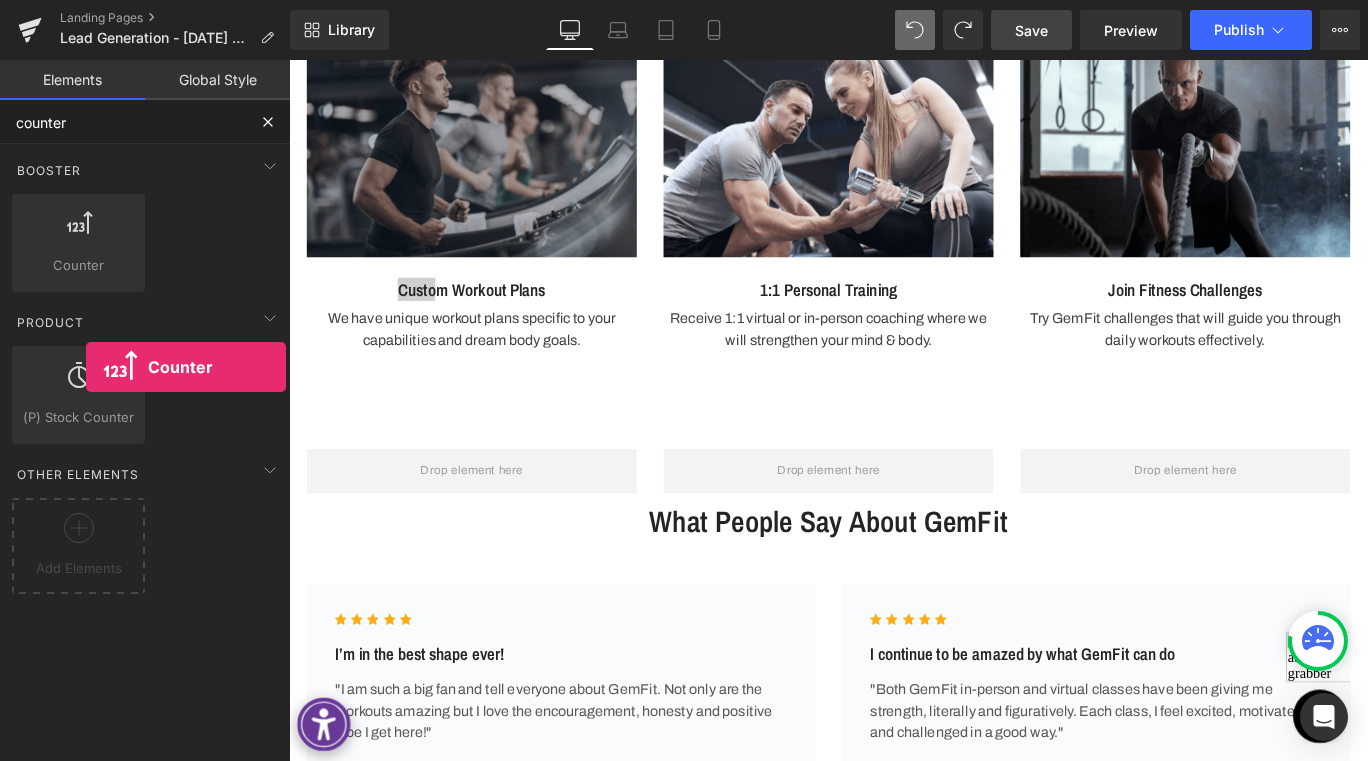drag, startPoint x: 374, startPoint y: 315, endPoint x: 406, endPoint y: 360, distance: 55.21775 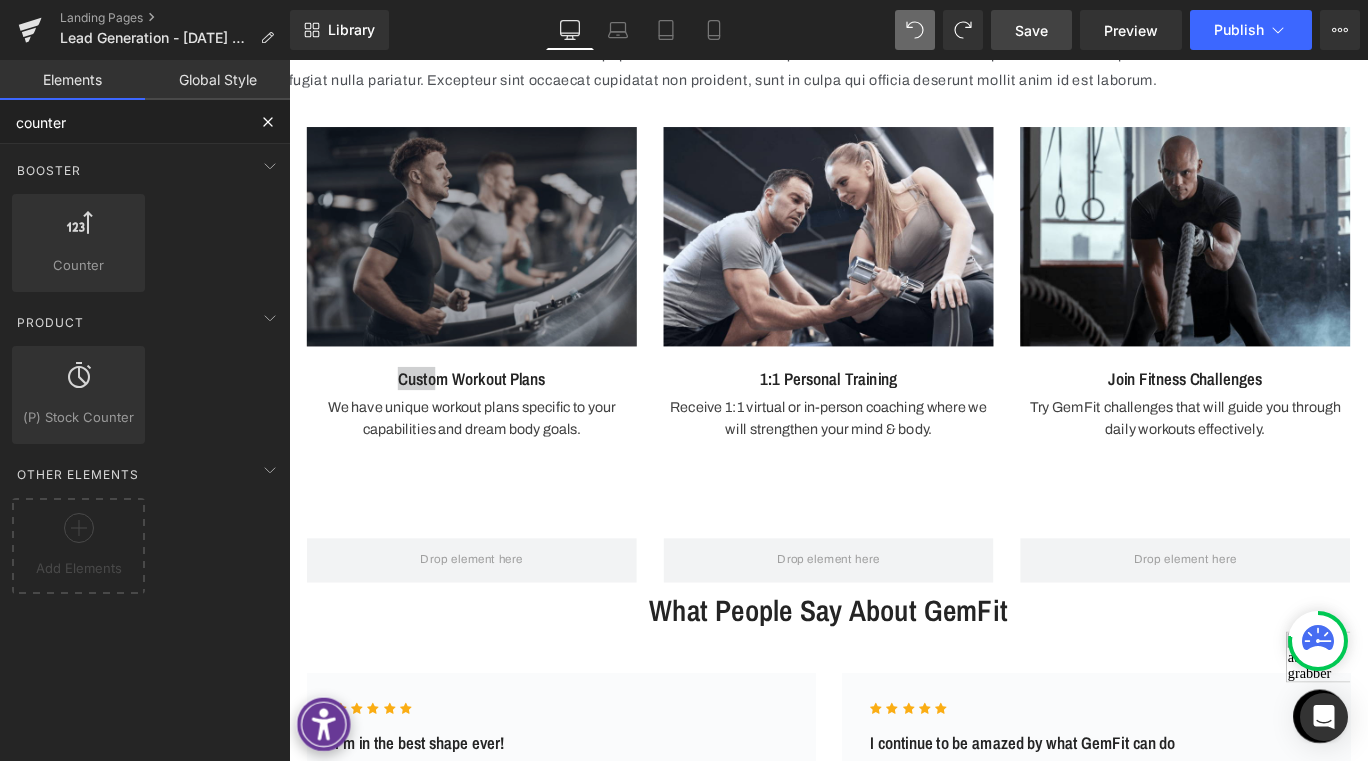 drag, startPoint x: 521, startPoint y: 345, endPoint x: 406, endPoint y: 347, distance: 115.01739 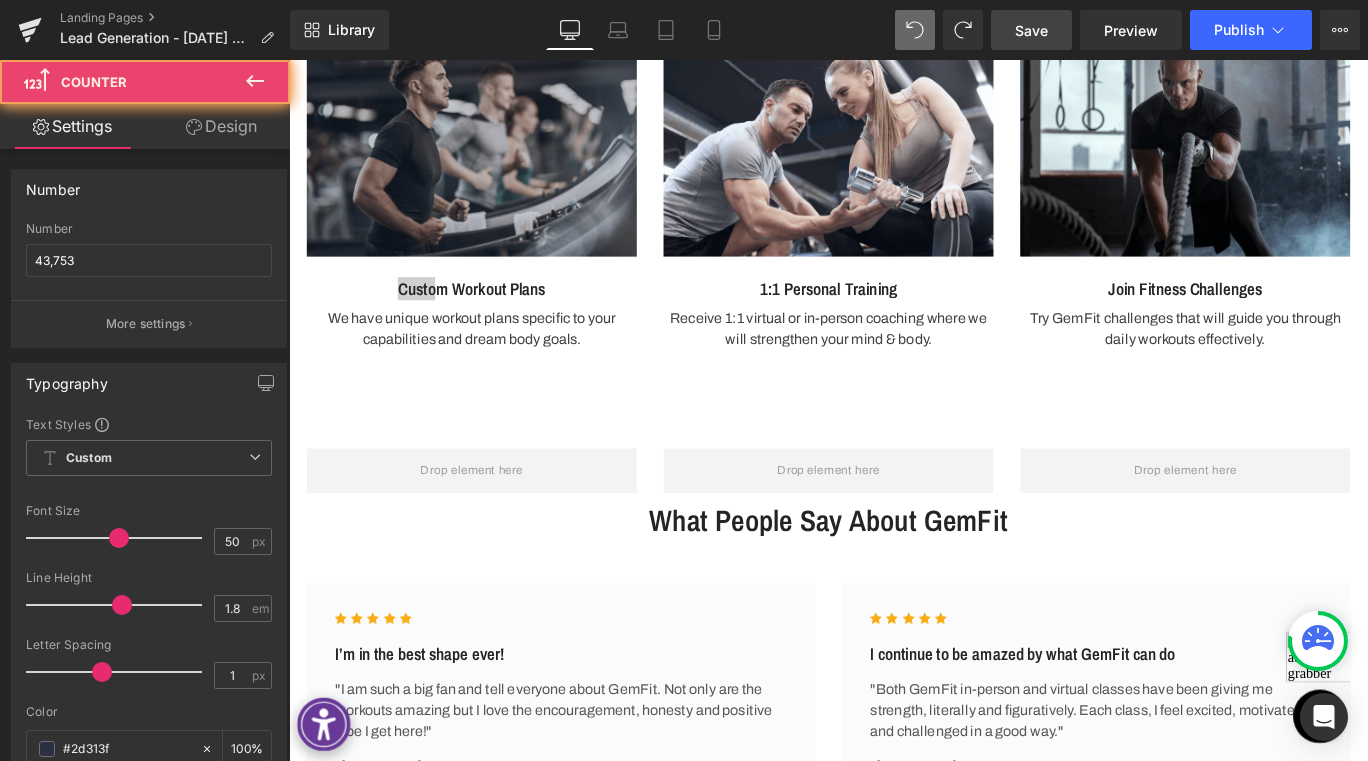 scroll, scrollTop: 1313, scrollLeft: 0, axis: vertical 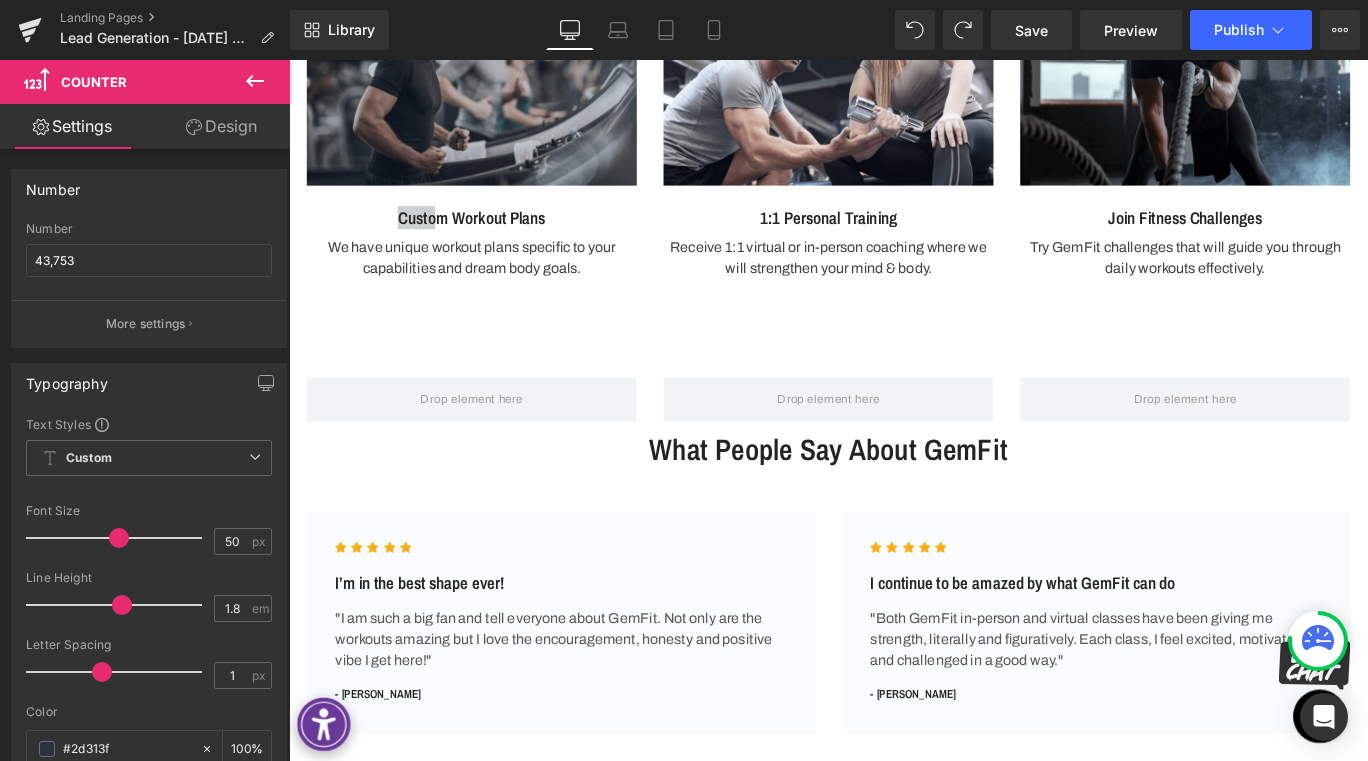 click 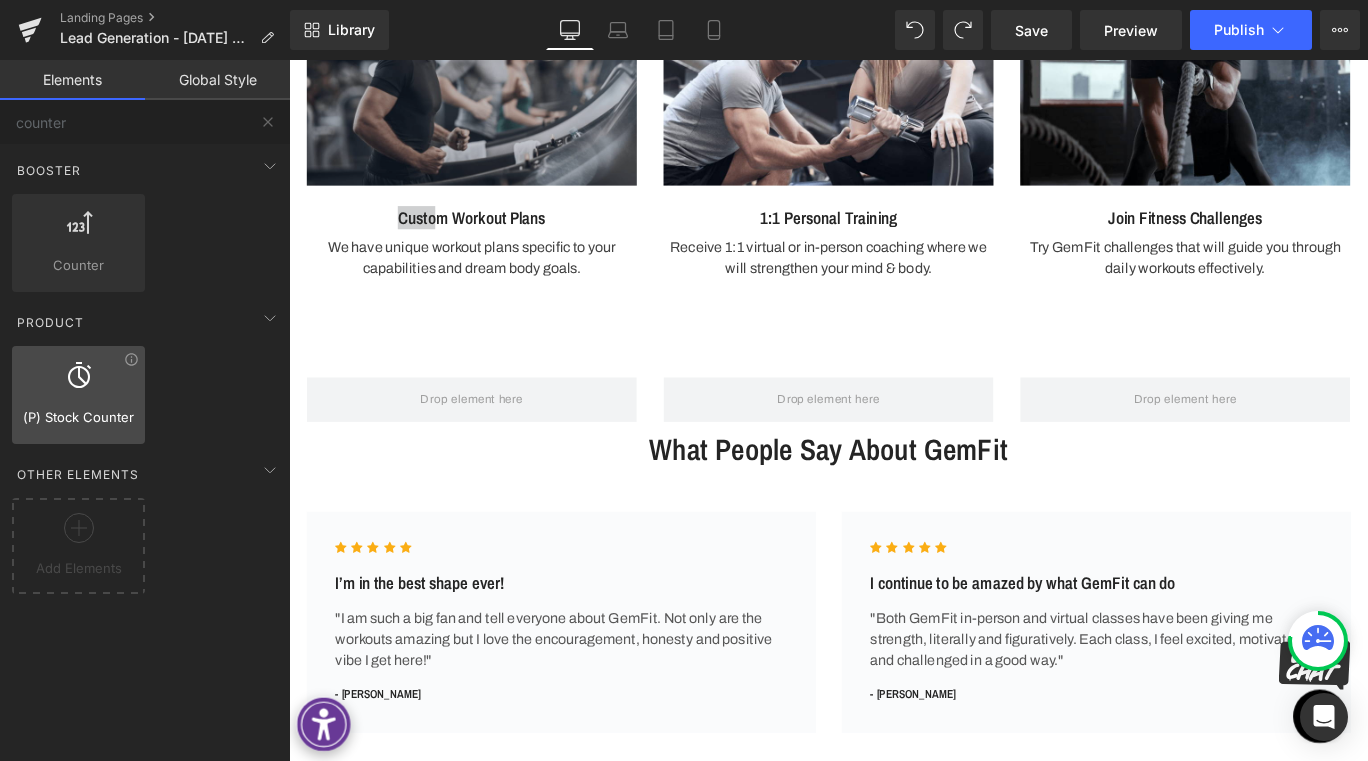 click at bounding box center (78, 384) 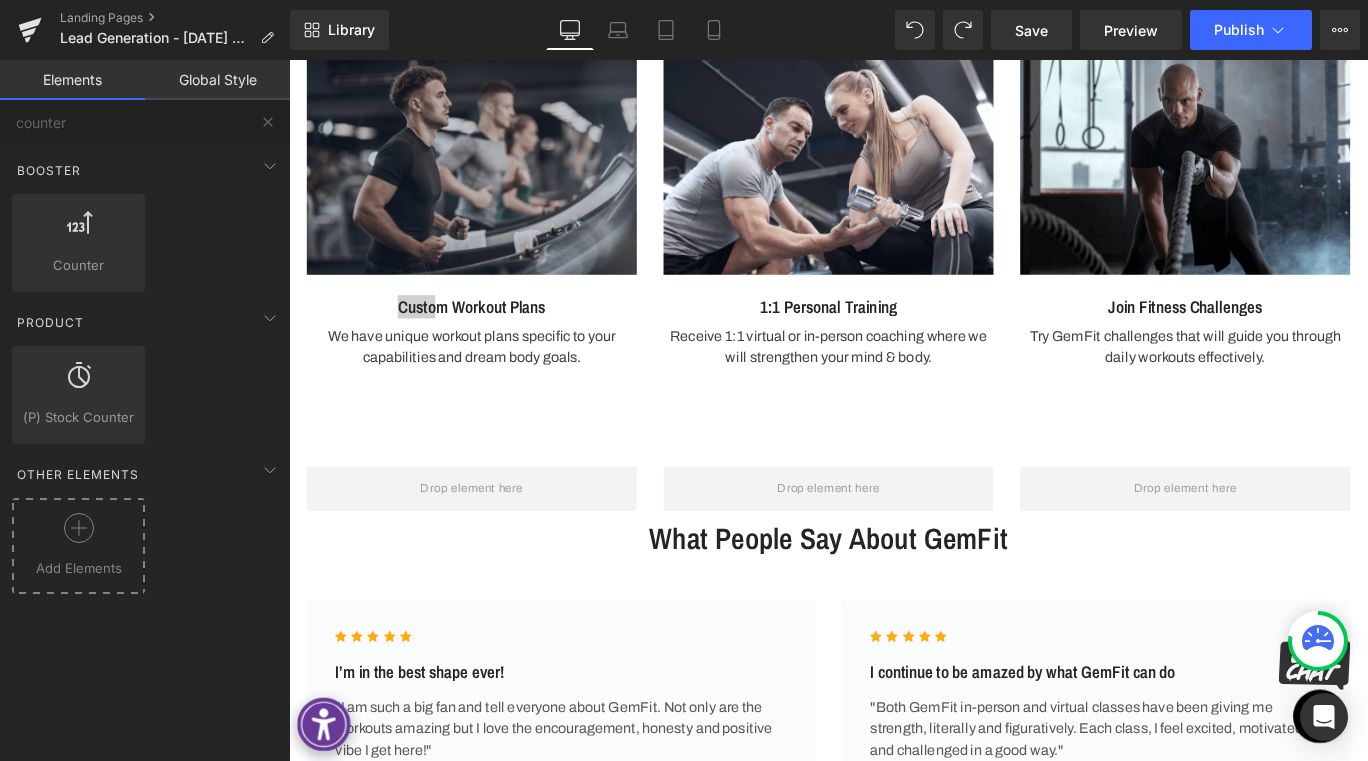click at bounding box center (78, 535) 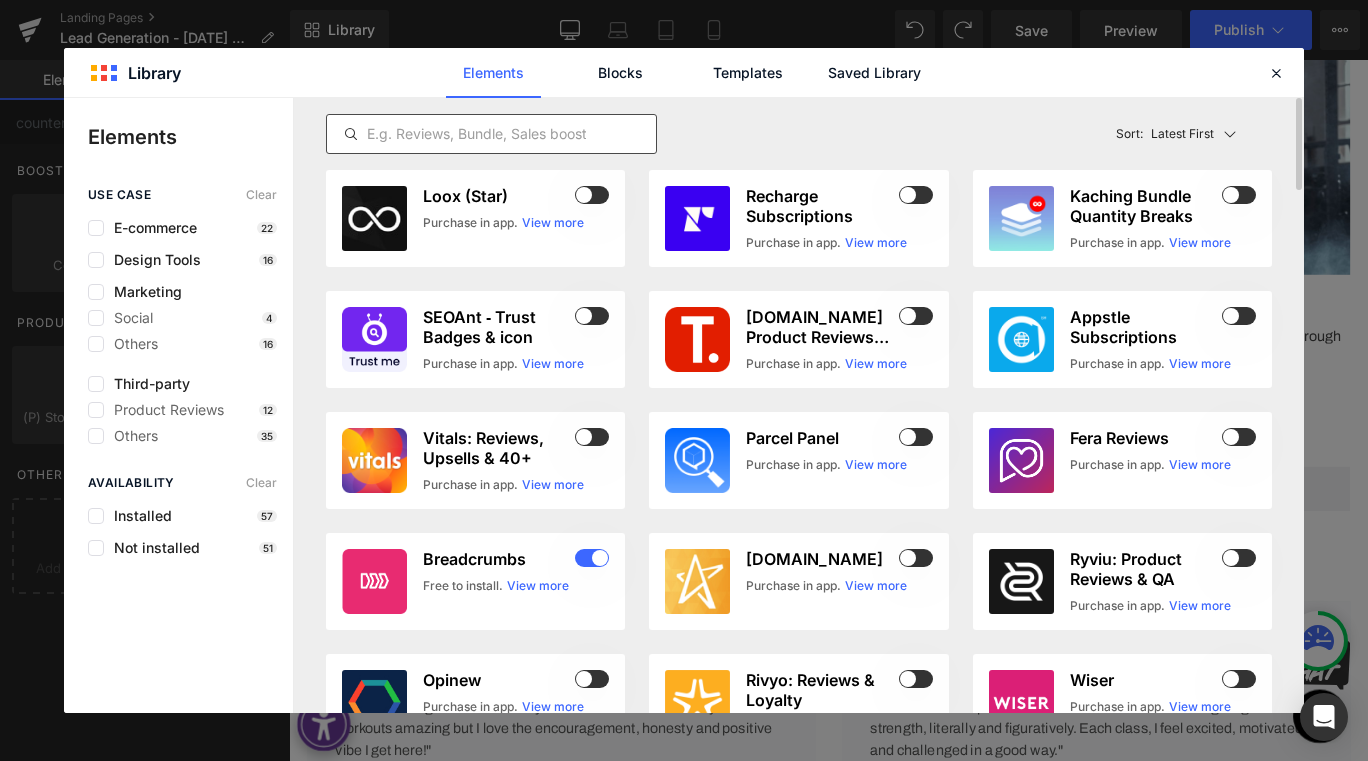 click at bounding box center [491, 134] 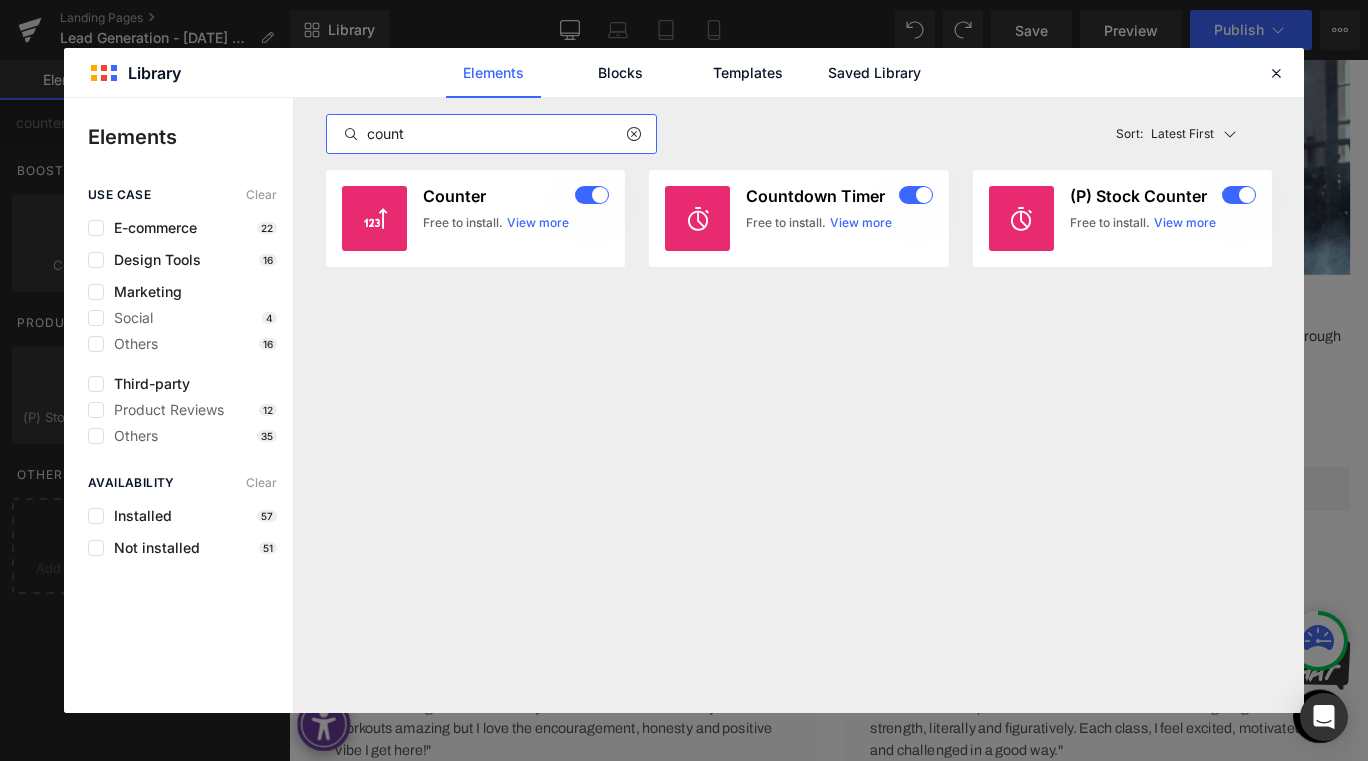 scroll, scrollTop: 928, scrollLeft: 0, axis: vertical 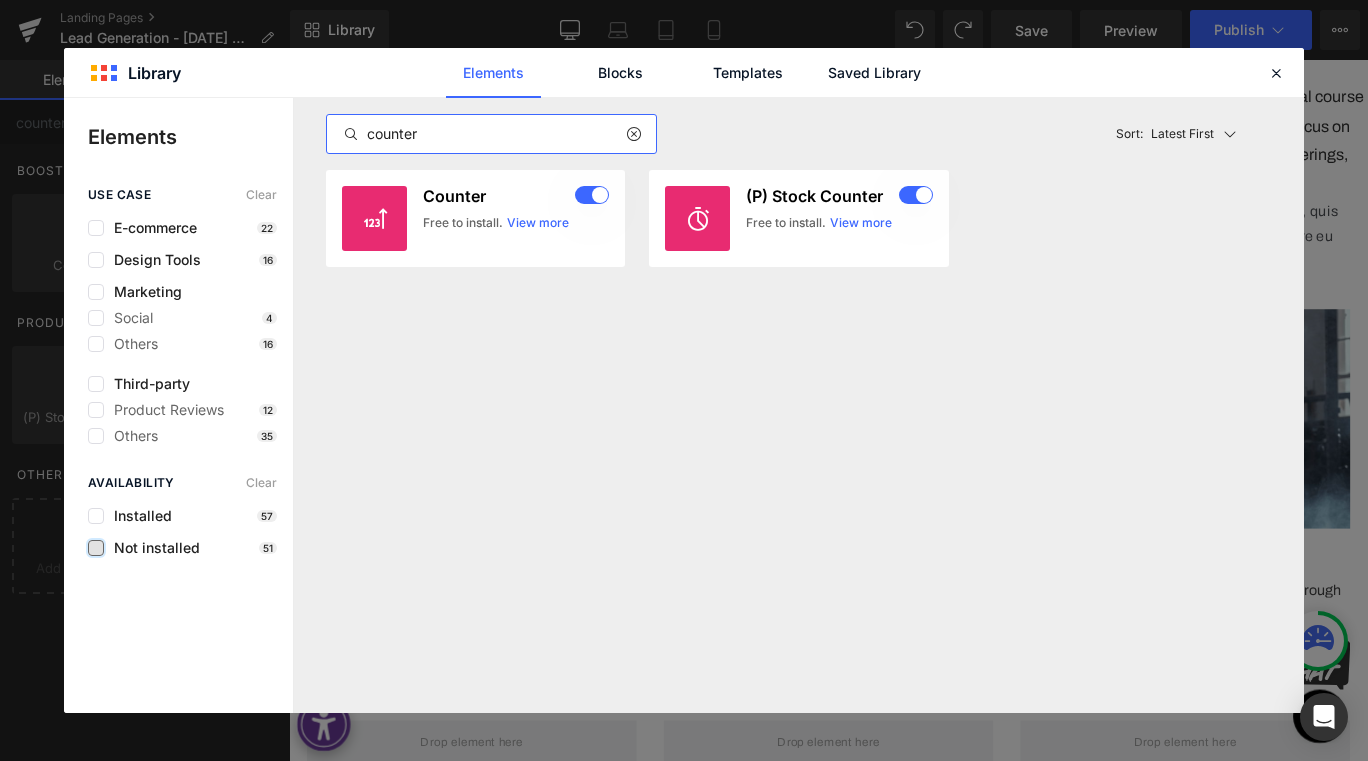 type on "counter" 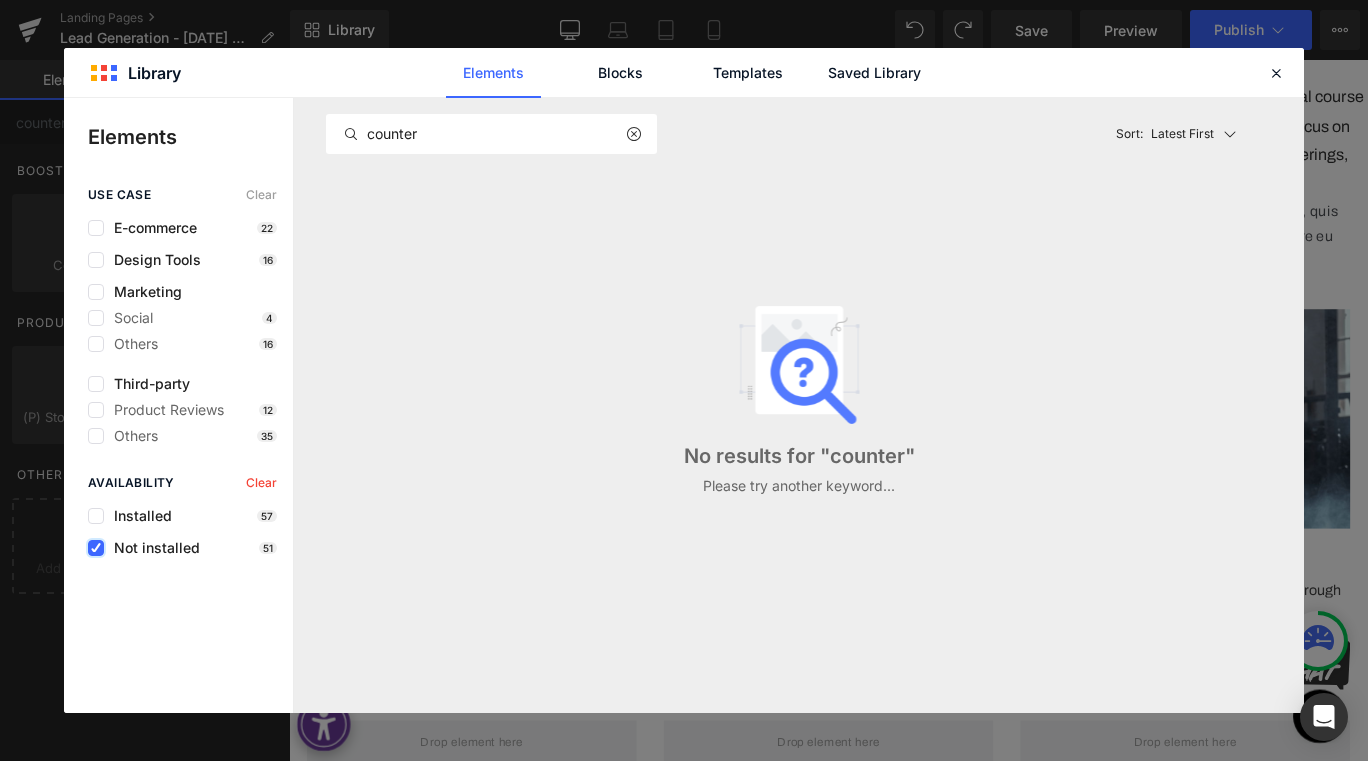 click at bounding box center (96, 548) 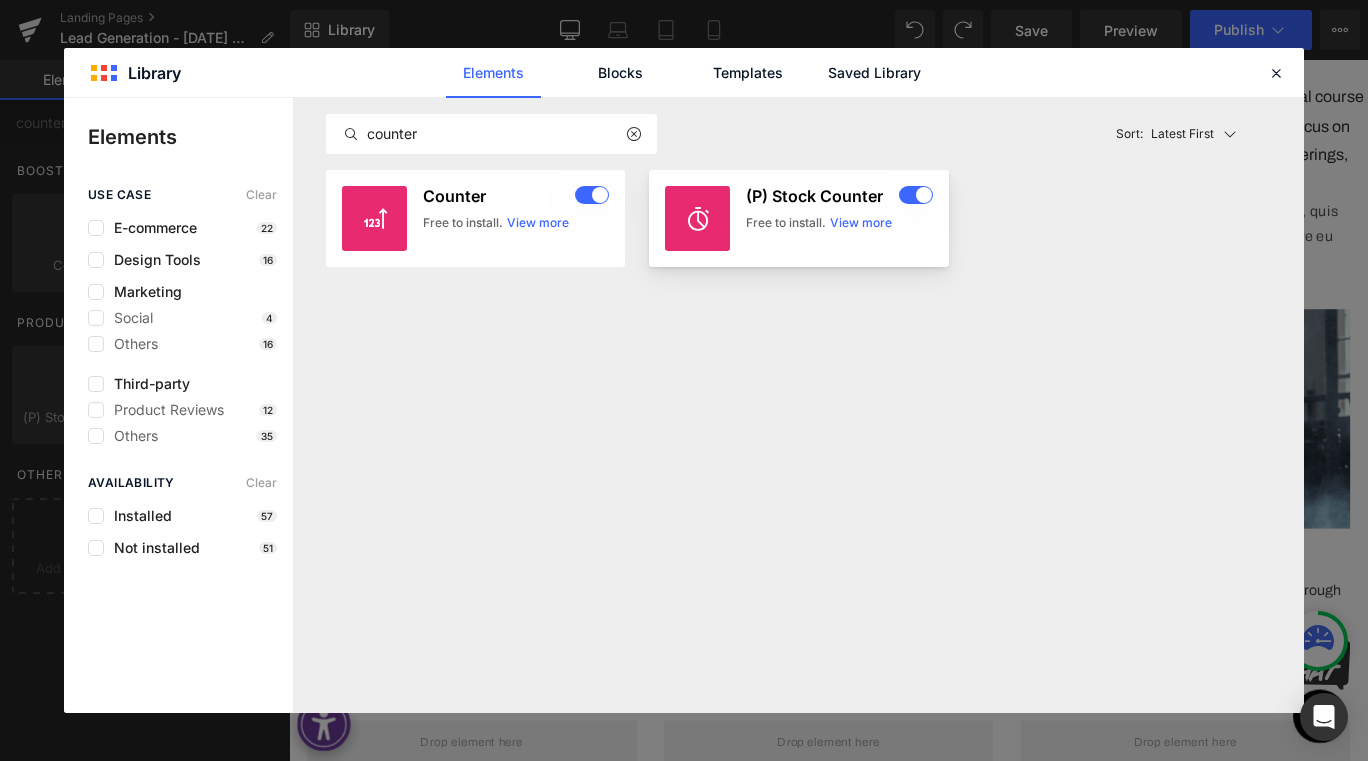 click on "View more" 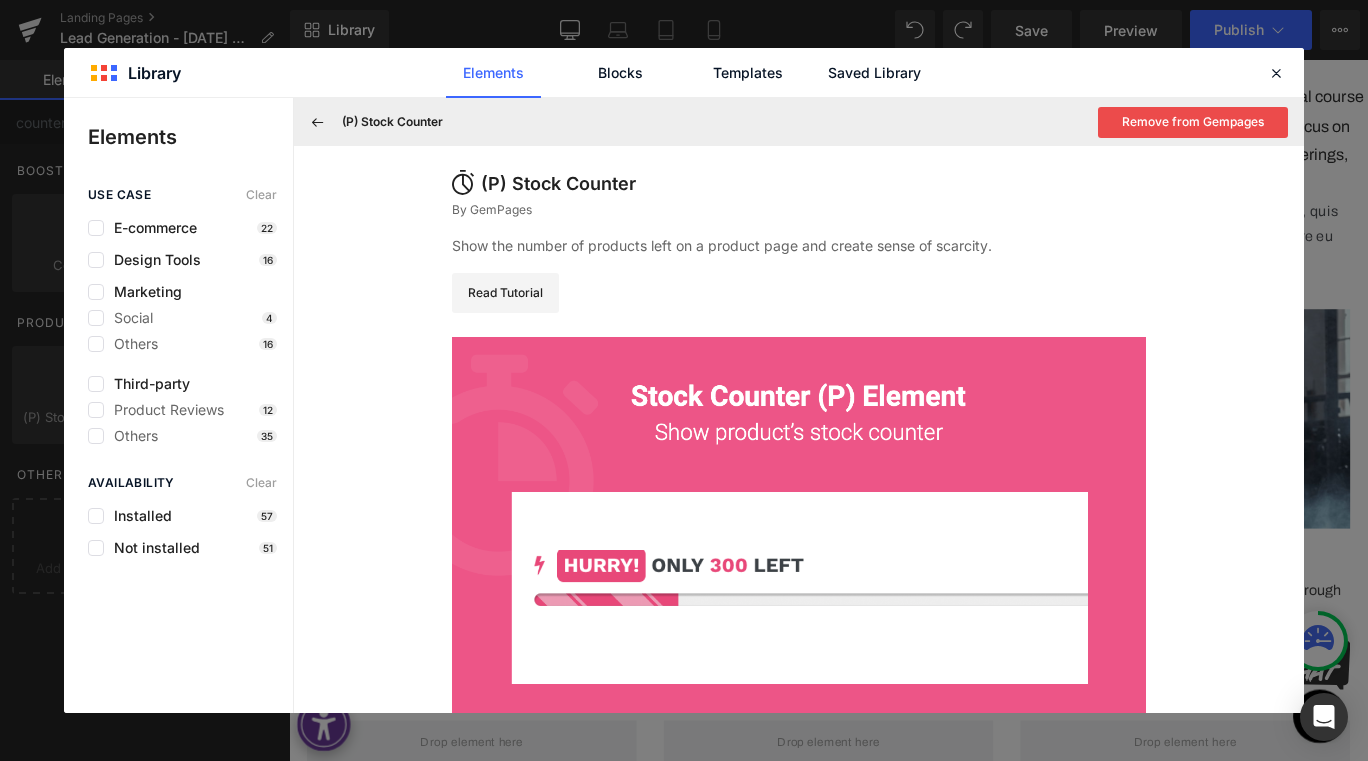 click on "Elements Blocks Templates Saved Library" at bounding box center (684, 72) 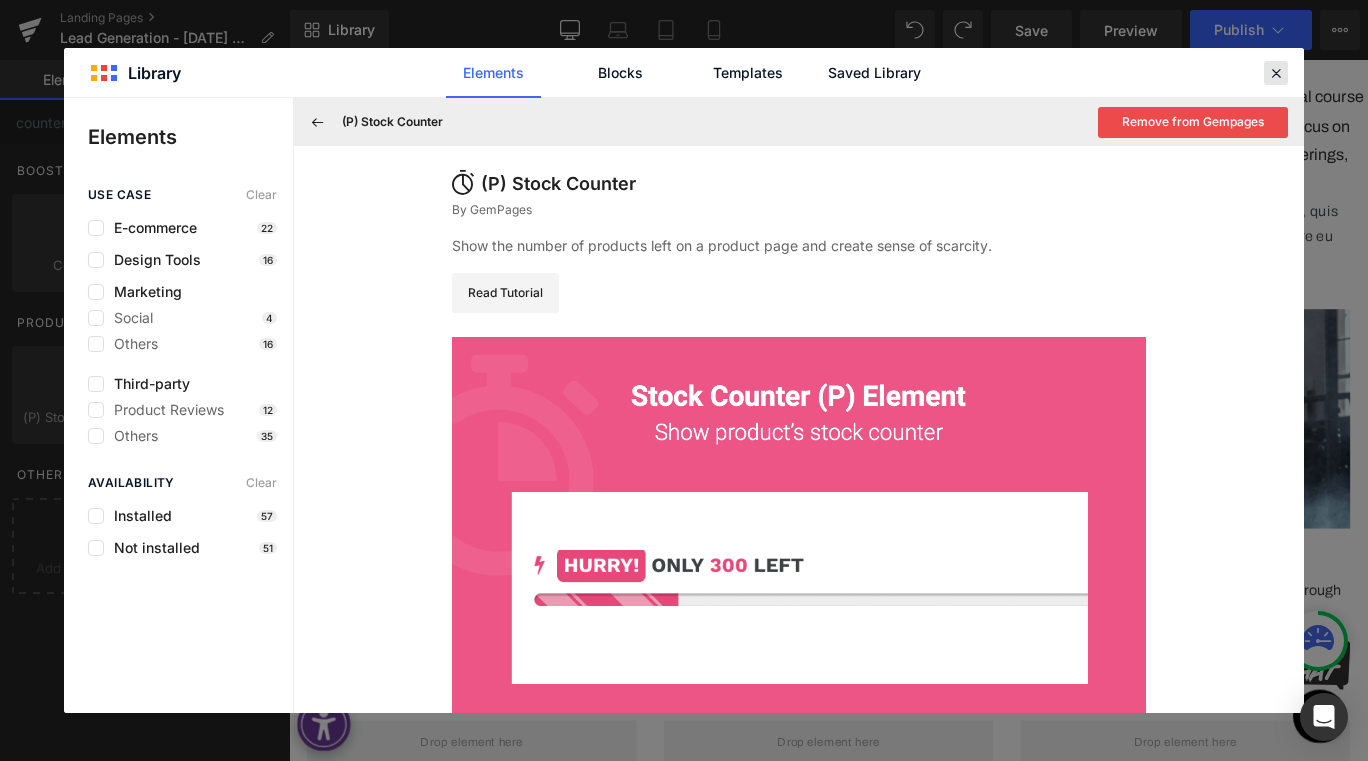 click at bounding box center [1276, 73] 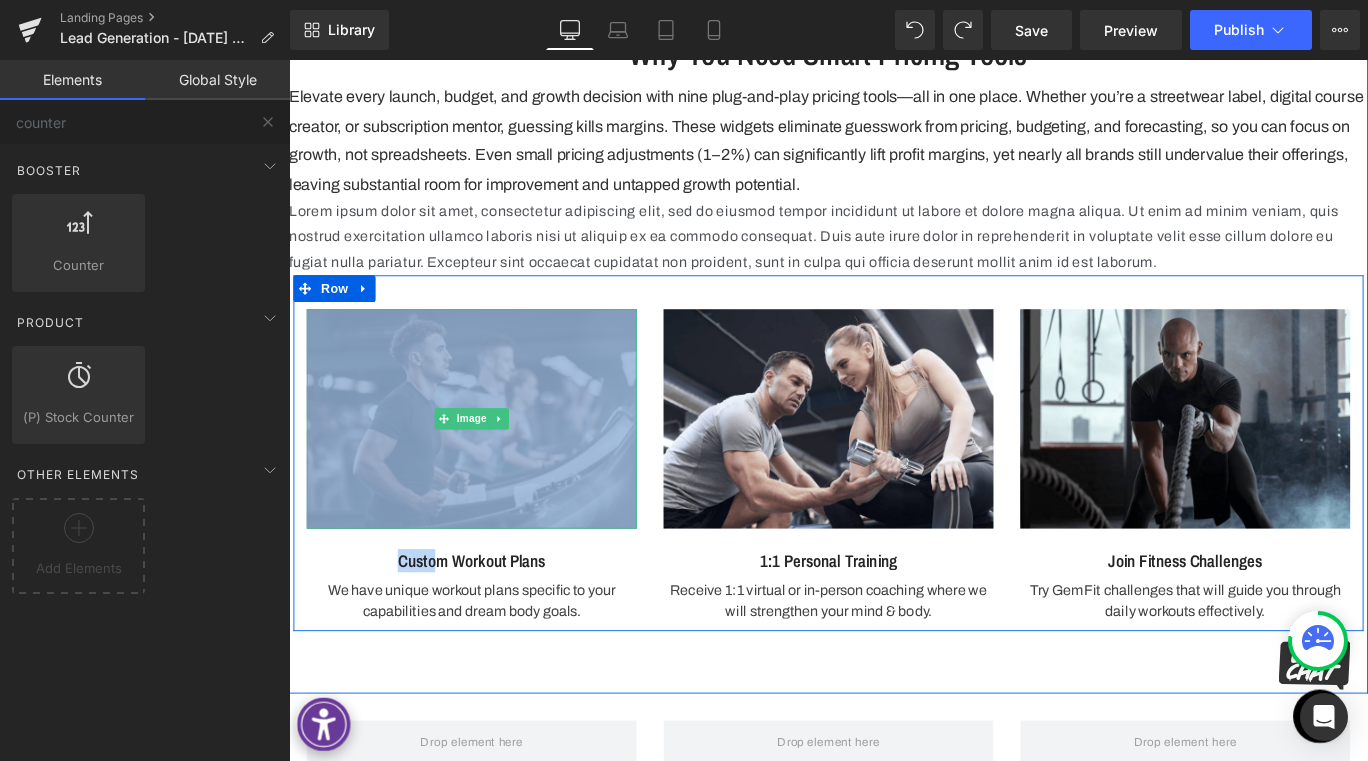 click at bounding box center (494, 463) 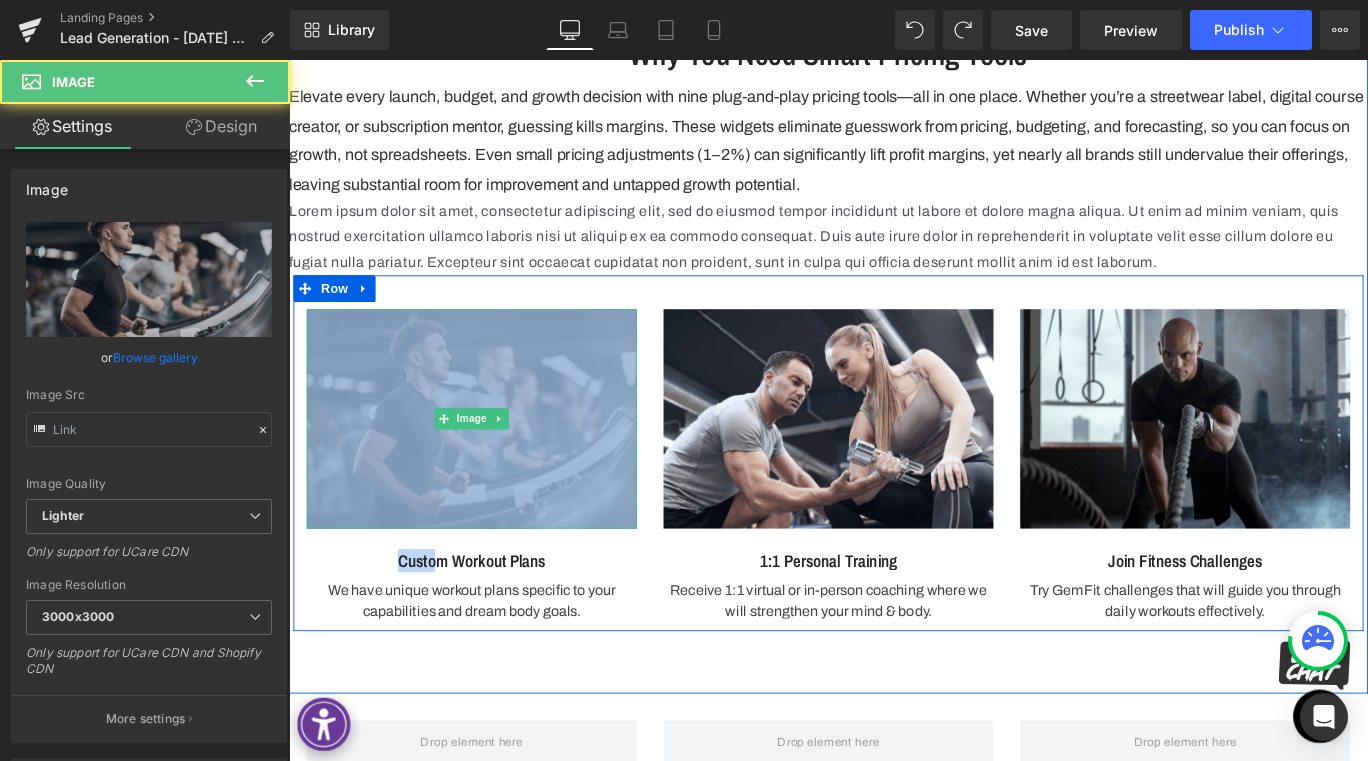type on "[URL][DOMAIN_NAME]" 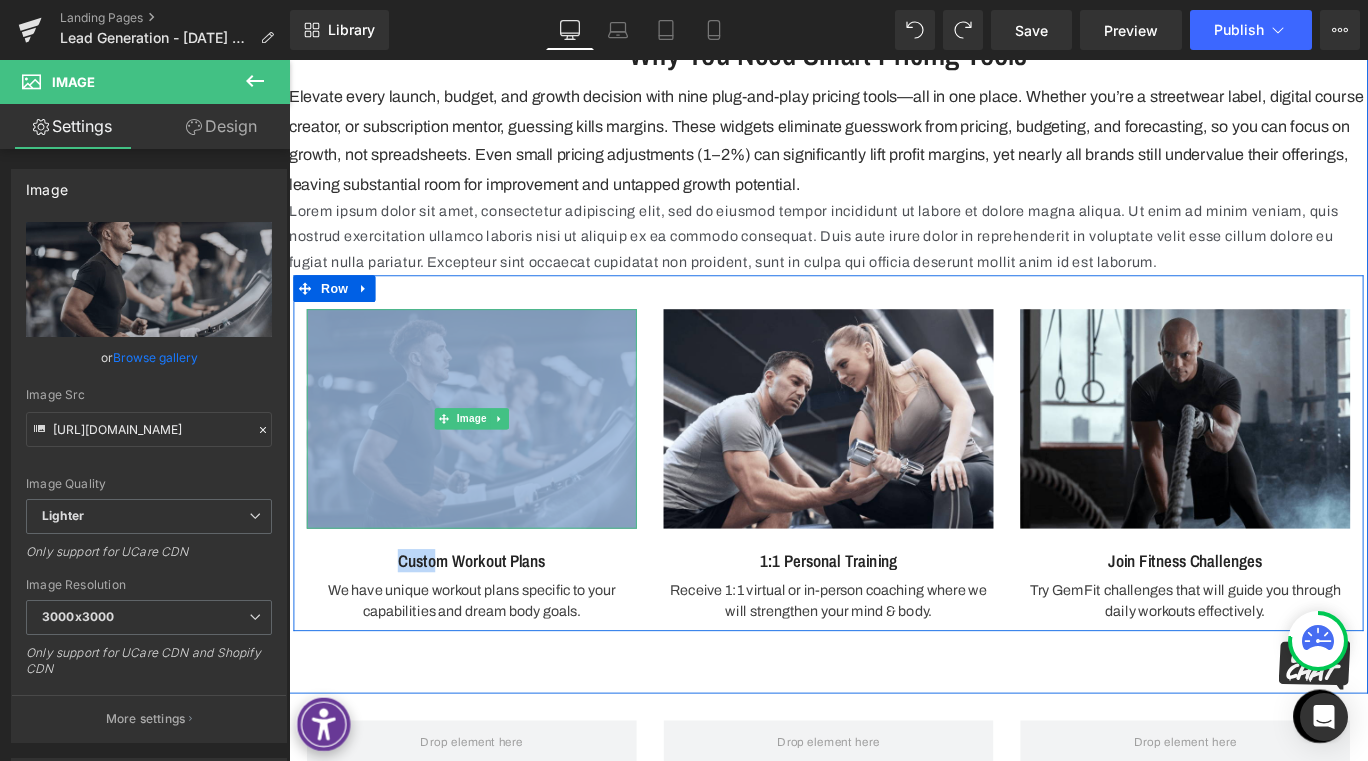 click at bounding box center (494, 463) 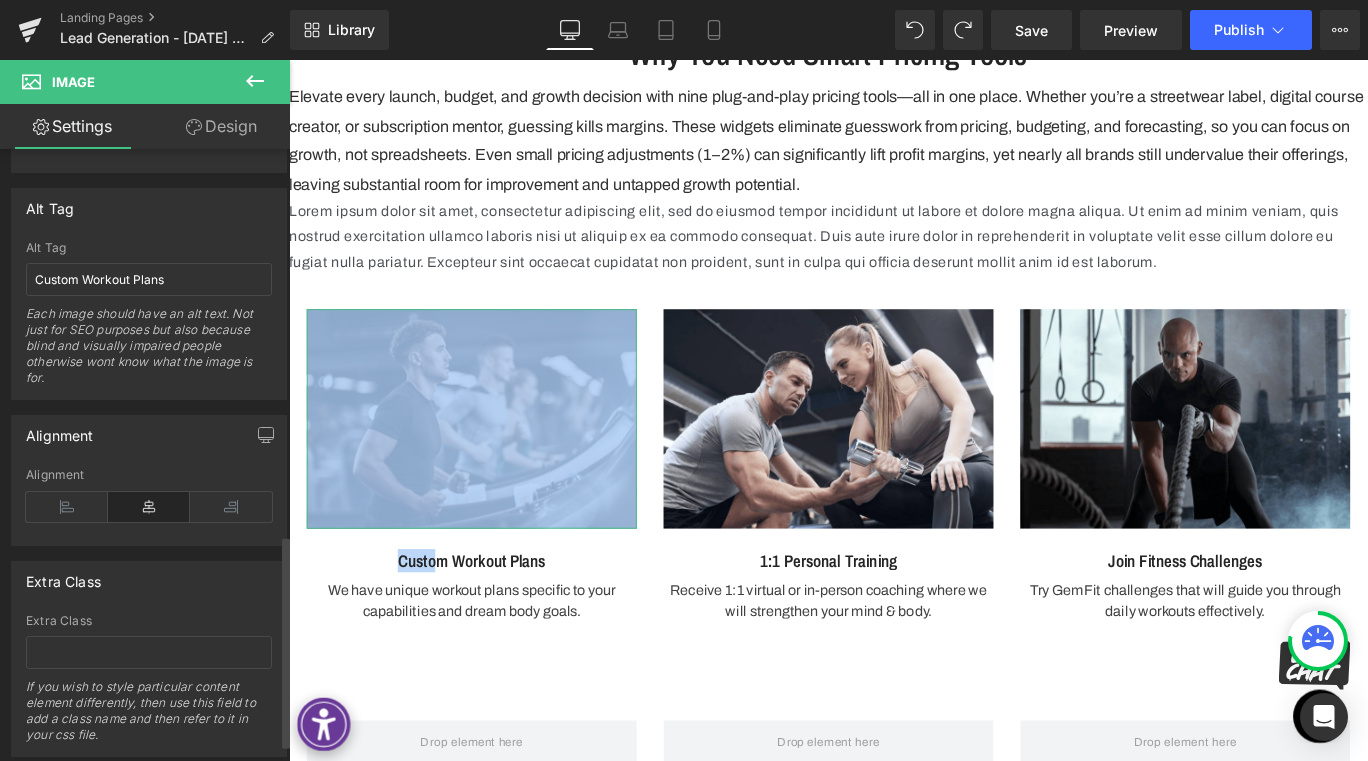 scroll, scrollTop: 1162, scrollLeft: 0, axis: vertical 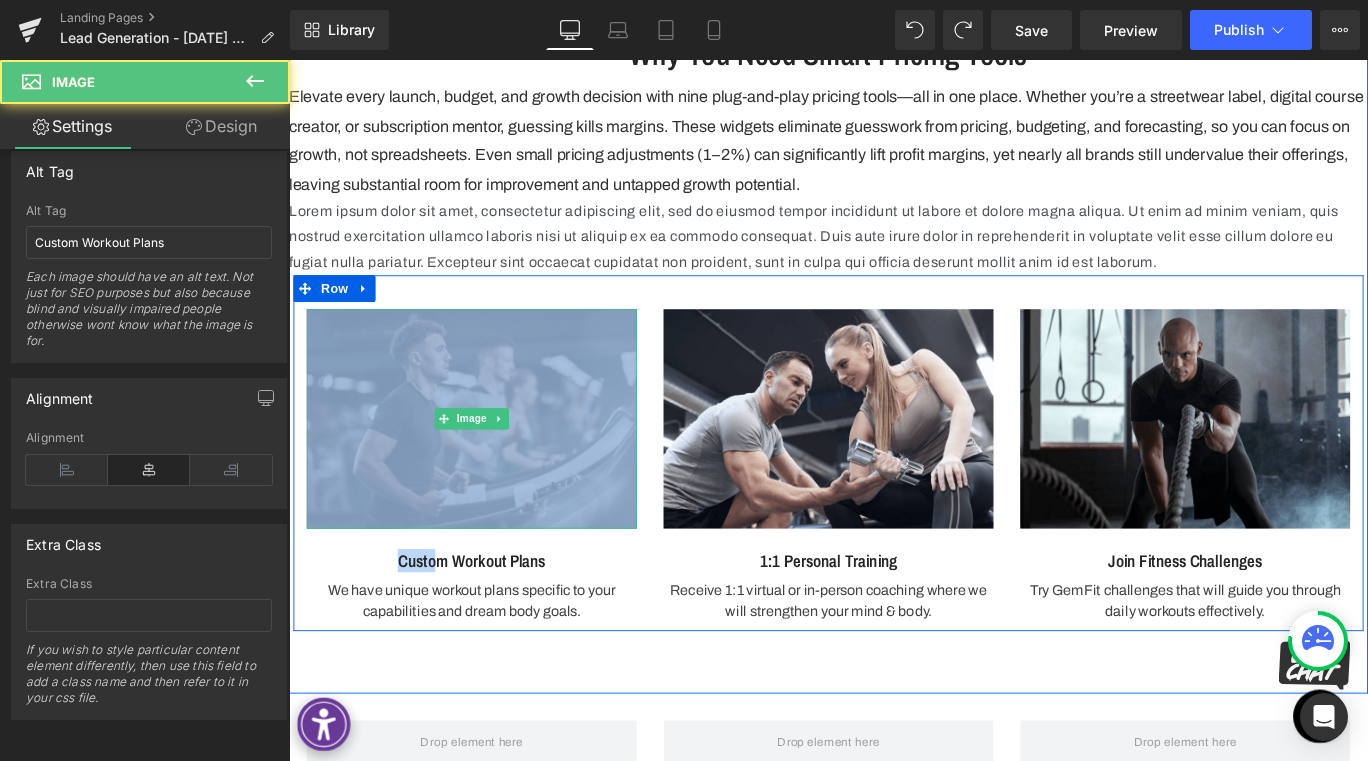 click at bounding box center (494, 463) 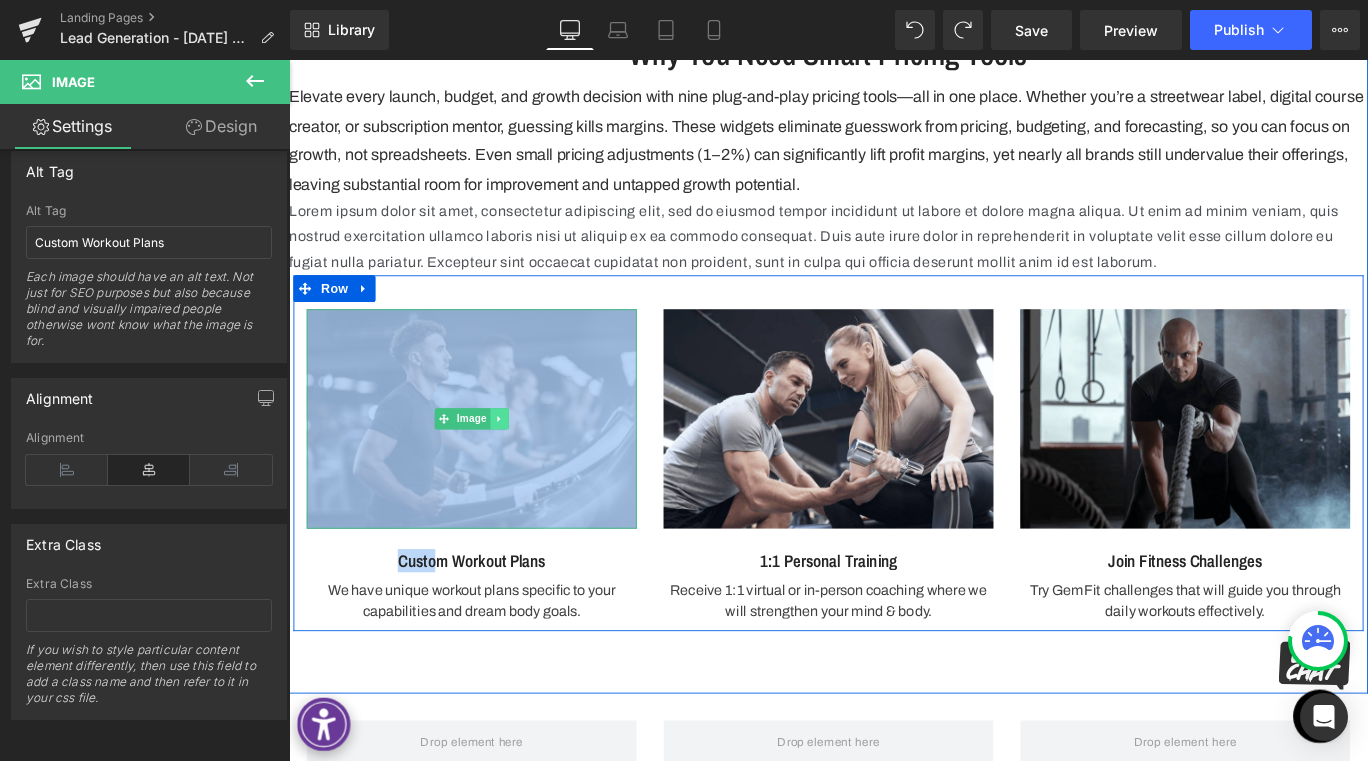 click 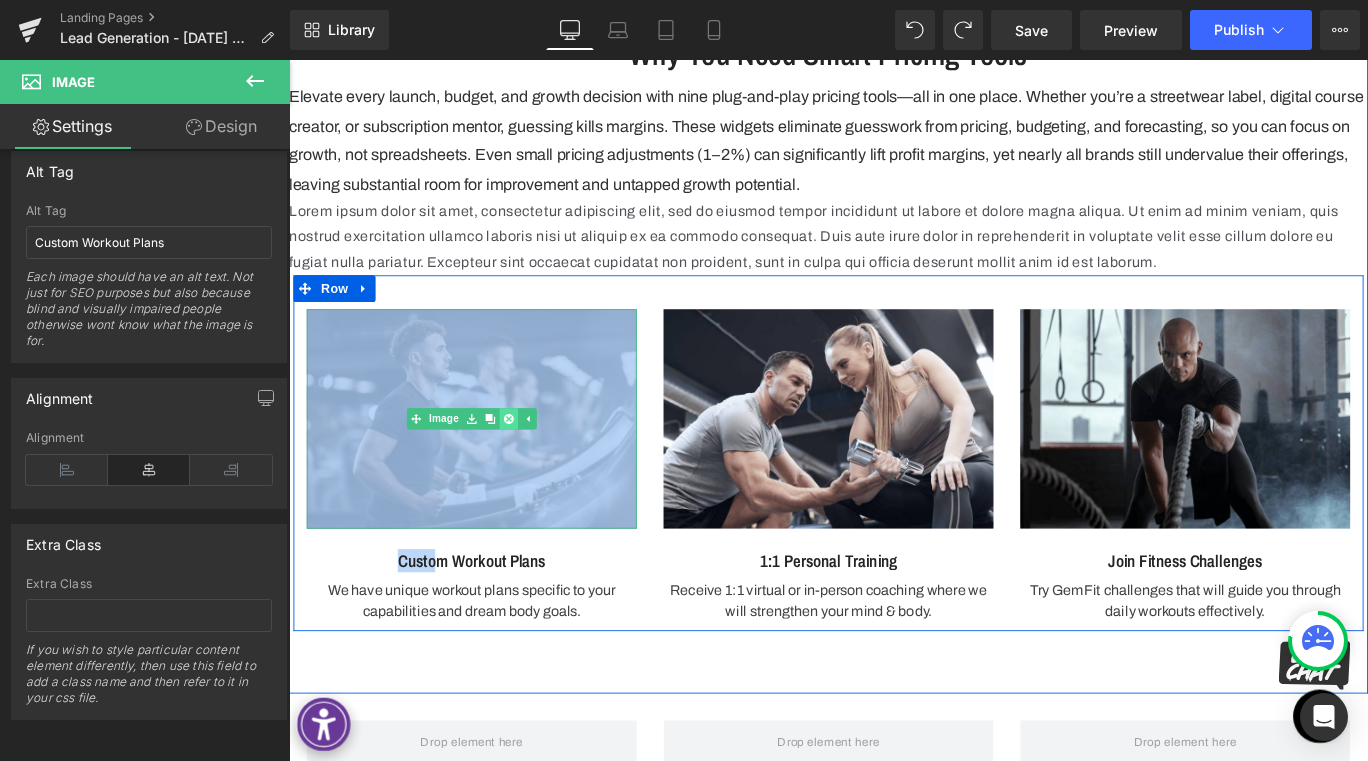 click 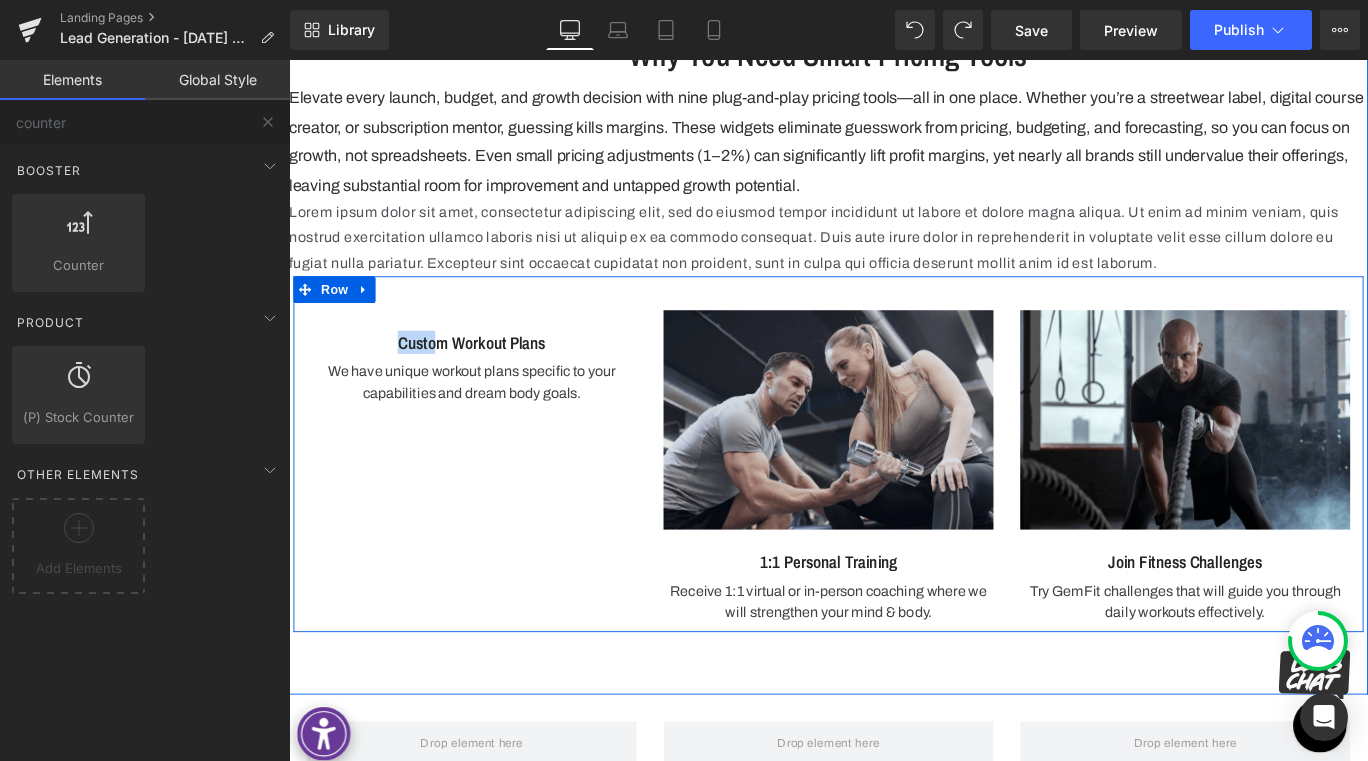 click at bounding box center [894, 463] 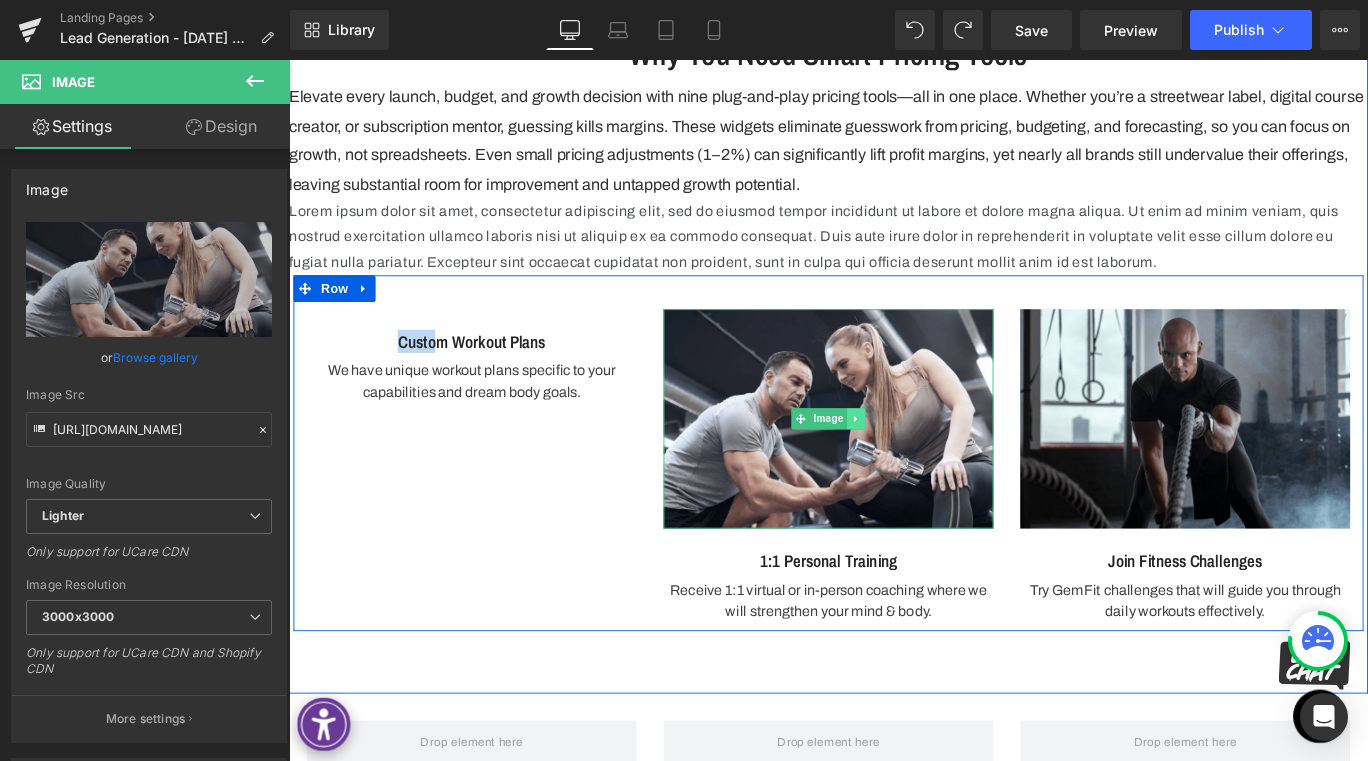 click 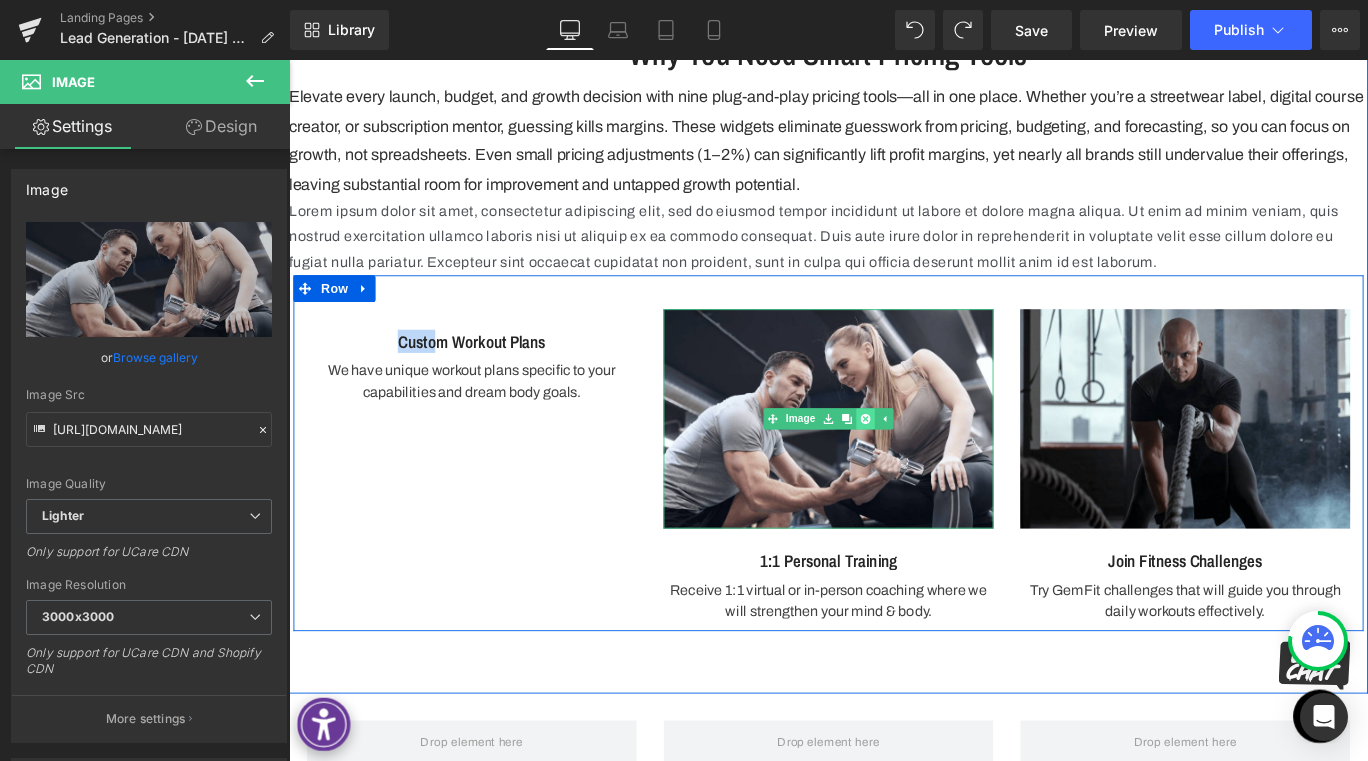 click 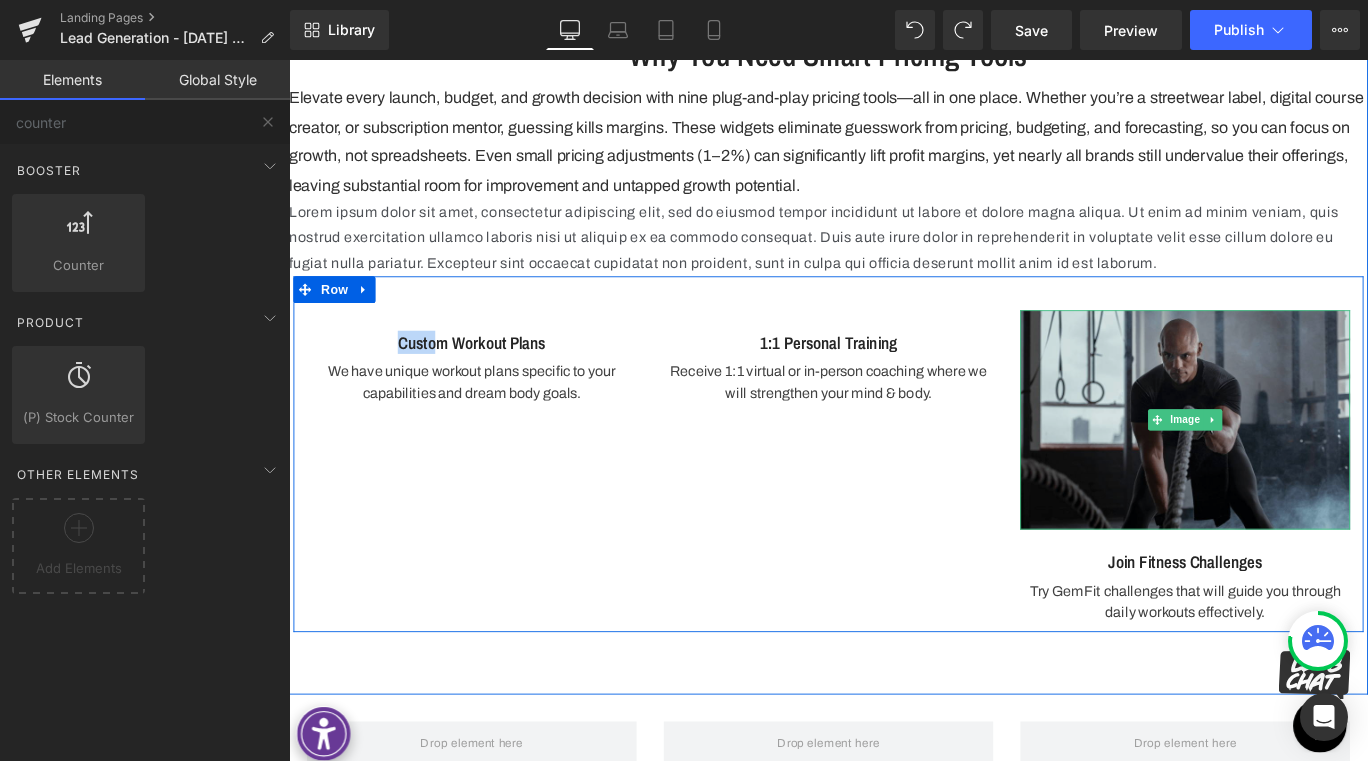 click at bounding box center (1294, 463) 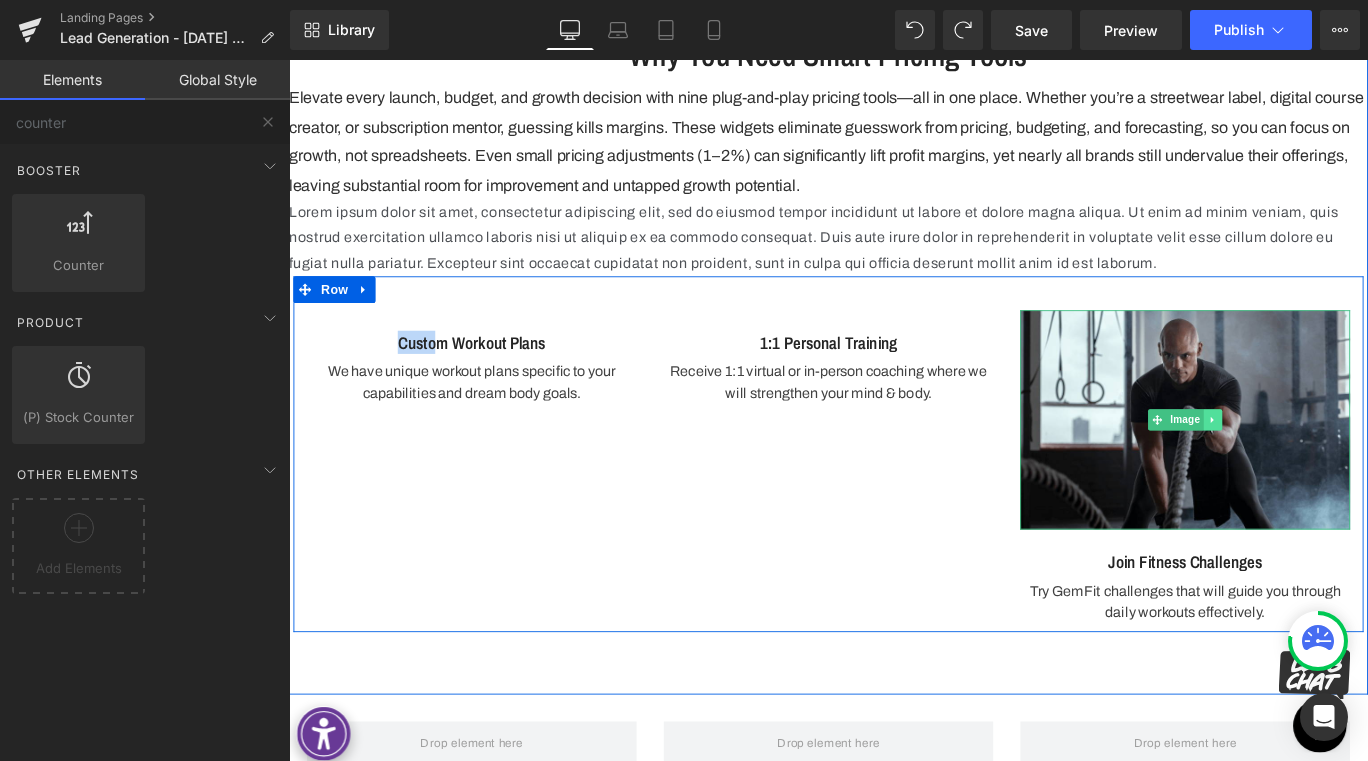 click 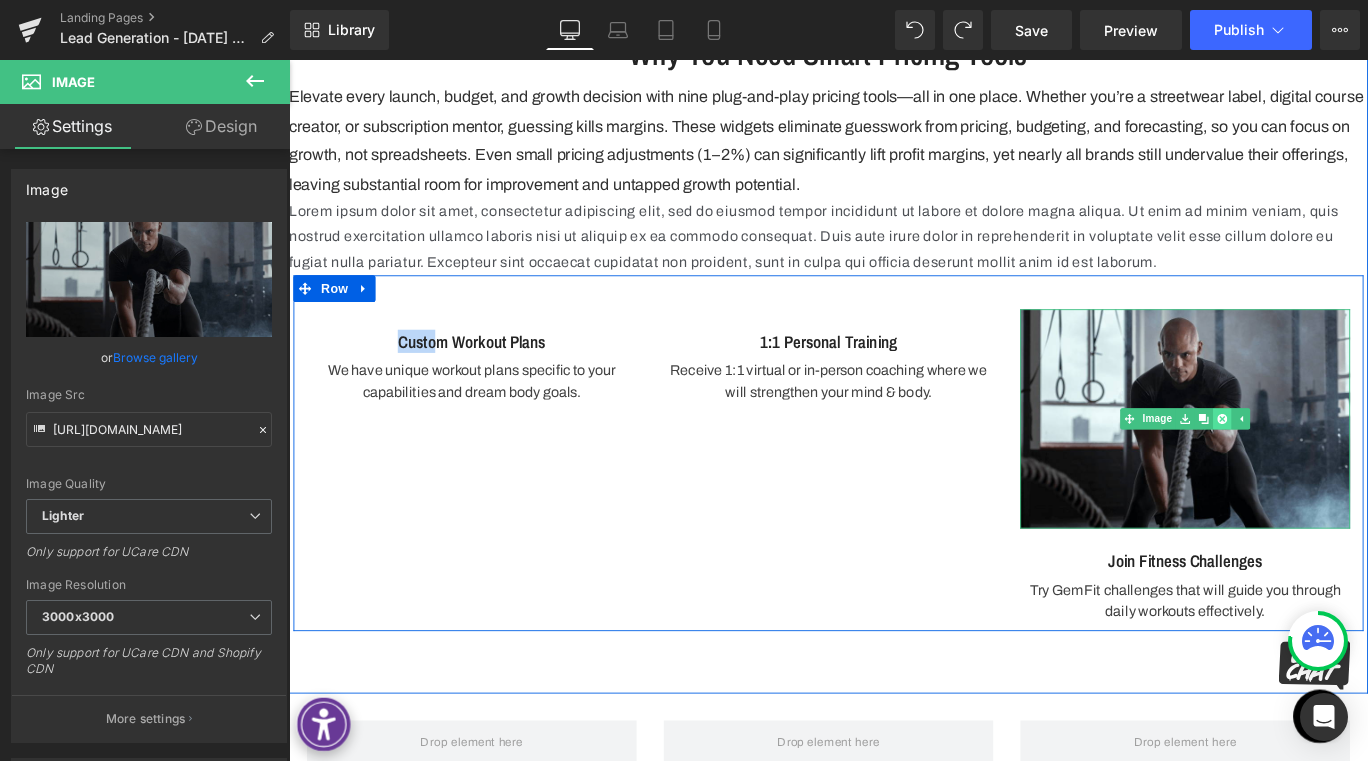 click 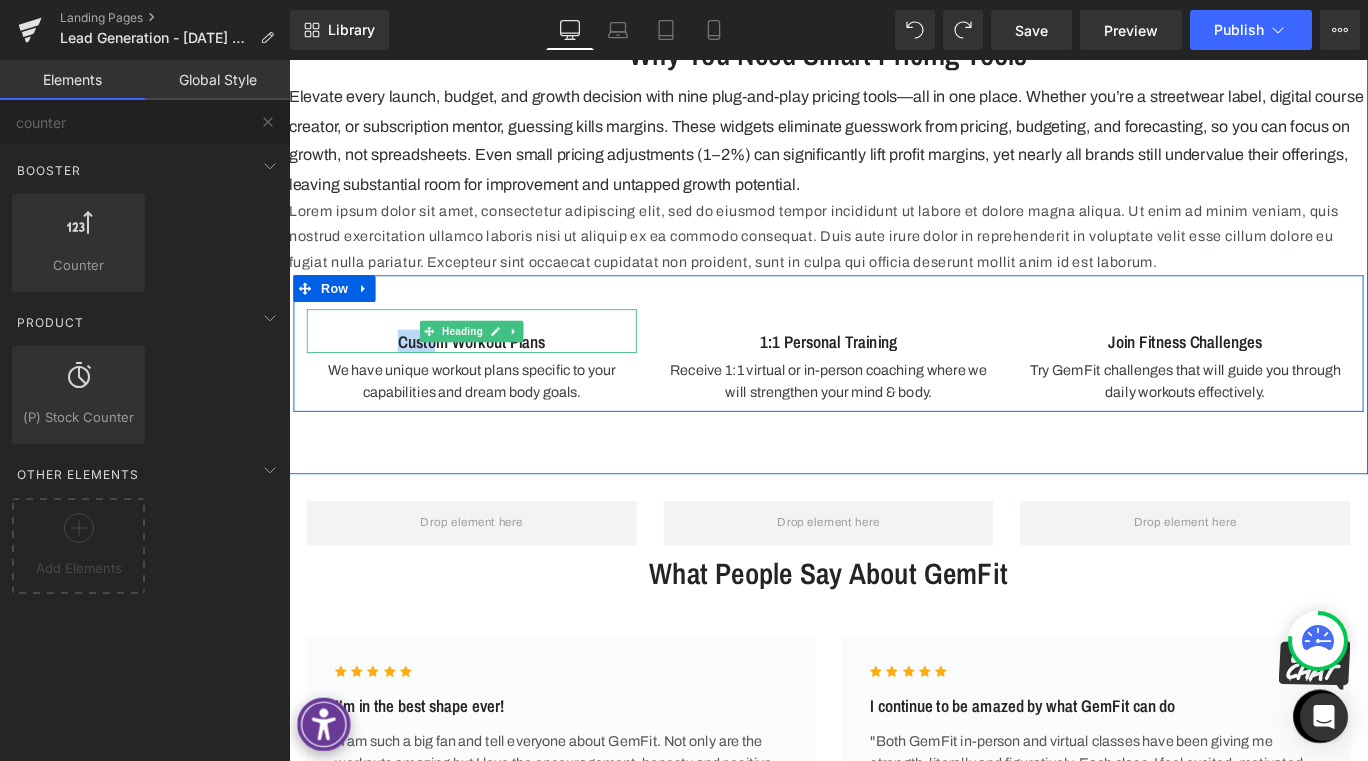 click on "Custom Workout Plans" at bounding box center (494, 364) 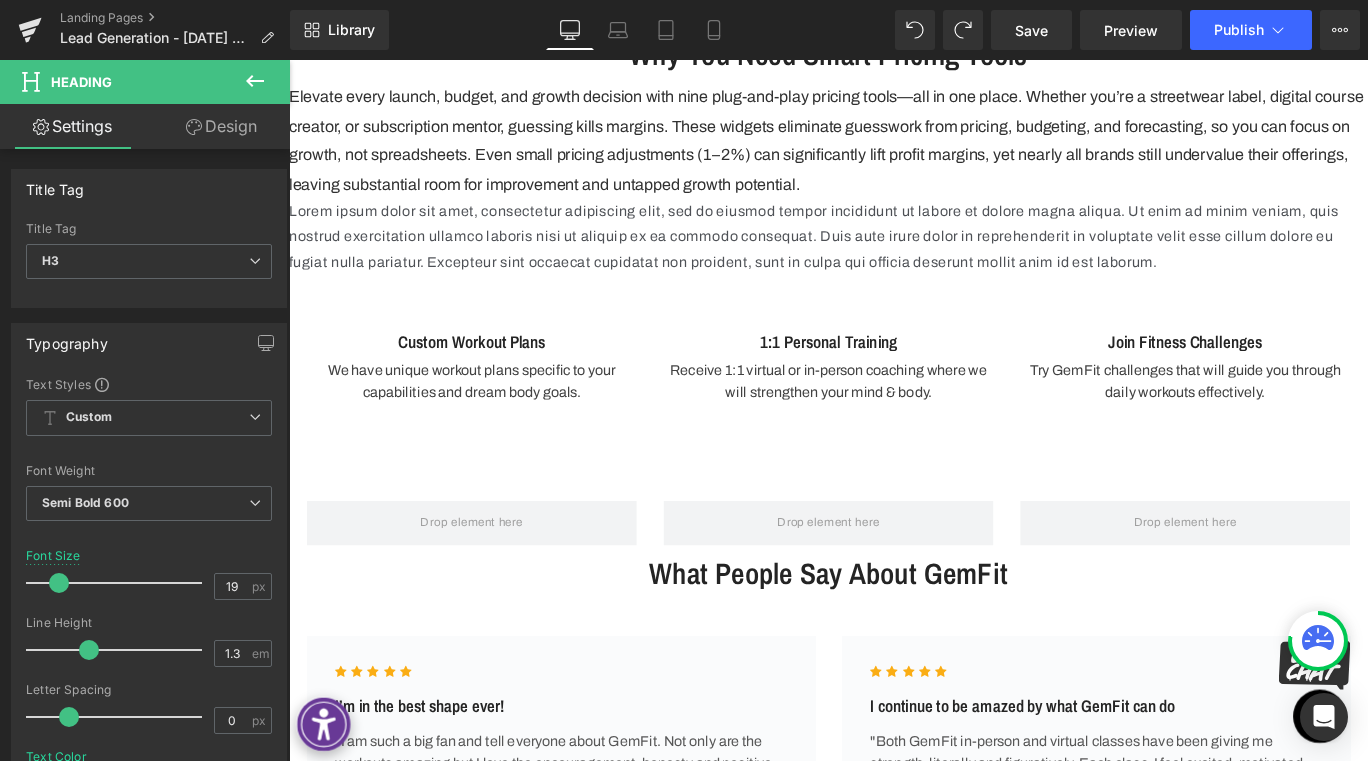 click 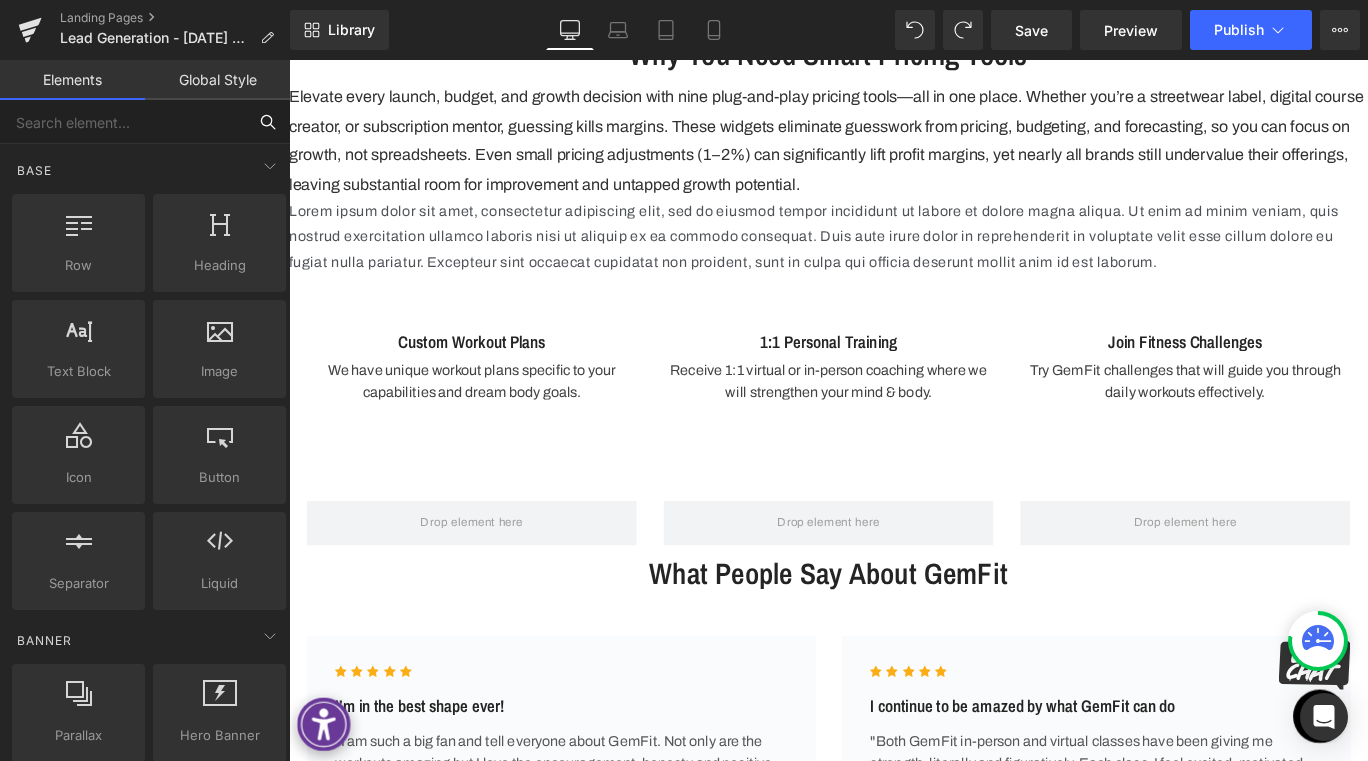 click at bounding box center [123, 122] 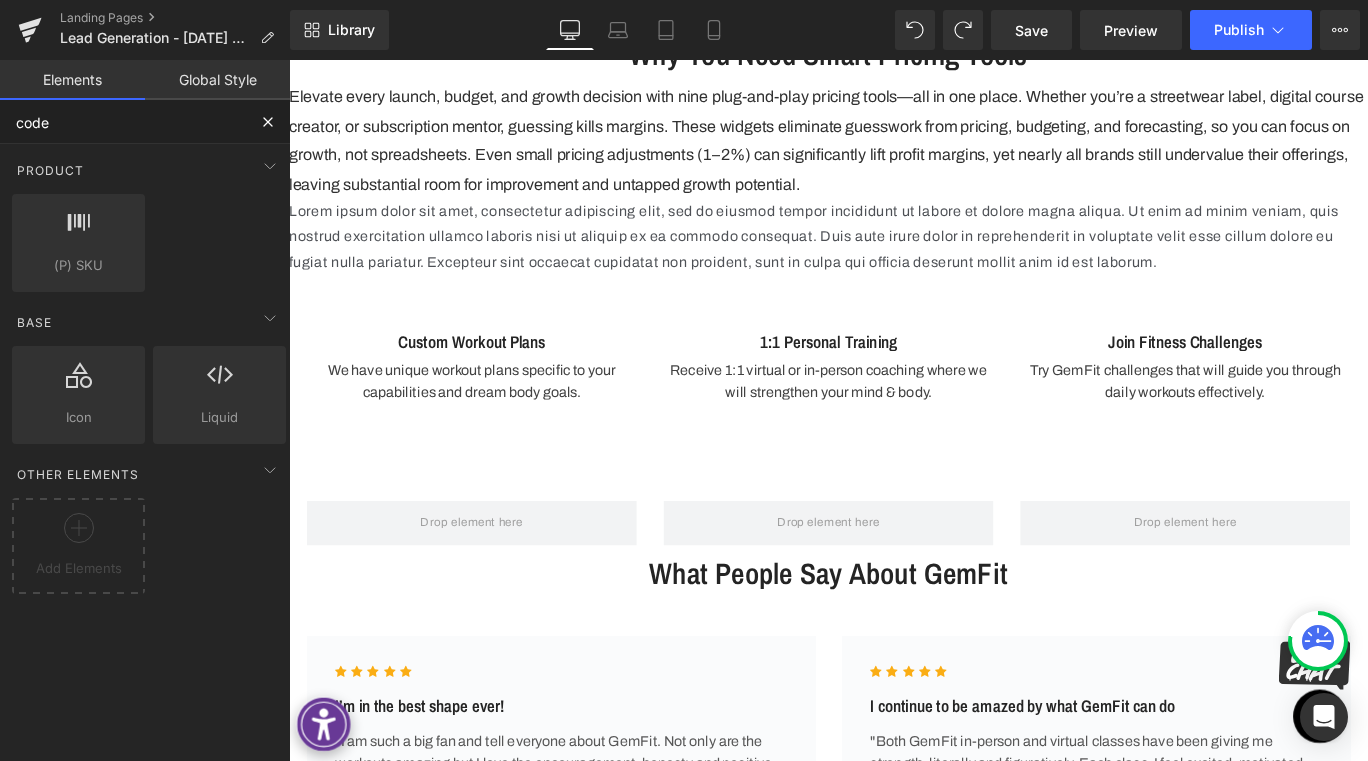 type on "code" 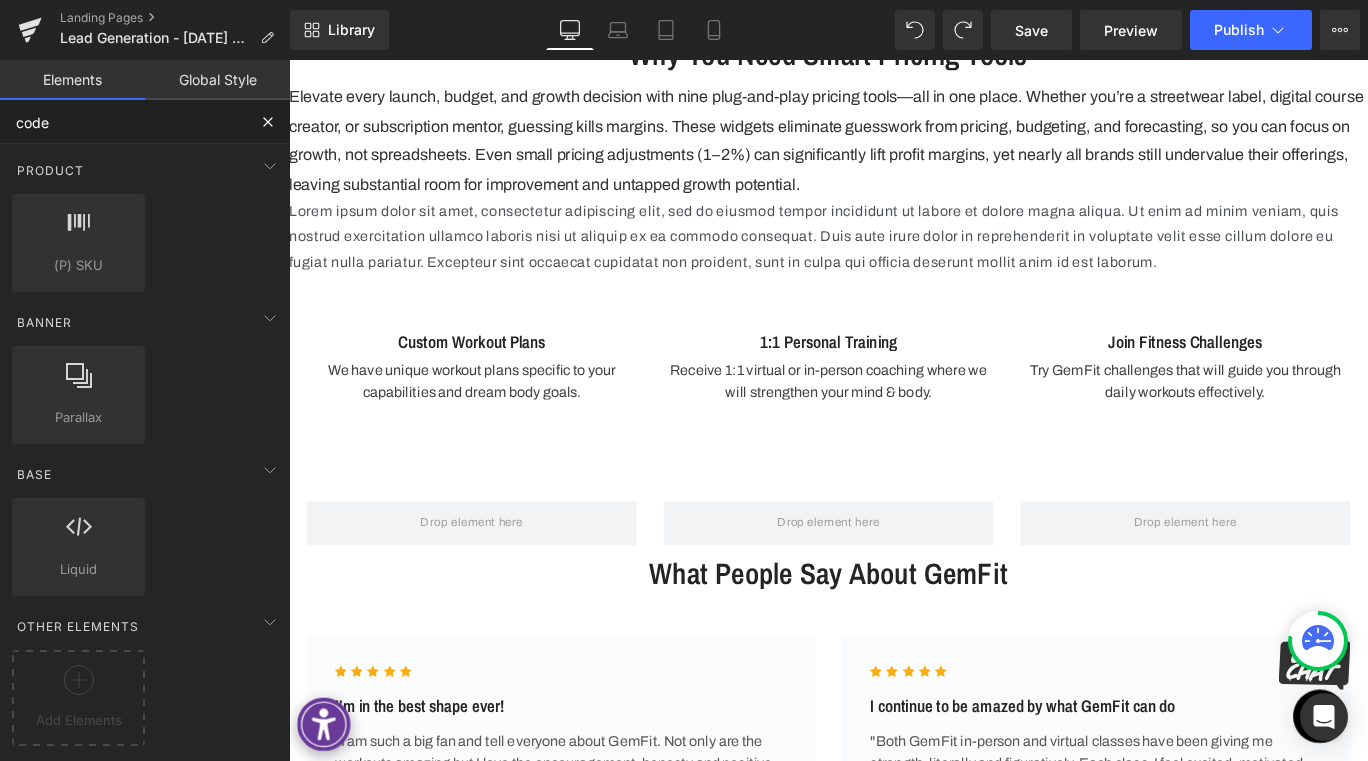 drag, startPoint x: 70, startPoint y: 530, endPoint x: 213, endPoint y: 495, distance: 147.22092 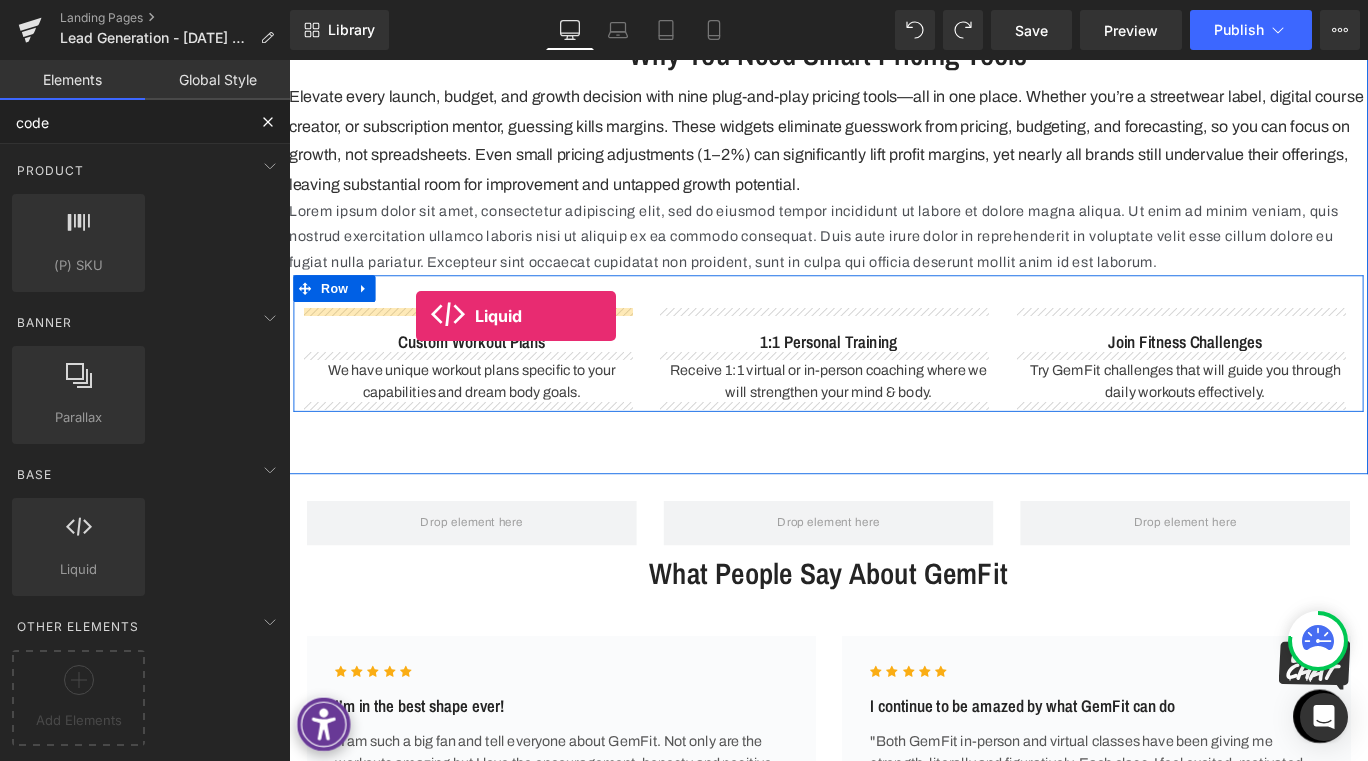 drag, startPoint x: 502, startPoint y: 555, endPoint x: 431, endPoint y: 347, distance: 219.78398 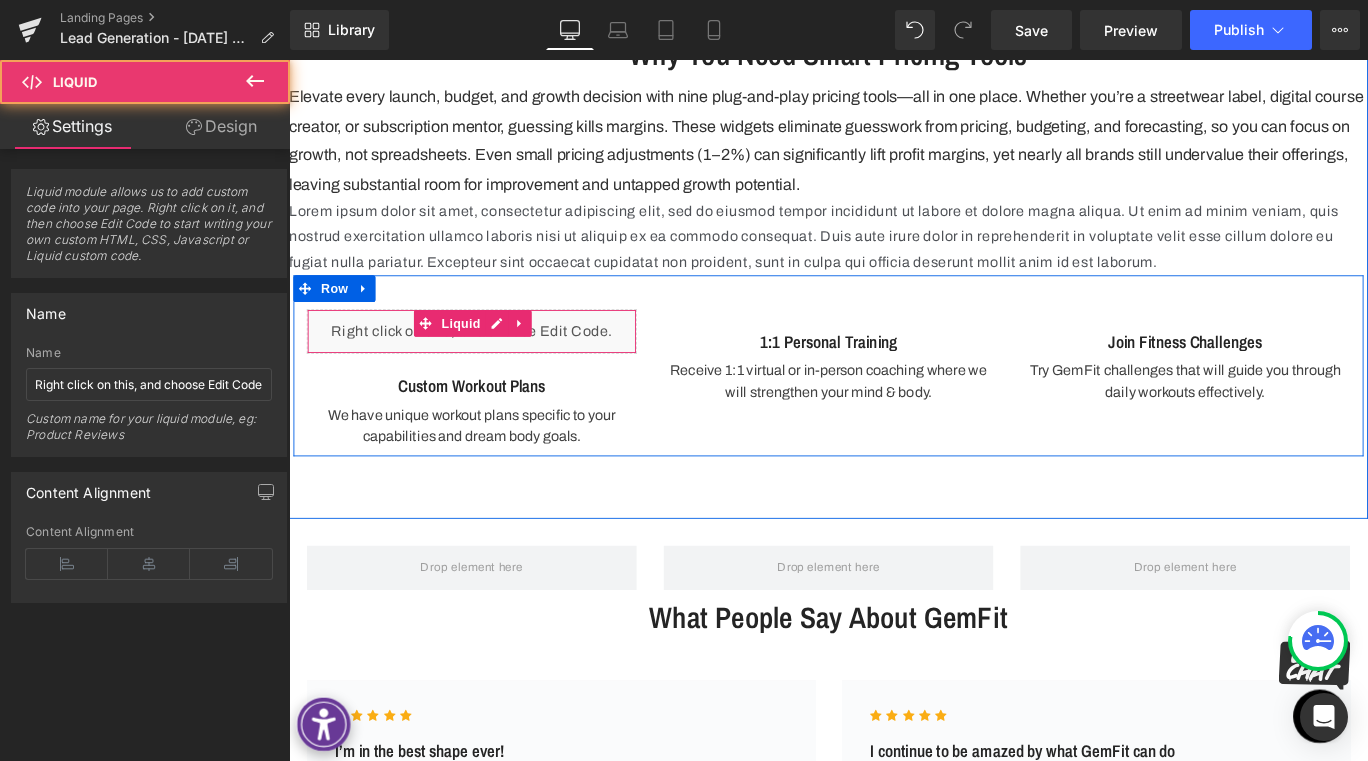 click on "Liquid" at bounding box center [494, 365] 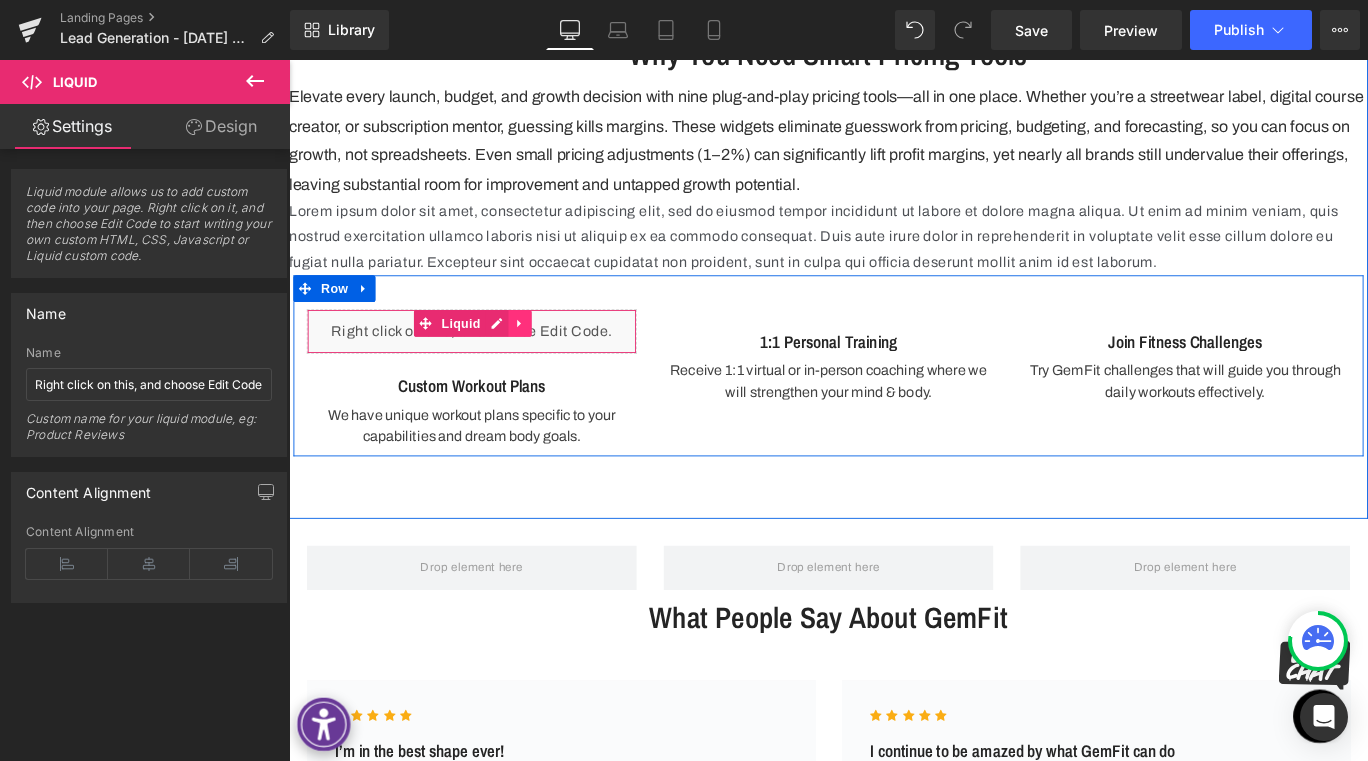click 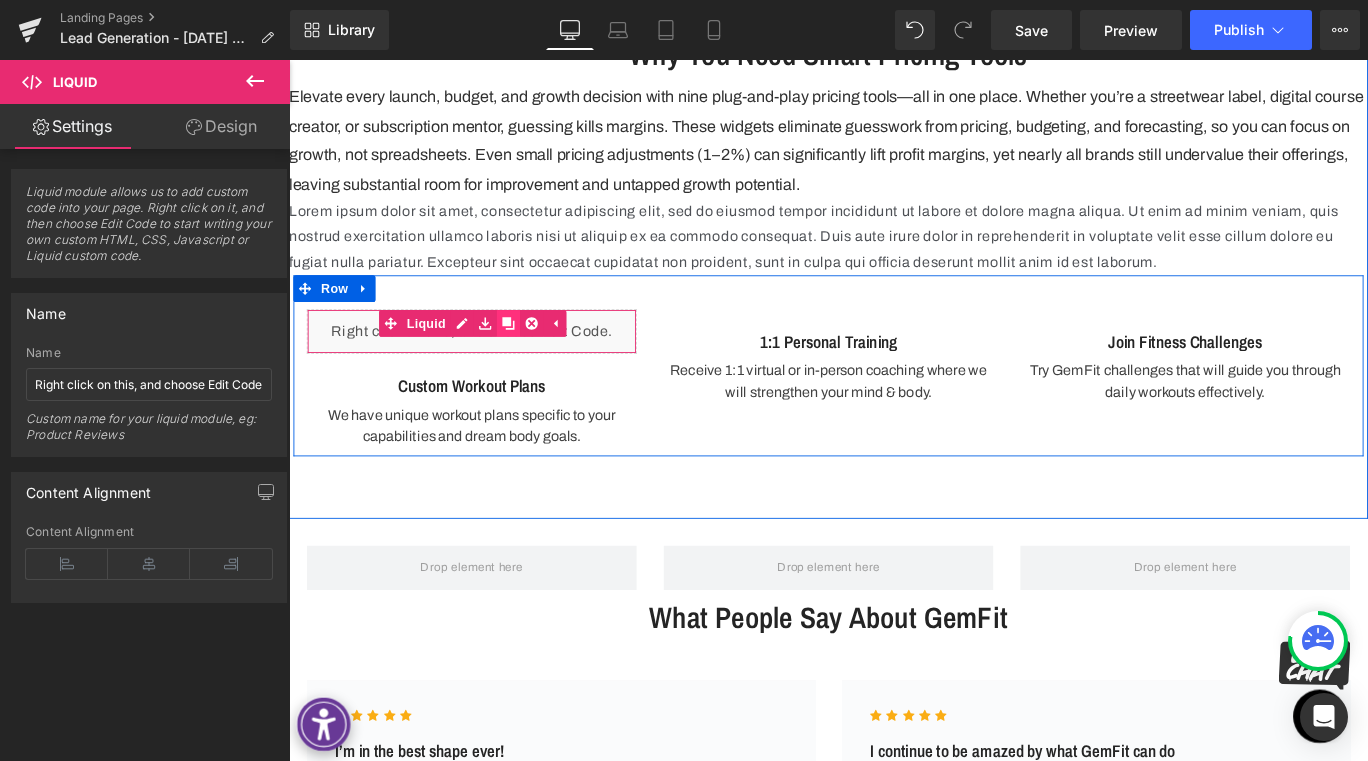 click 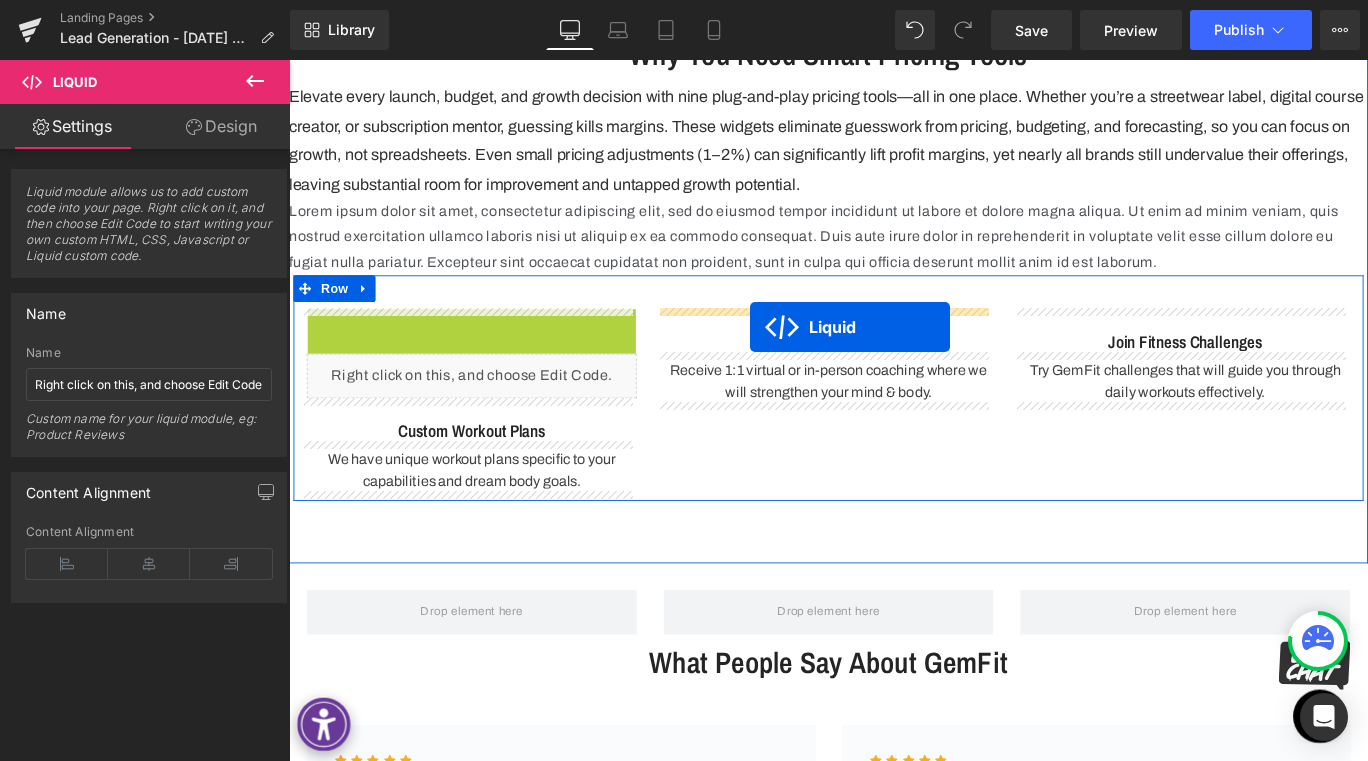 drag, startPoint x: 388, startPoint y: 352, endPoint x: 806, endPoint y: 359, distance: 418.0586 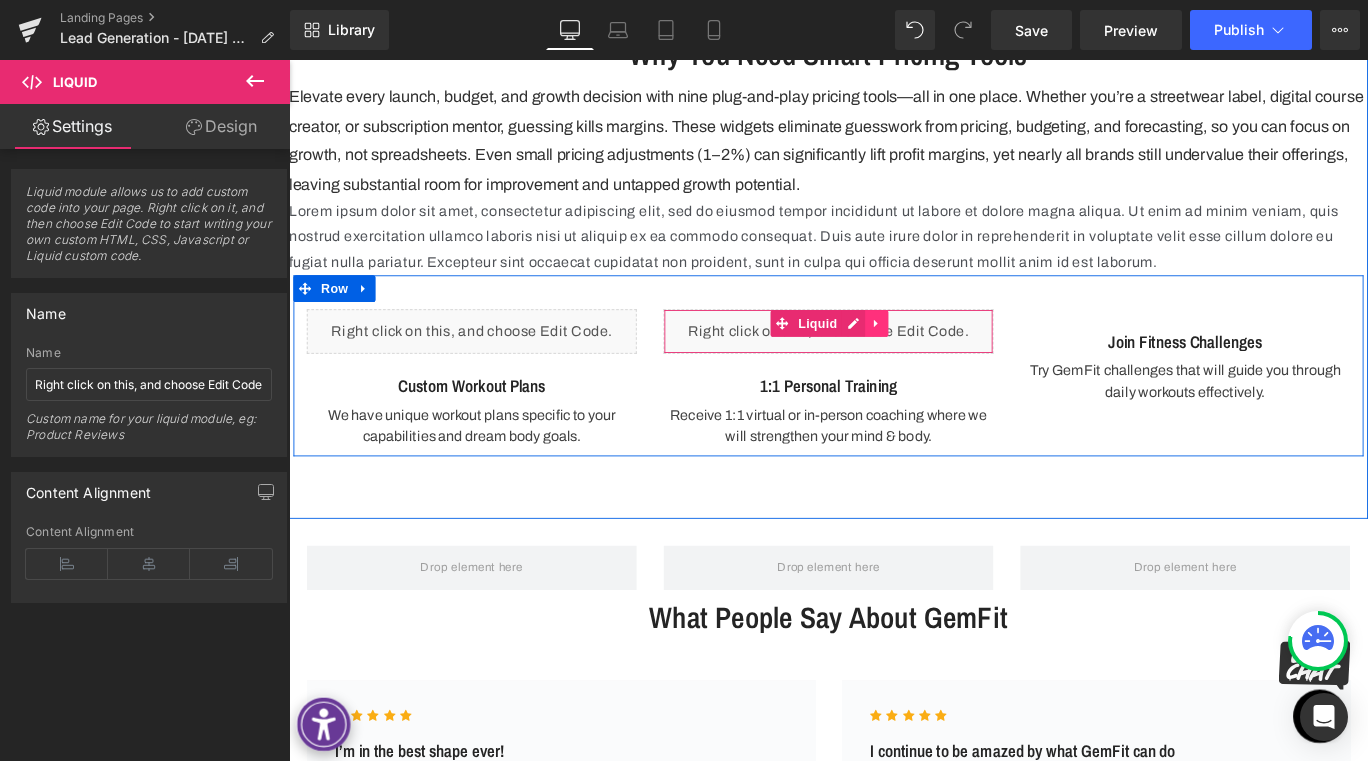 click 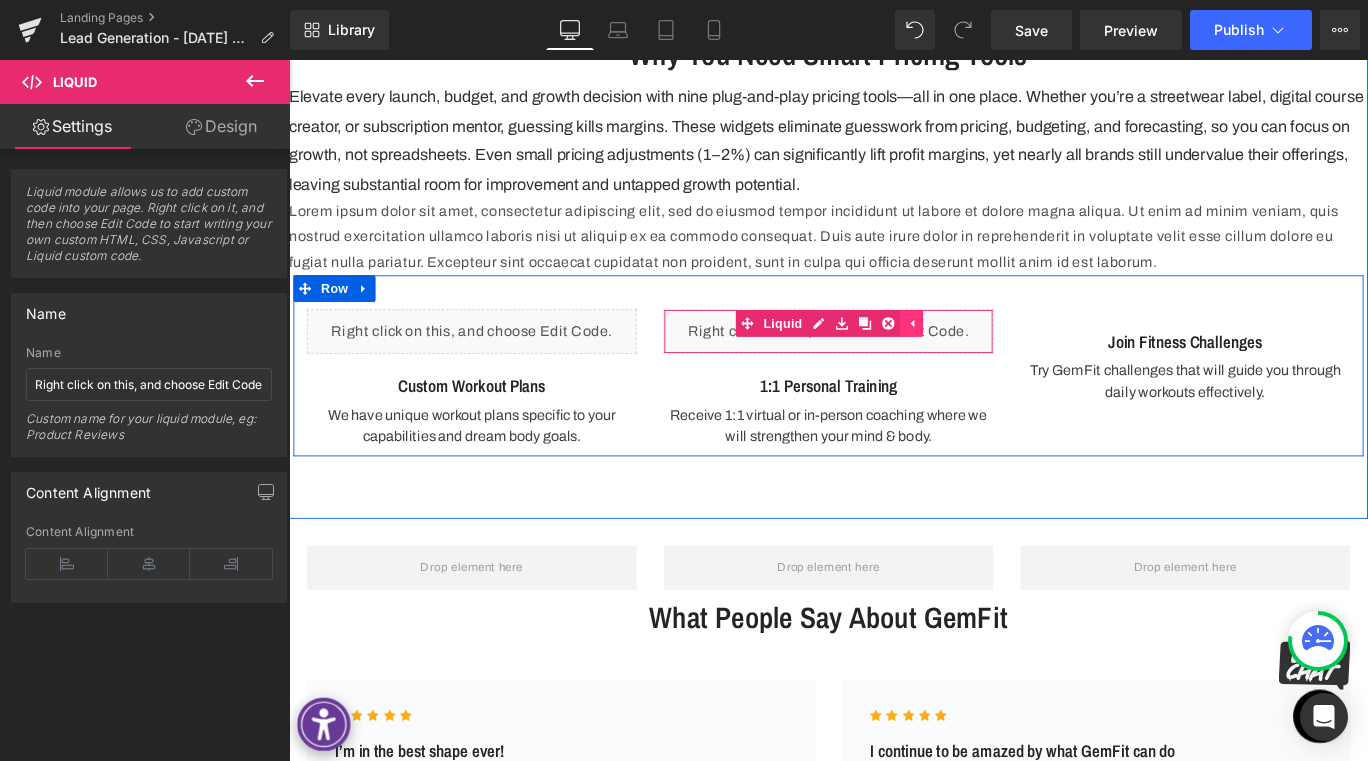 click 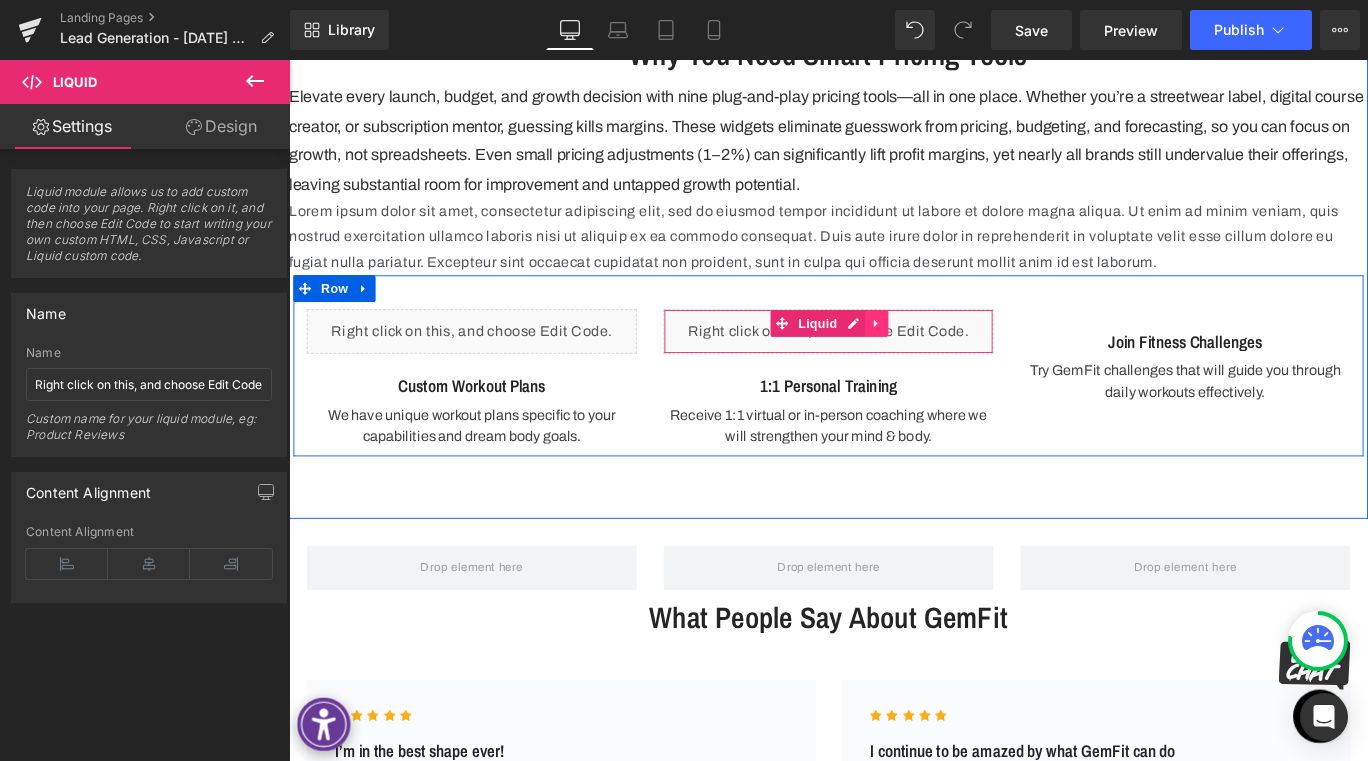 click at bounding box center [948, 356] 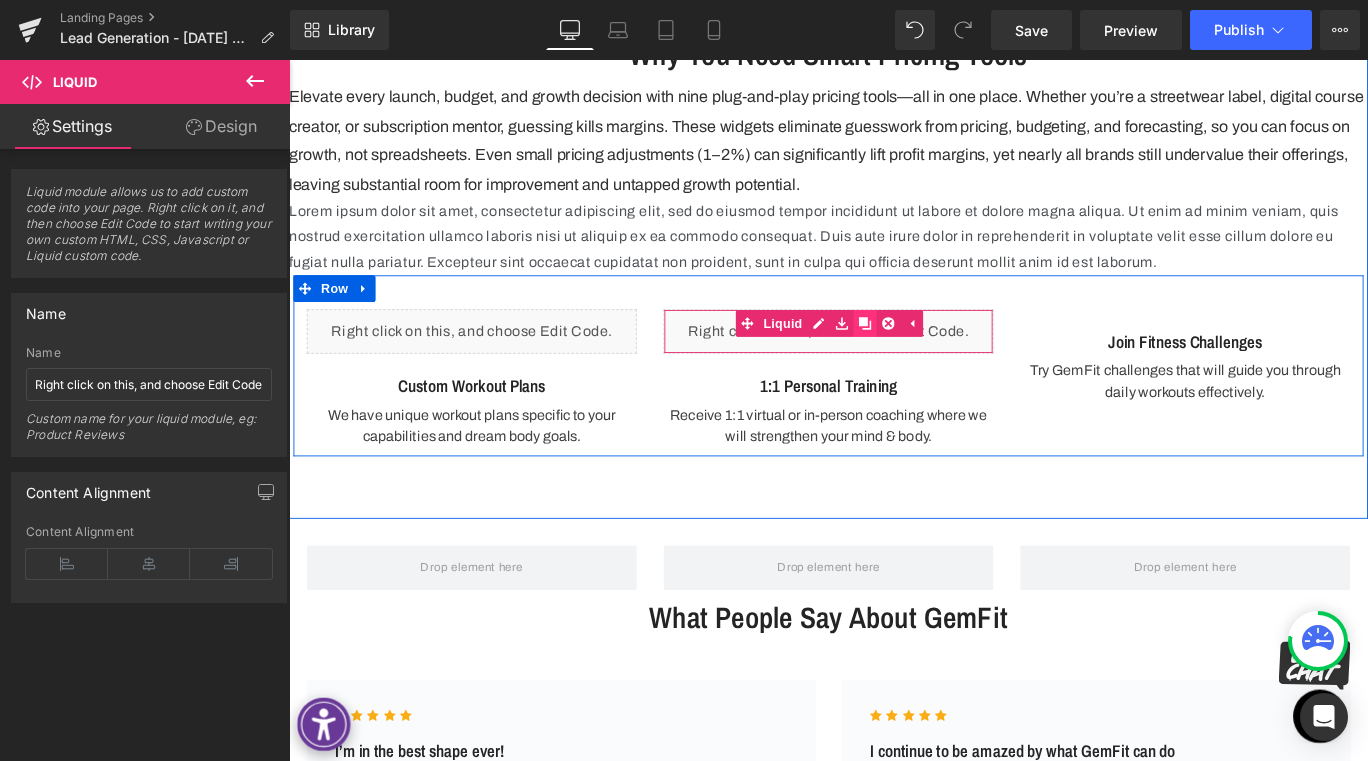 click at bounding box center (935, 356) 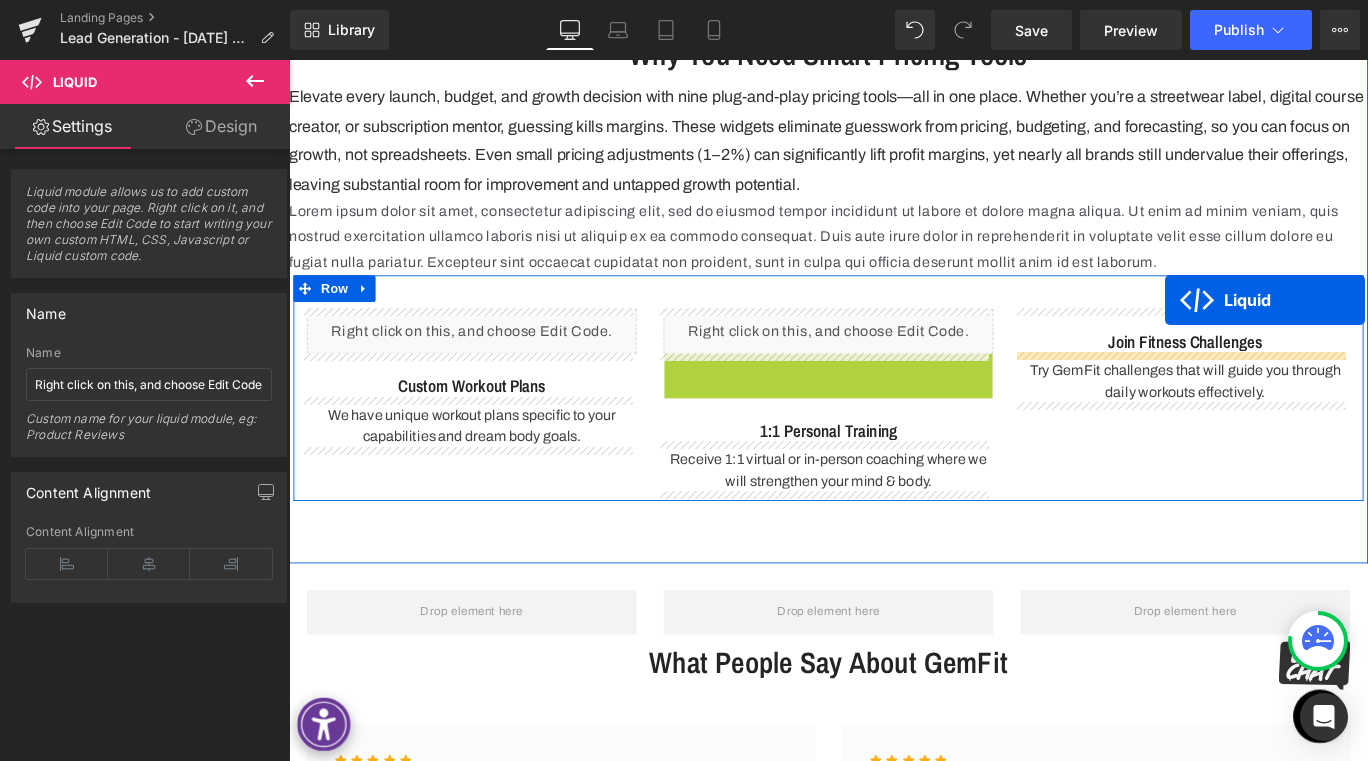 drag, startPoint x: 835, startPoint y: 399, endPoint x: 1256, endPoint y: 344, distance: 424.57742 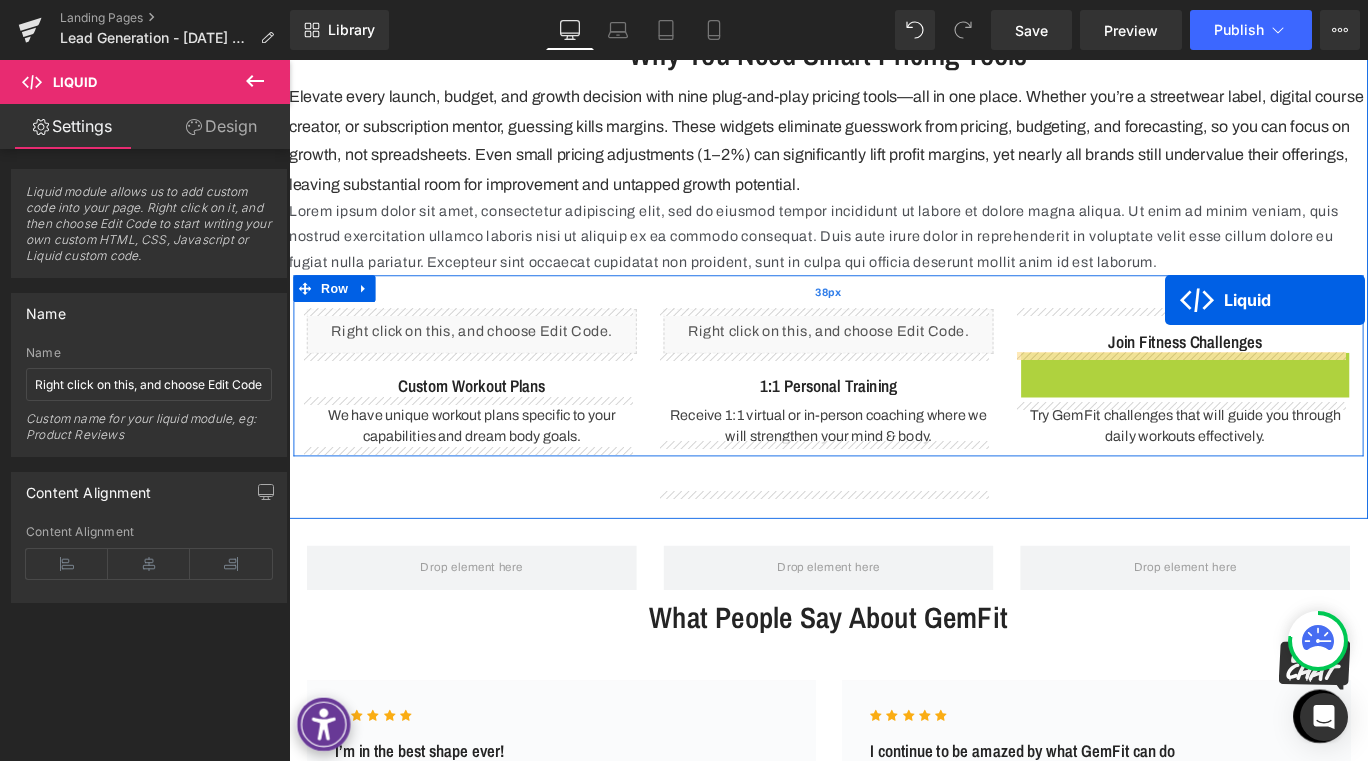 drag, startPoint x: 1234, startPoint y: 404, endPoint x: 1205, endPoint y: 331, distance: 78.54935 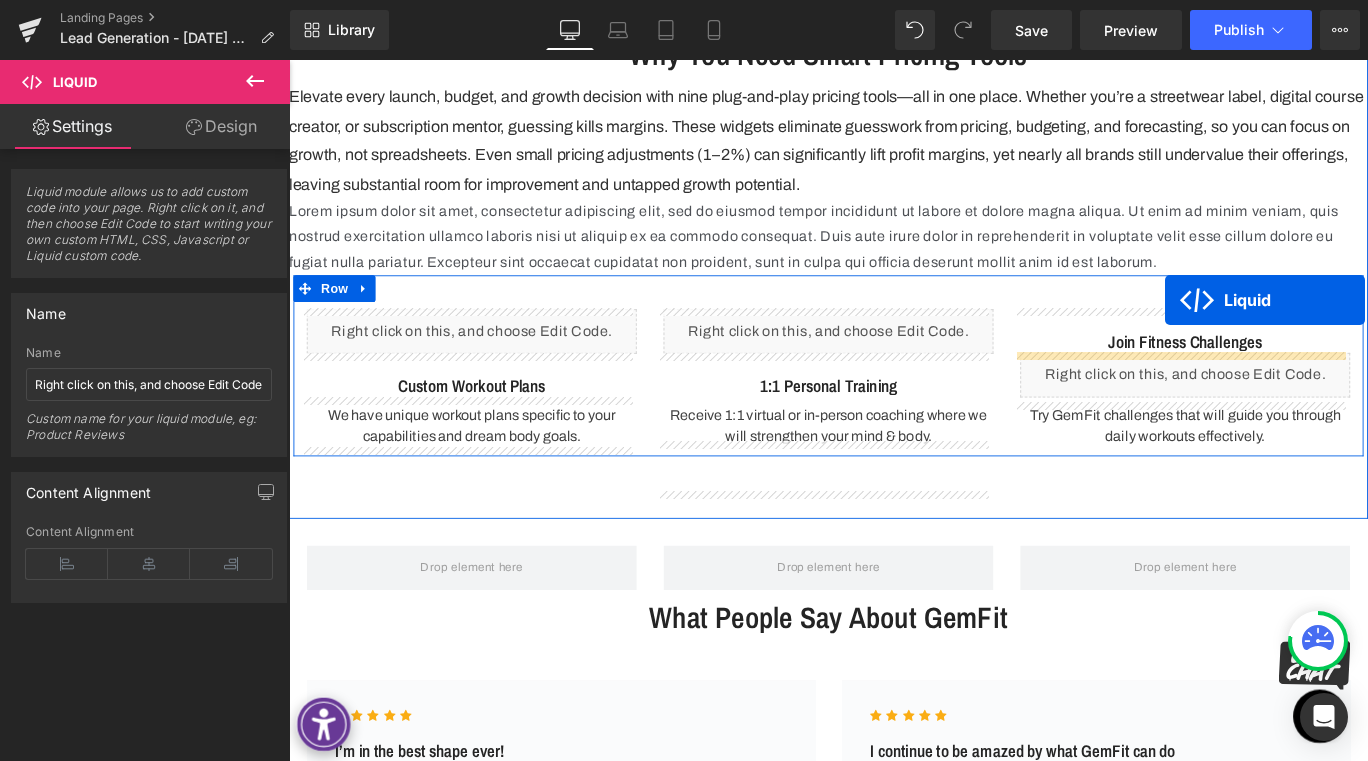 click on "Join Fitness Challenges" at bounding box center [1294, 376] 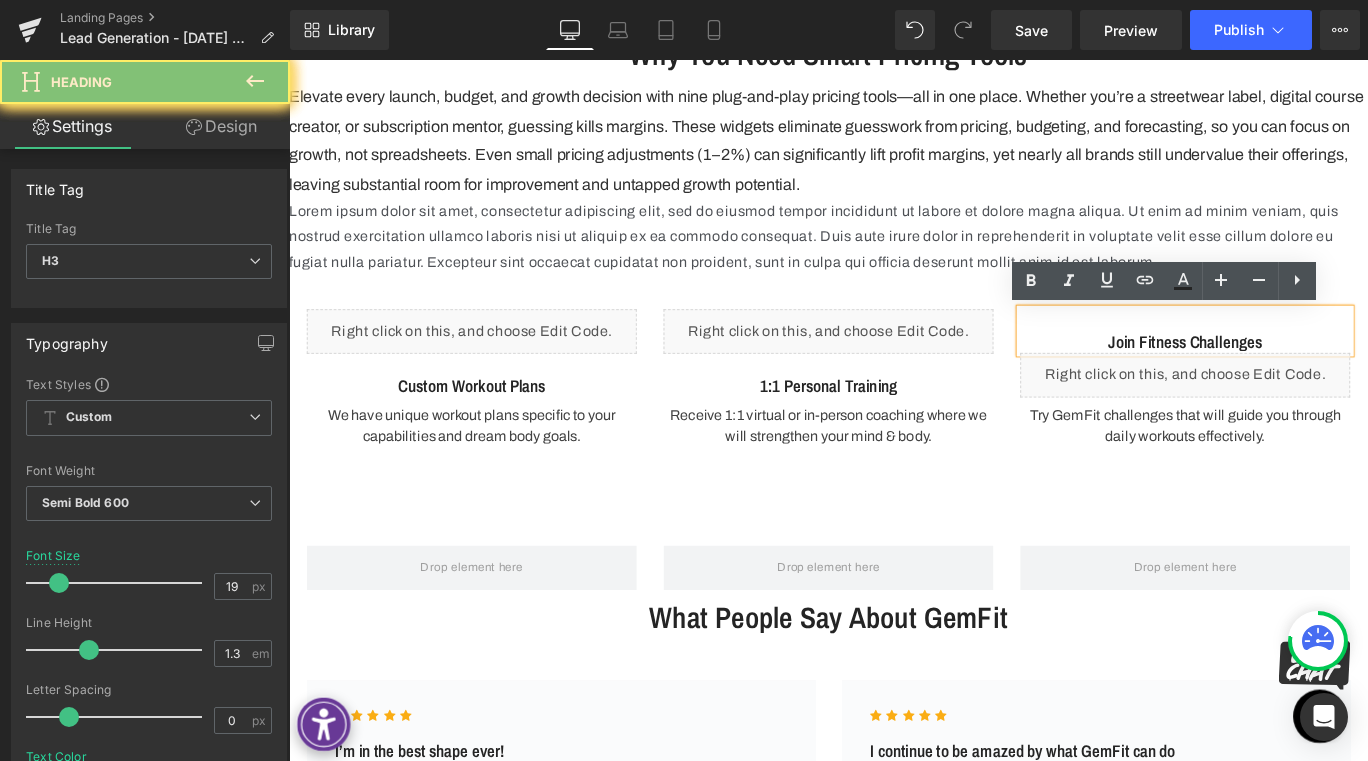 click on "Join Fitness Challenges" at bounding box center [1294, 364] 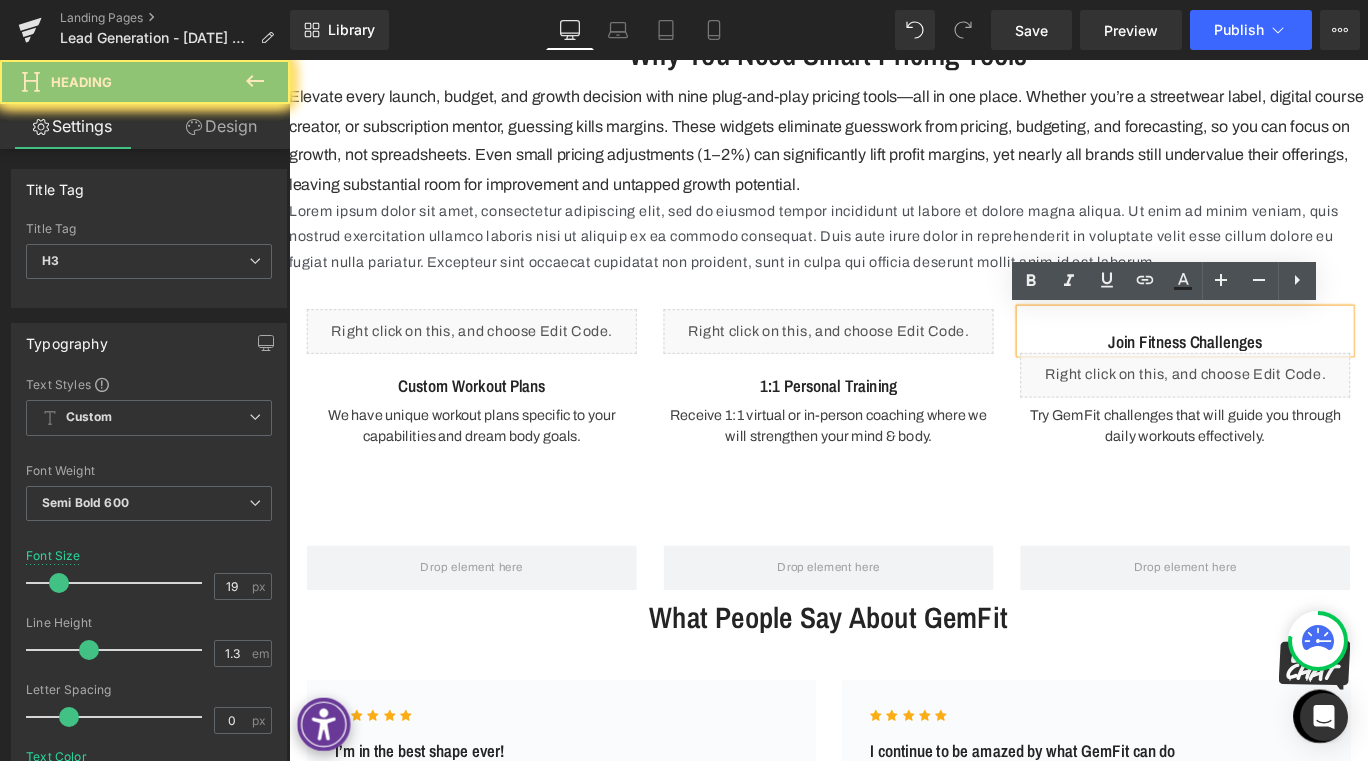 click on "Join Fitness Challenges" at bounding box center (1294, 364) 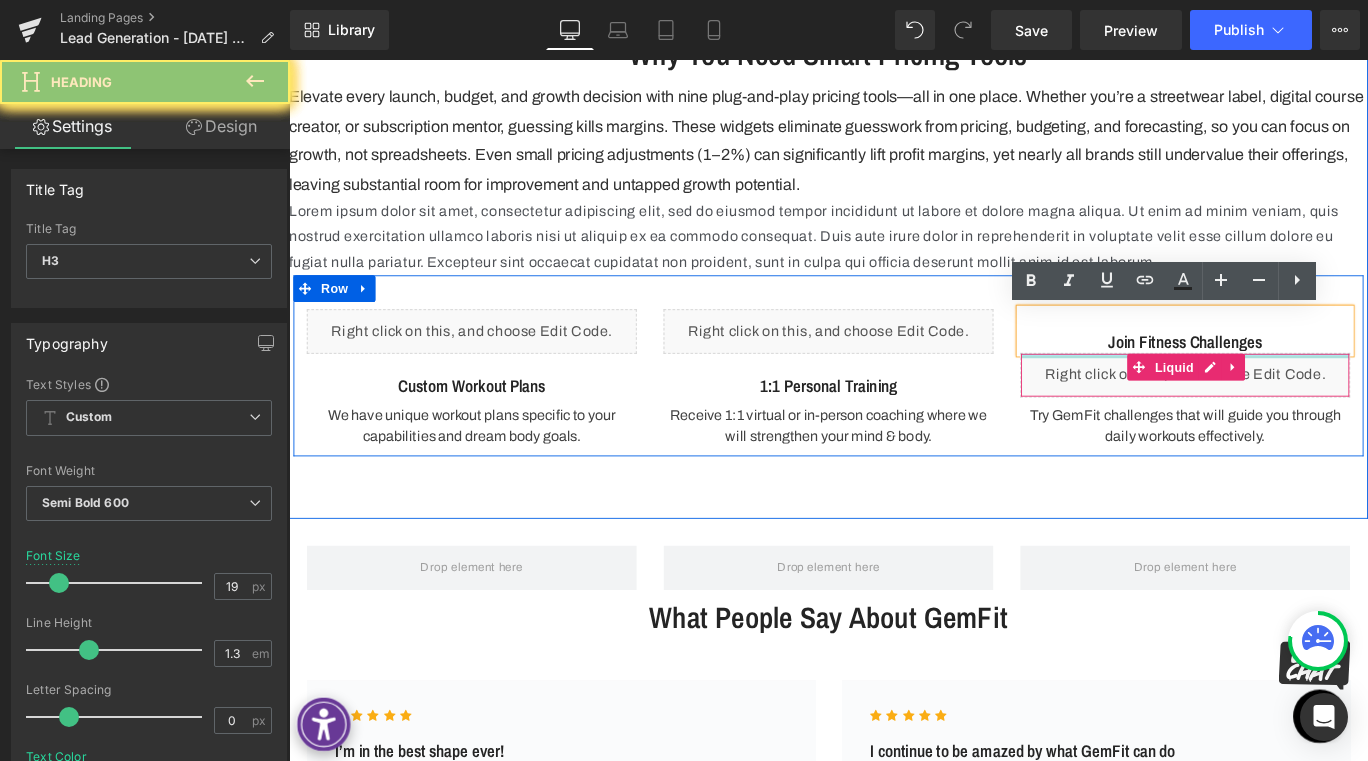 click on "Liquid" at bounding box center [1294, 414] 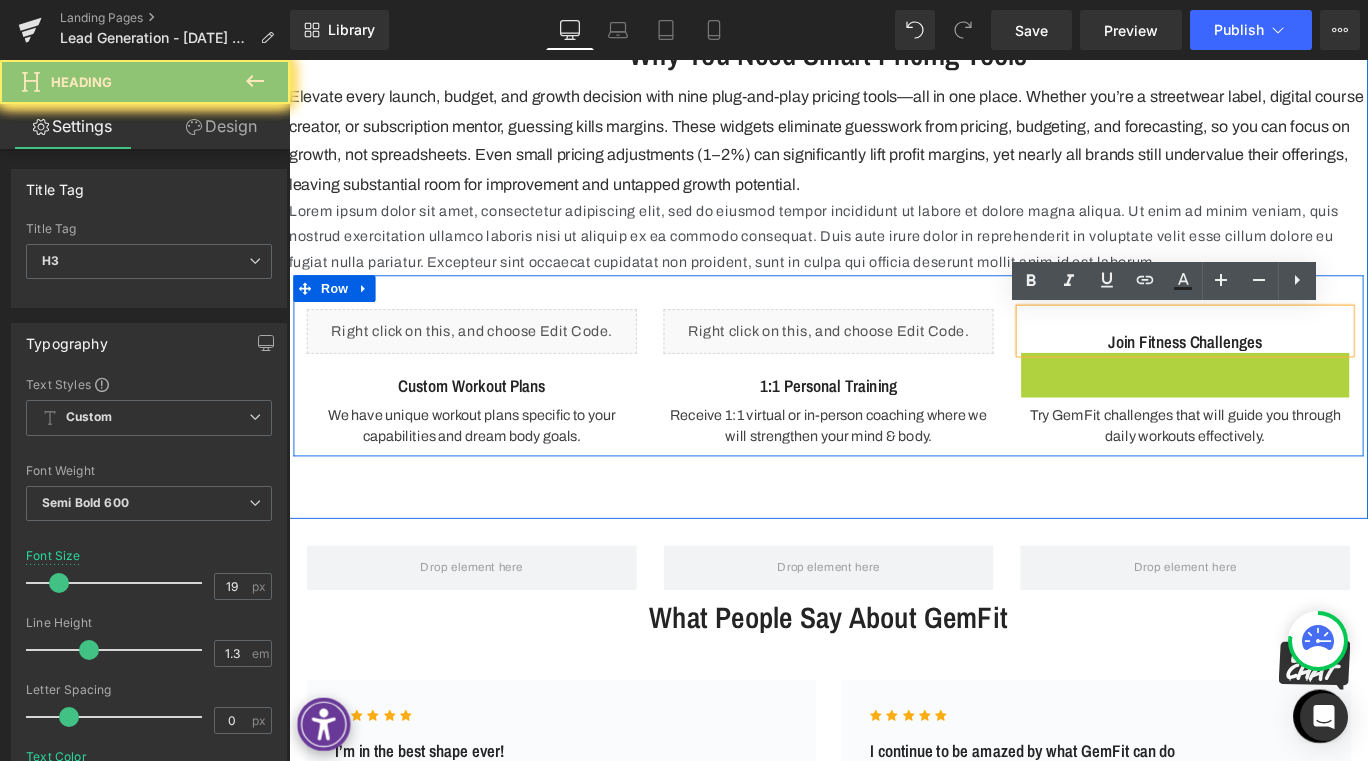 drag, startPoint x: 1230, startPoint y: 404, endPoint x: 1170, endPoint y: 357, distance: 76.2168 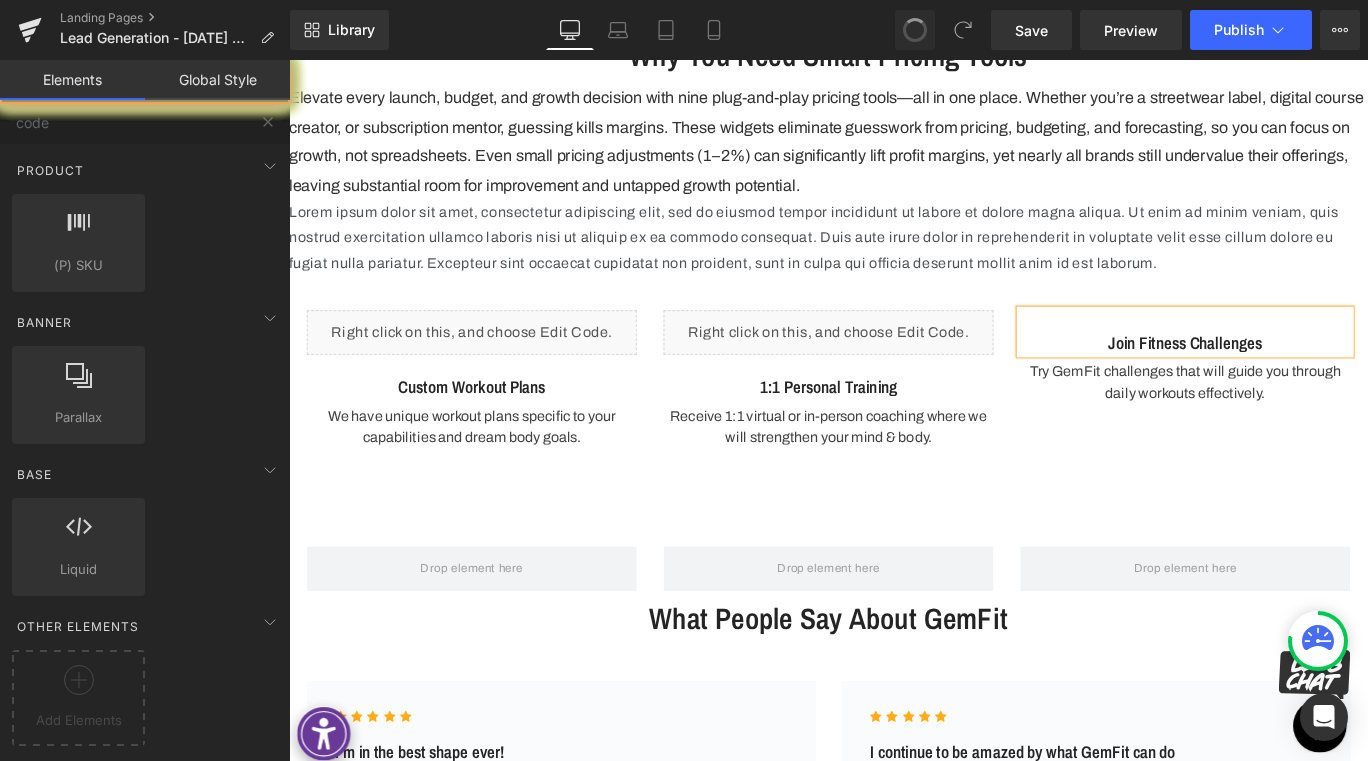 click on "Icon" at bounding box center (1004, 796) 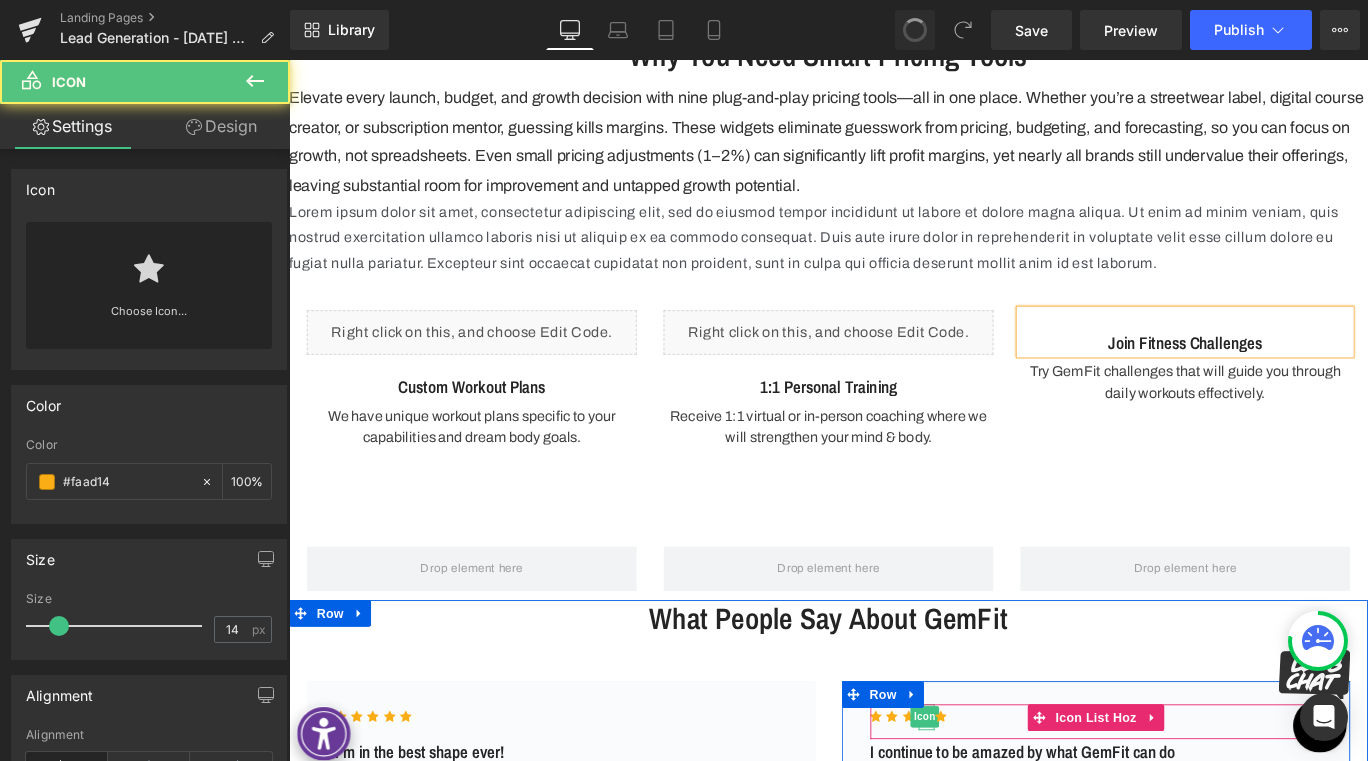 click on "Icon" at bounding box center [1002, 796] 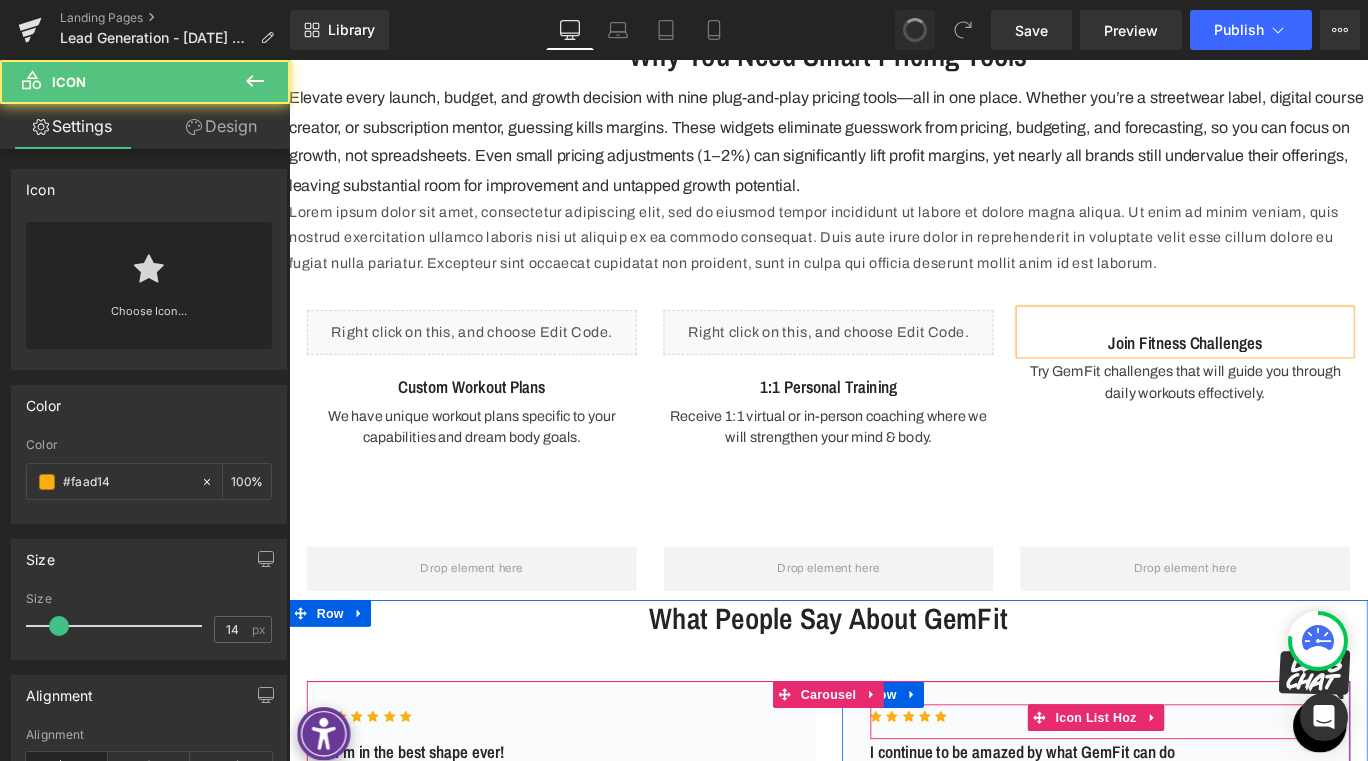 click on "Icon
Icon
Icon
Icon
Icon" at bounding box center [1194, 801] 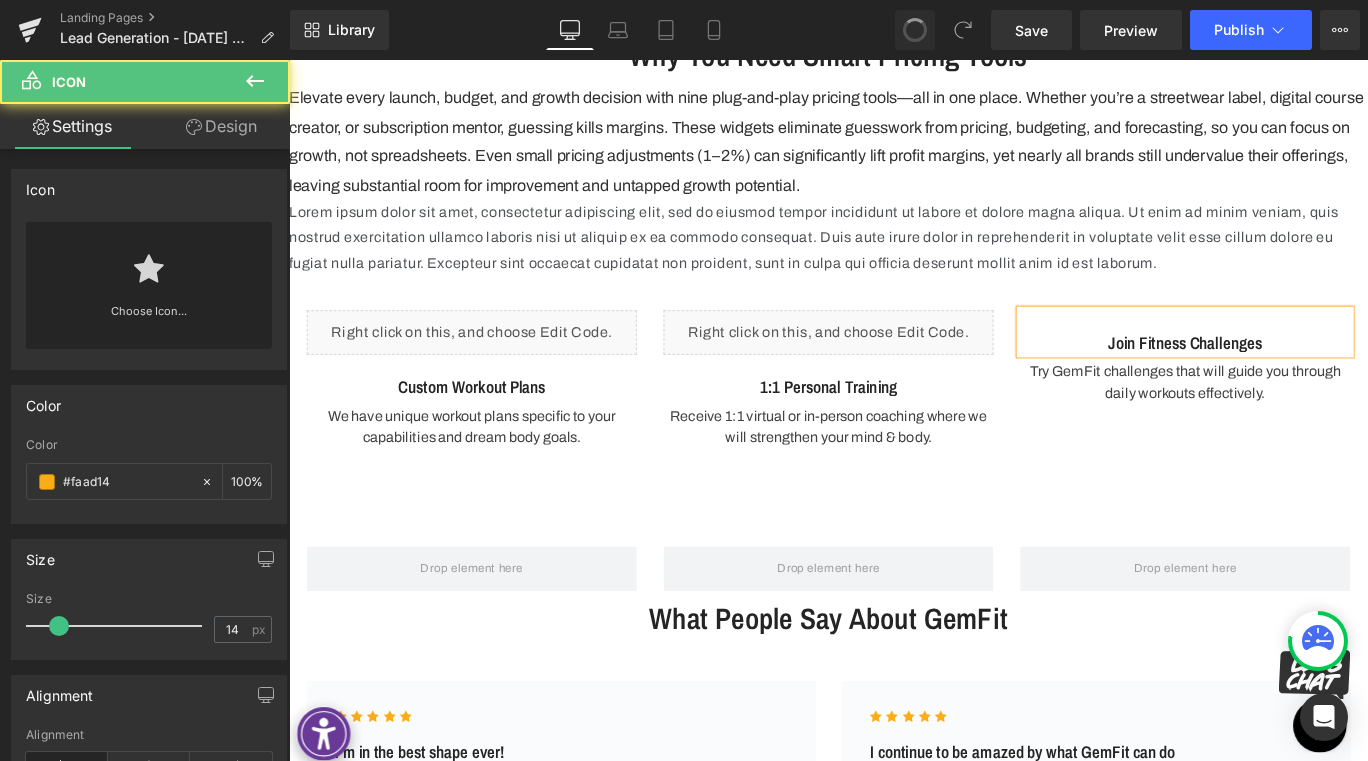 click on "Join Fitness Challenges" at bounding box center [1294, 376] 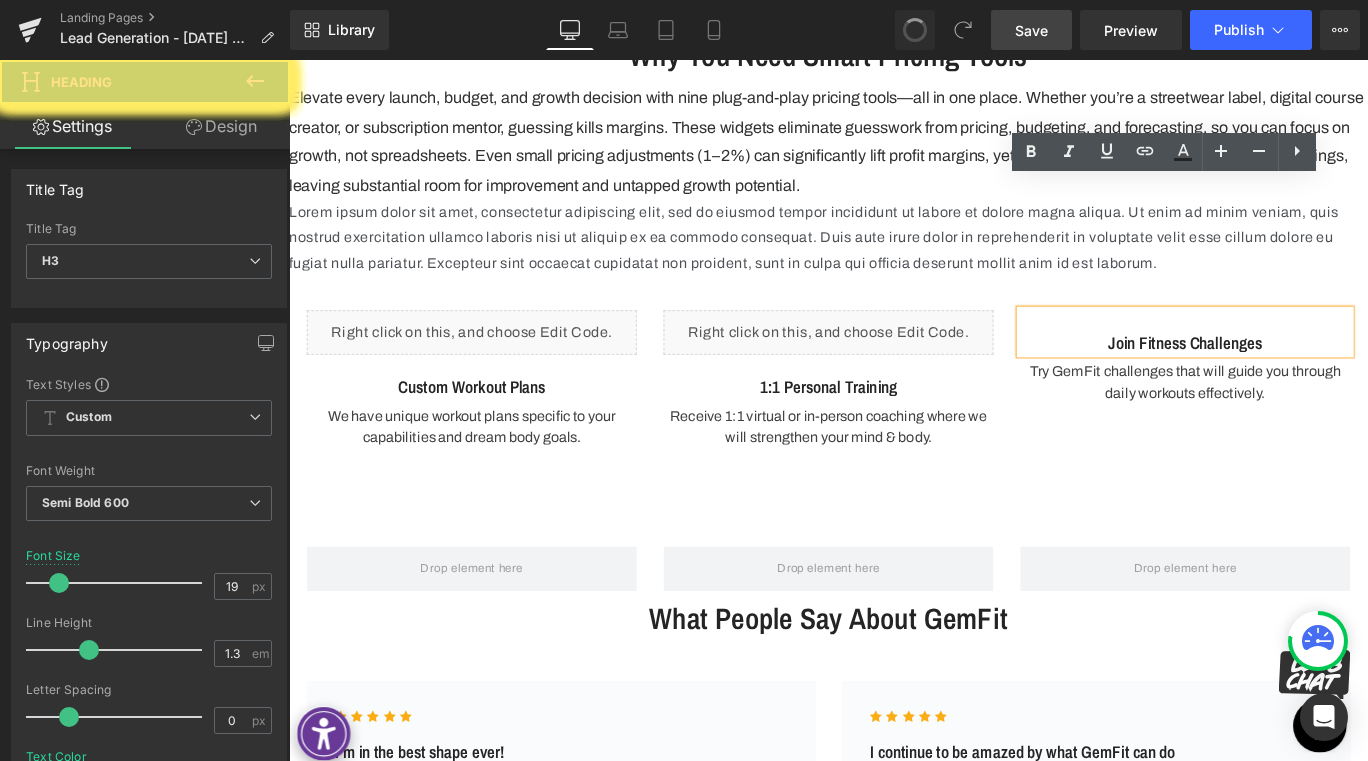click on "Save" at bounding box center [1031, 30] 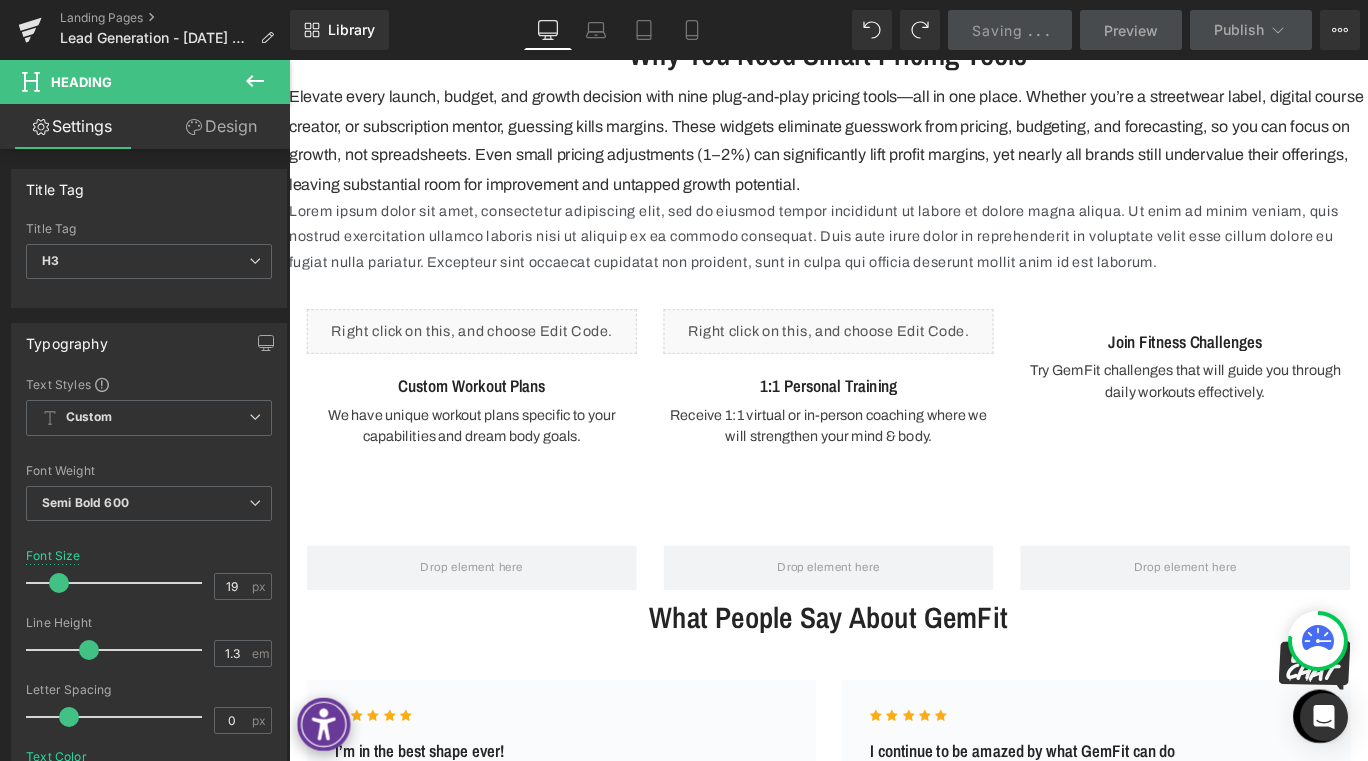 scroll, scrollTop: 1073, scrollLeft: 0, axis: vertical 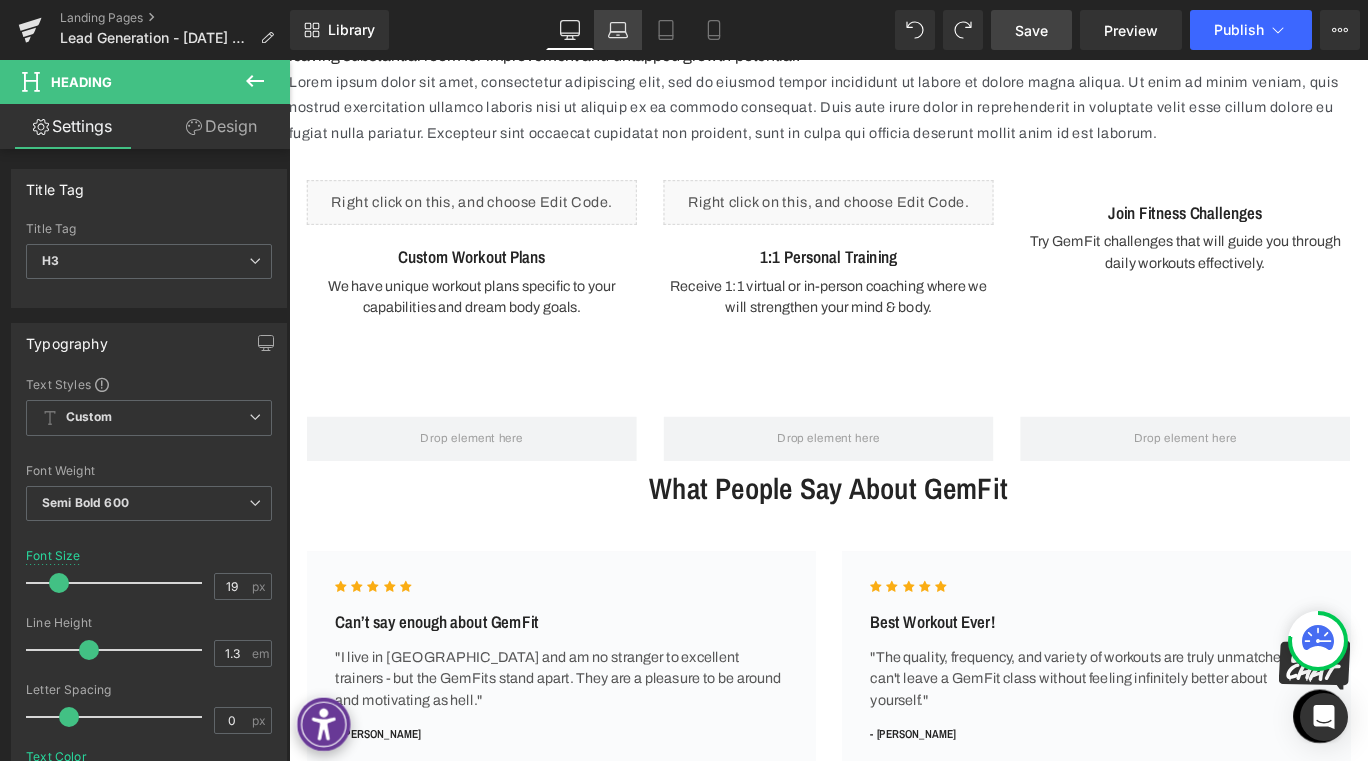click 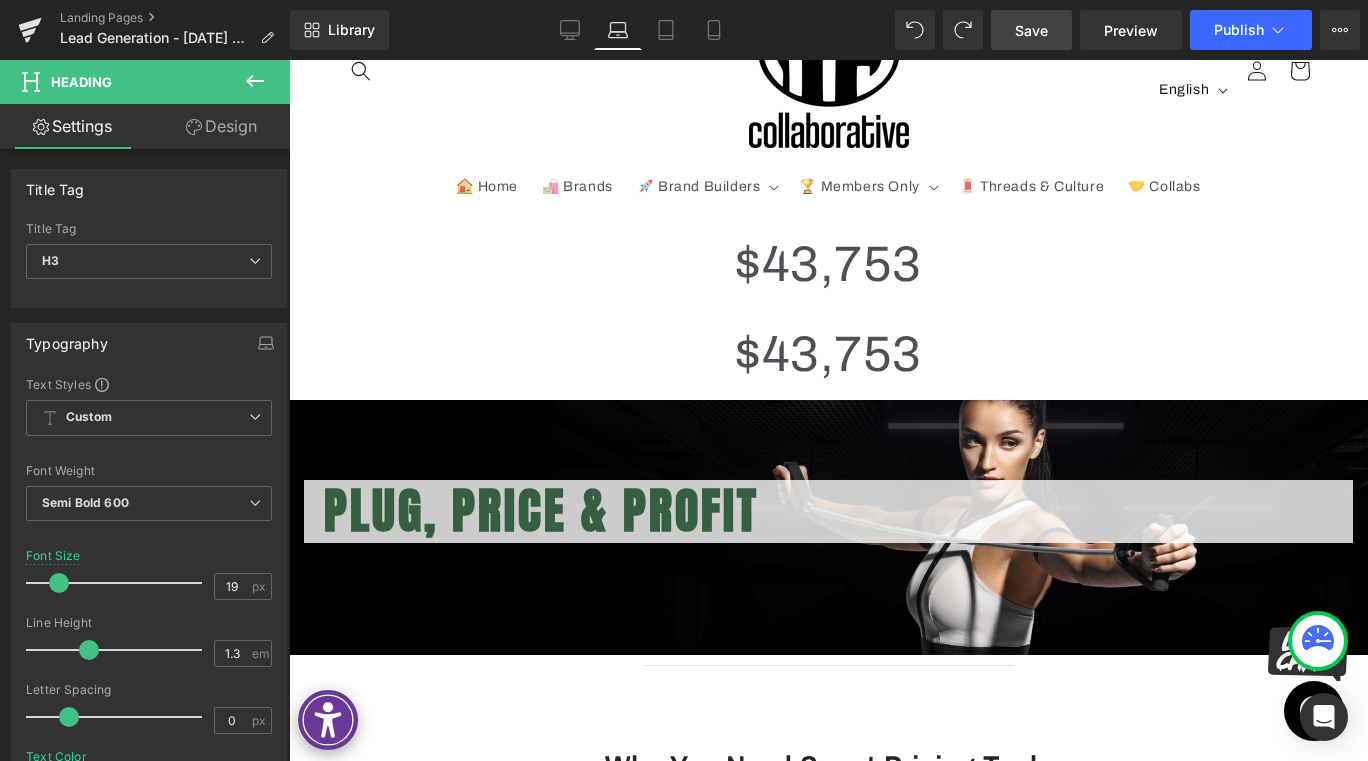 scroll, scrollTop: 132, scrollLeft: 0, axis: vertical 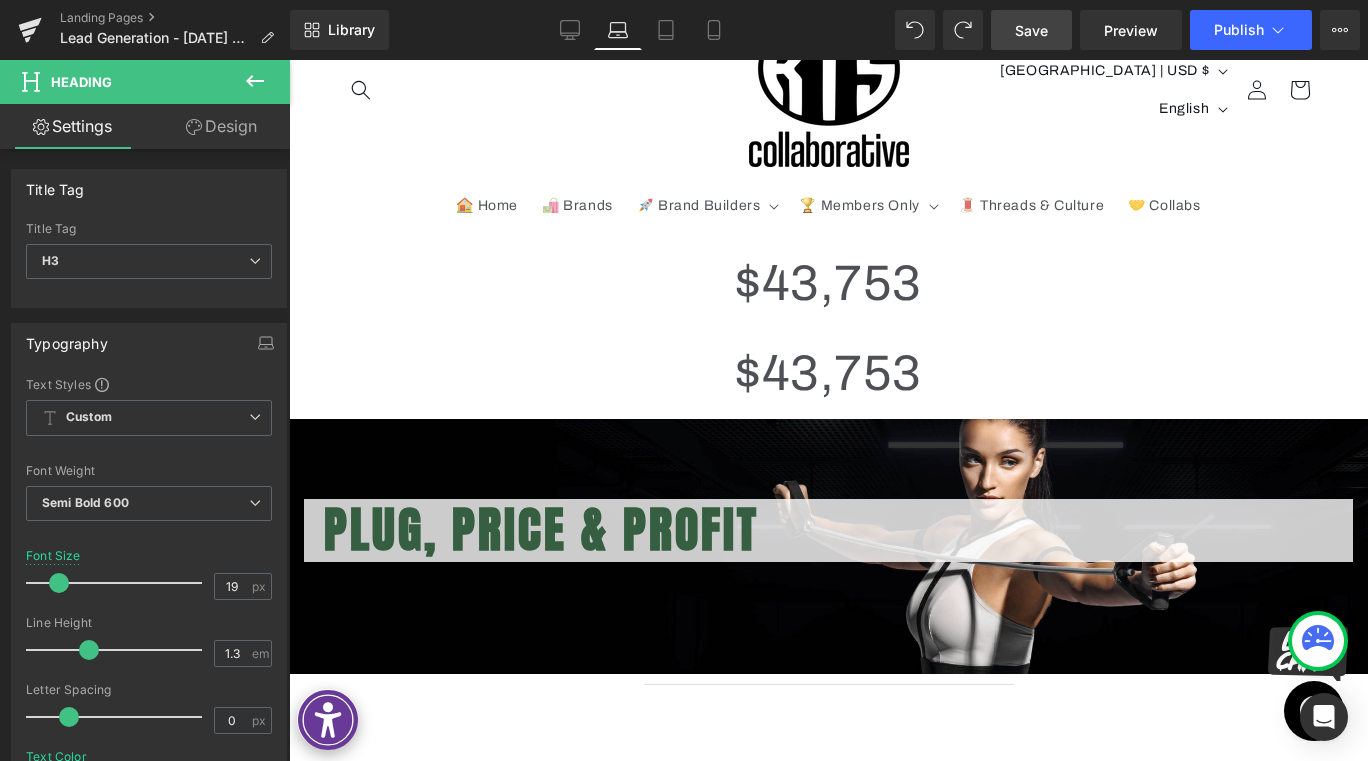 click at bounding box center (828, 410) 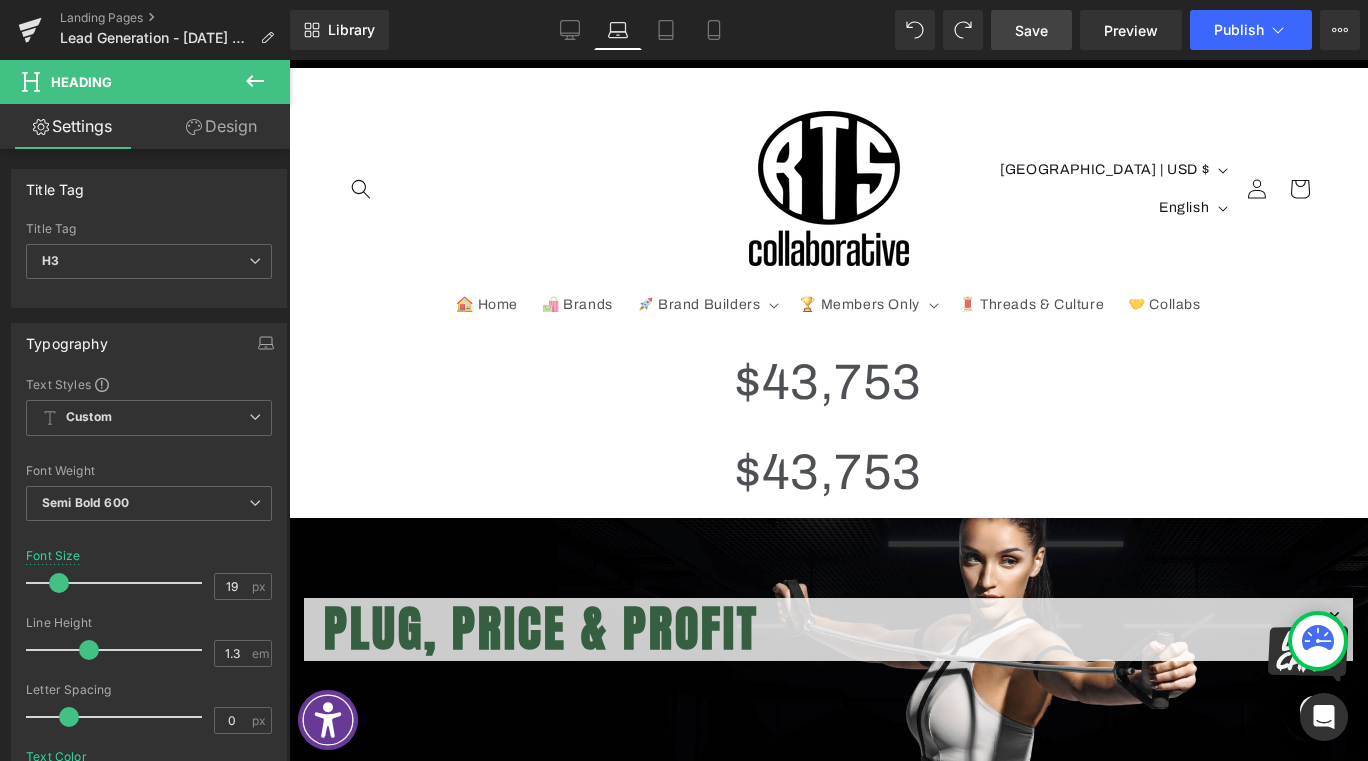 scroll, scrollTop: 0, scrollLeft: 0, axis: both 